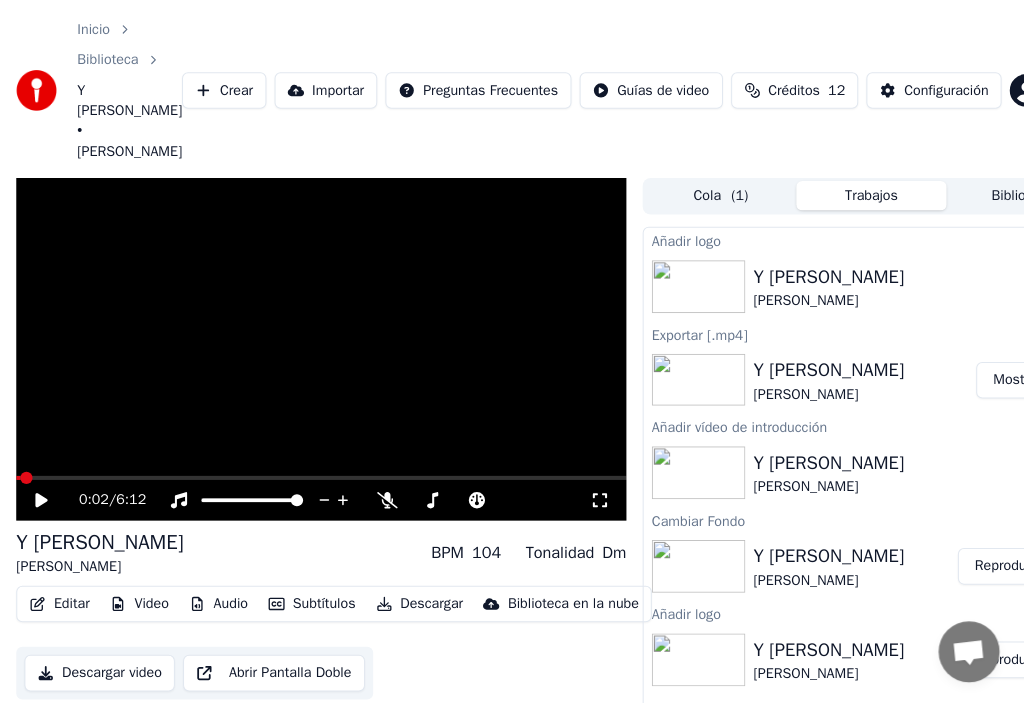 scroll, scrollTop: 0, scrollLeft: 0, axis: both 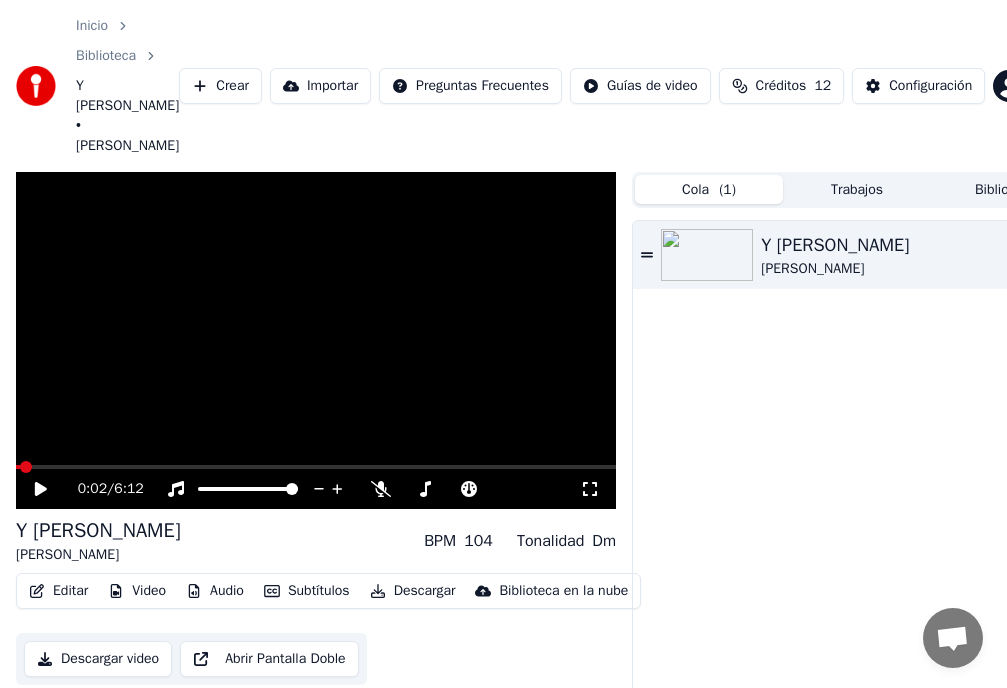 click on "( 1 )" at bounding box center [727, 190] 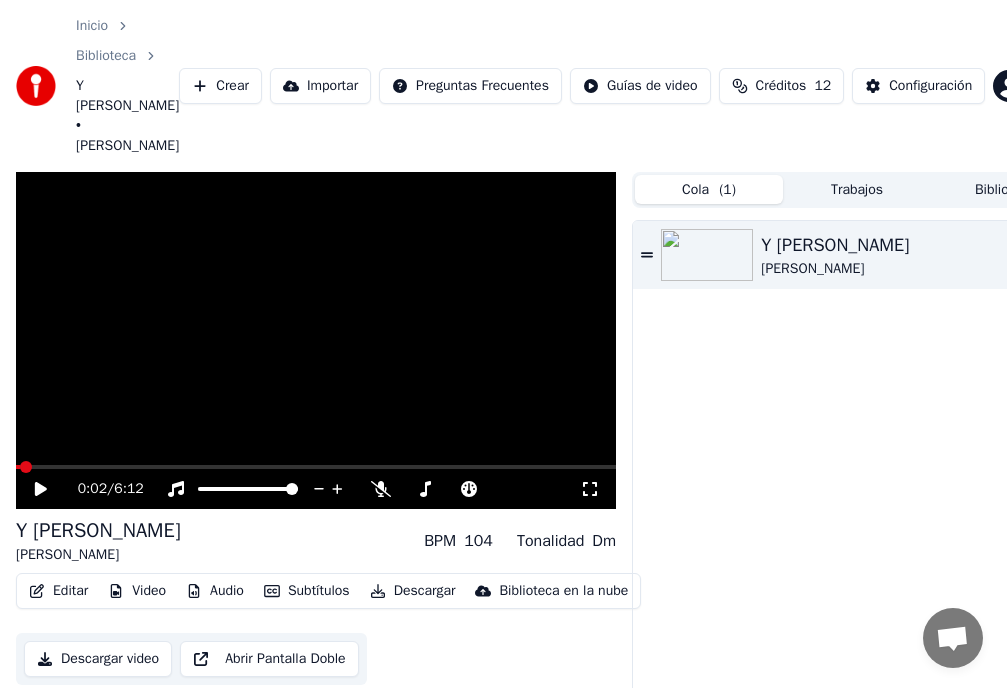 click at bounding box center (707, 255) 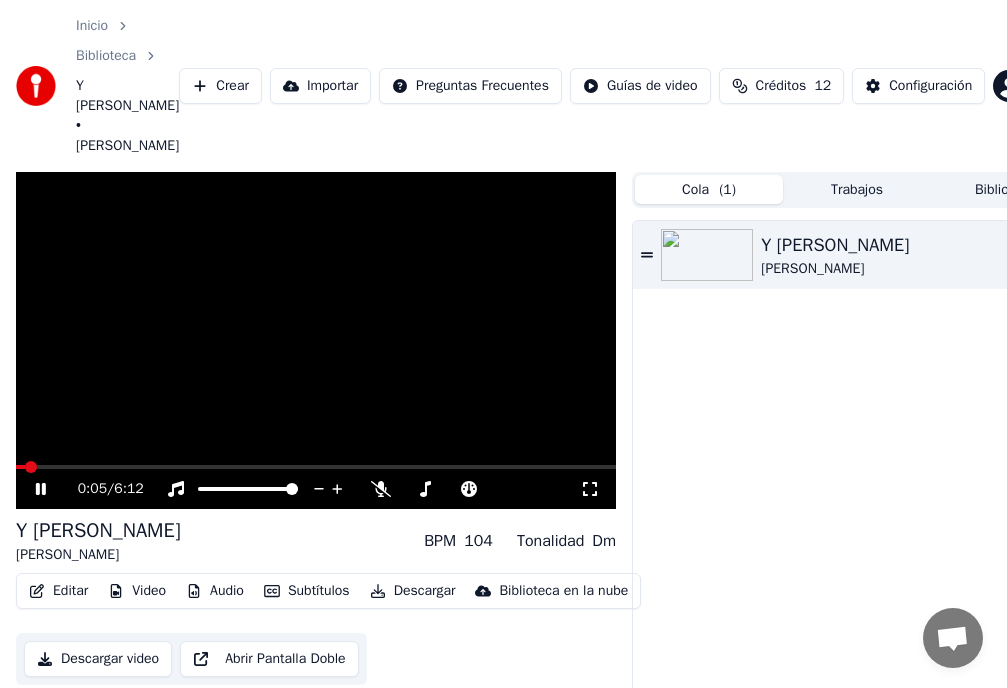 click 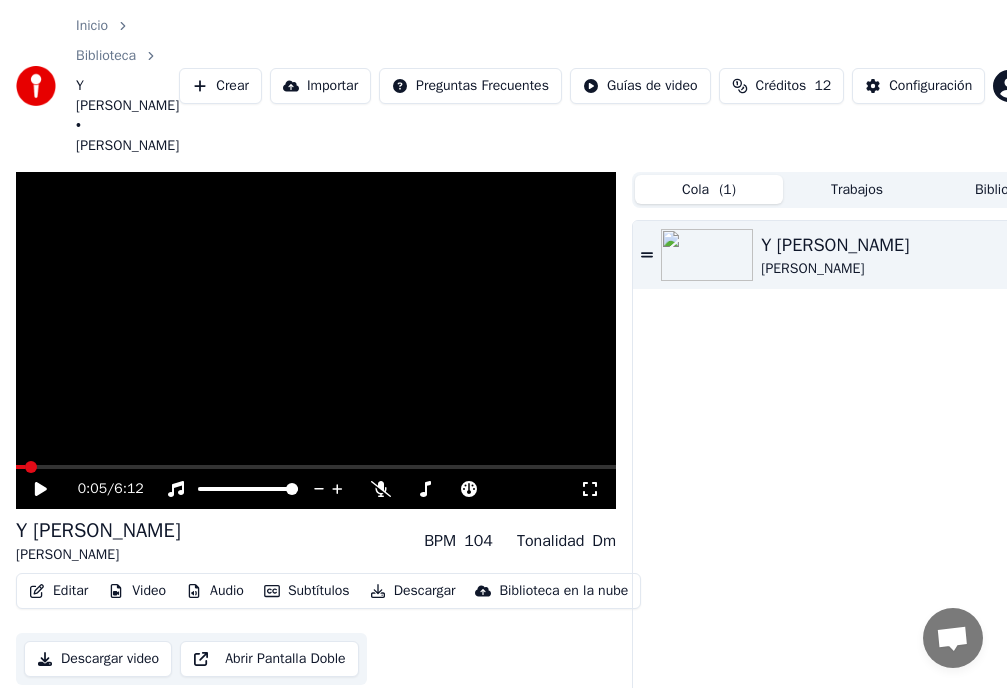 click on "Video" at bounding box center [137, 591] 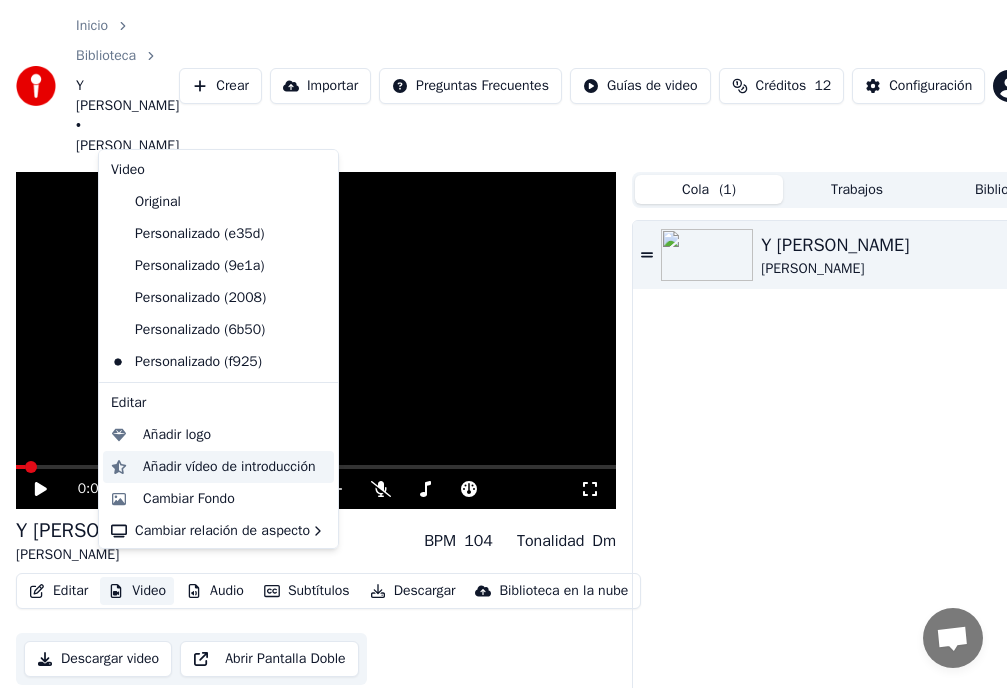 click on "Añadir vídeo de introducción" at bounding box center (229, 467) 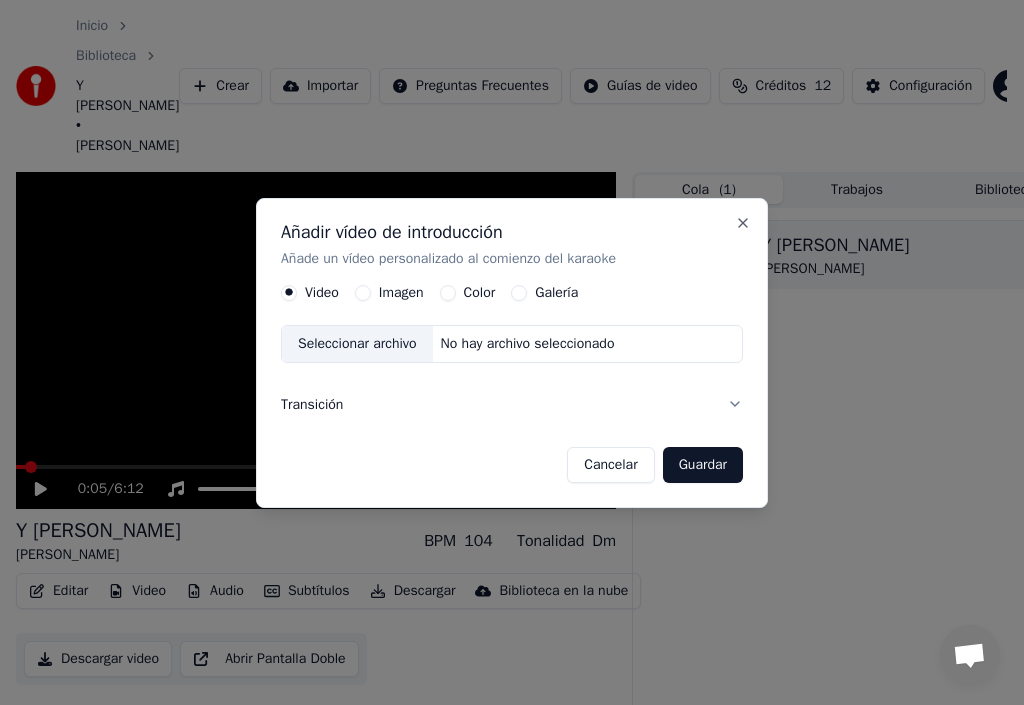 click on "Seleccionar archivo" at bounding box center [357, 344] 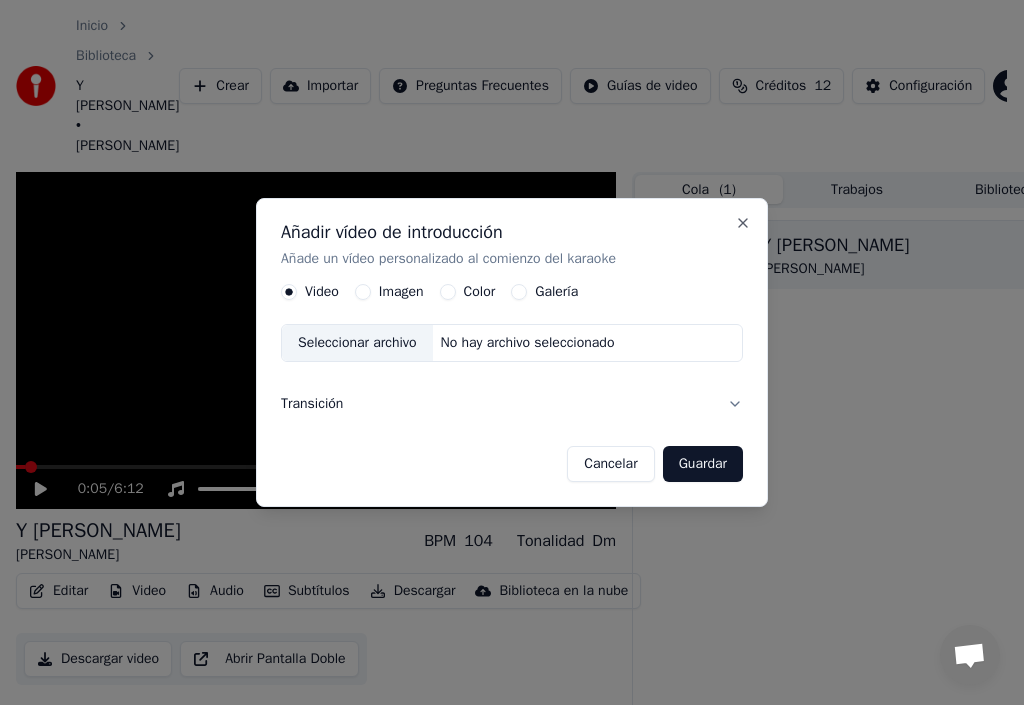 click on "Imagen" at bounding box center (363, 293) 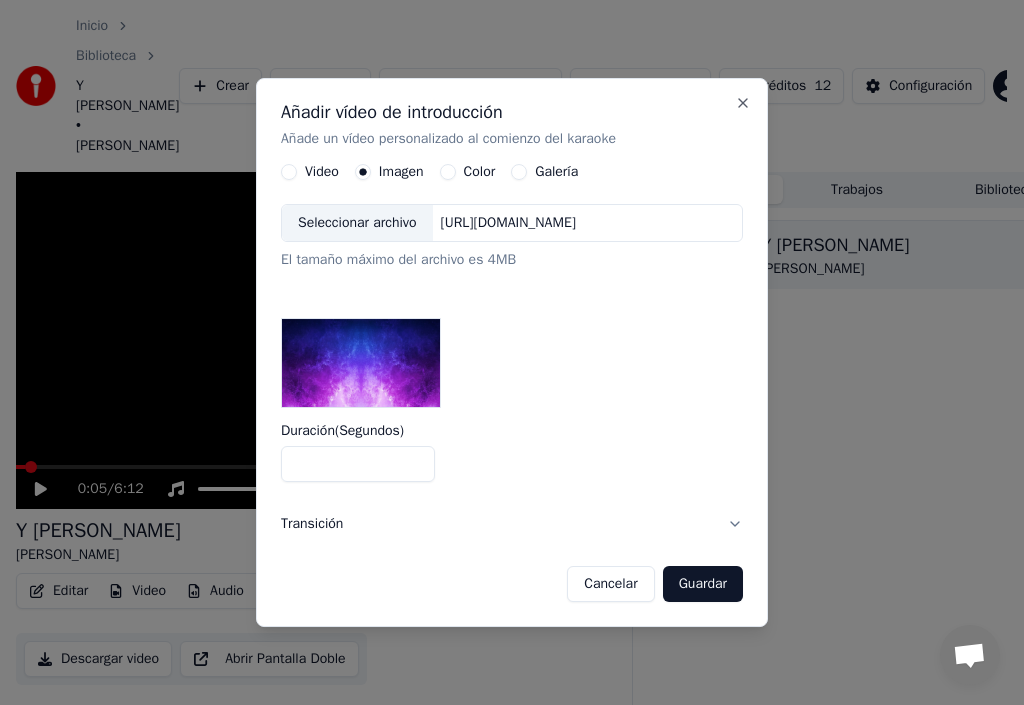 click on "*" at bounding box center (358, 464) 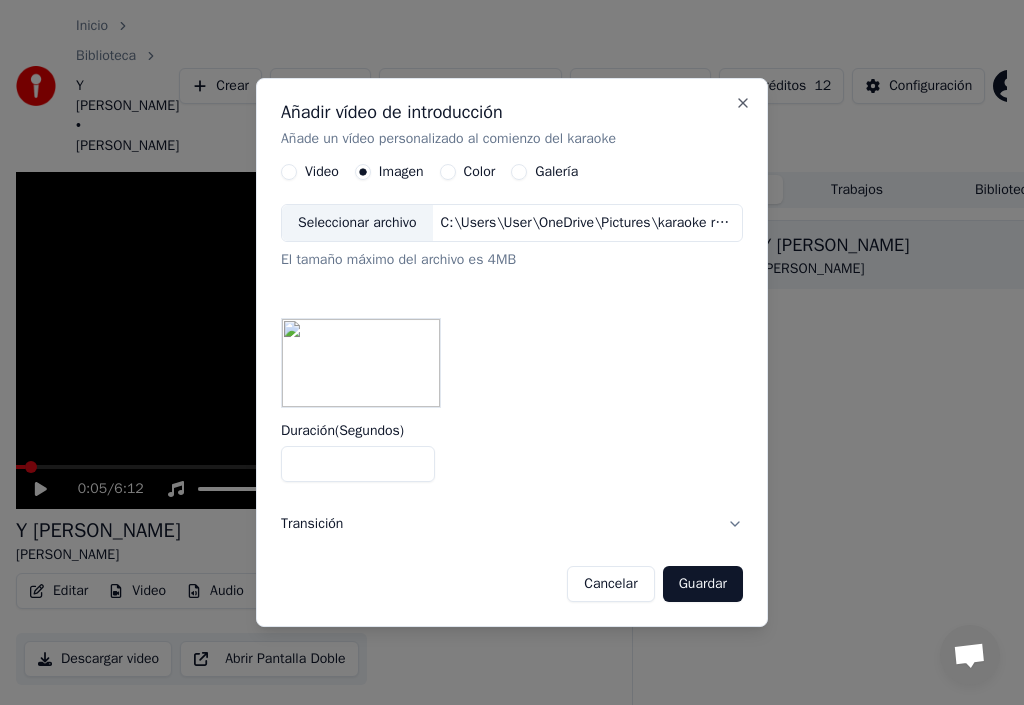 click on "Guardar" at bounding box center [703, 584] 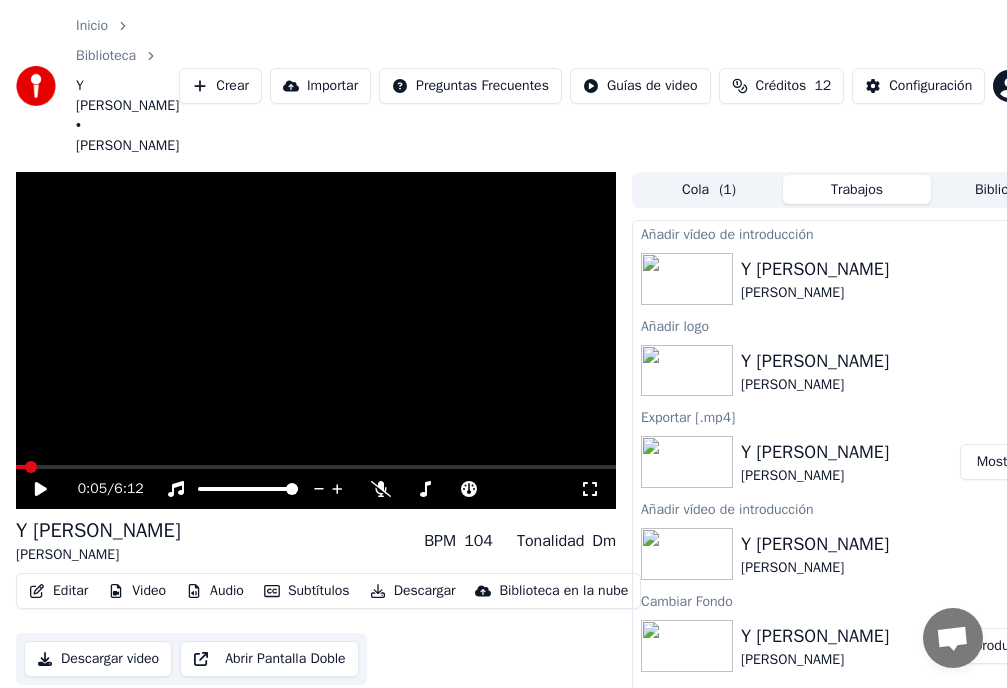 click on "Crear" at bounding box center [220, 86] 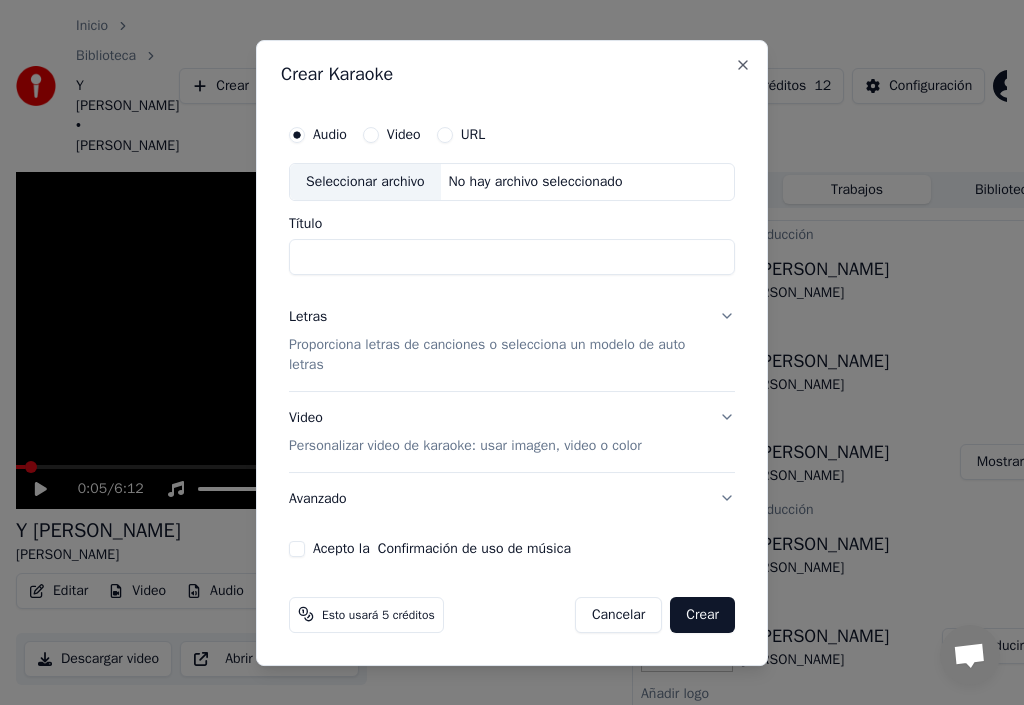 click on "Título" at bounding box center (512, 257) 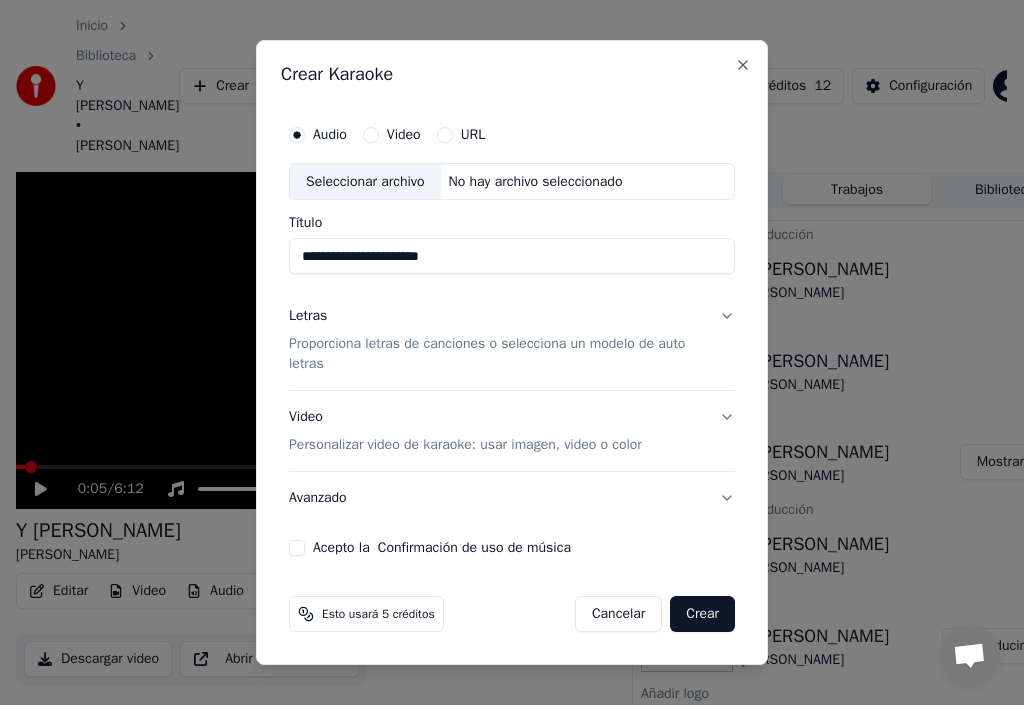 click on "**********" at bounding box center [512, 257] 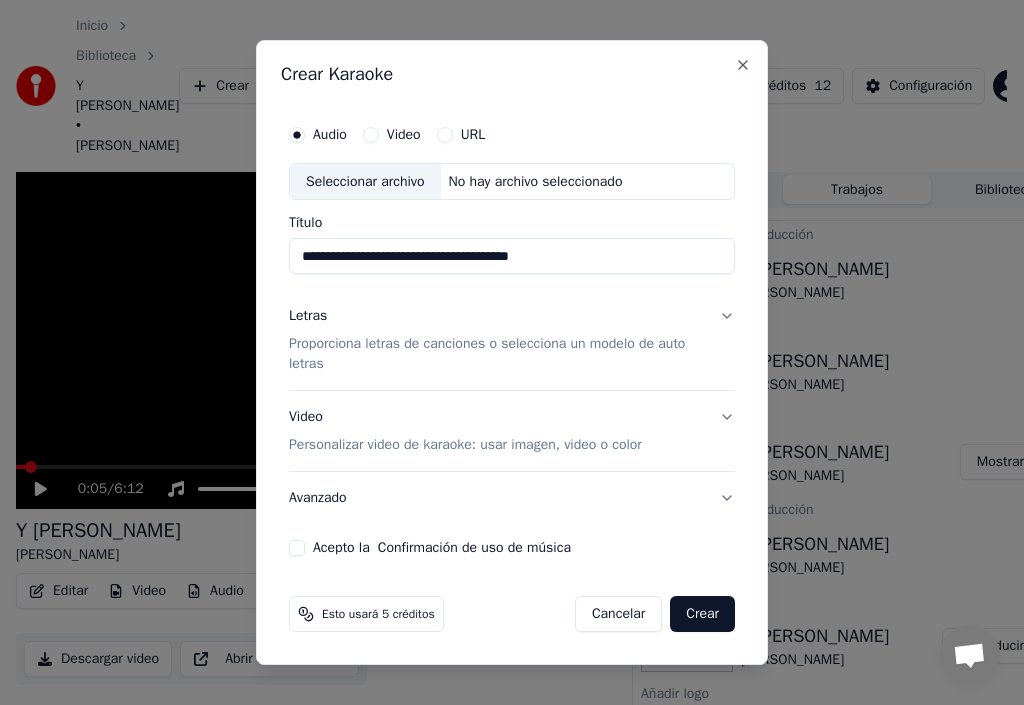 type on "**********" 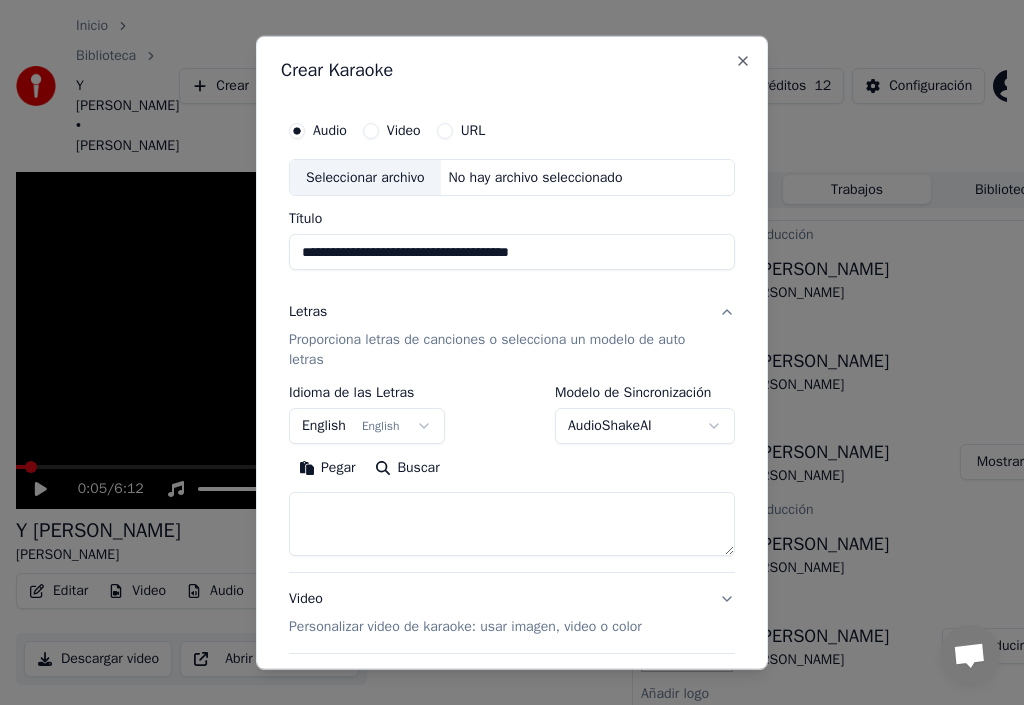 click on "**********" at bounding box center (503, 352) 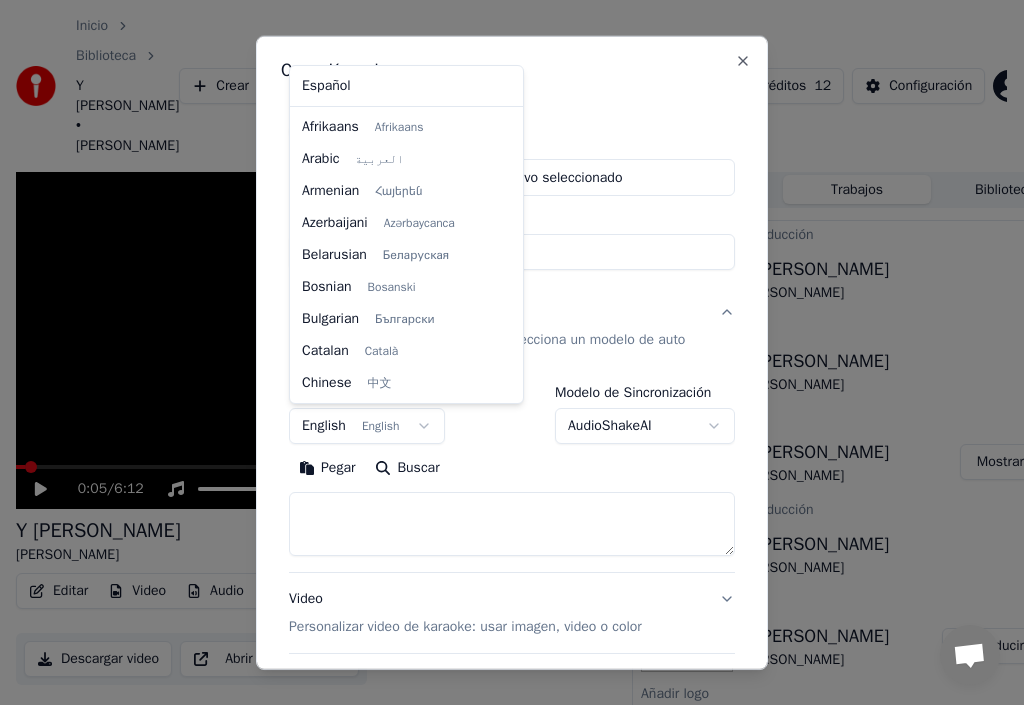 scroll, scrollTop: 160, scrollLeft: 0, axis: vertical 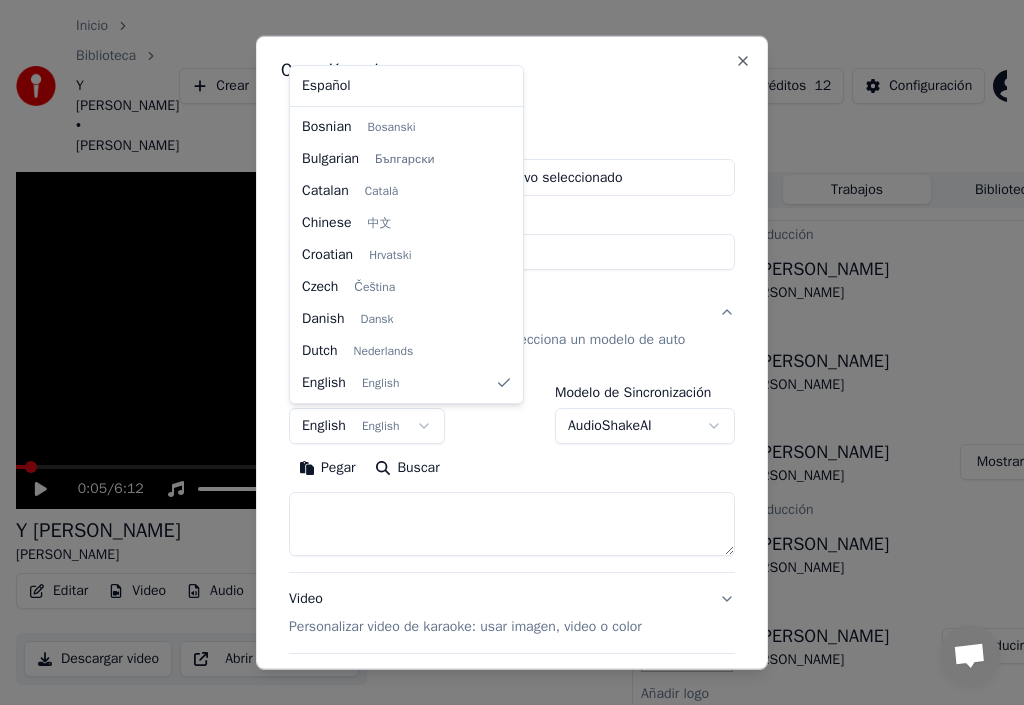 select on "**" 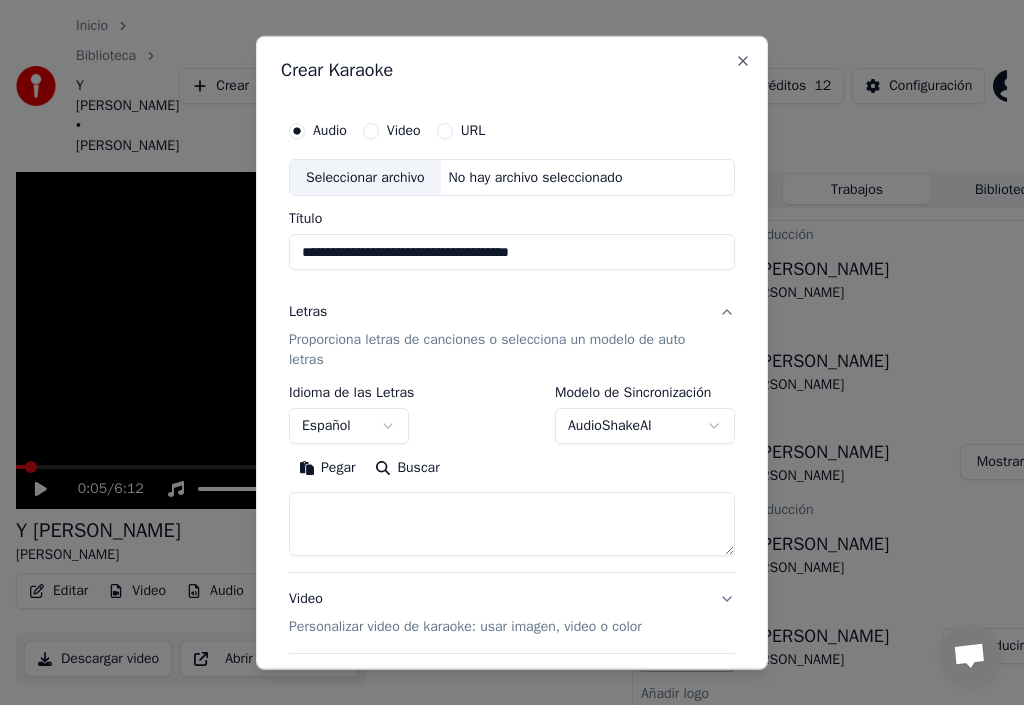 click on "Buscar" at bounding box center (407, 468) 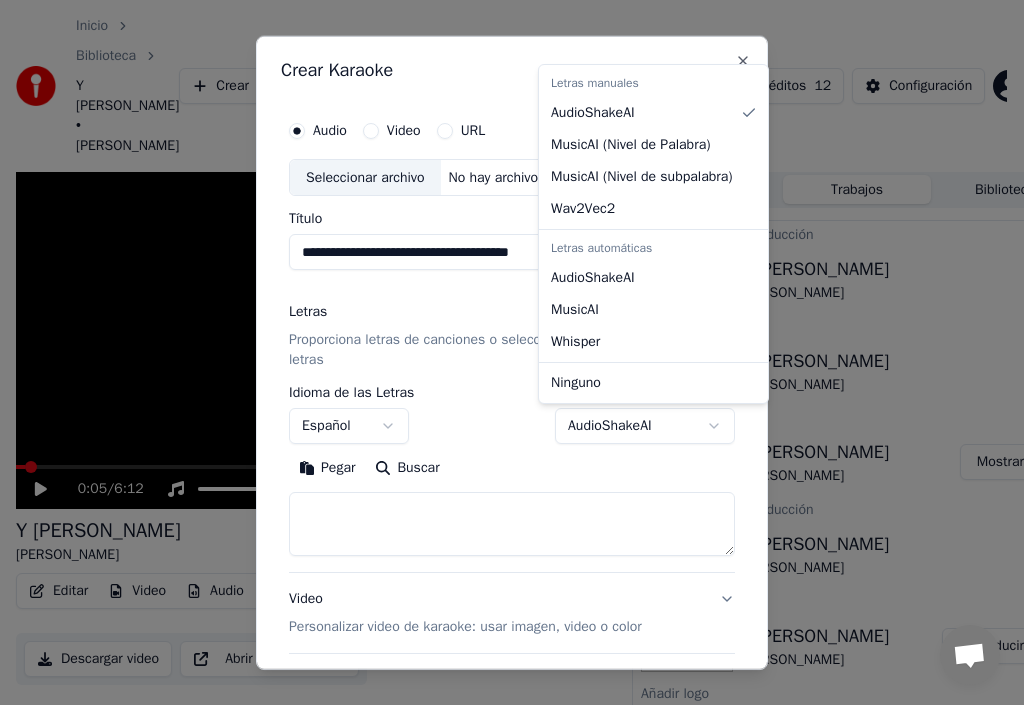 click on "**********" at bounding box center (503, 352) 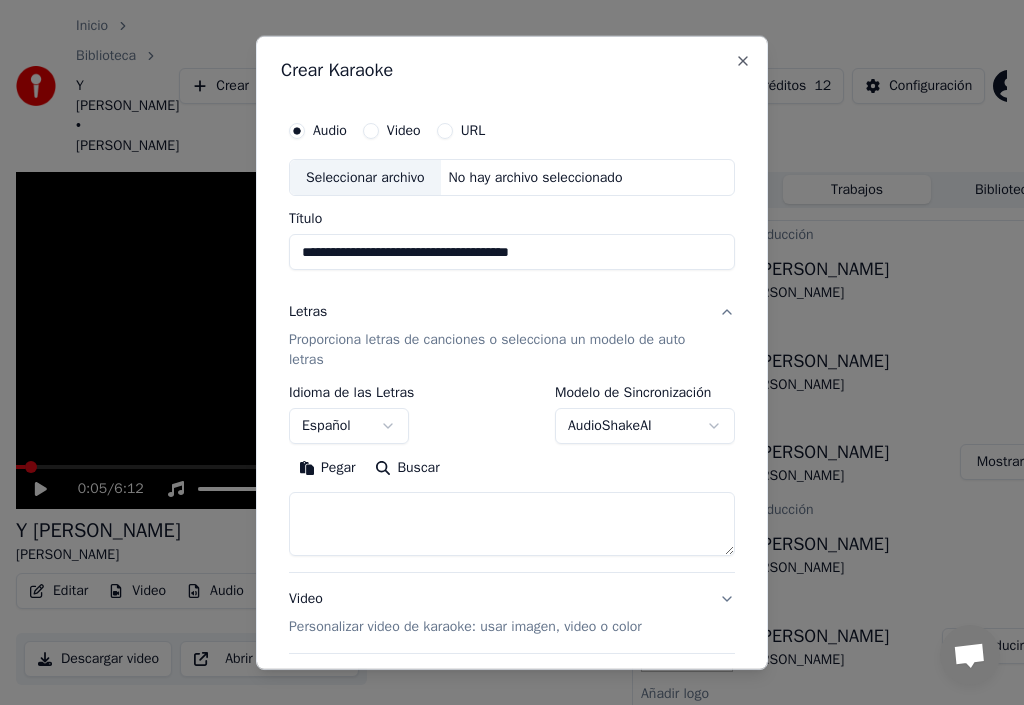 click at bounding box center (512, 524) 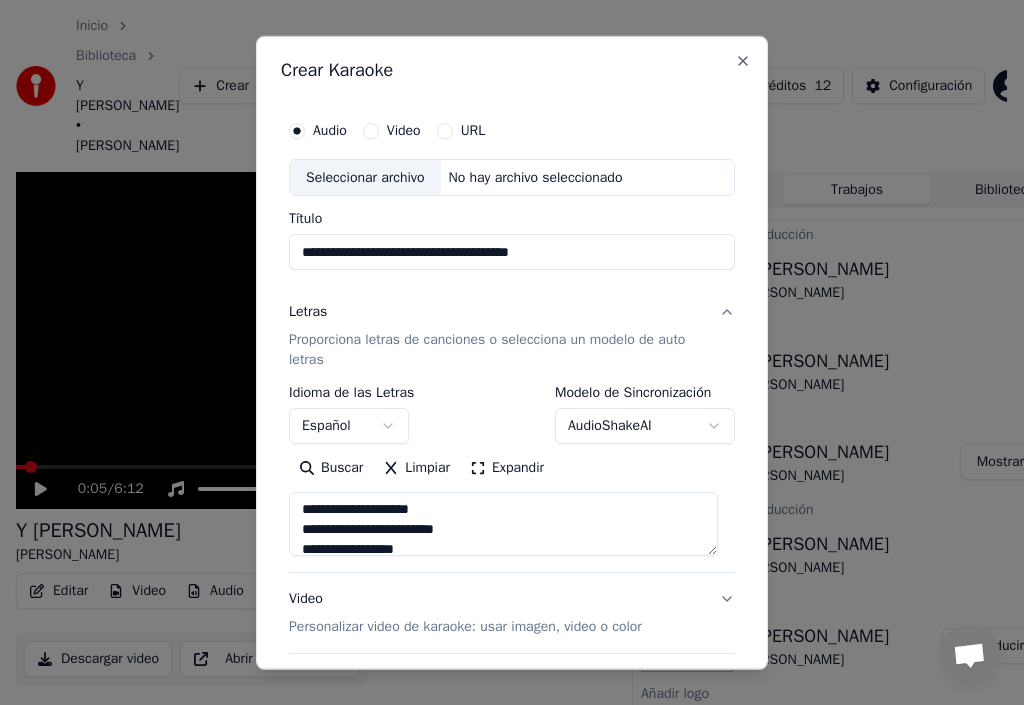 scroll, scrollTop: 200, scrollLeft: 0, axis: vertical 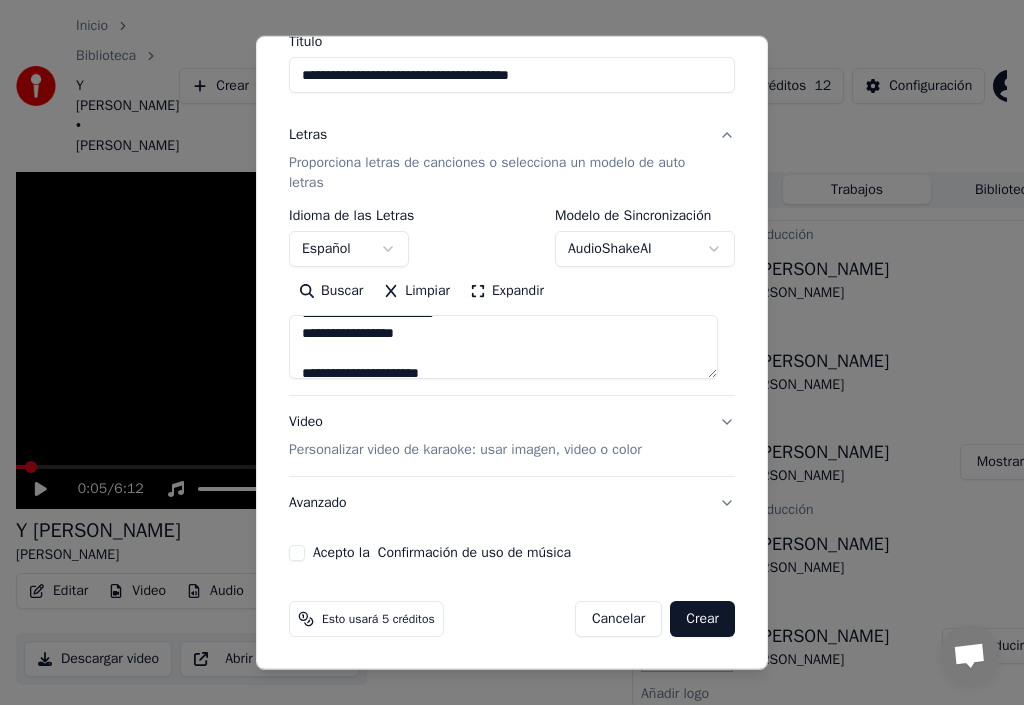 click on "Acepto la   Confirmación de uso de música" at bounding box center [297, 553] 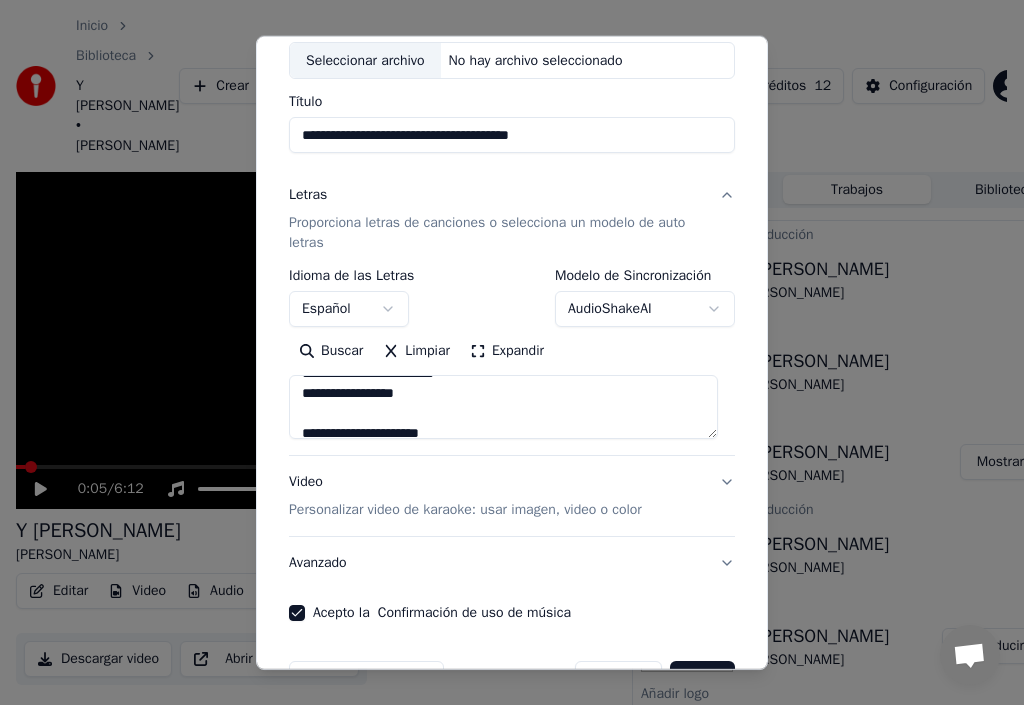 scroll, scrollTop: 77, scrollLeft: 0, axis: vertical 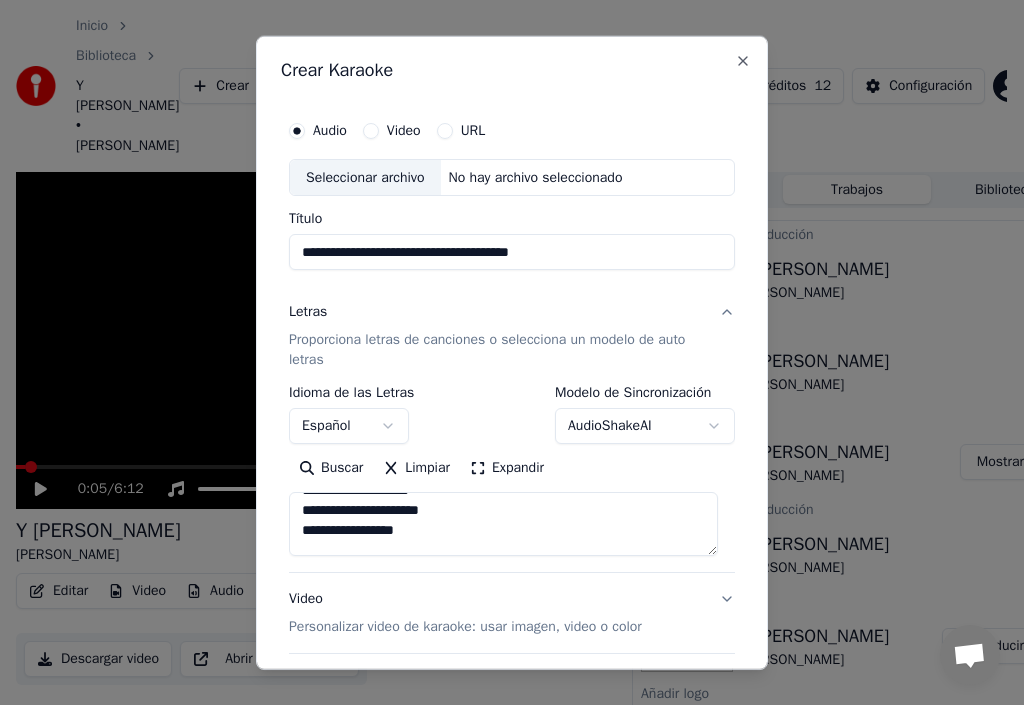 click on "Seleccionar archivo" at bounding box center (365, 177) 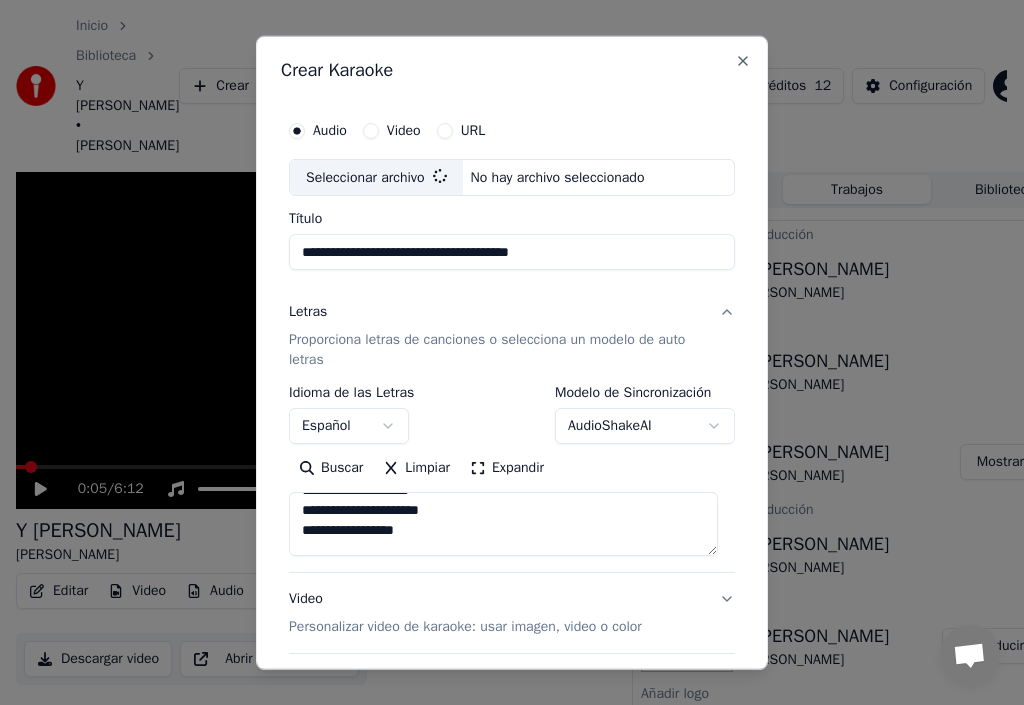 type on "**********" 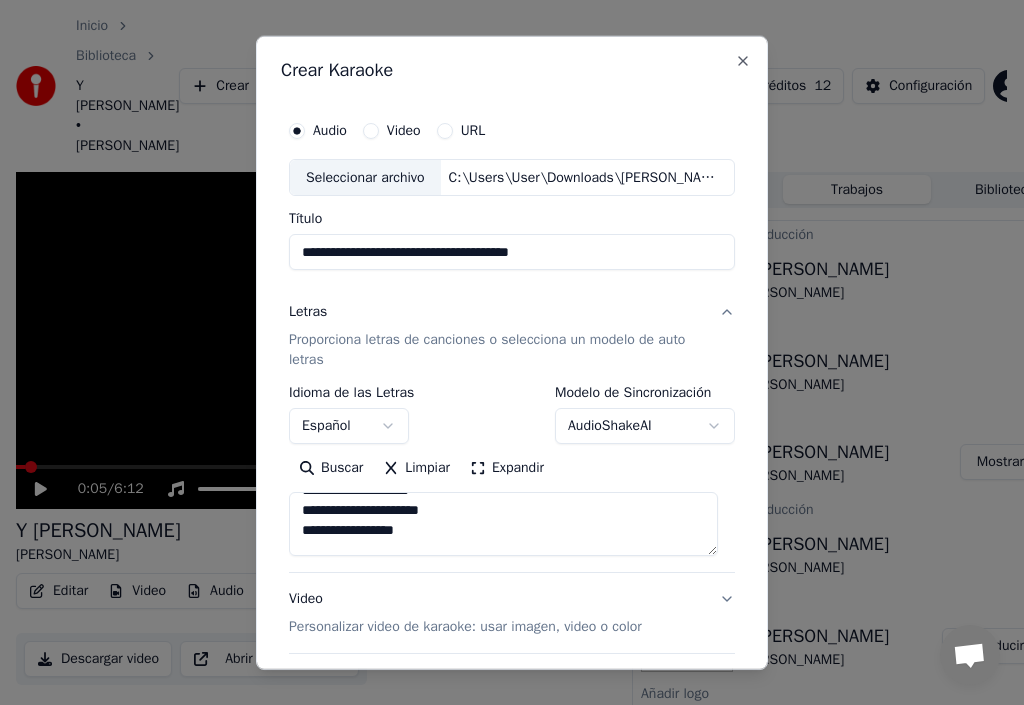 type on "**********" 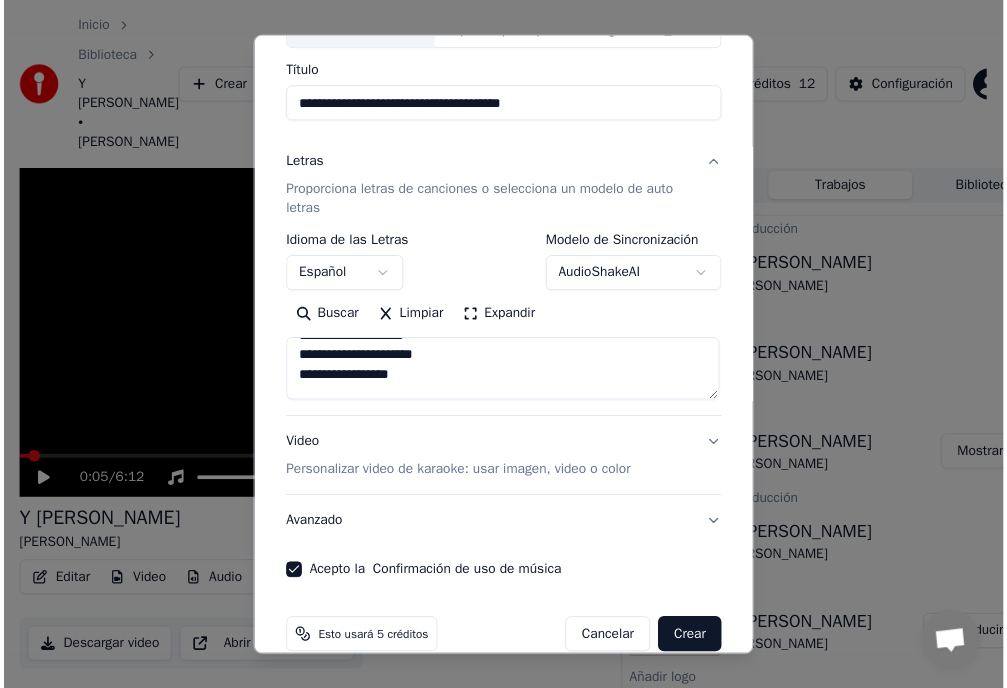 scroll, scrollTop: 177, scrollLeft: 0, axis: vertical 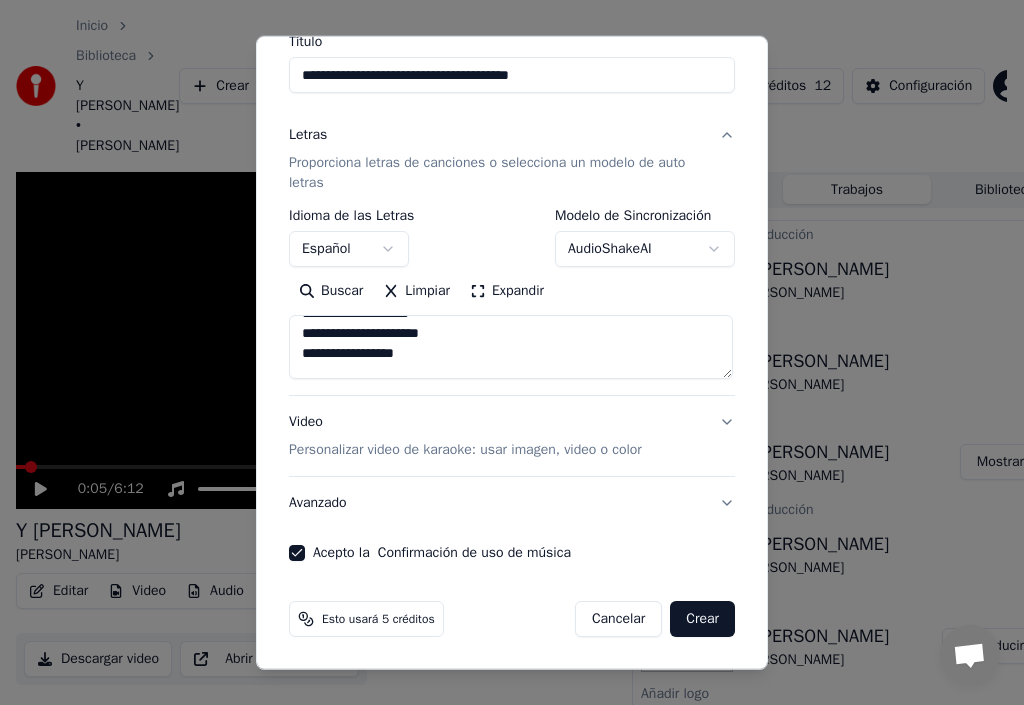 click on "Crear" at bounding box center (702, 619) 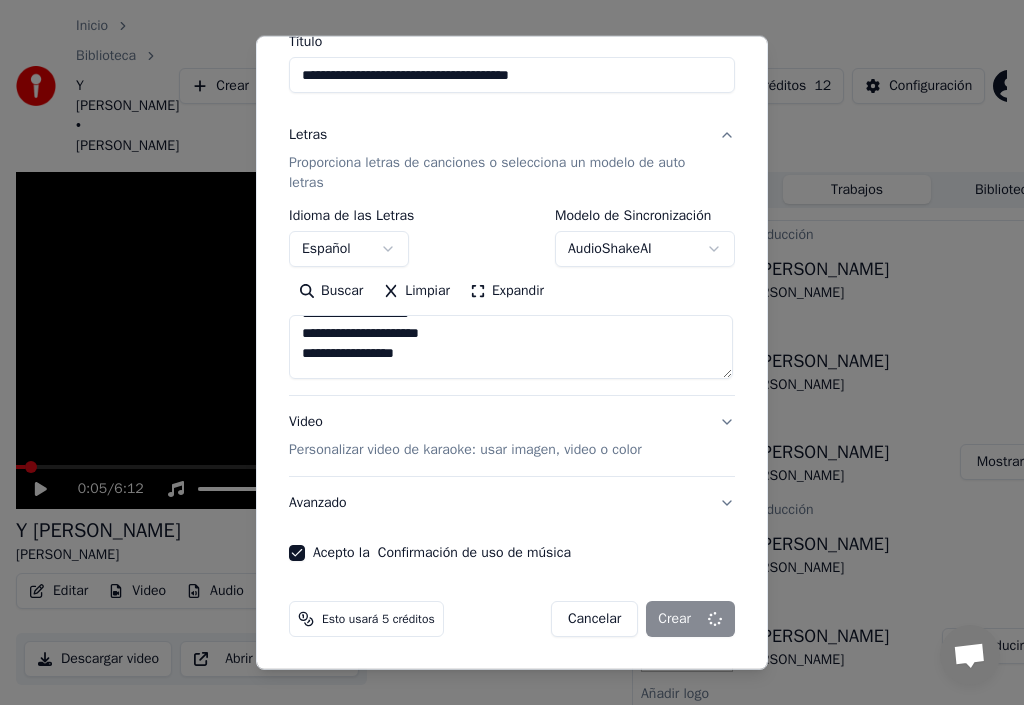 type on "**********" 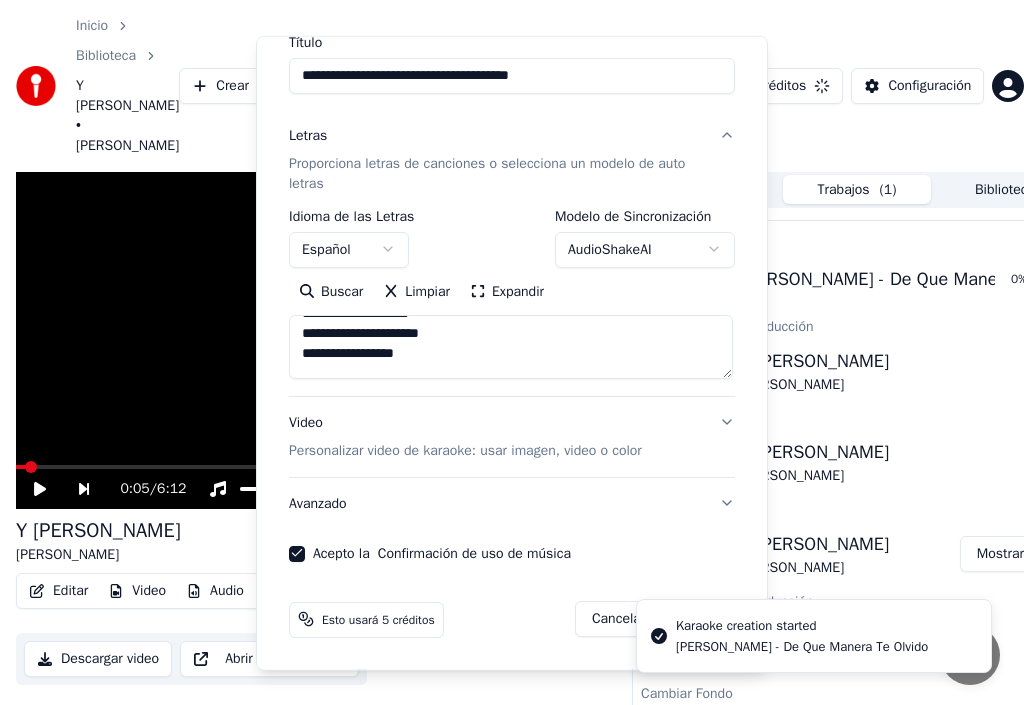 type 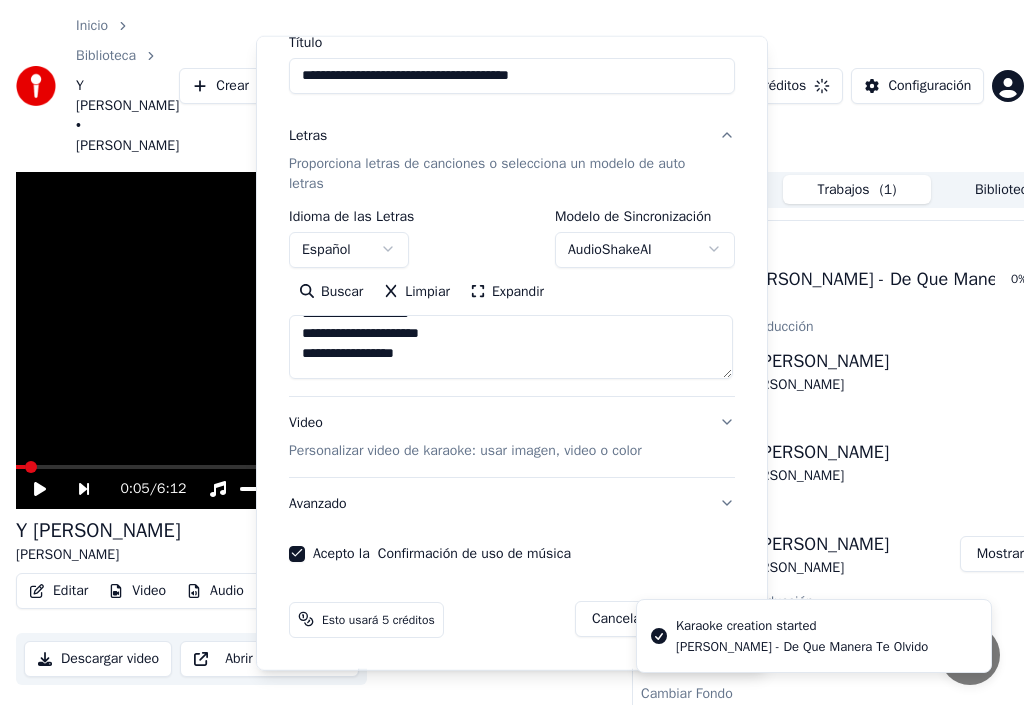 type 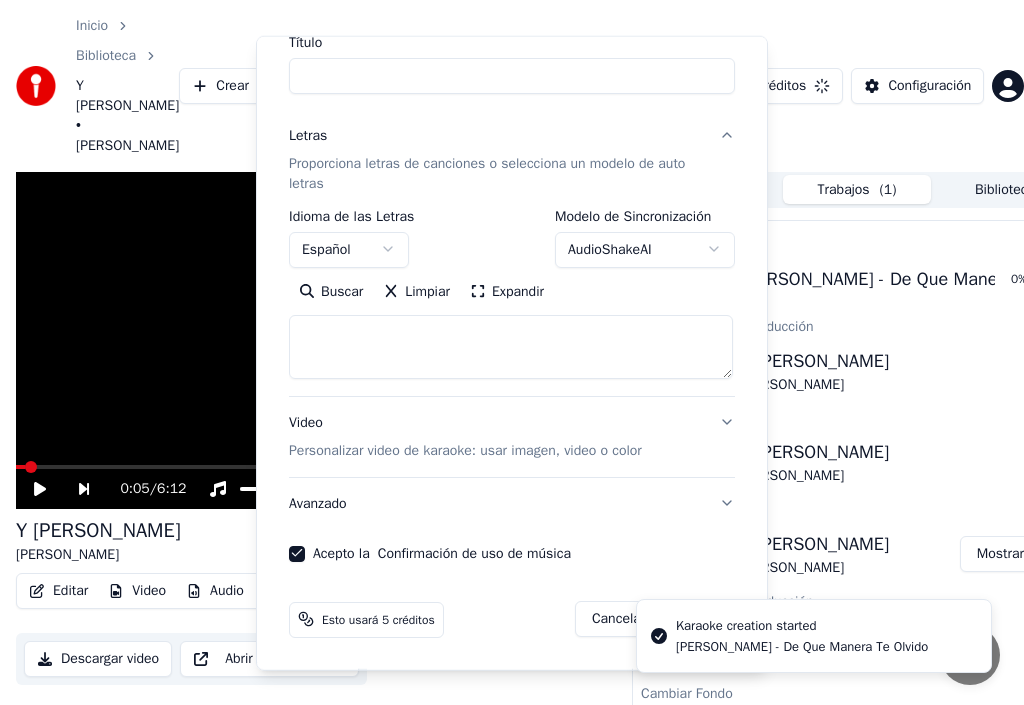 select 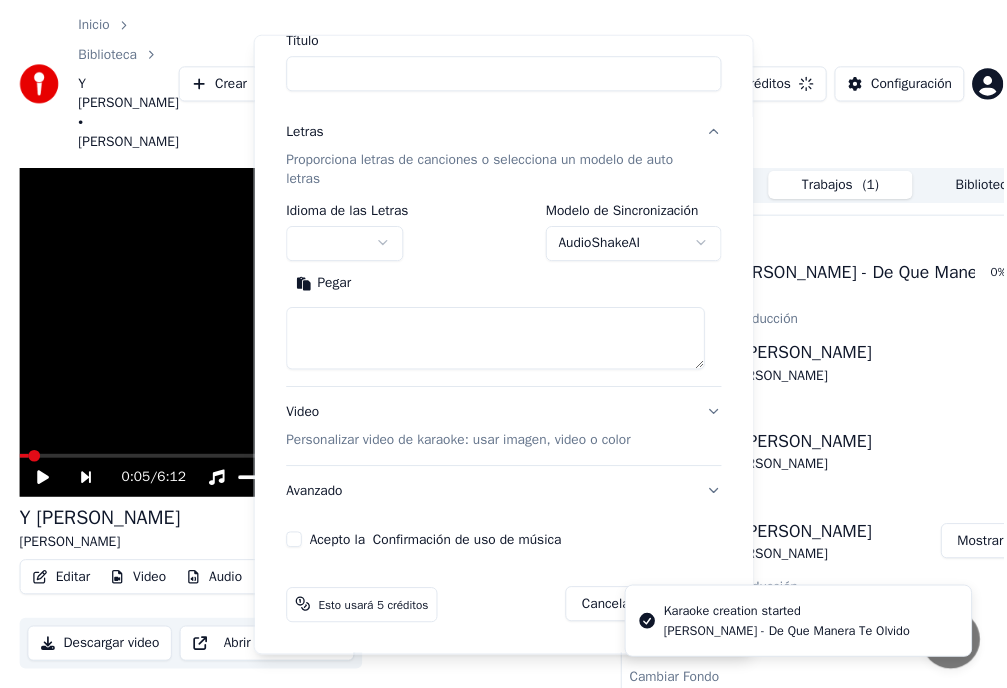 scroll, scrollTop: 0, scrollLeft: 0, axis: both 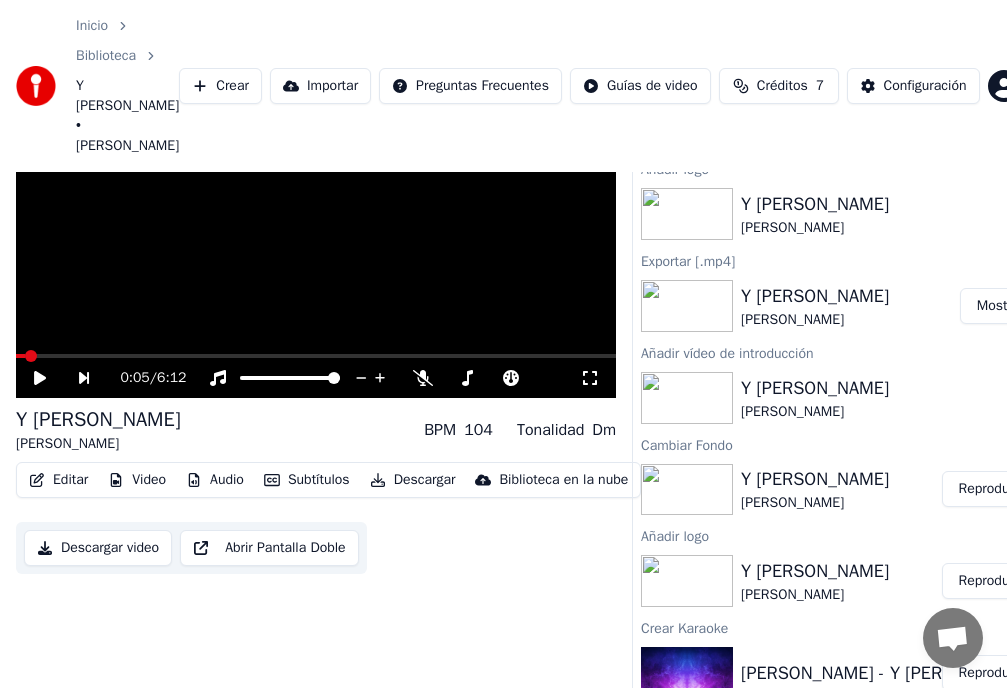 click on "Editar" at bounding box center [58, 480] 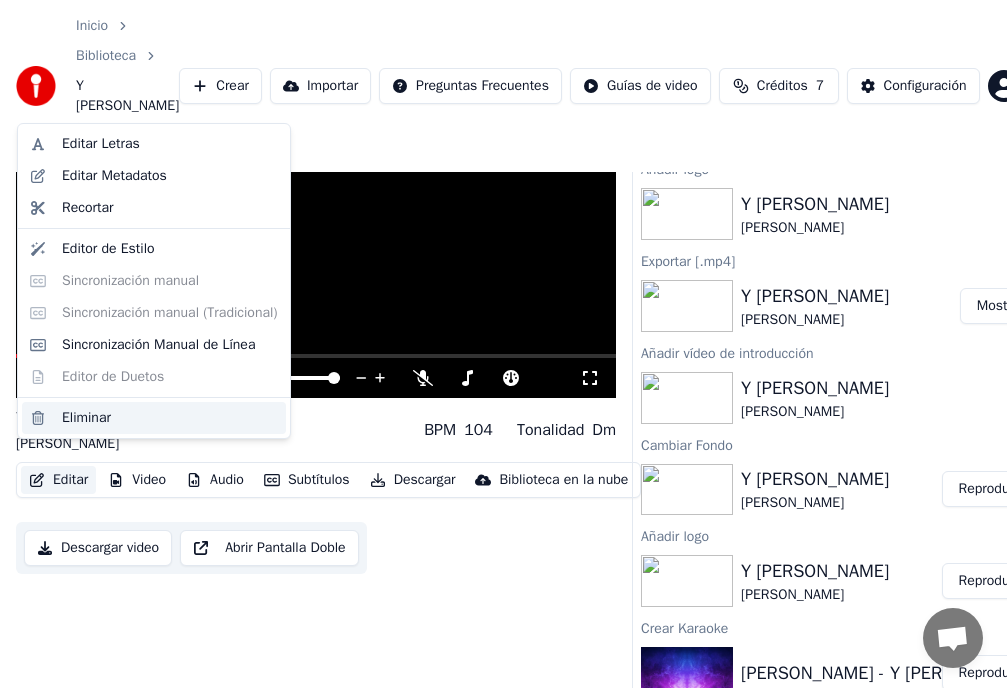 click on "Eliminar" at bounding box center [86, 418] 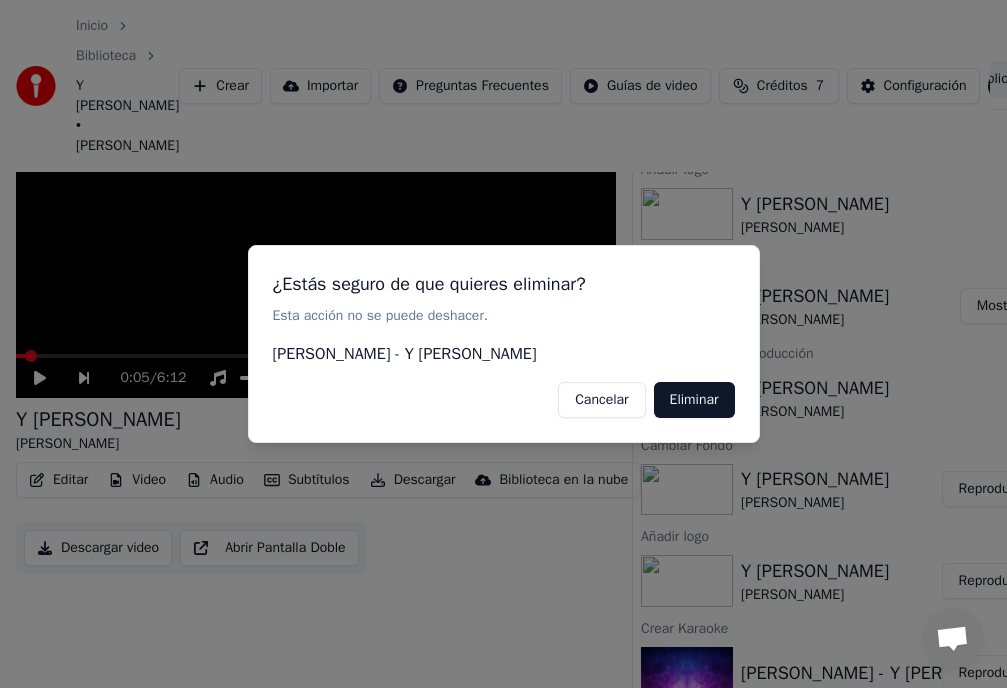 scroll, scrollTop: 94, scrollLeft: 0, axis: vertical 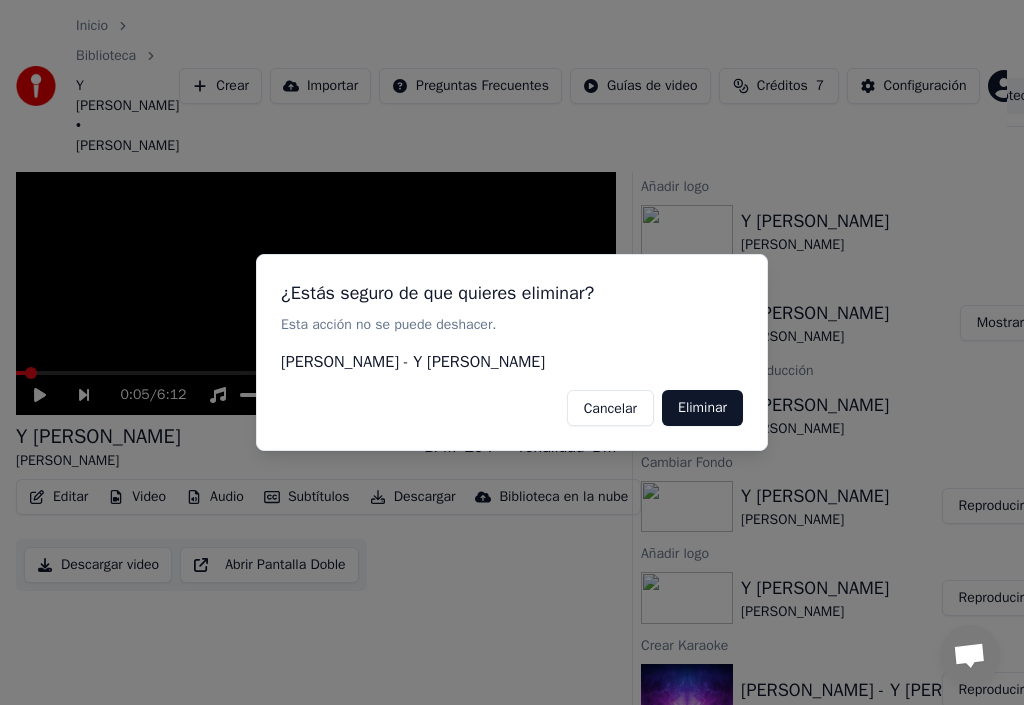 click on "Eliminar" at bounding box center (702, 408) 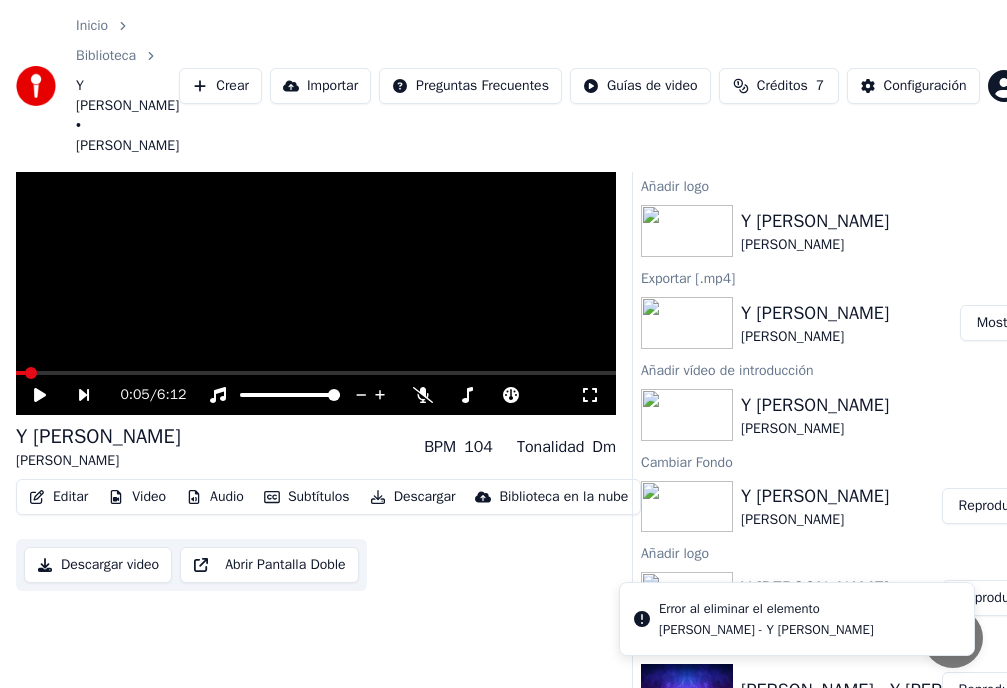 click on "Editar" at bounding box center (58, 497) 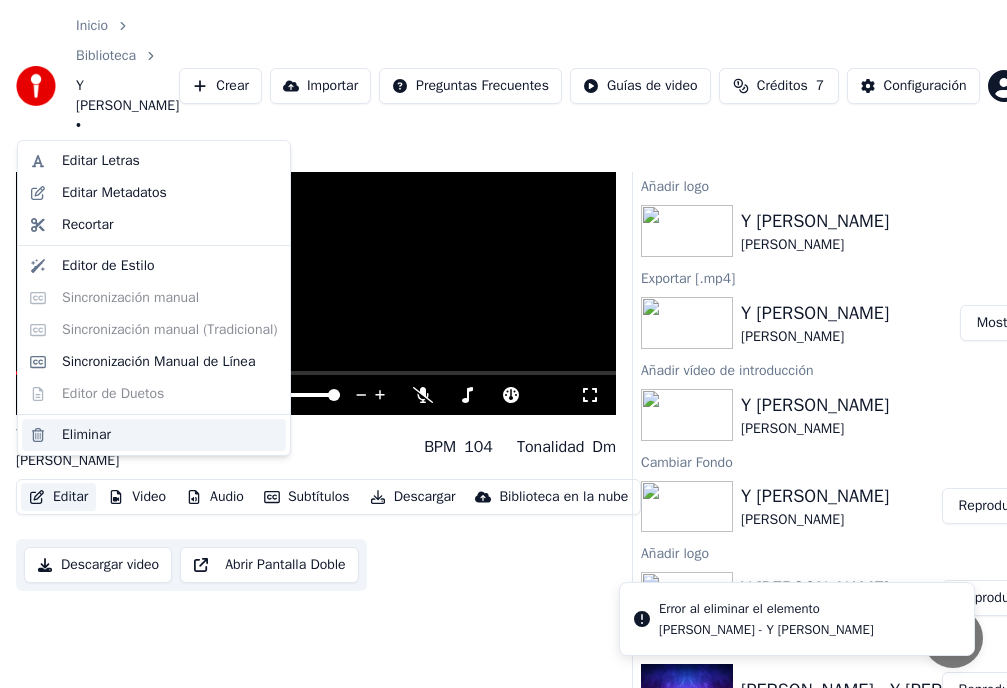 click on "Eliminar" at bounding box center [86, 435] 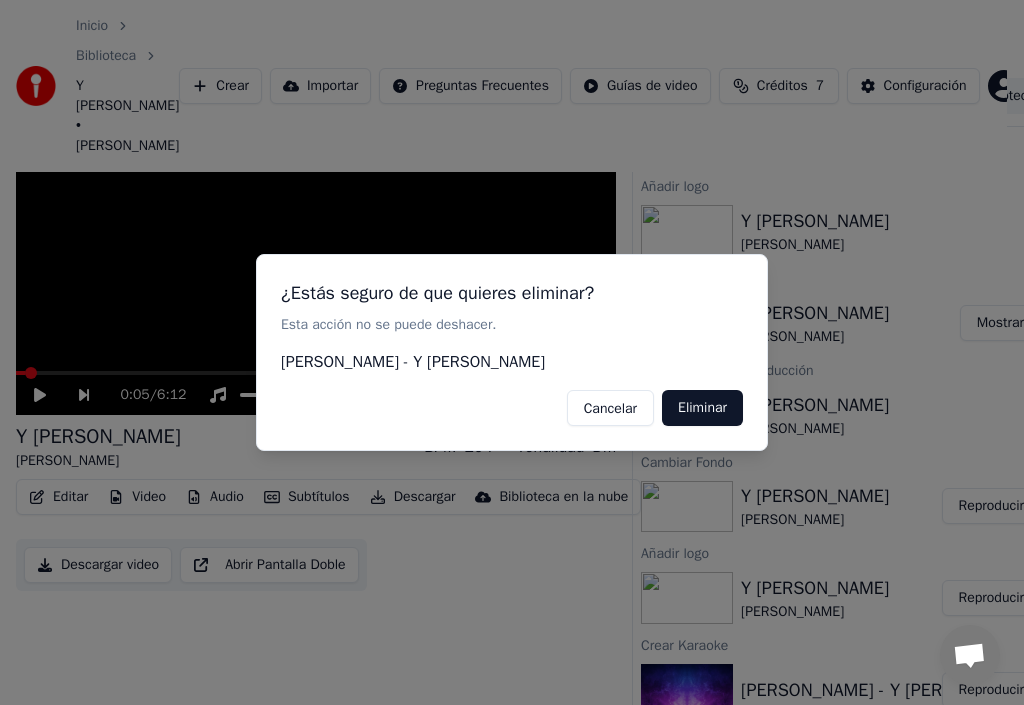 click on "Eliminar" at bounding box center (702, 408) 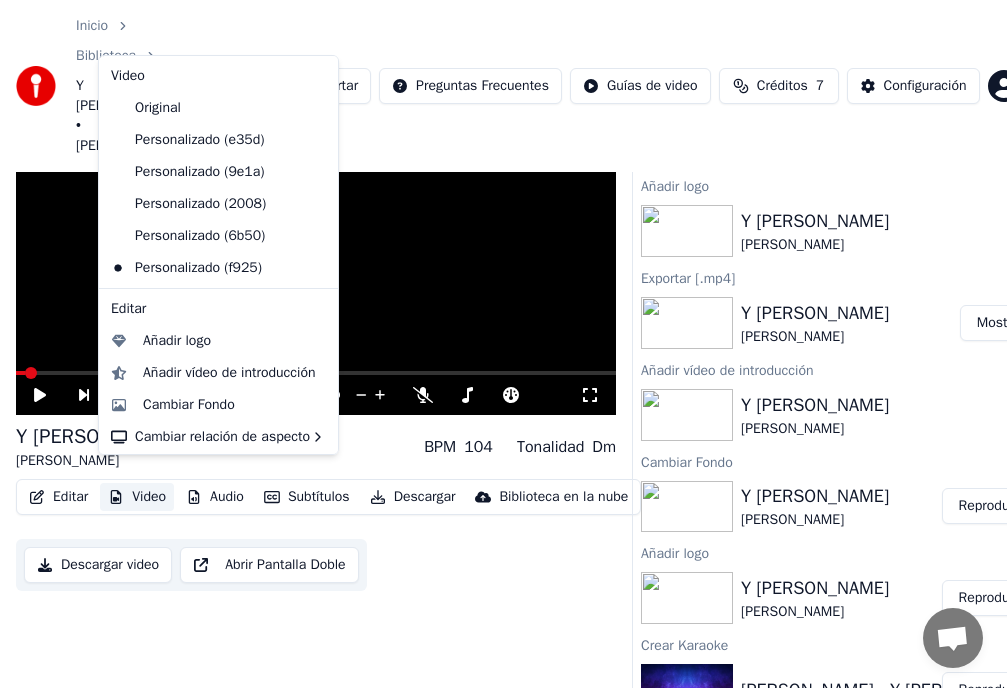 click on "Video" at bounding box center [137, 497] 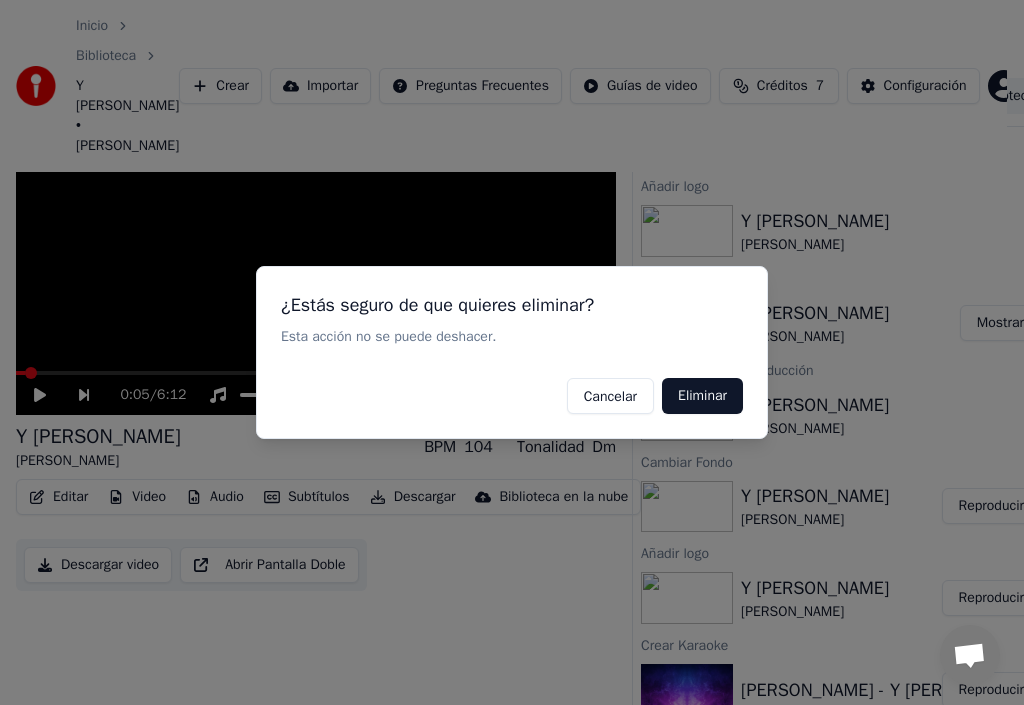click on "Eliminar" at bounding box center [702, 396] 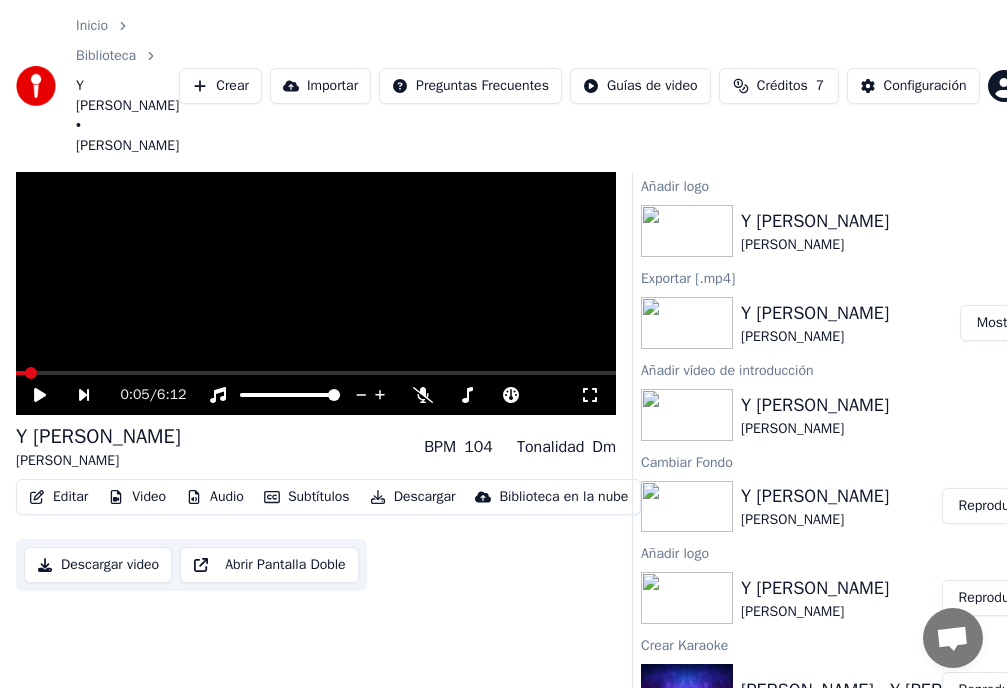 click on "Editar" at bounding box center (58, 497) 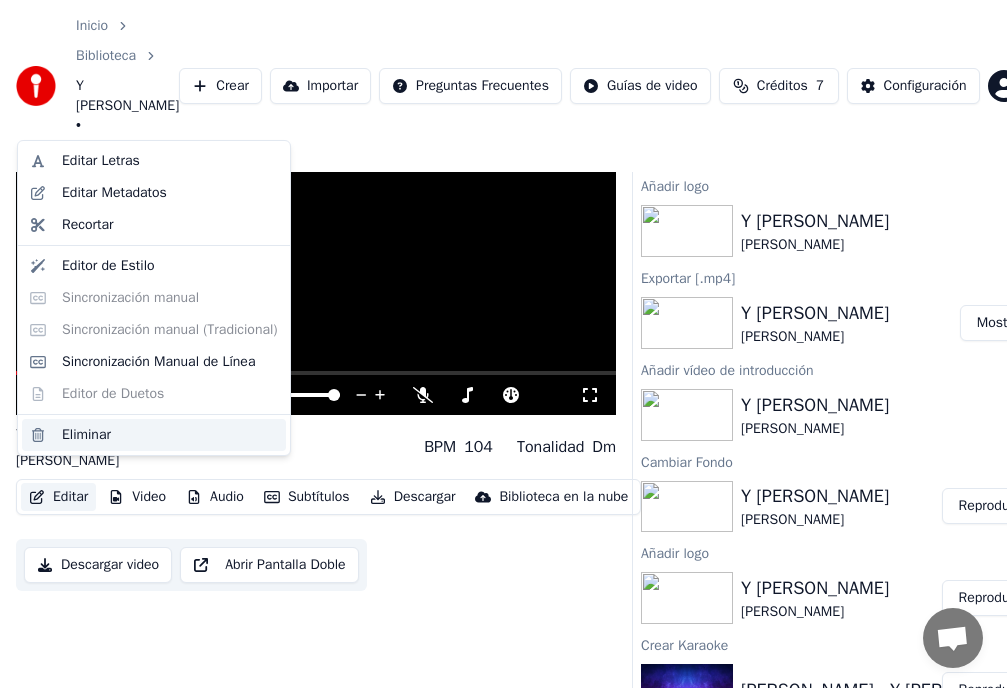 click on "Eliminar" at bounding box center [86, 435] 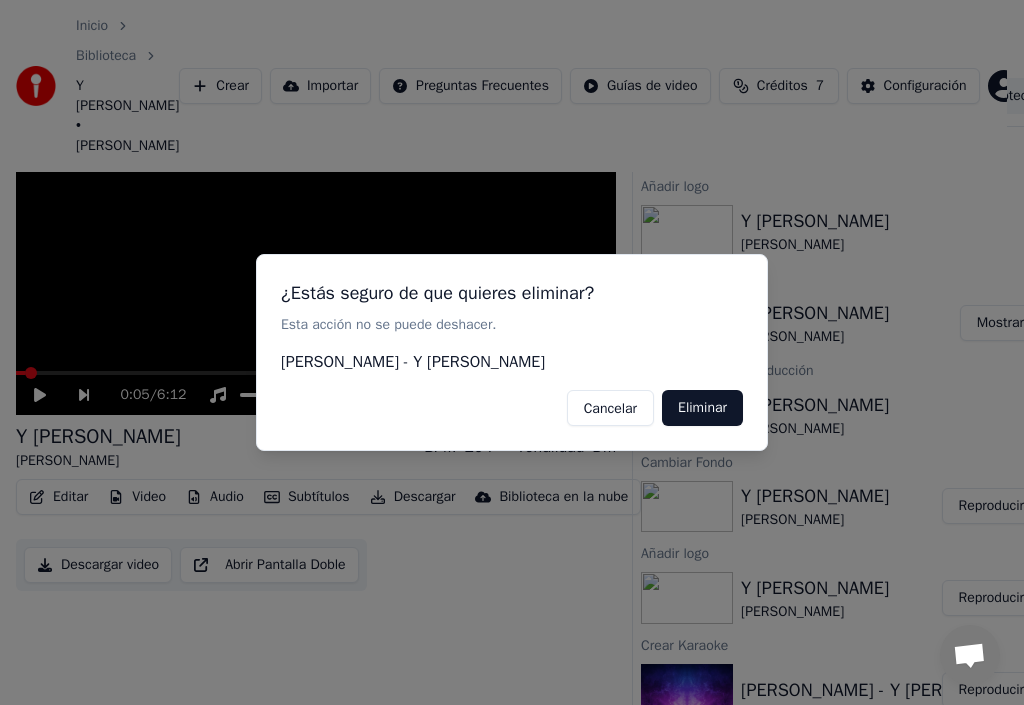 click on "Eliminar" at bounding box center (702, 408) 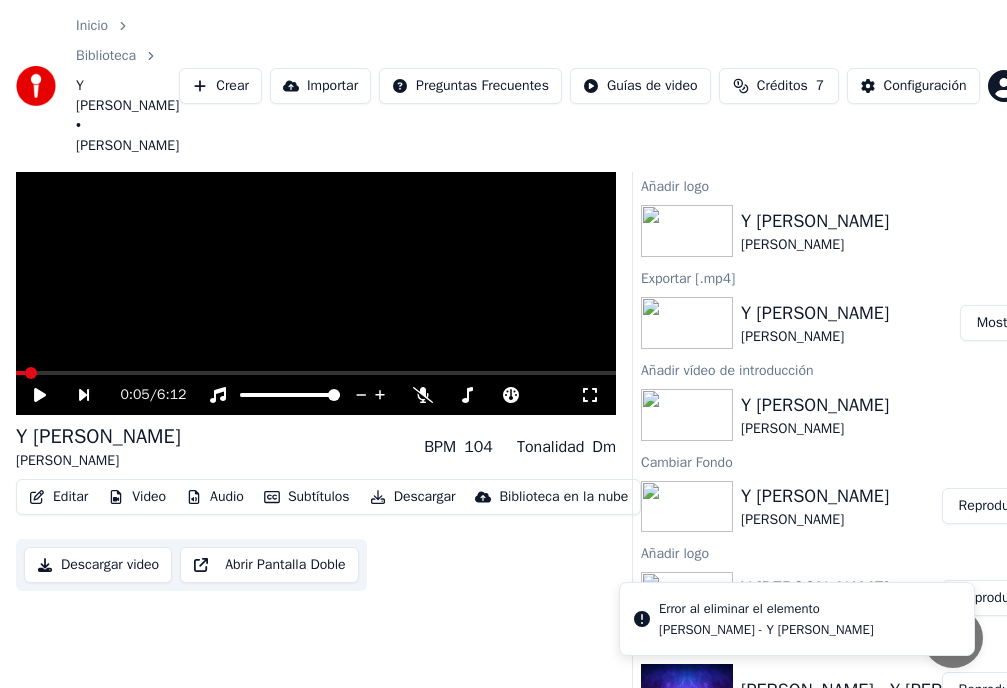 click on "Video" at bounding box center [137, 497] 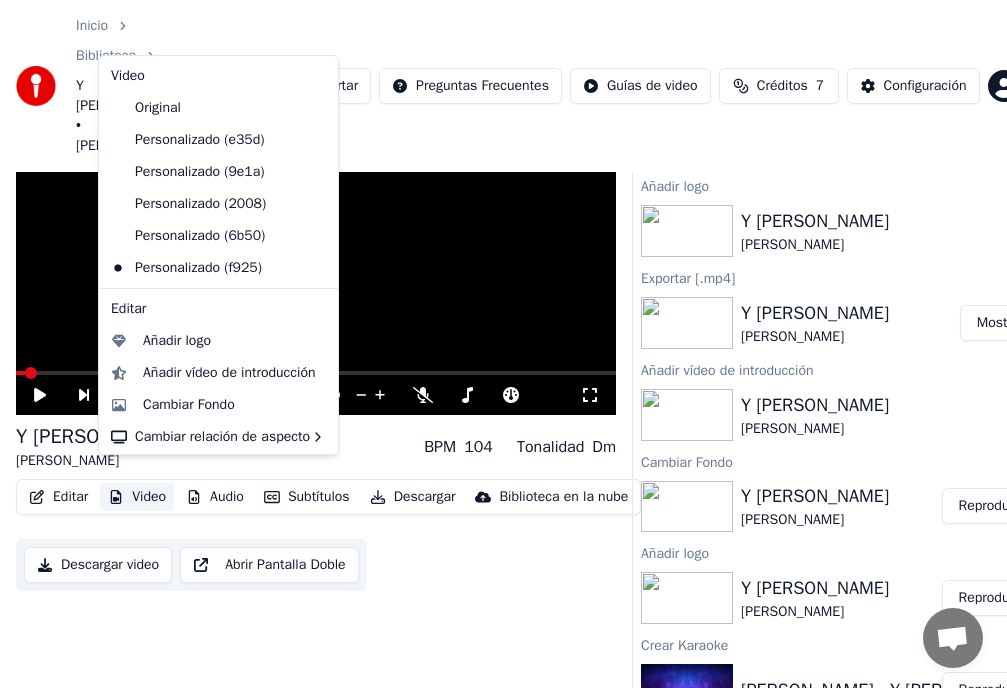 click 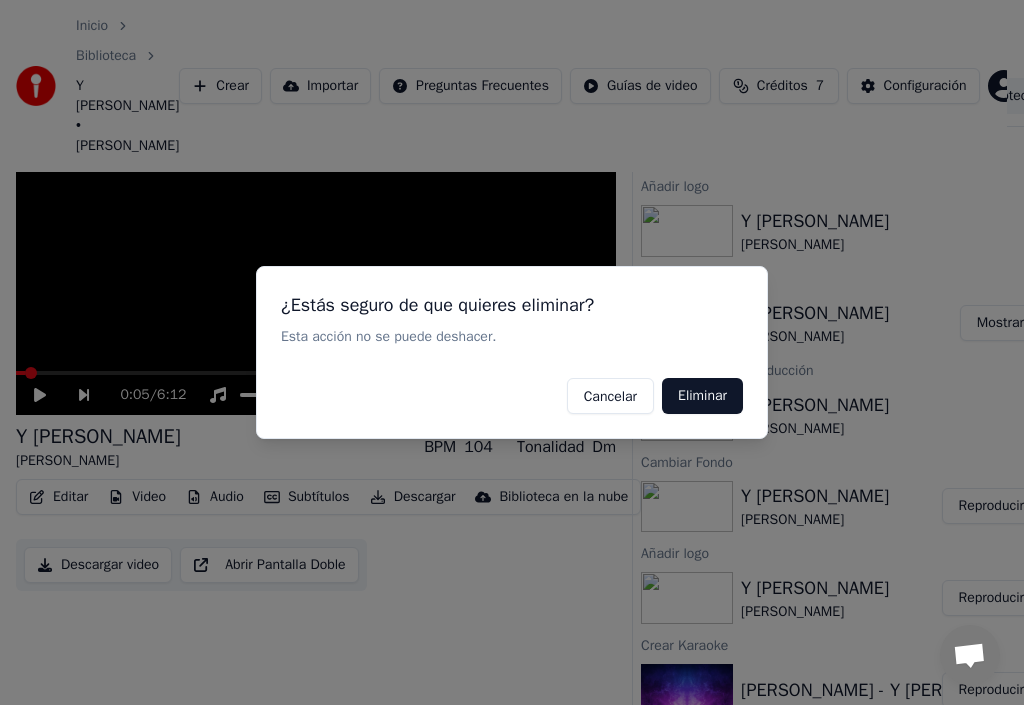 click on "Eliminar" at bounding box center (702, 396) 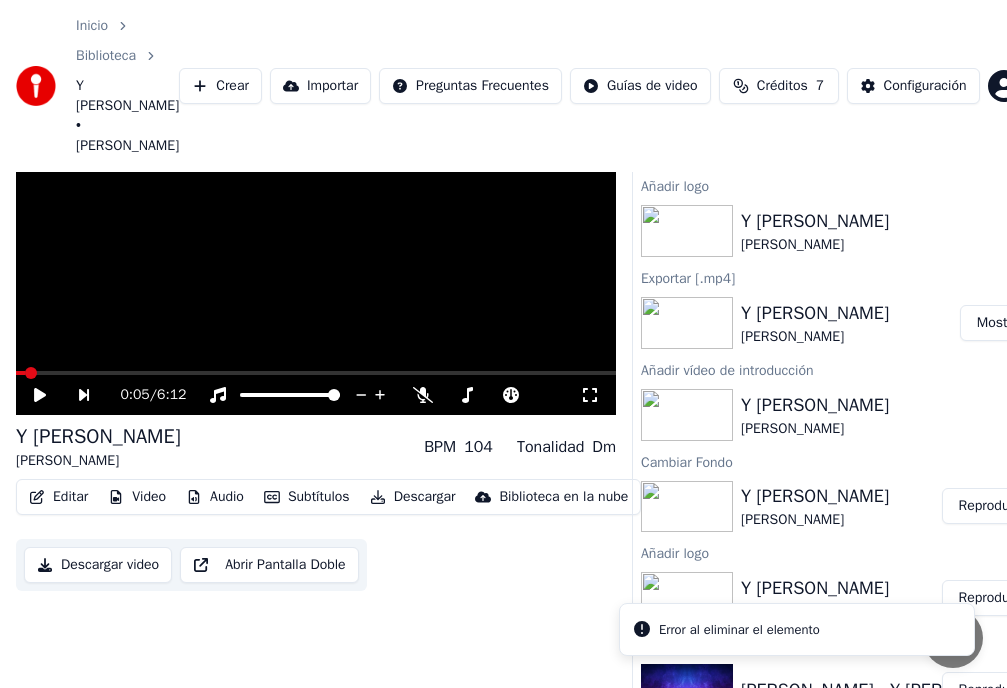 click on "Video" at bounding box center [137, 497] 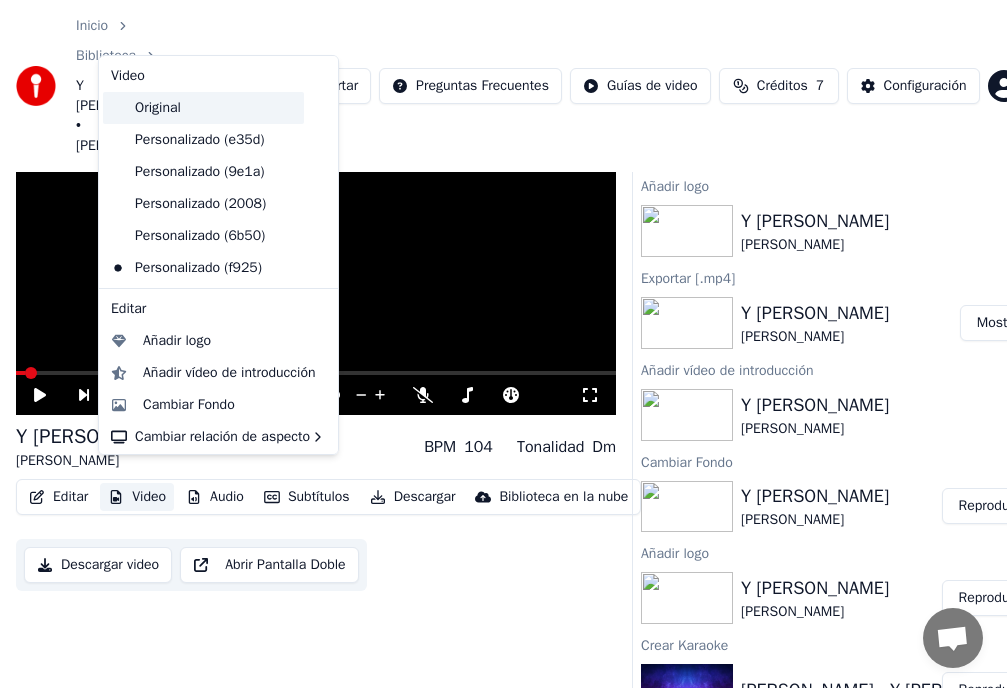 click on "Original" at bounding box center [203, 108] 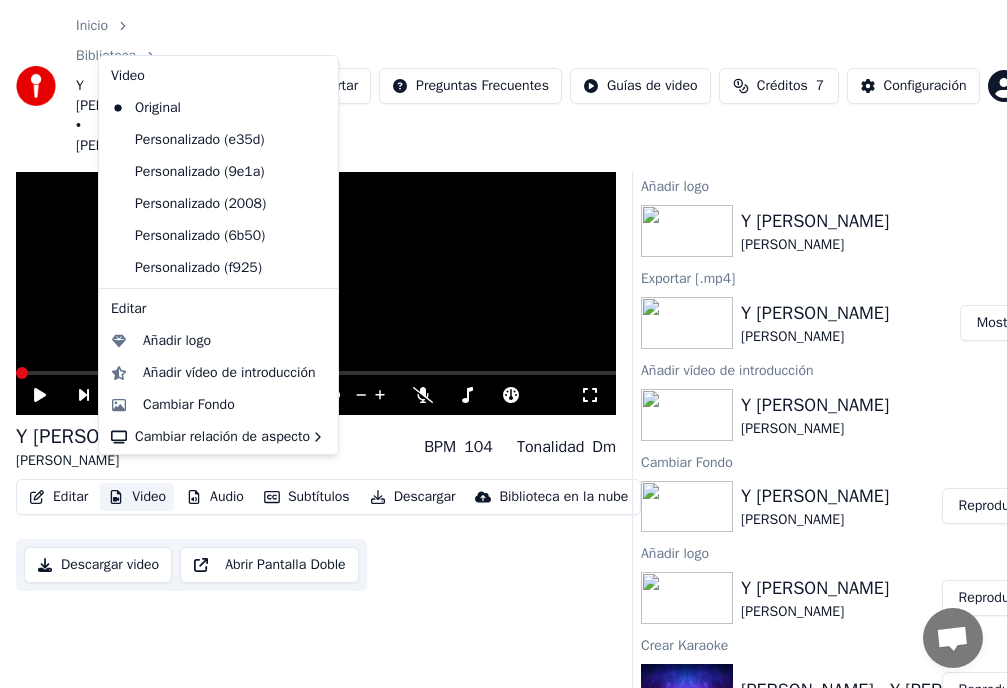 click on "Video" at bounding box center [137, 497] 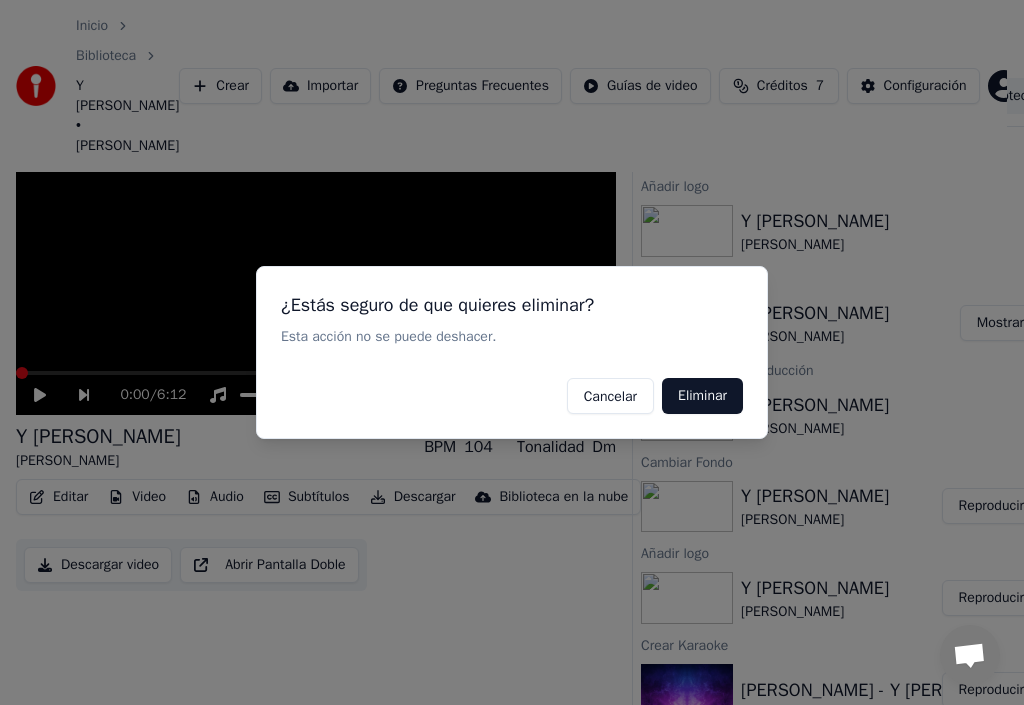 click on "Eliminar" at bounding box center [702, 396] 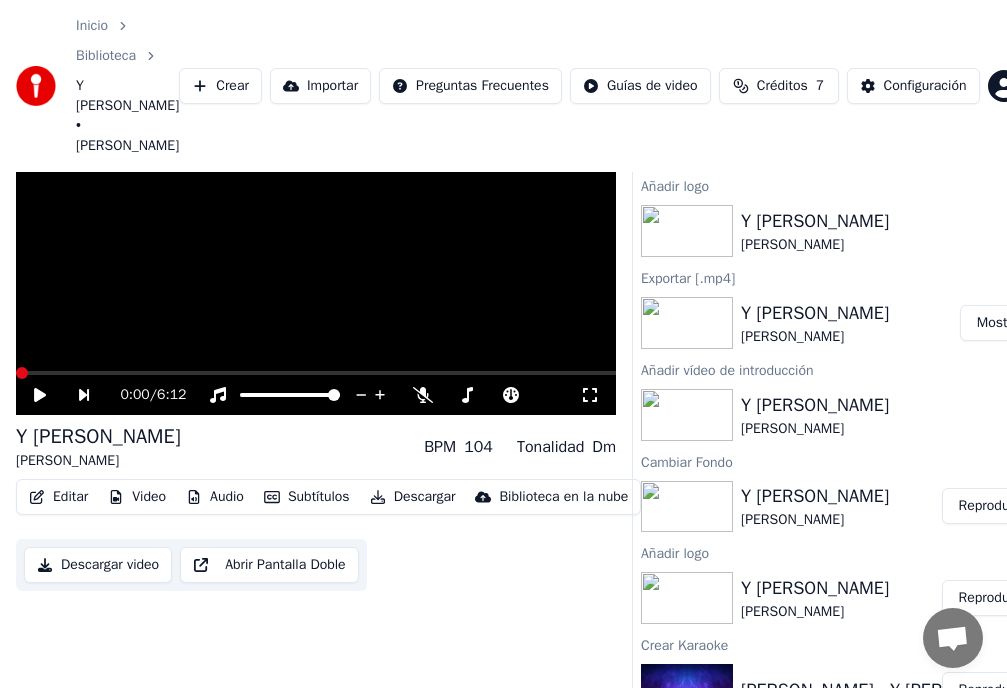 click on "Biblioteca en la nube" at bounding box center (563, 497) 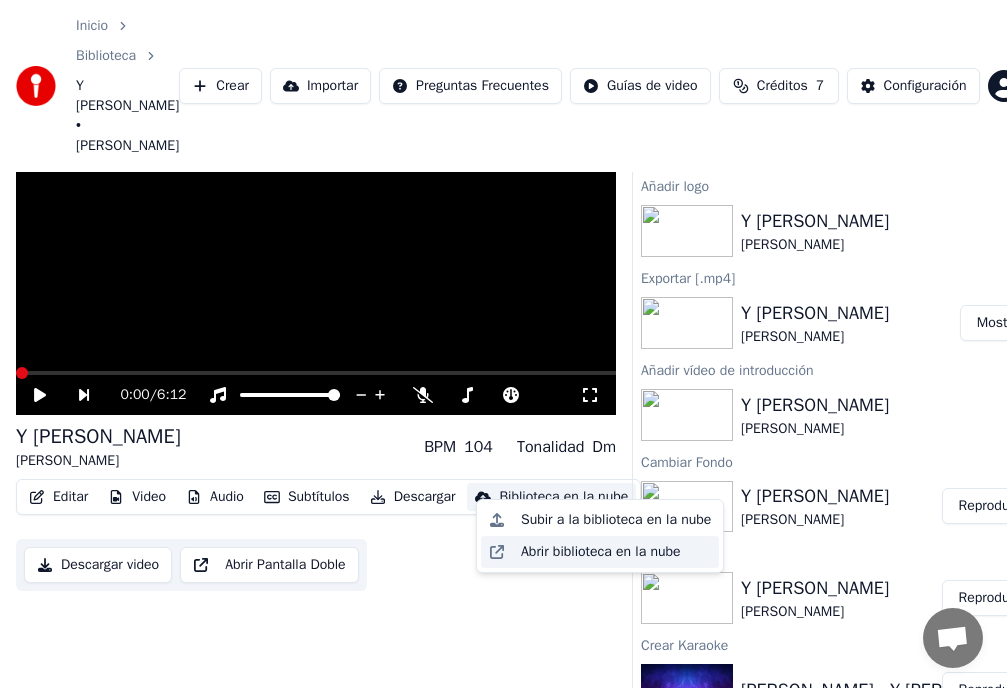 click on "Abrir biblioteca en la nube" at bounding box center (601, 552) 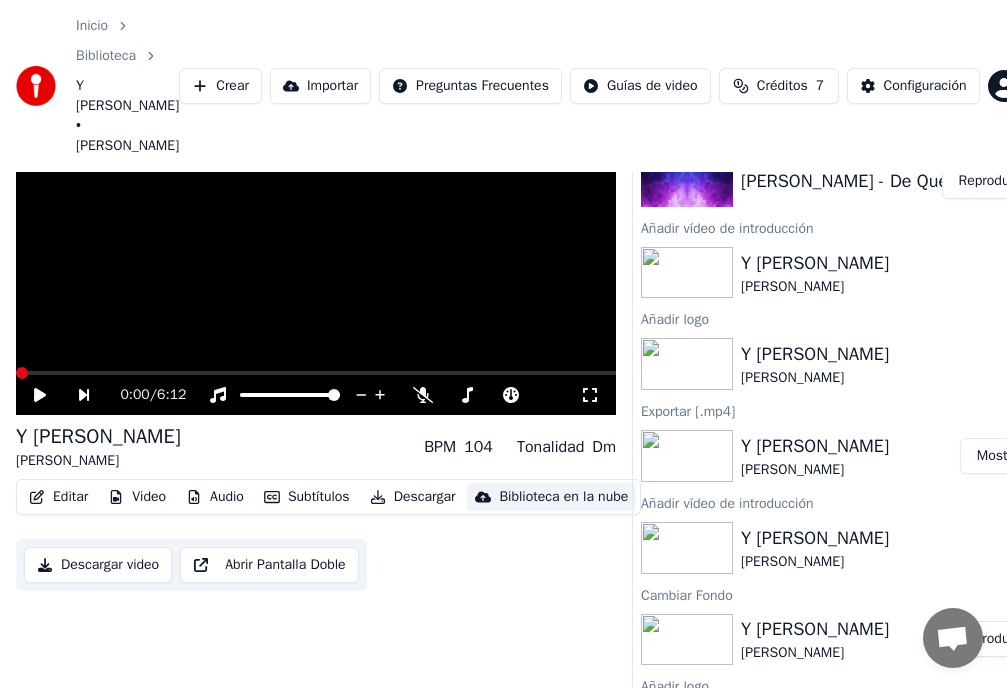 scroll, scrollTop: 0, scrollLeft: 0, axis: both 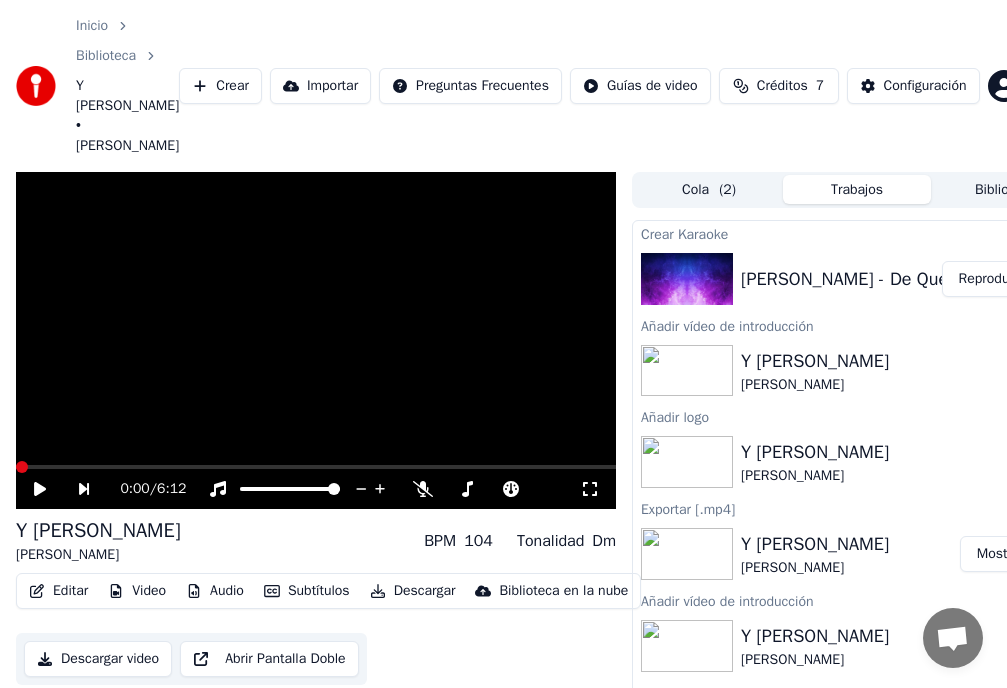click on "Biblioteca" at bounding box center [1005, 189] 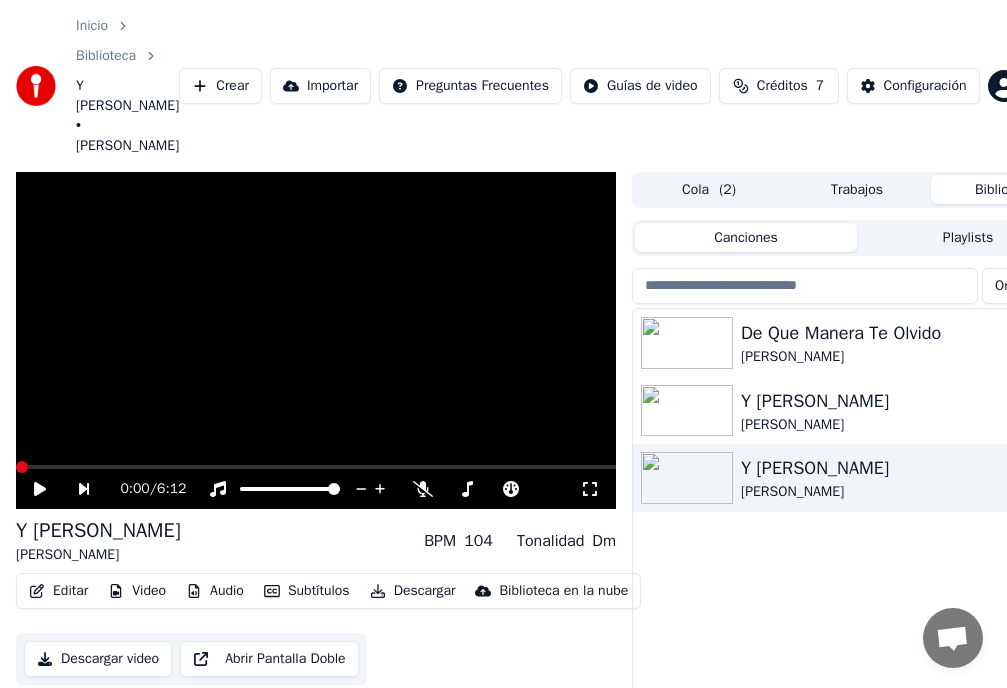click on "Editar" at bounding box center (58, 591) 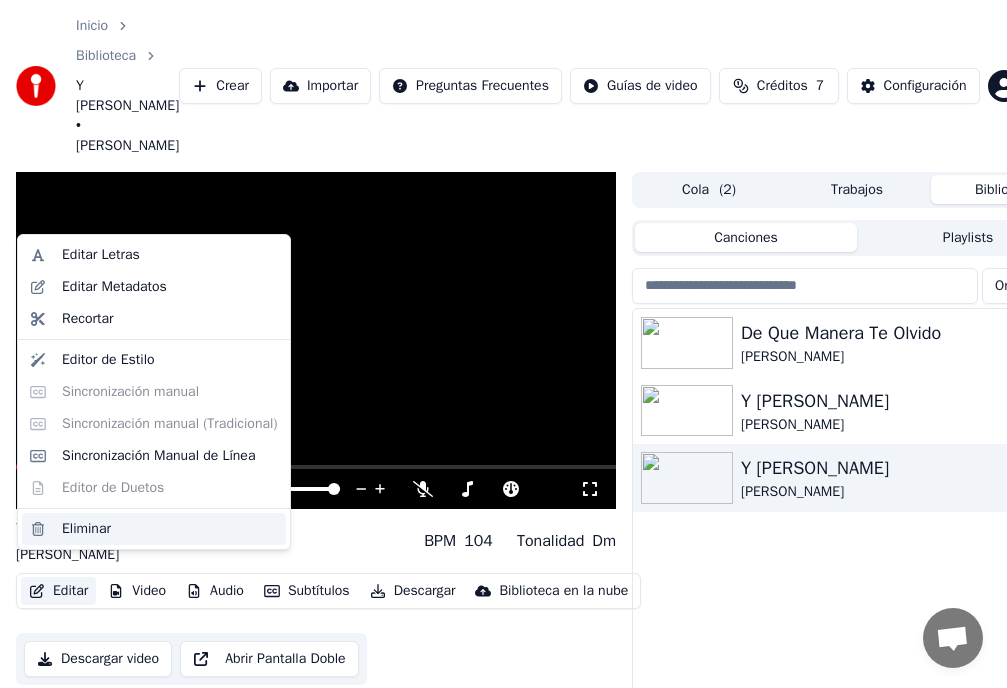 click on "Eliminar" at bounding box center [86, 529] 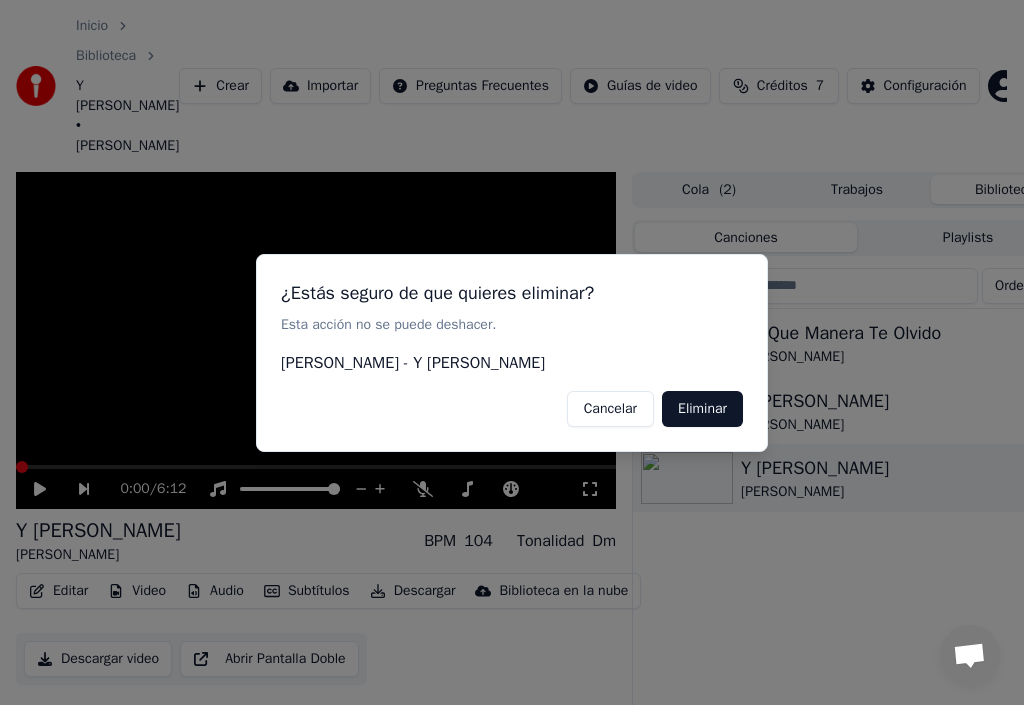 click on "Eliminar" at bounding box center [702, 408] 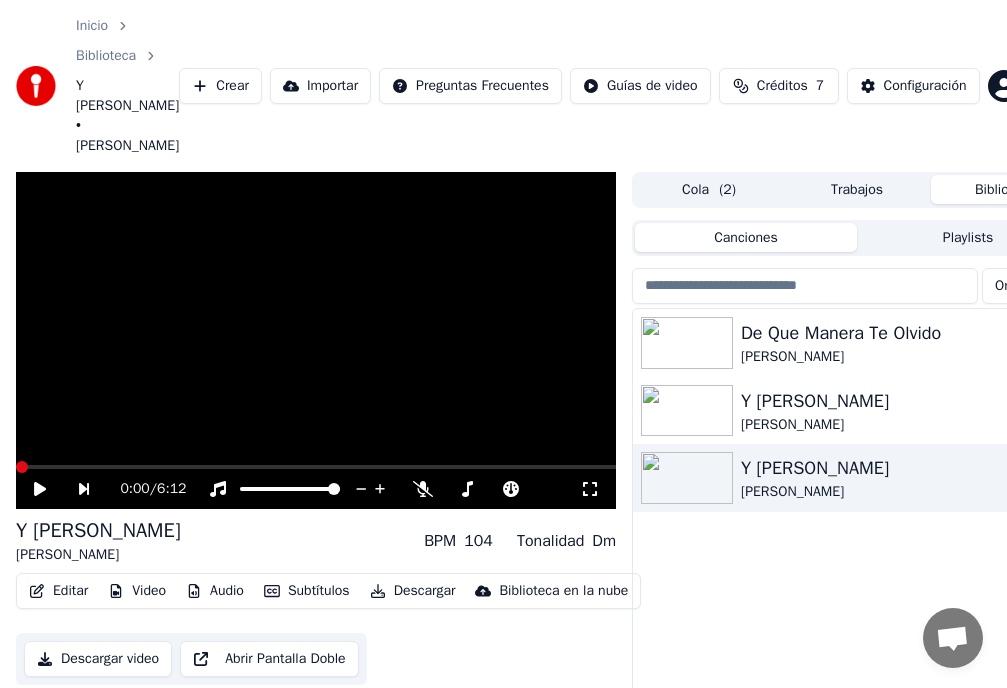 click at bounding box center [687, 411] 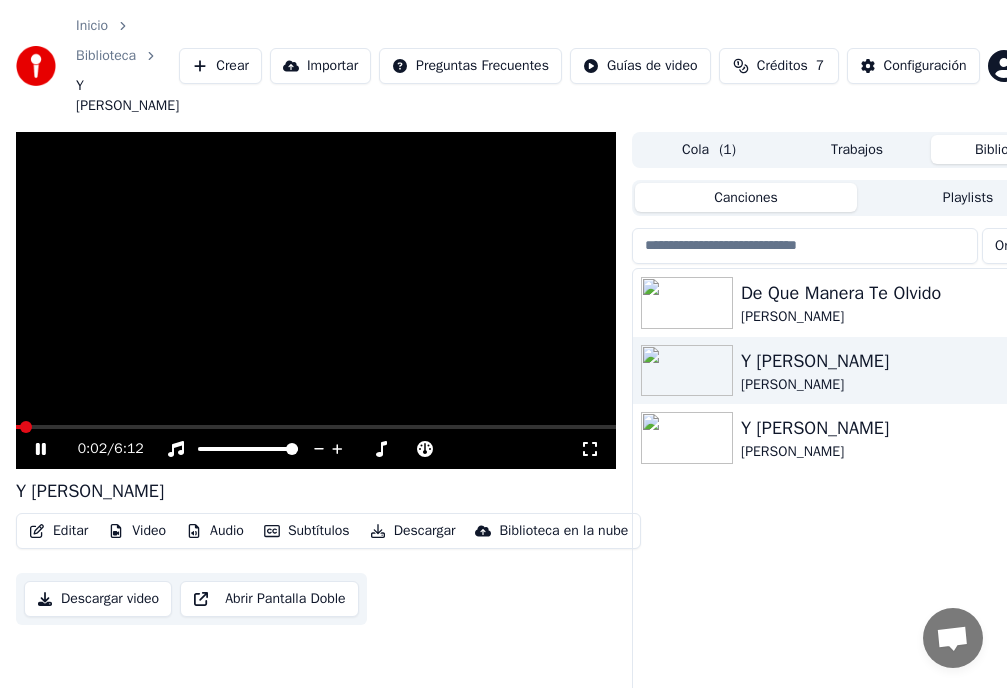 click on "0:02  /  6:12" at bounding box center [316, 449] 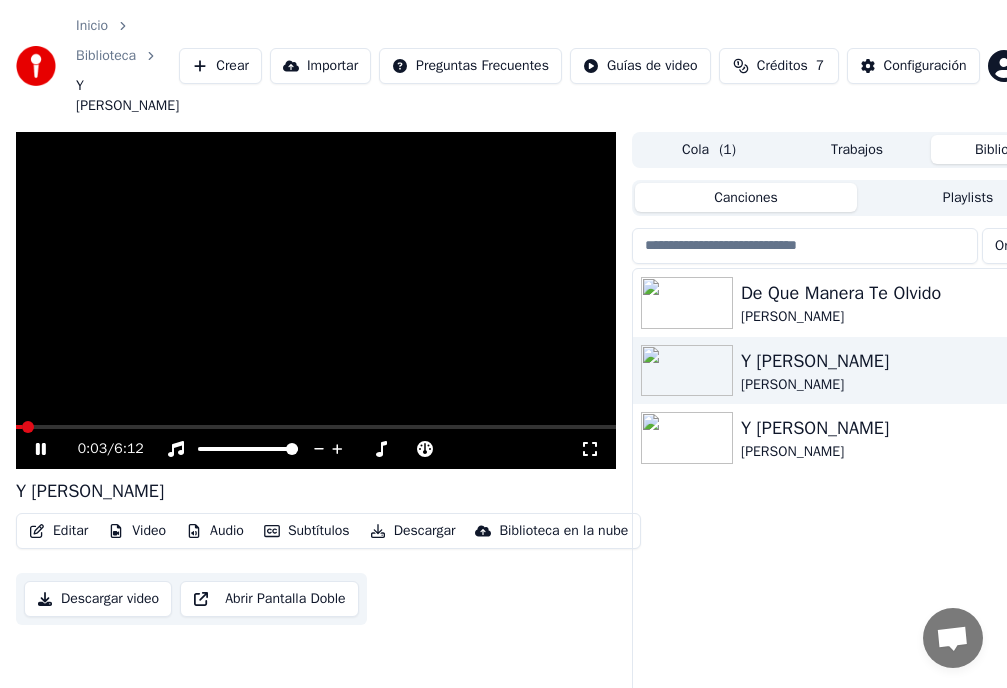 click 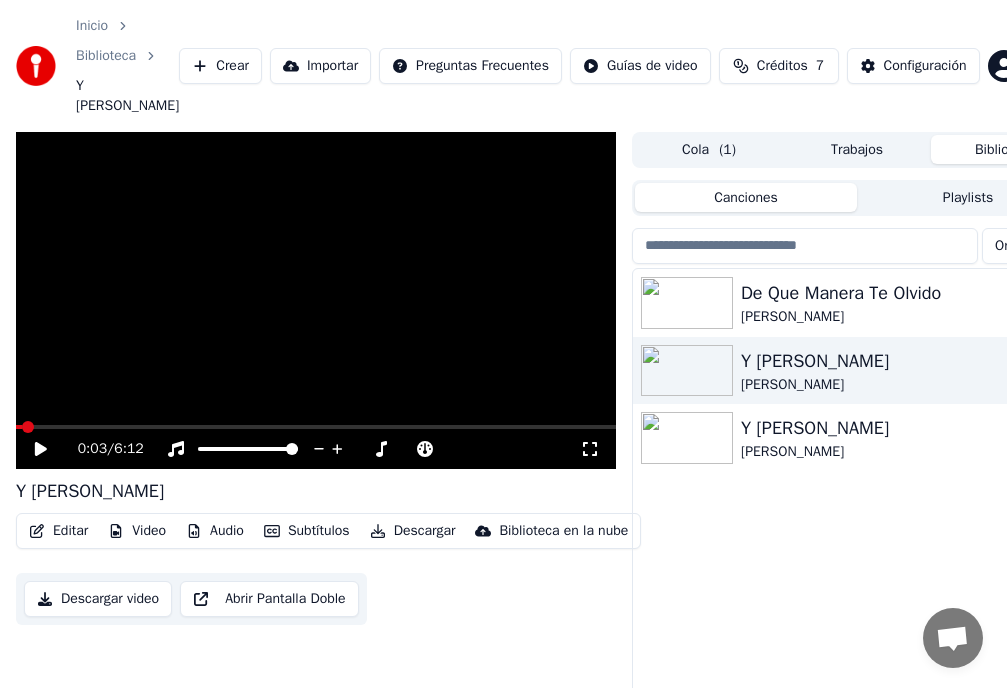 click on "Y [PERSON_NAME]" at bounding box center [897, 428] 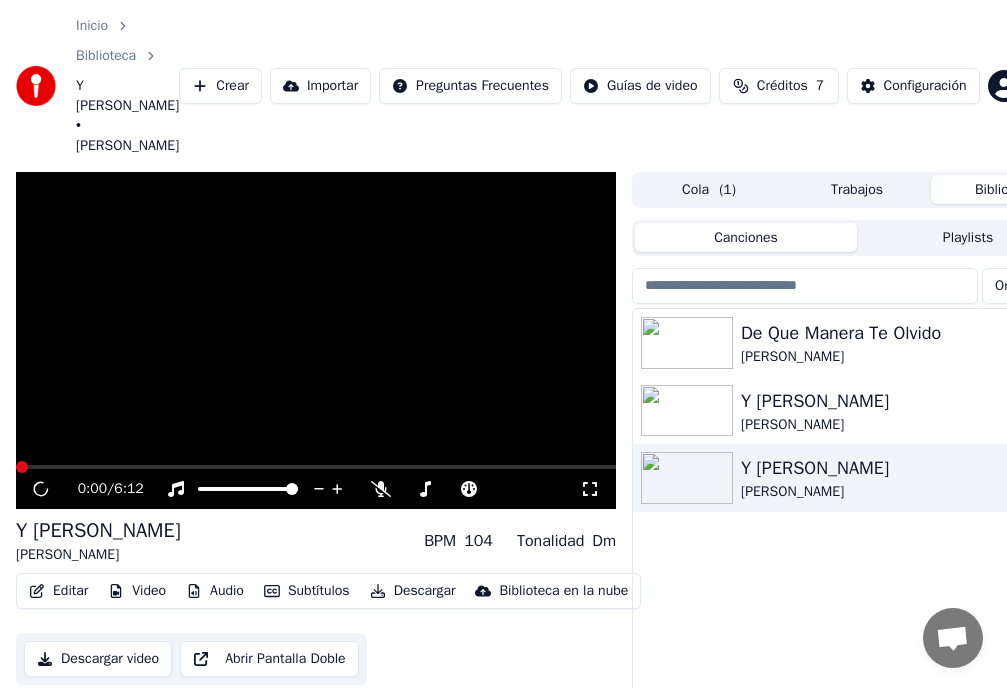 click on "De Que Manera Te Olvido Jochy Hernandez Y Hubo Alguien Angel Lopez Y Hubo Alguien Angel Lopez" at bounding box center [857, 566] 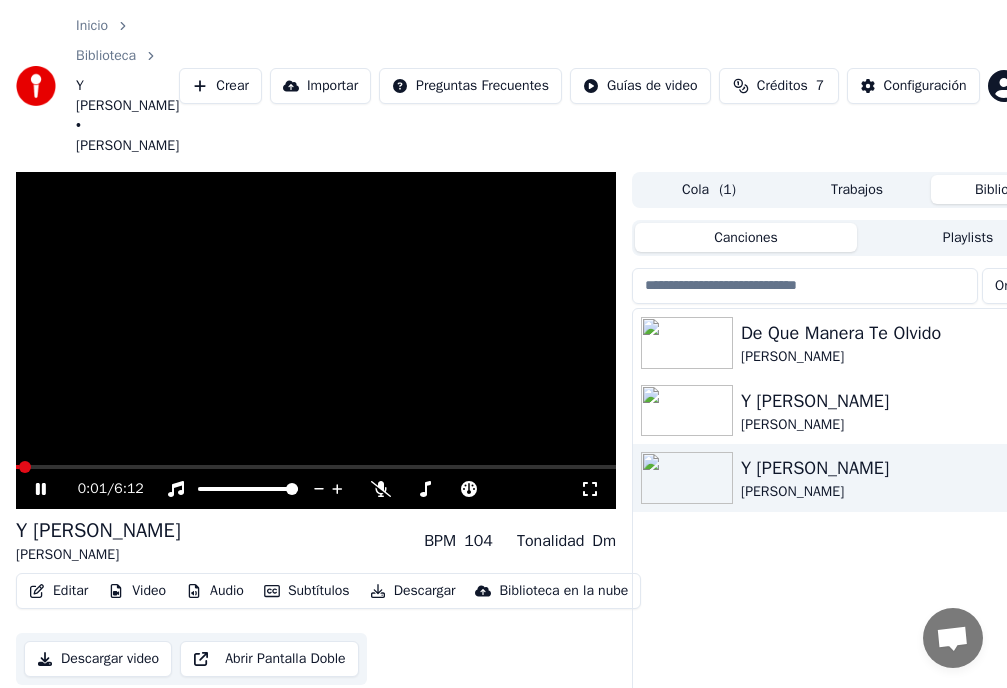 click 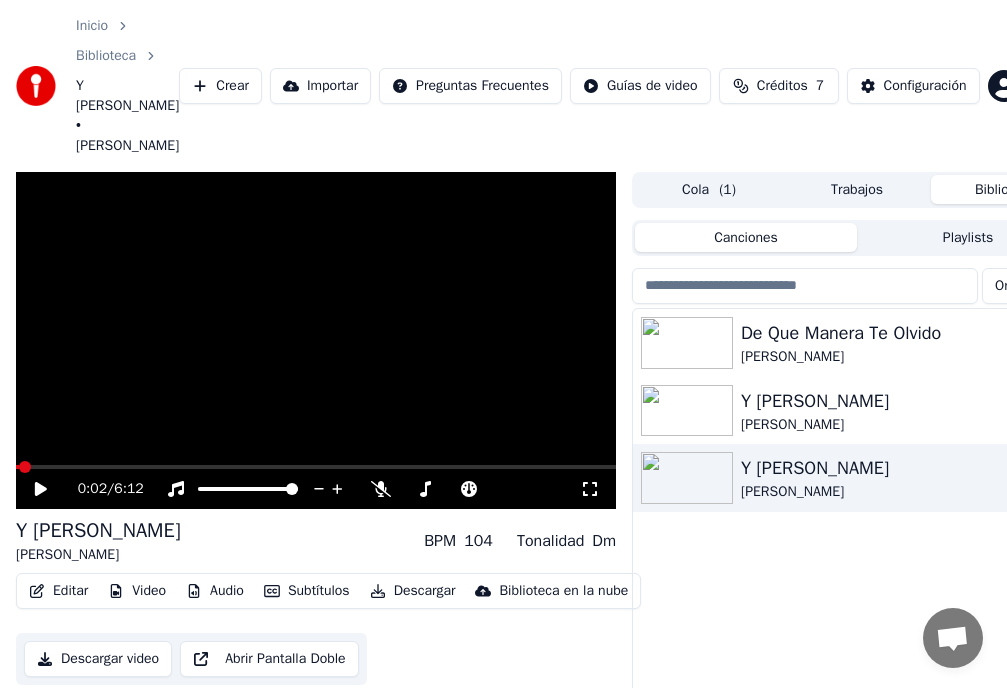 click on "De Que Manera Te Olvido" at bounding box center (897, 333) 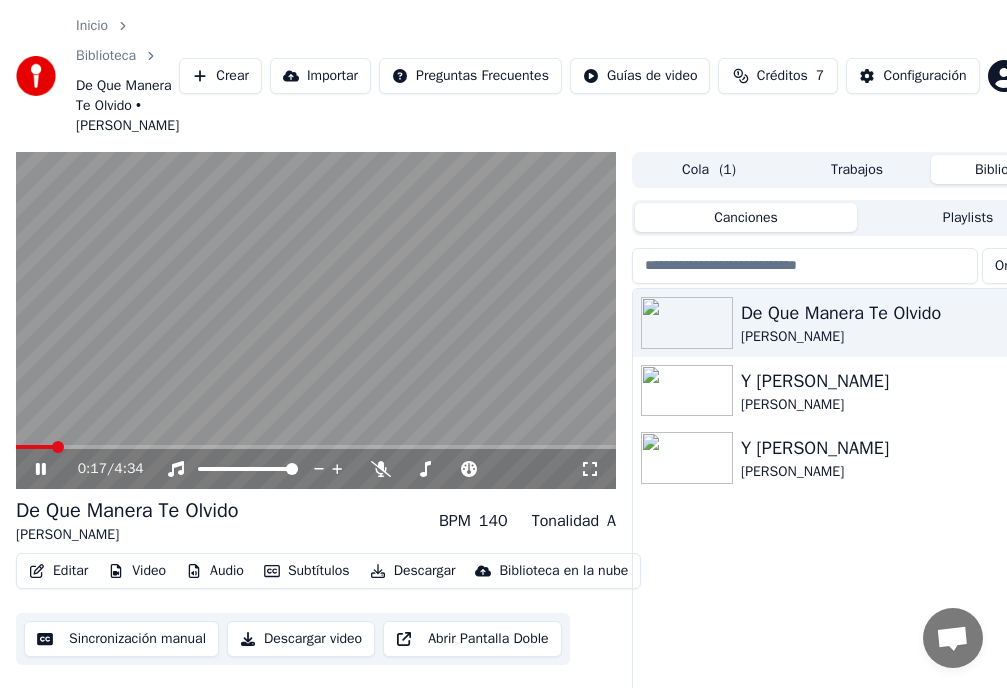 click 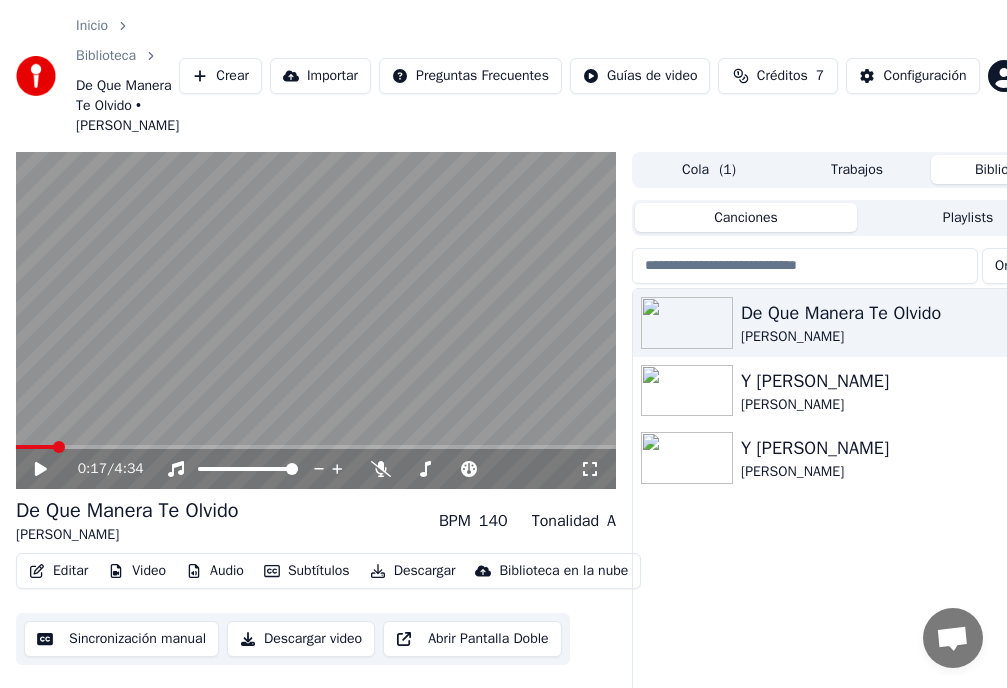 click on "Video" at bounding box center (137, 571) 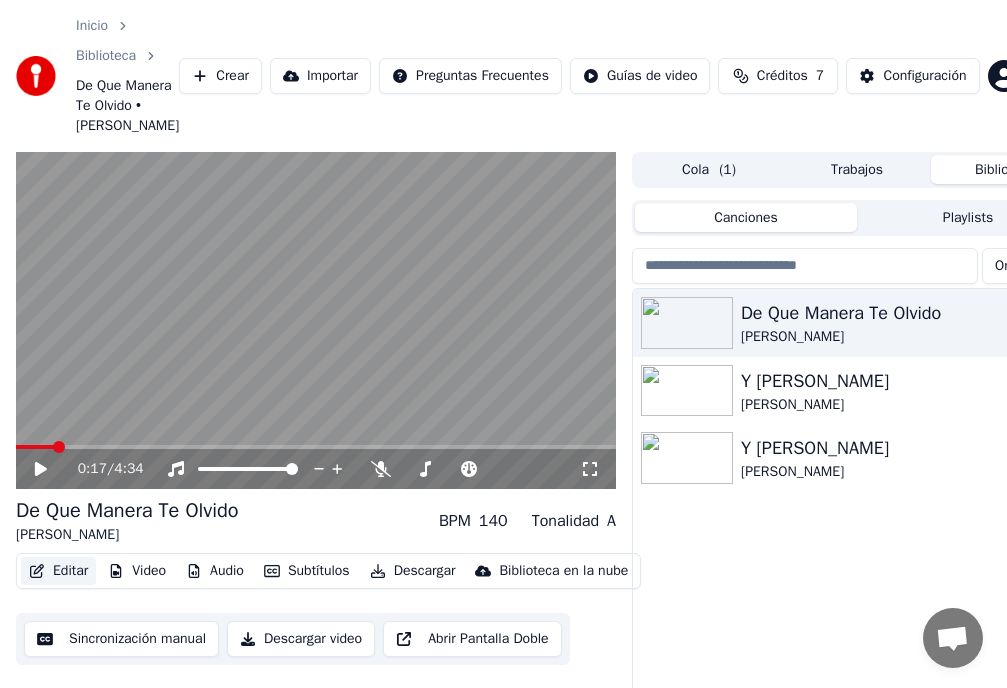 click on "Editar" at bounding box center [58, 571] 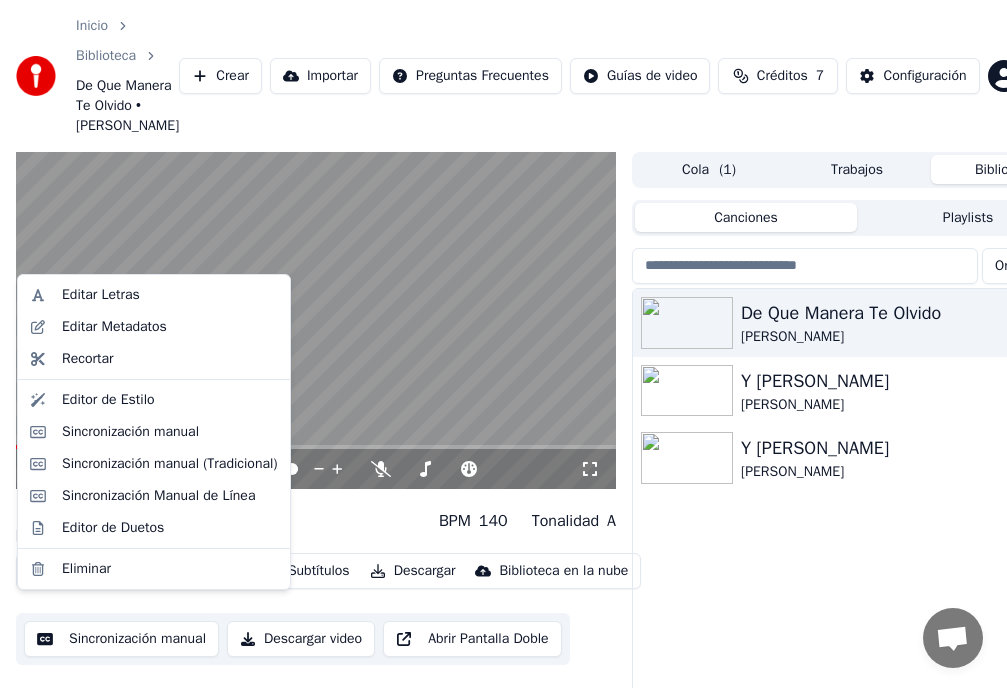 click on "Editar" at bounding box center [58, 571] 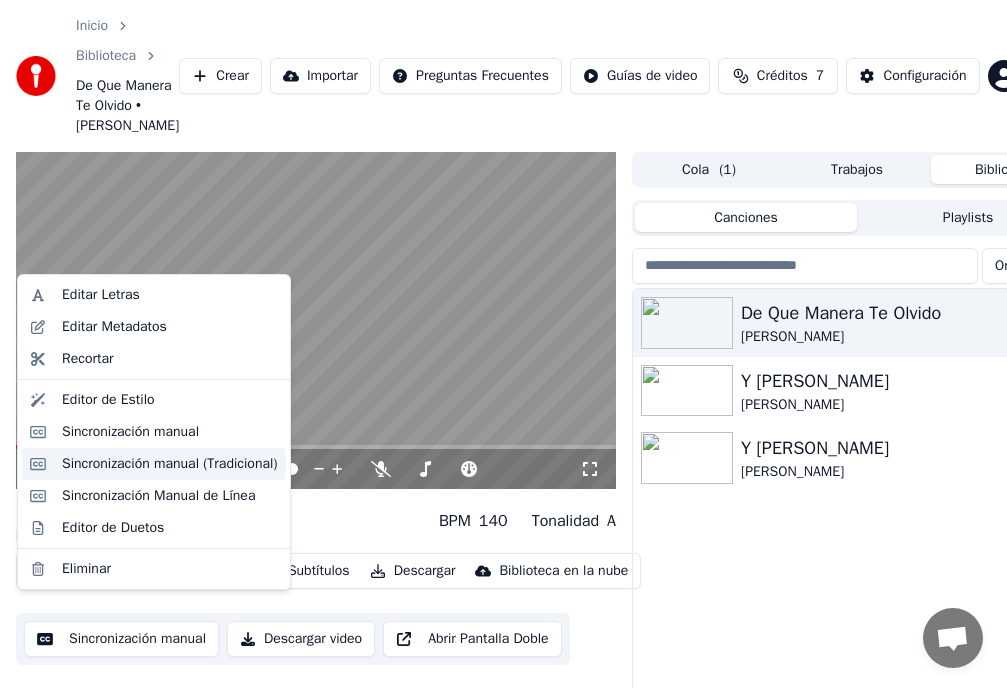 click on "Sincronización manual (Tradicional)" at bounding box center (170, 464) 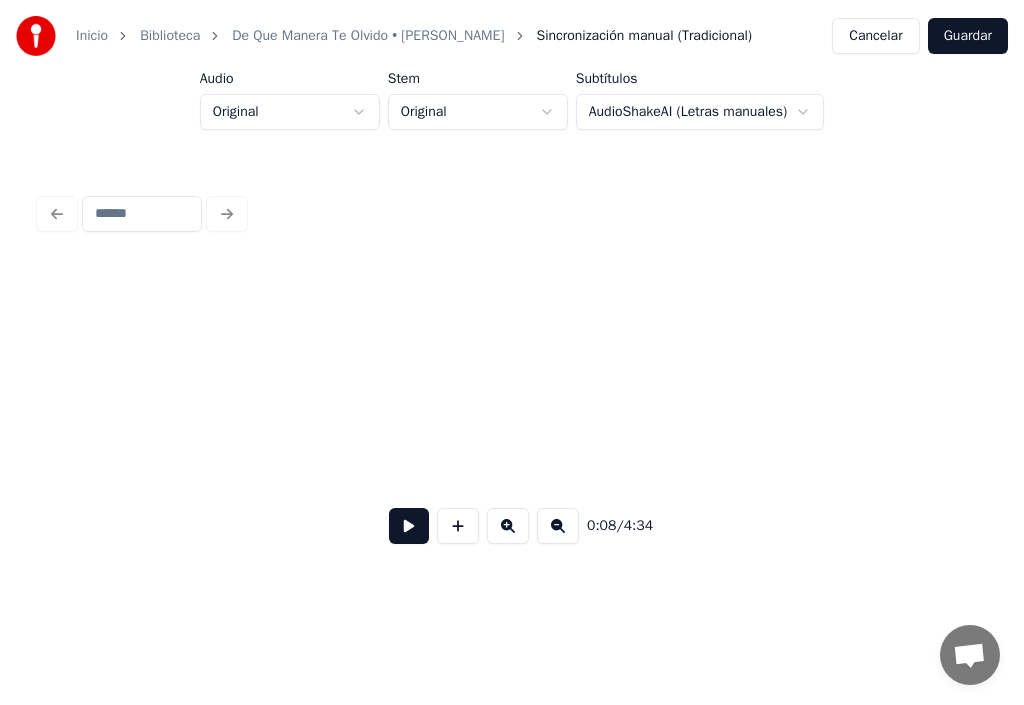 scroll, scrollTop: 0, scrollLeft: 4800, axis: horizontal 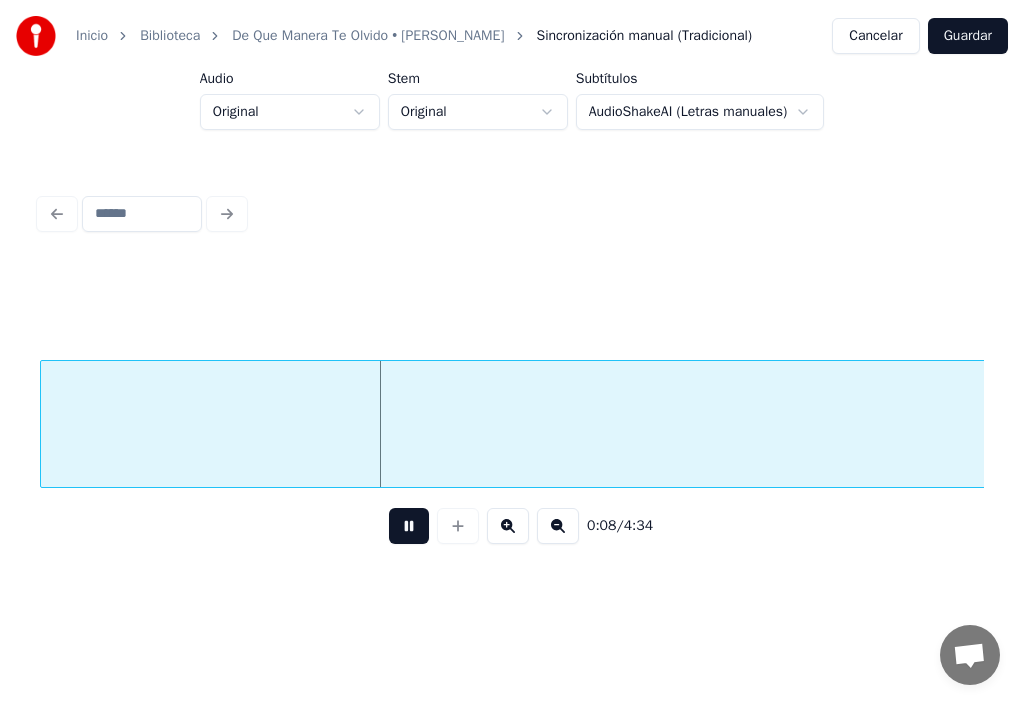 click at bounding box center [409, 526] 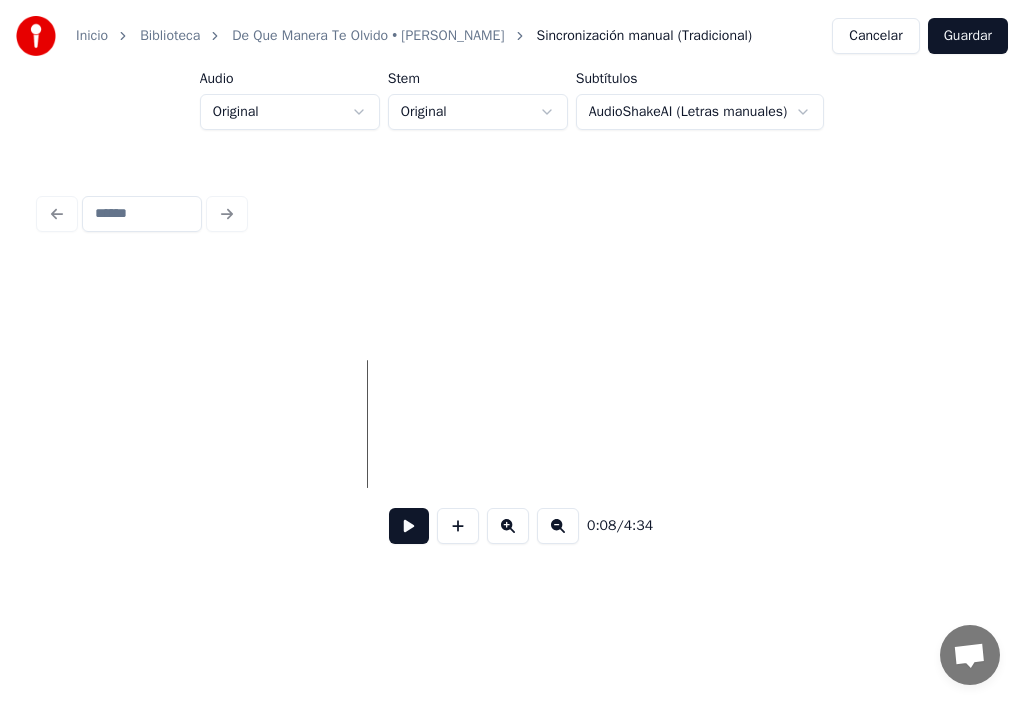 scroll, scrollTop: 0, scrollLeft: 0, axis: both 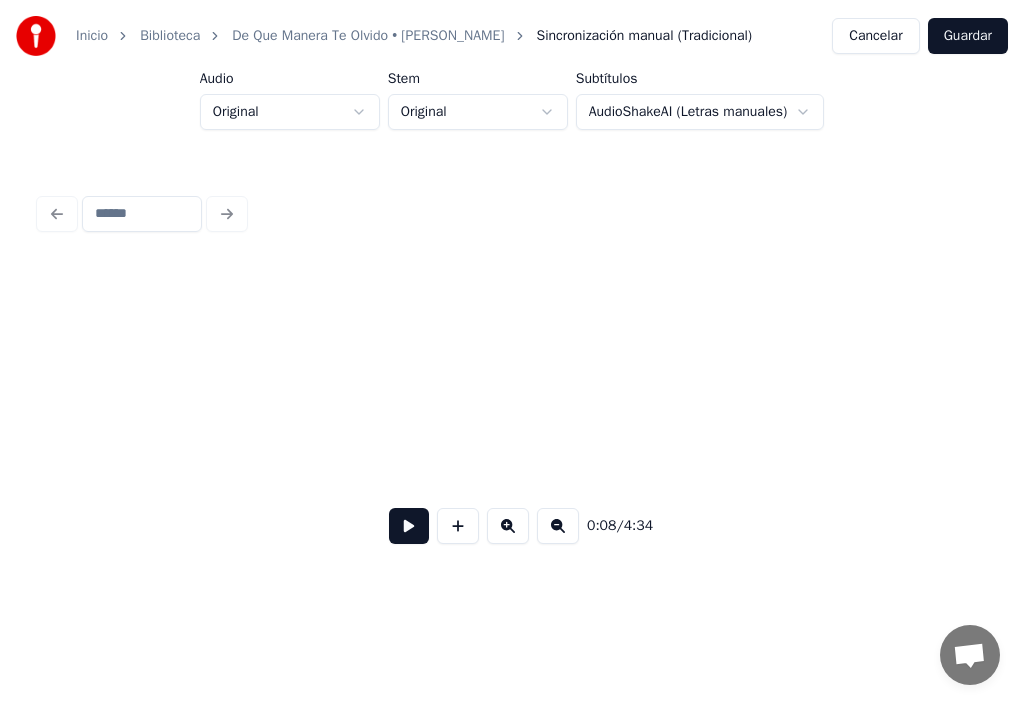 click at bounding box center [508, 526] 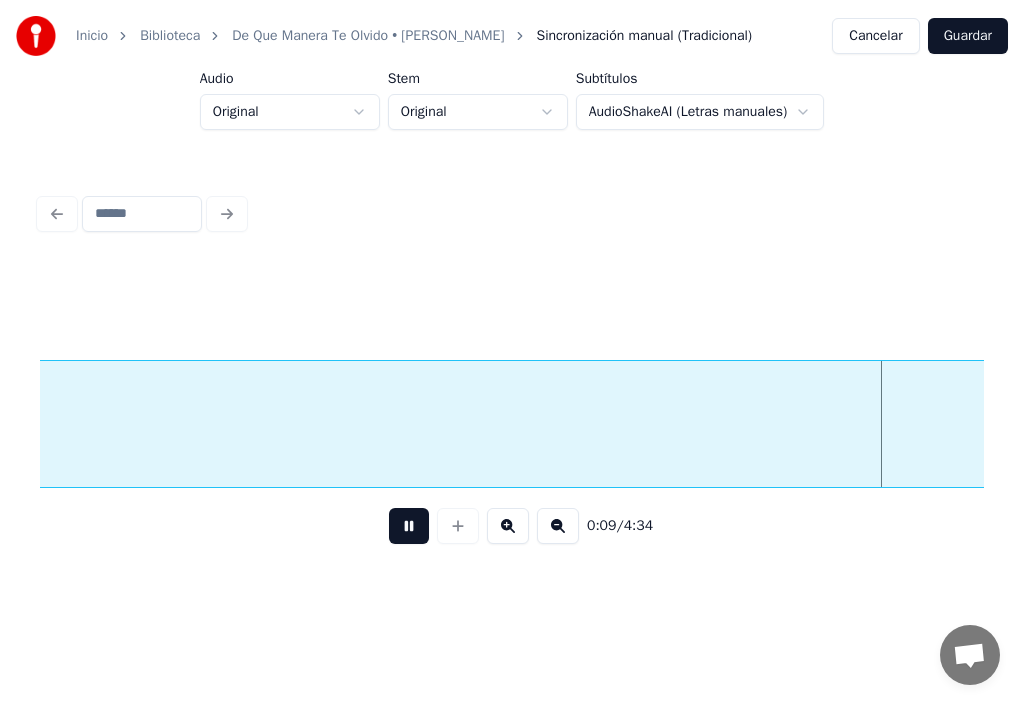 scroll, scrollTop: 0, scrollLeft: 11950, axis: horizontal 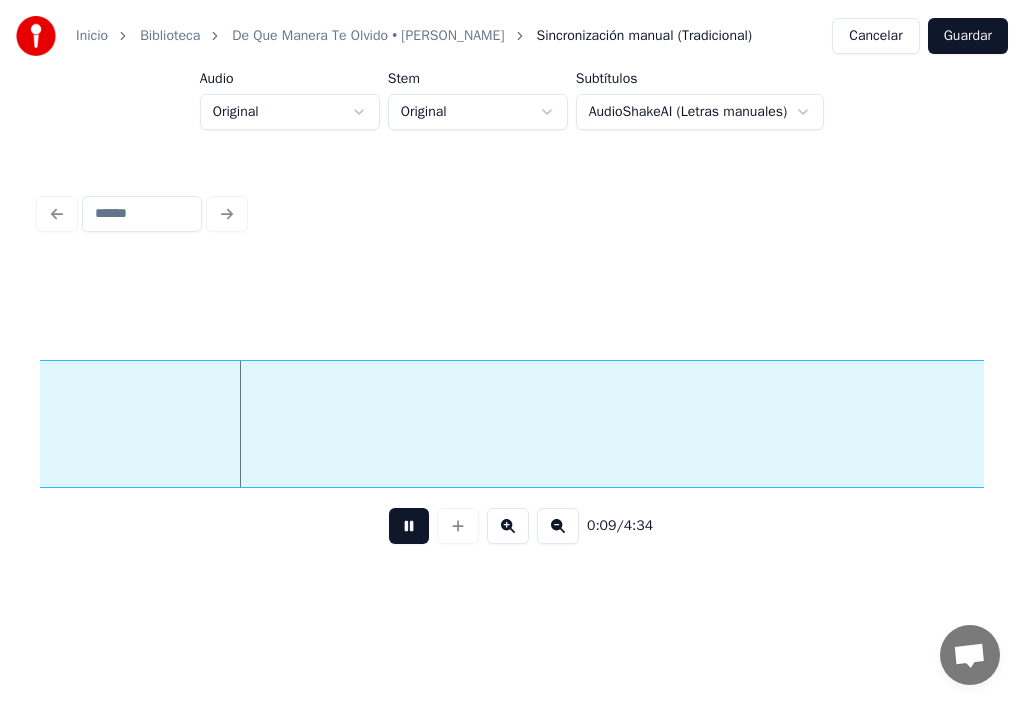 click at bounding box center (409, 526) 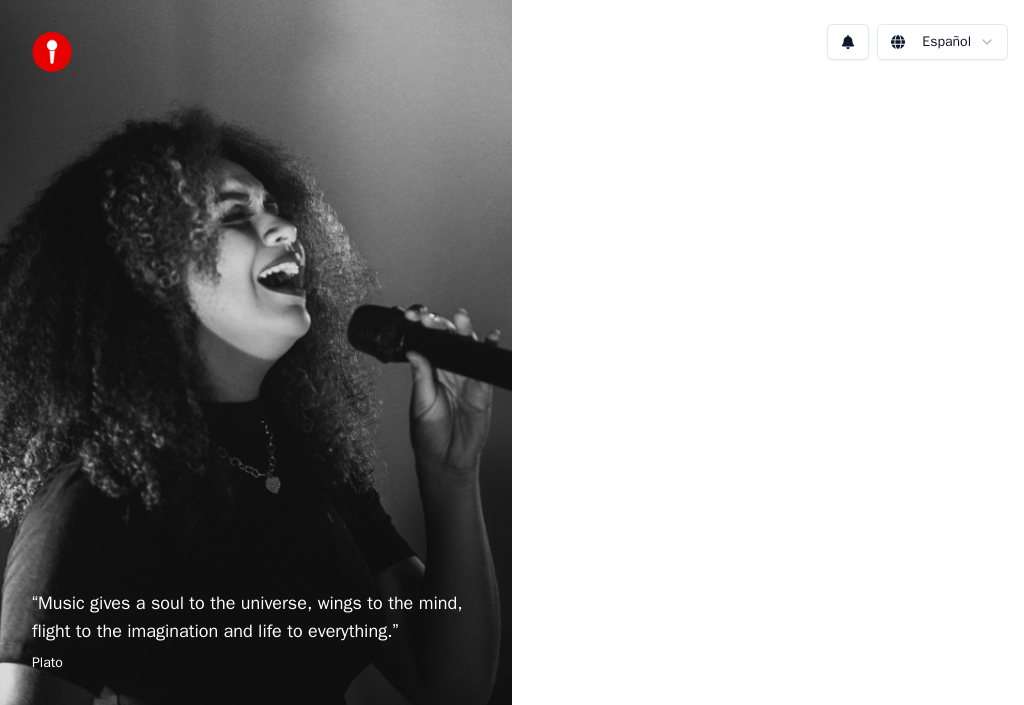 scroll, scrollTop: 0, scrollLeft: 0, axis: both 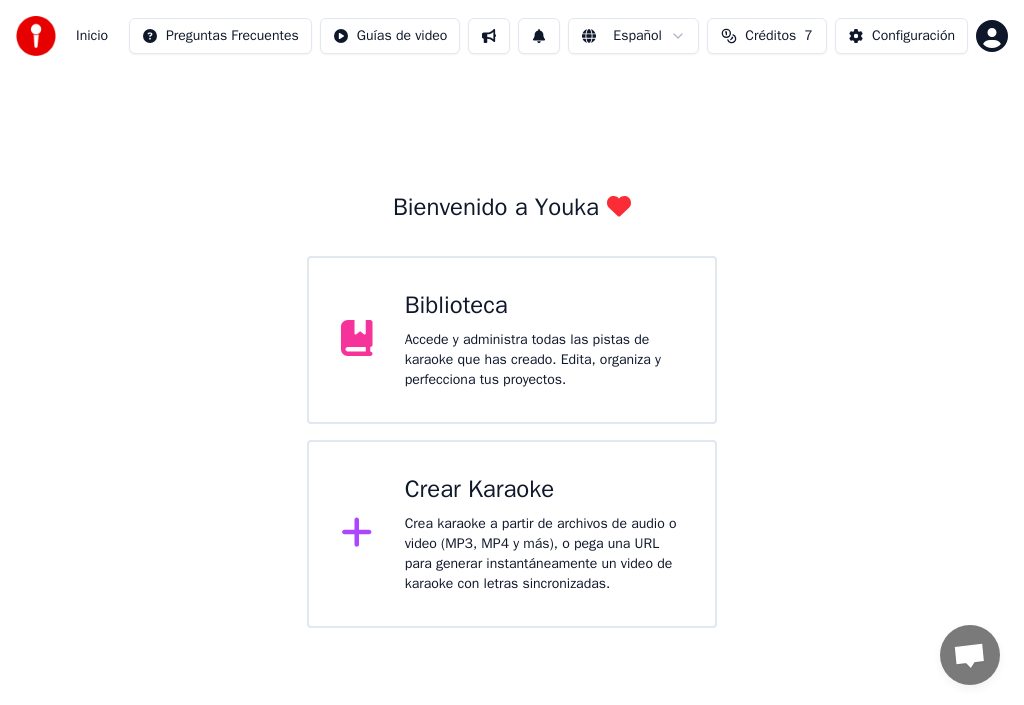 click on "Accede y administra todas las pistas de karaoke que has creado. Edita, organiza y perfecciona tus proyectos." at bounding box center [544, 360] 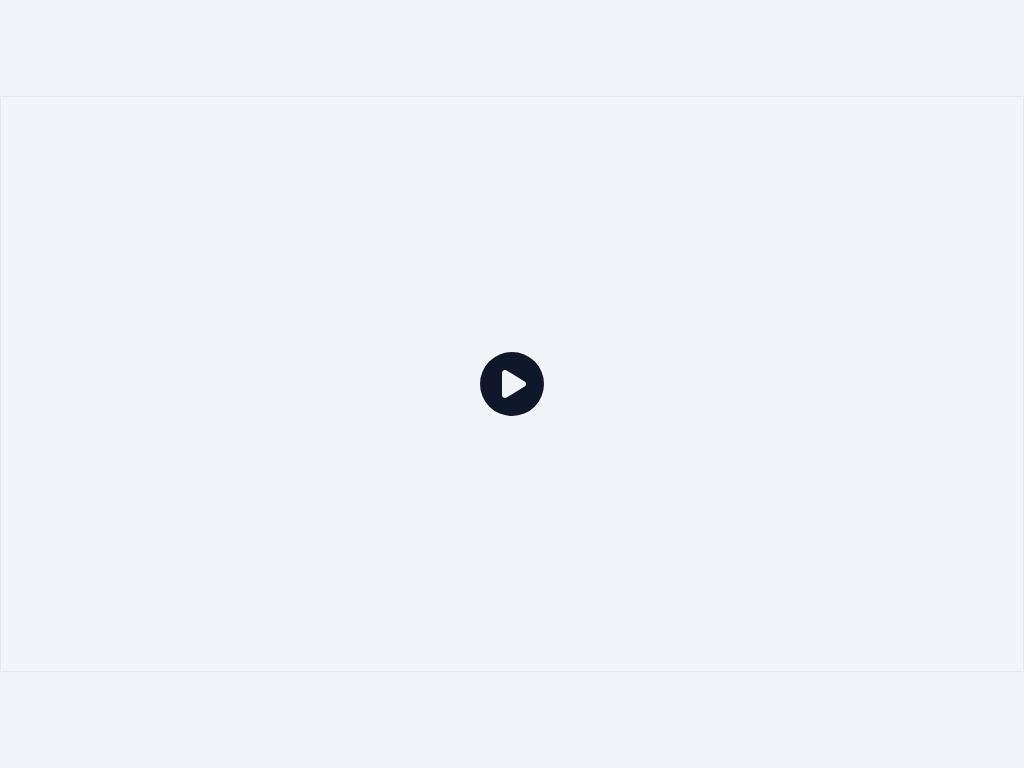 click 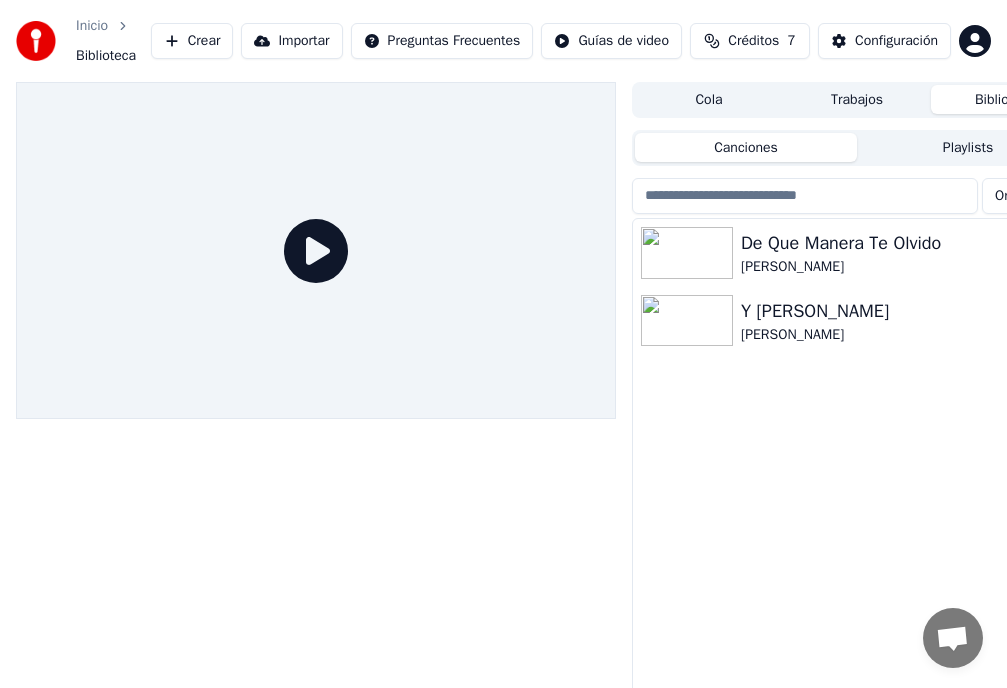 click on "[PERSON_NAME]" at bounding box center (897, 267) 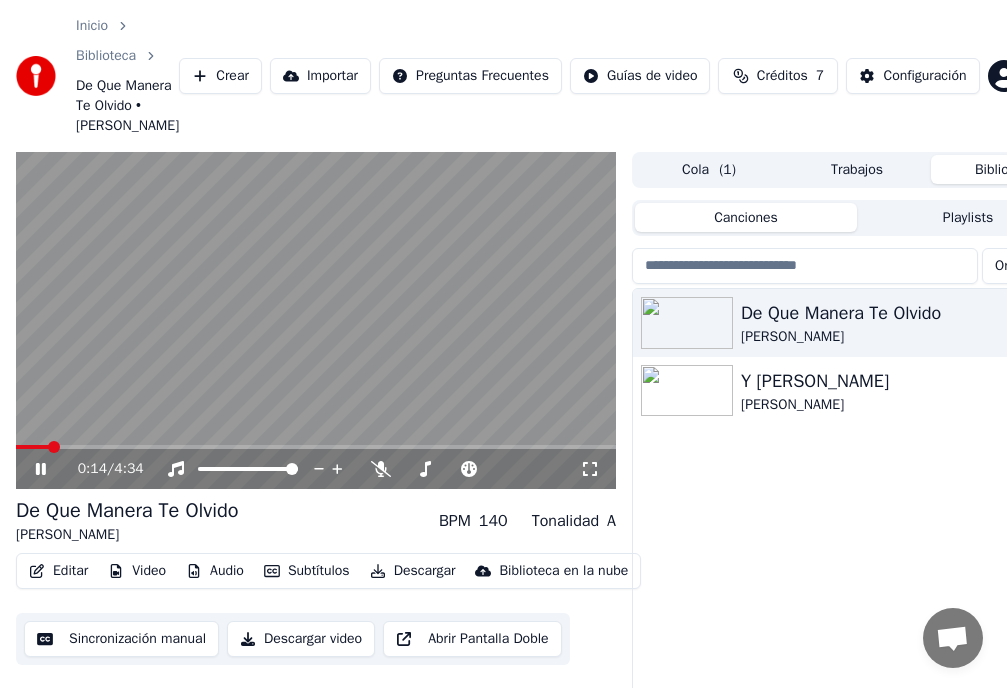 click 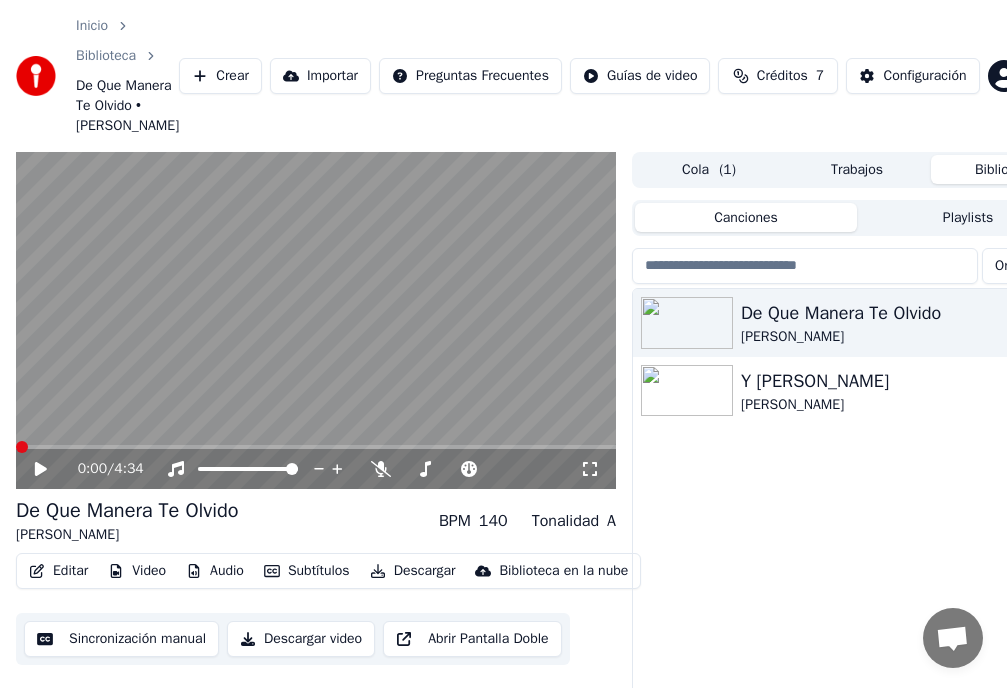 click at bounding box center (22, 447) 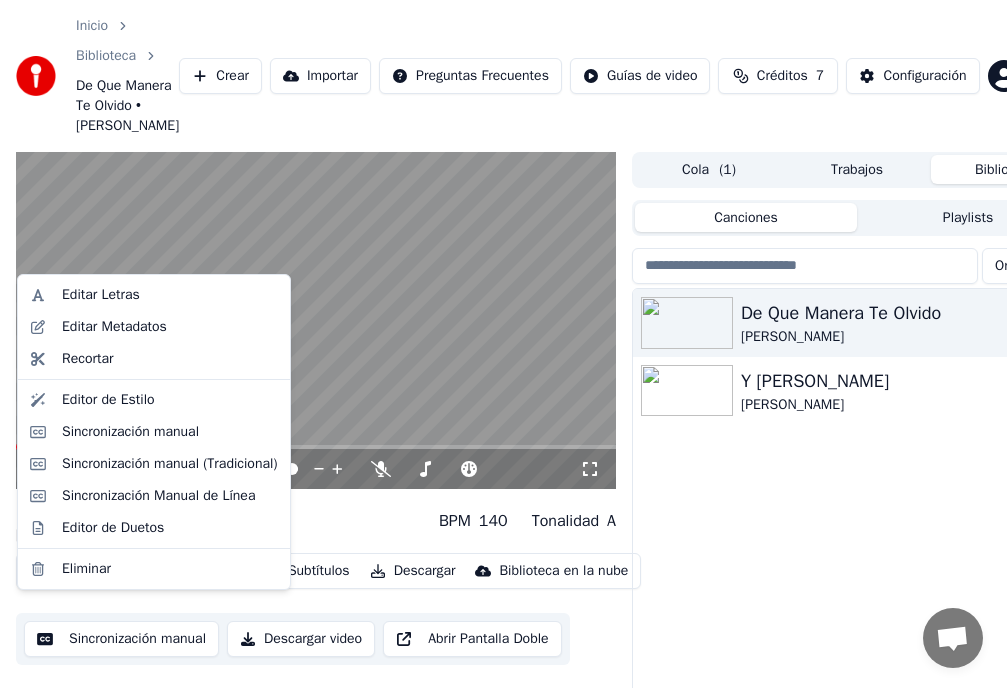 click on "Editar" at bounding box center [58, 571] 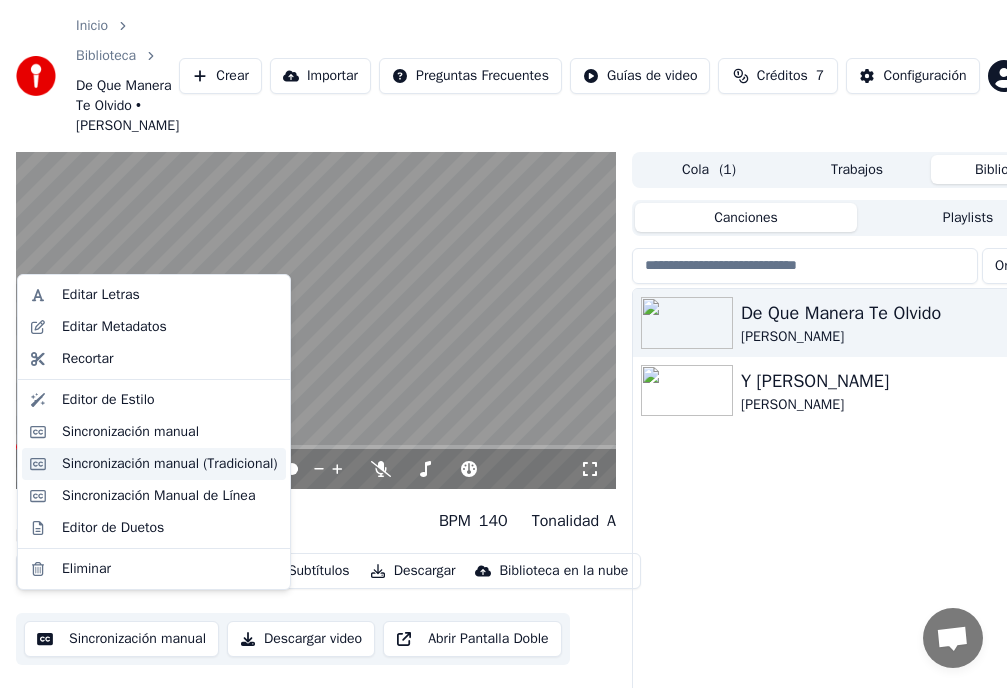 click on "Sincronización manual (Tradicional)" at bounding box center [170, 464] 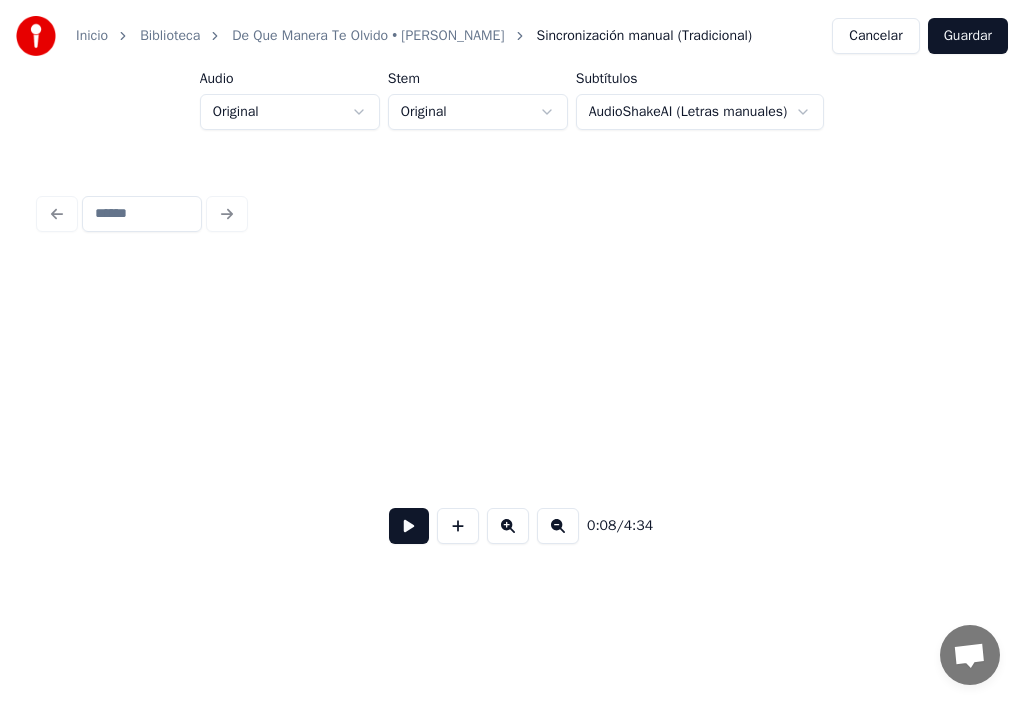 scroll, scrollTop: 0, scrollLeft: 10000, axis: horizontal 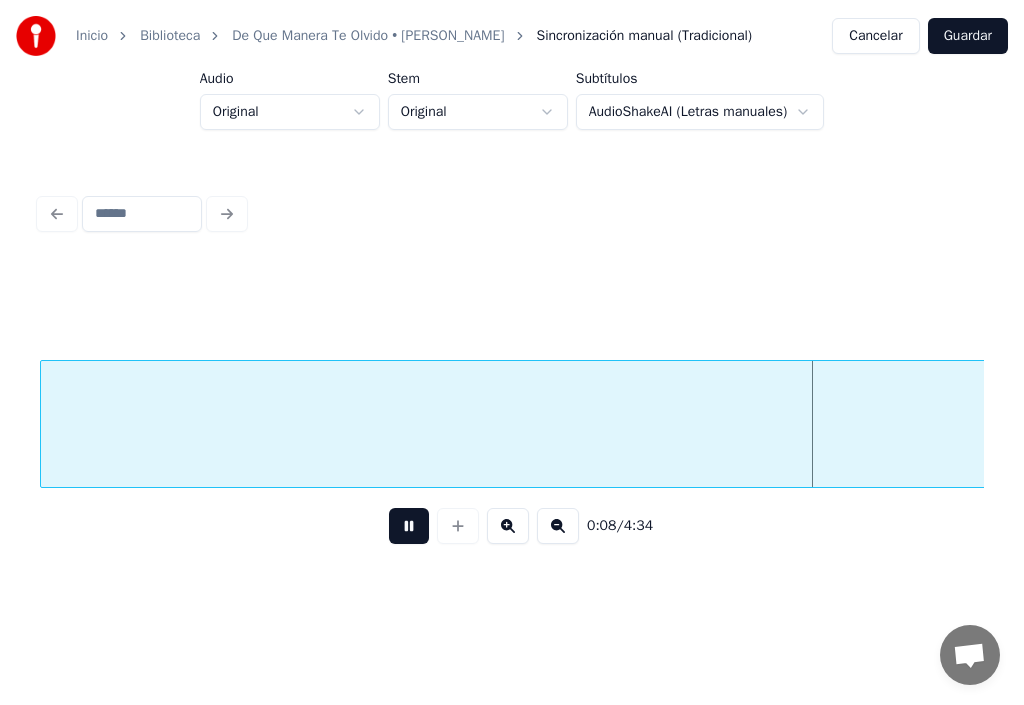 click at bounding box center (409, 526) 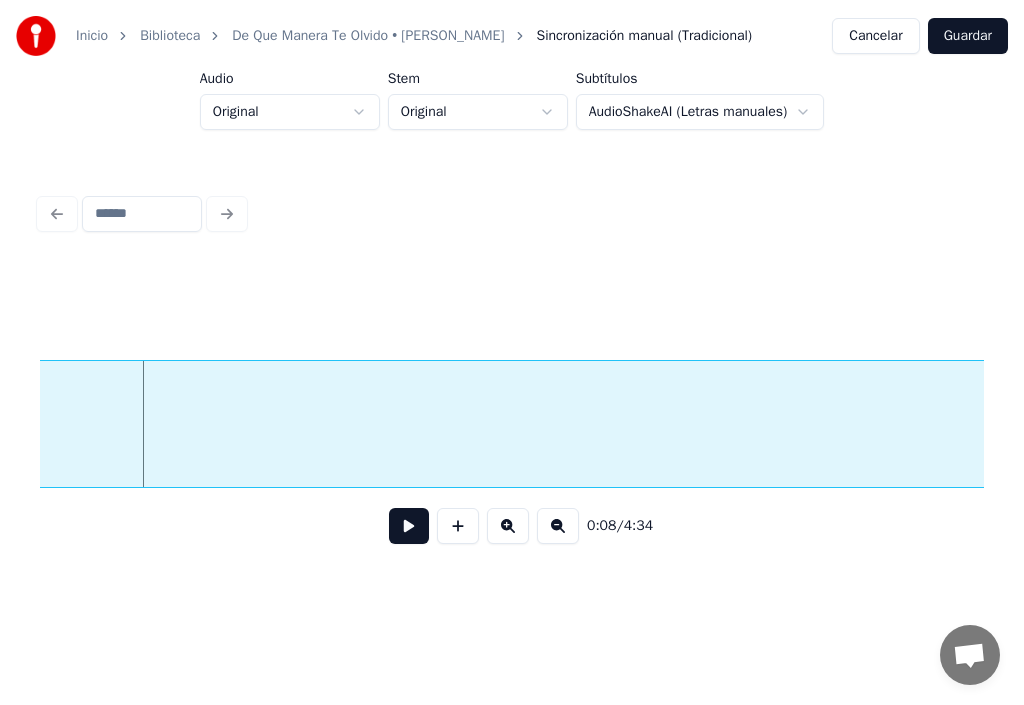 scroll, scrollTop: 0, scrollLeft: 11119, axis: horizontal 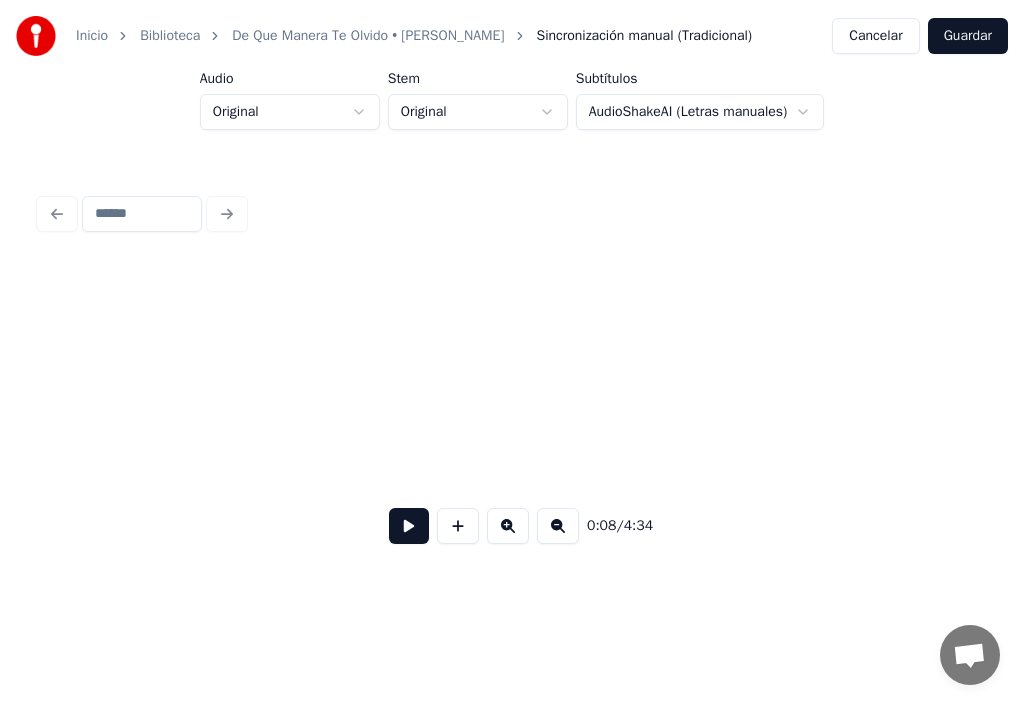 click on "Cancelar" at bounding box center (875, 36) 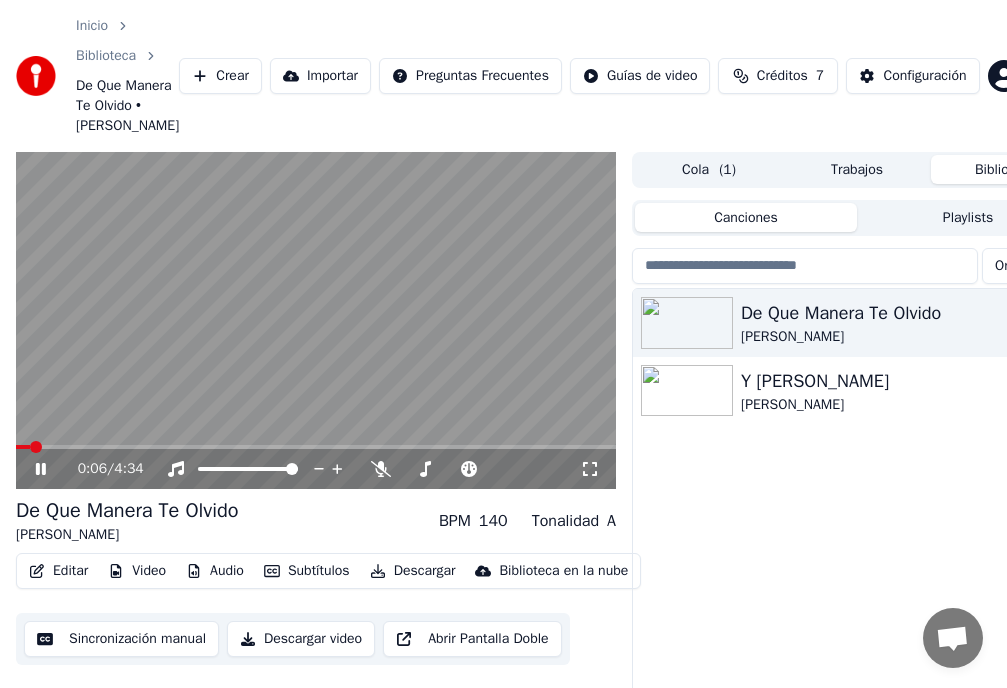 click 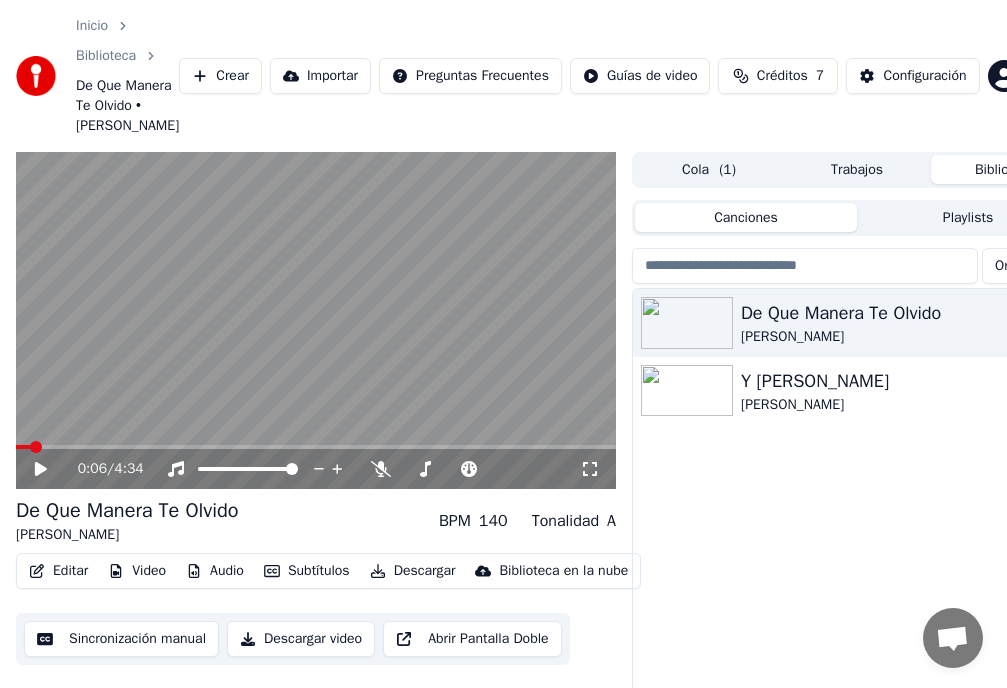 click on "Video" at bounding box center (137, 571) 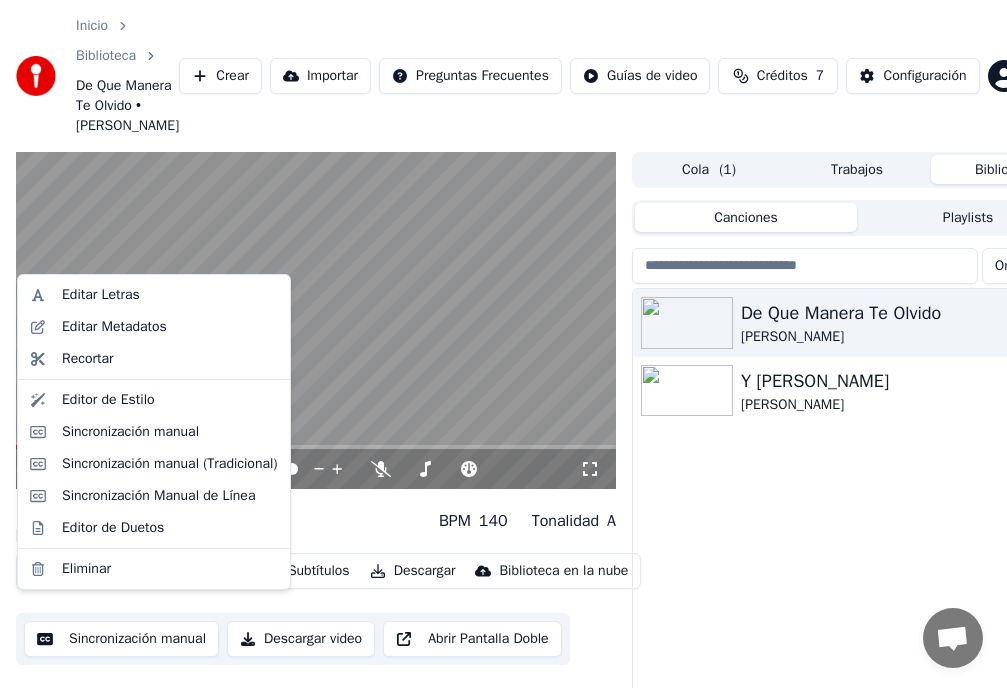 click on "Editar" at bounding box center [58, 571] 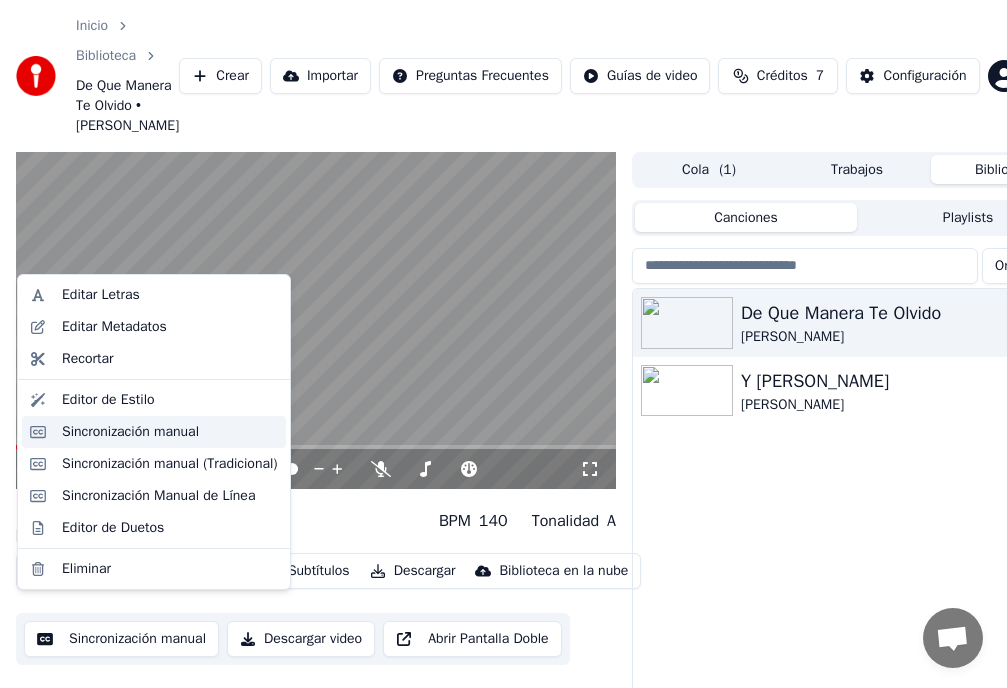click on "Sincronización manual" at bounding box center [130, 432] 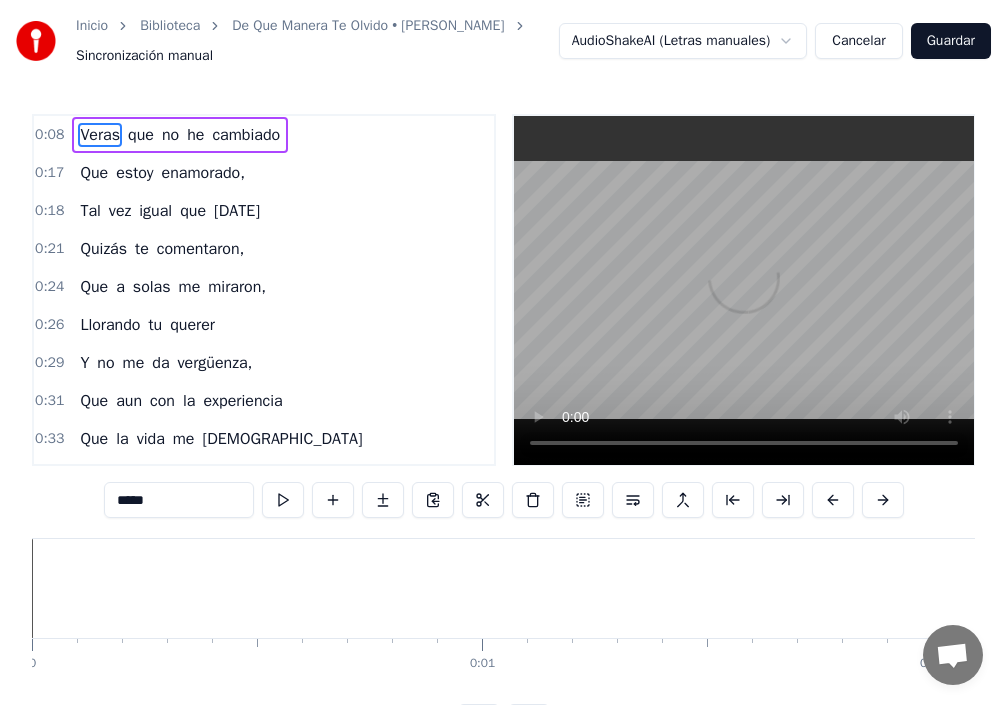 scroll, scrollTop: 0, scrollLeft: 3500, axis: horizontal 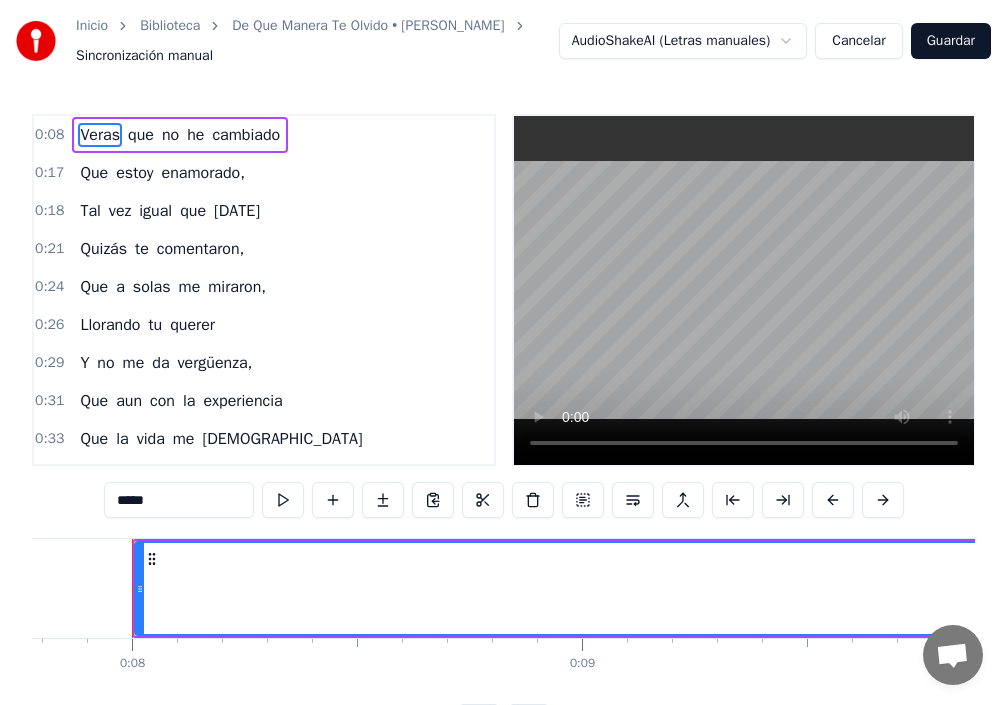 type 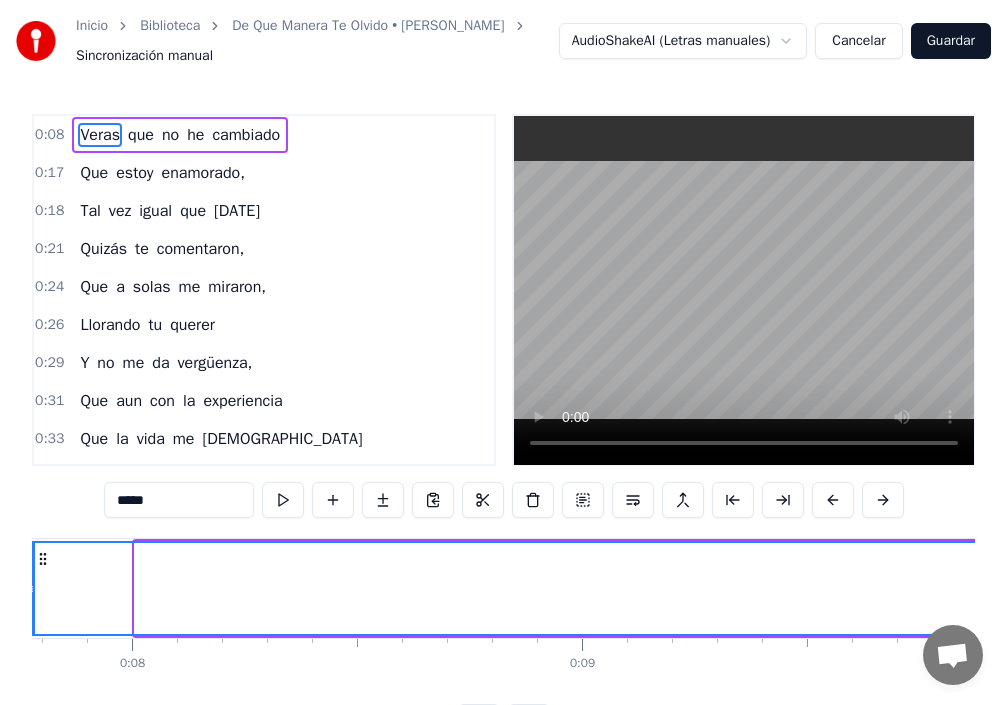 drag, startPoint x: 141, startPoint y: 609, endPoint x: 32, endPoint y: 608, distance: 109.004585 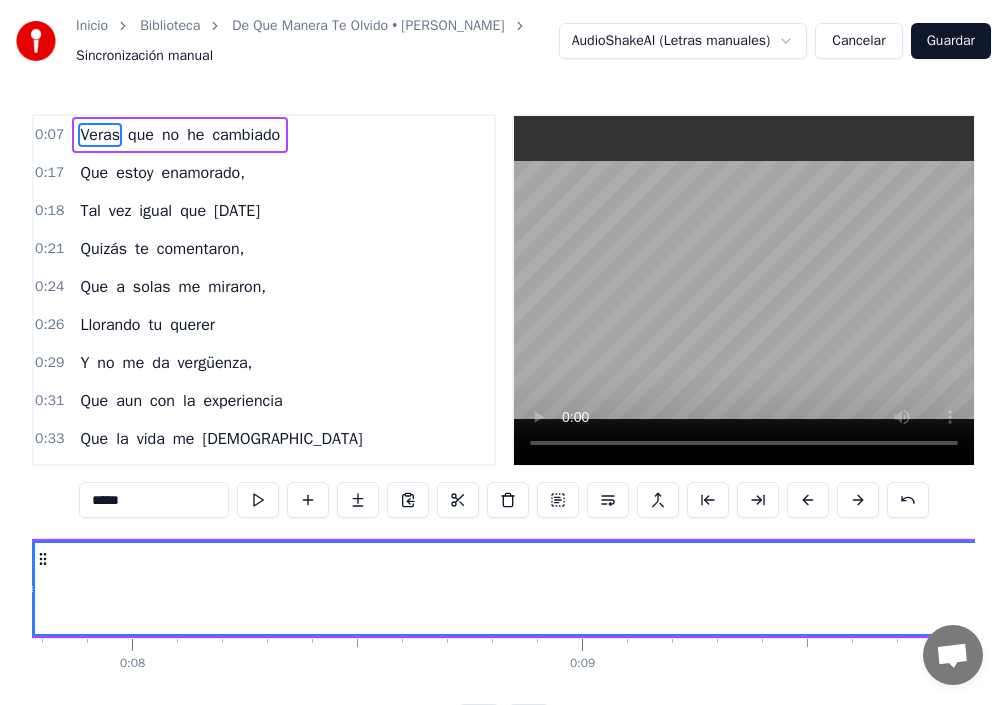 click on "Inicio Biblioteca De Que Manera Te Olvido • [PERSON_NAME] Sincronización manual AudioShakeAI (Letras manuales) Cancelar Guardar 0:07 Veras que no he cambiado 0:17 Que estoy enamorado, 0:18 Tal vez igual que [DATE] 0:21 Quizás te comentaron, 0:24 Que a solas me miraron, 0:26 Llorando tu querer 0:29 Y no me da vergüenza, 0:31 Que aun con la experiencia 0:33 Que la vida me dio 0:35 A tu amor yo me aferro, 0:38 Y aunque ya no lo tengo, 0:47 No te puedo olvidar (x2) 0:49 De qué manera te olvido 0:53 De qué manera yo entierro 0:56 Este cariño maldito, 0:59 Que a diario atormenta a mi corazón 1:03 De qué manera te olvido 1:07 Si te miro en cualquier gente 1:11 Y tú no quieres ni verme, 1:13 Porque te conviene callar nuestro amor 1:44 De qué manera te olvido 1:47 De qué manera yo entierro 1:51 Este cariño maldito, 1:53 Que a diario atormenta a mi corazón 1:58 De qué manera te olvido 2:01 Si te miro en cualquier gente 2:05 Y tú no quieres ni verme, 2:07 Porque te conviene callar nuestro amor 2:18 3:08" at bounding box center [503, 370] 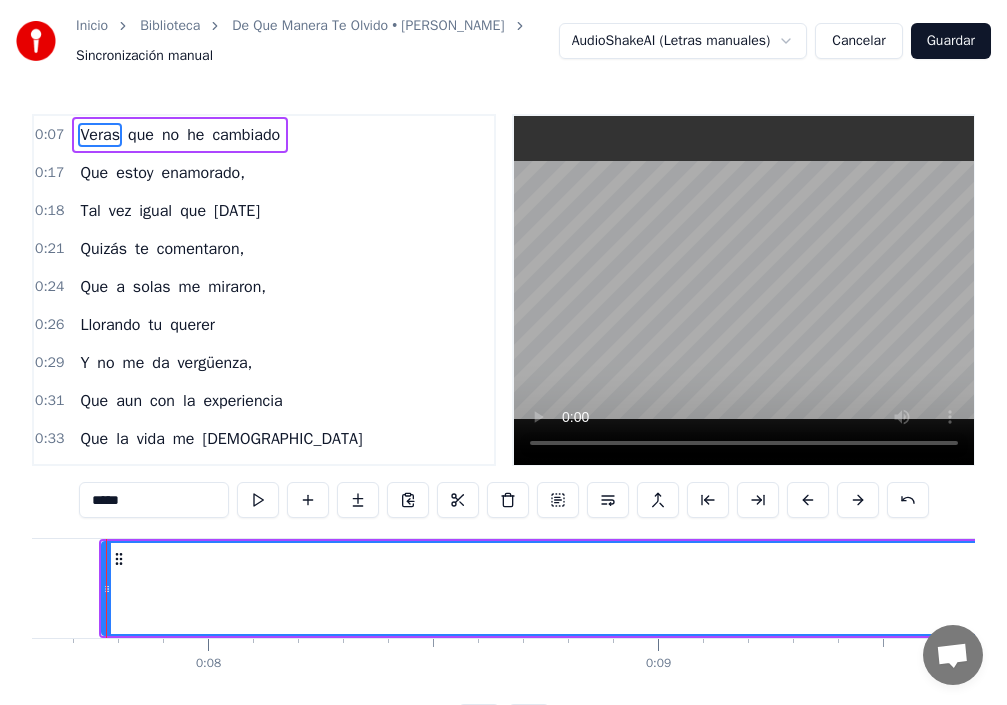 scroll, scrollTop: 0, scrollLeft: 3398, axis: horizontal 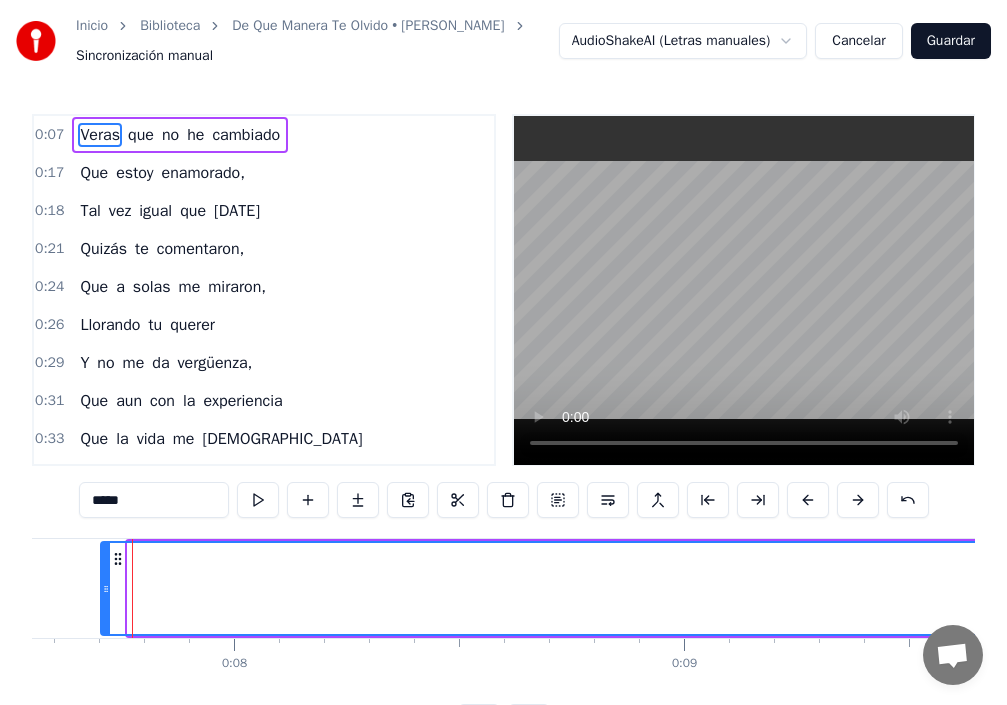 drag, startPoint x: 130, startPoint y: 612, endPoint x: 102, endPoint y: 614, distance: 28.071337 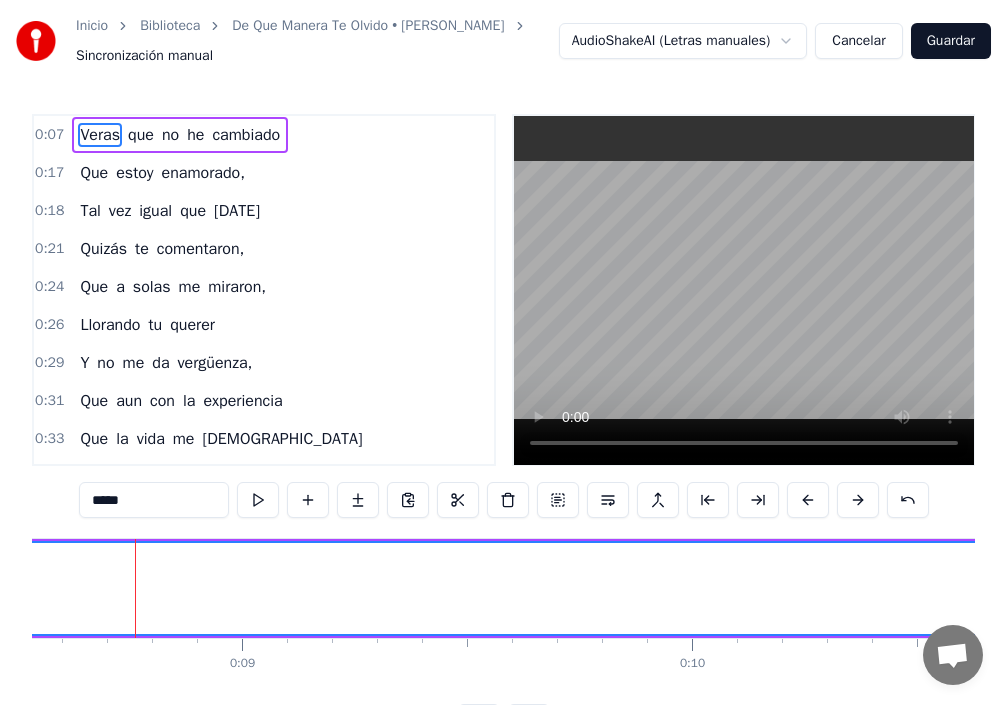 scroll, scrollTop: 0, scrollLeft: 3842, axis: horizontal 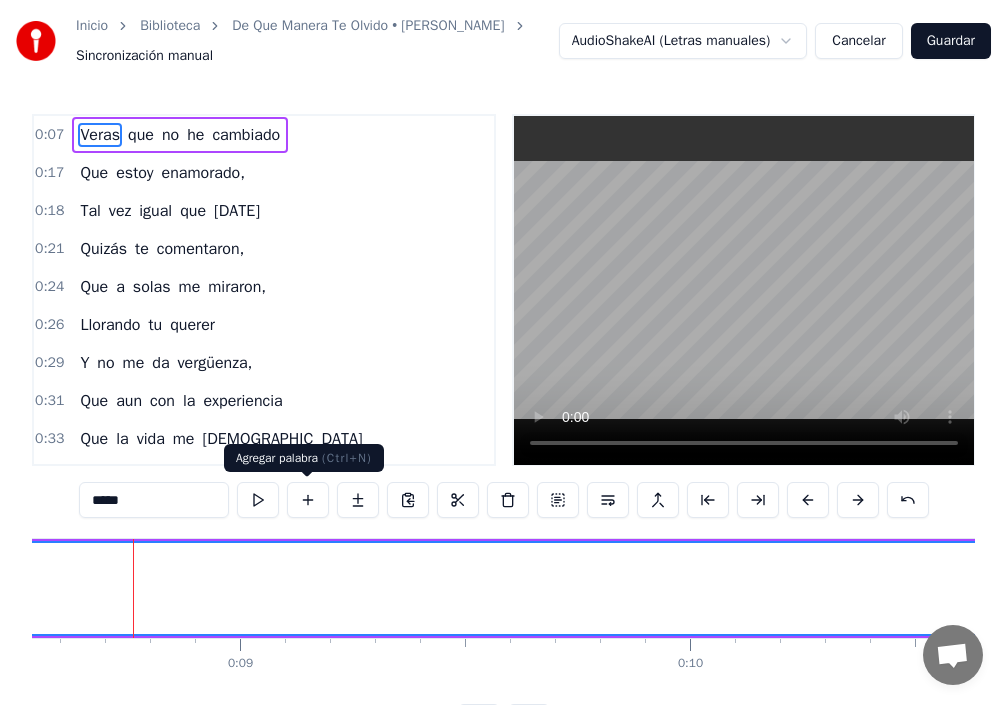 click at bounding box center (308, 500) 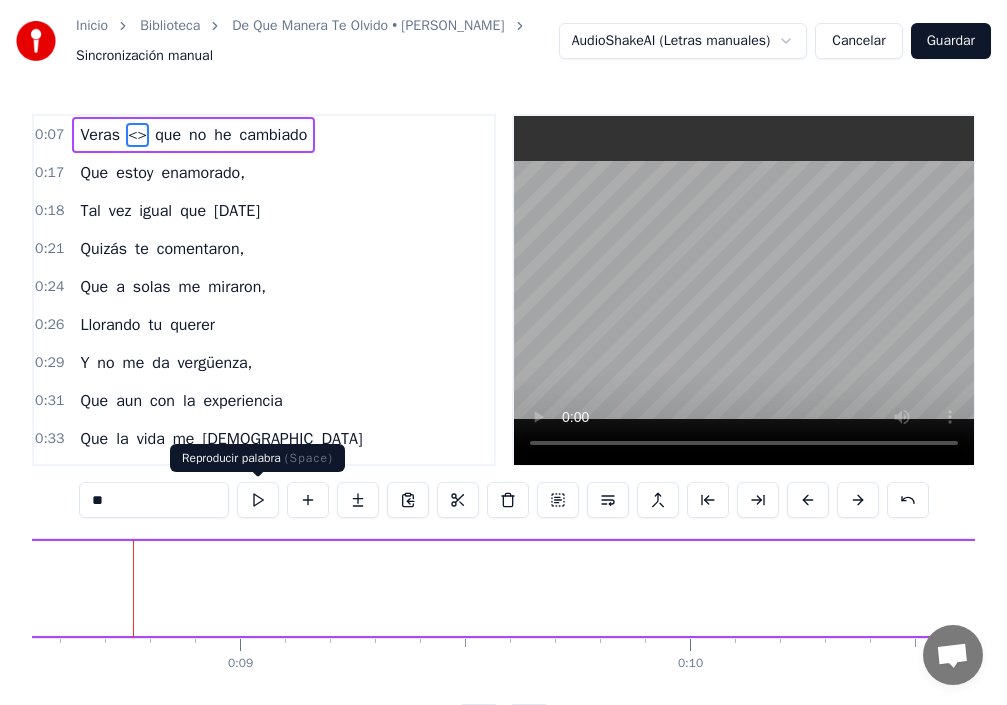 click at bounding box center (258, 500) 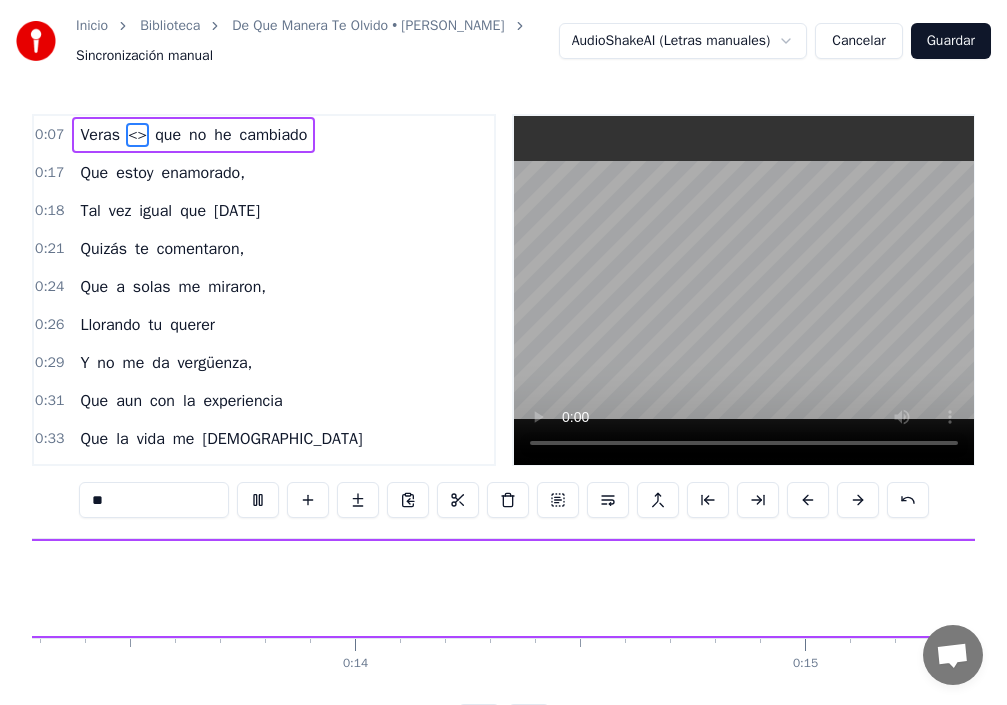click at bounding box center [258, 500] 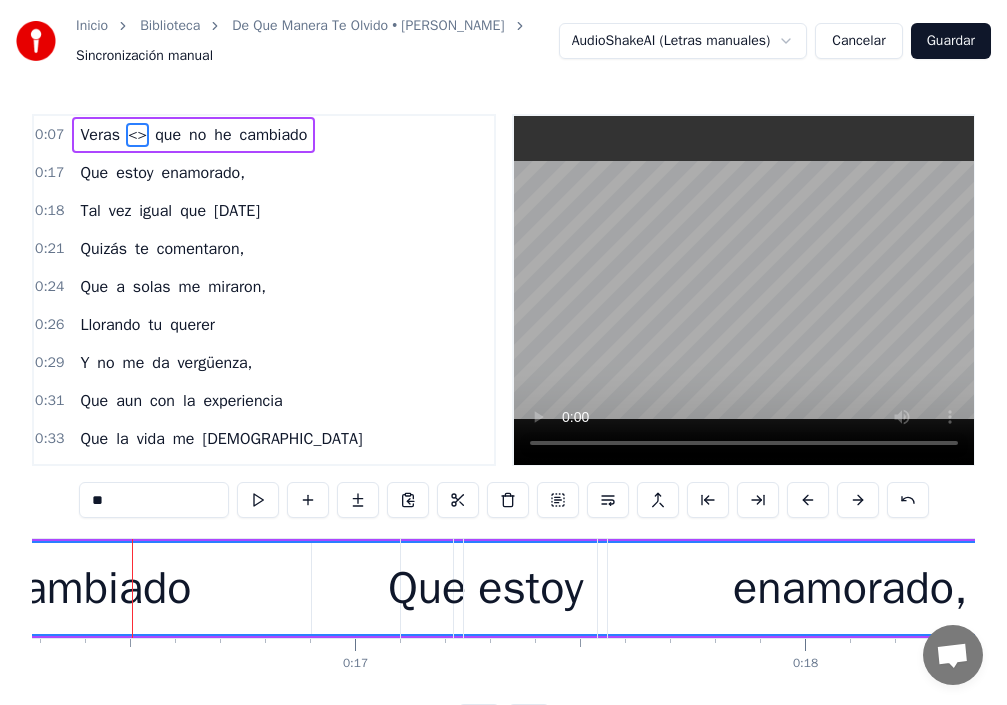 click at bounding box center [258, 500] 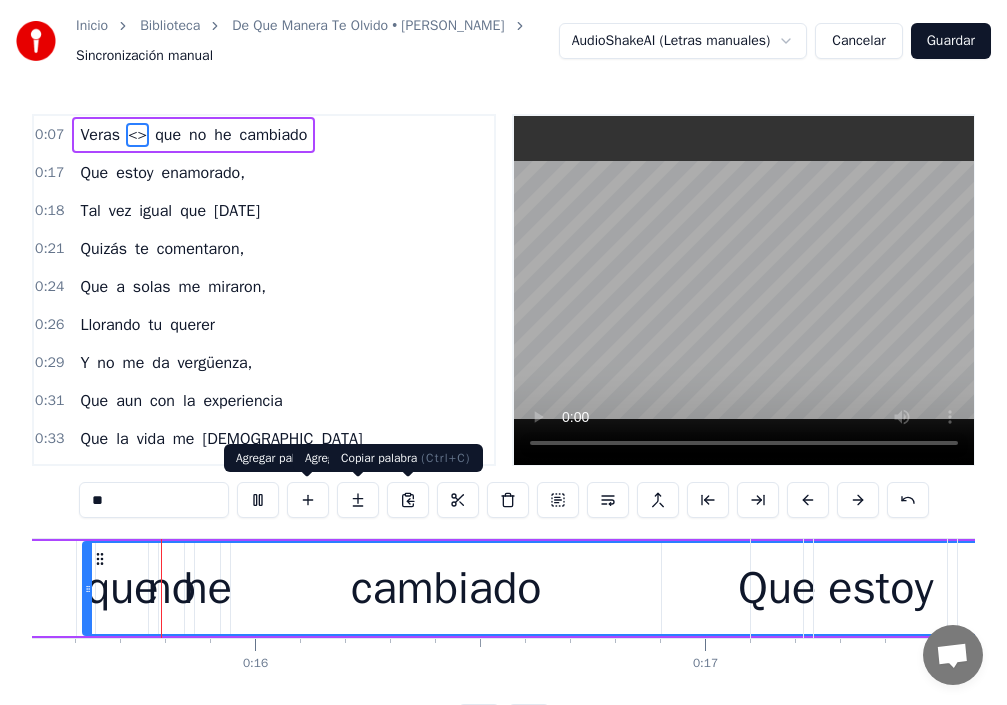 scroll, scrollTop: 0, scrollLeft: 6924, axis: horizontal 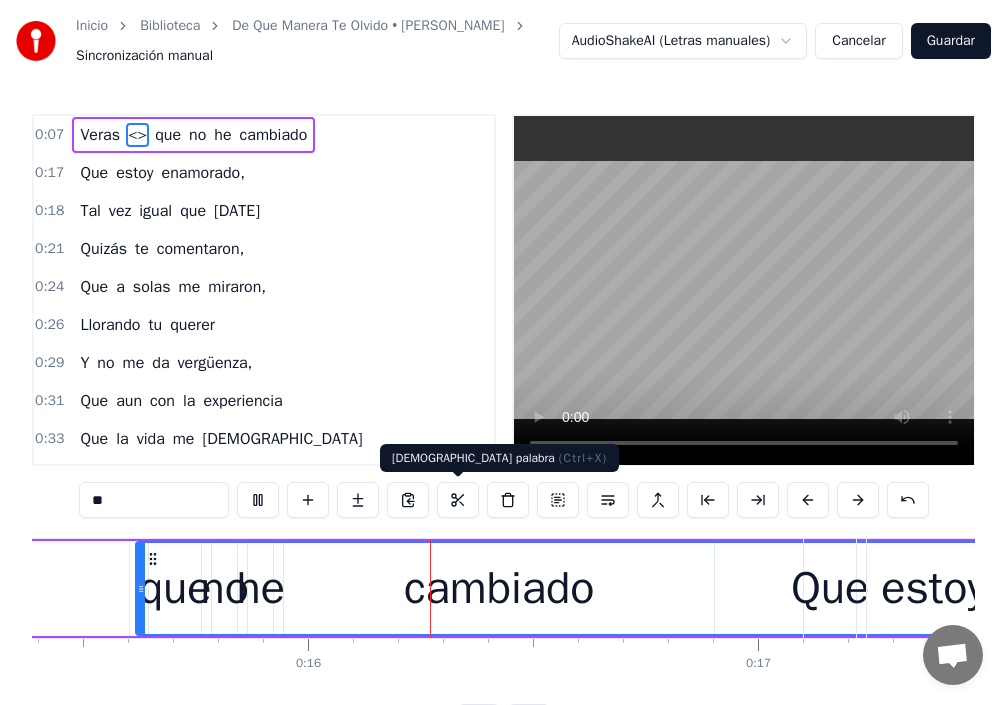 click at bounding box center (458, 500) 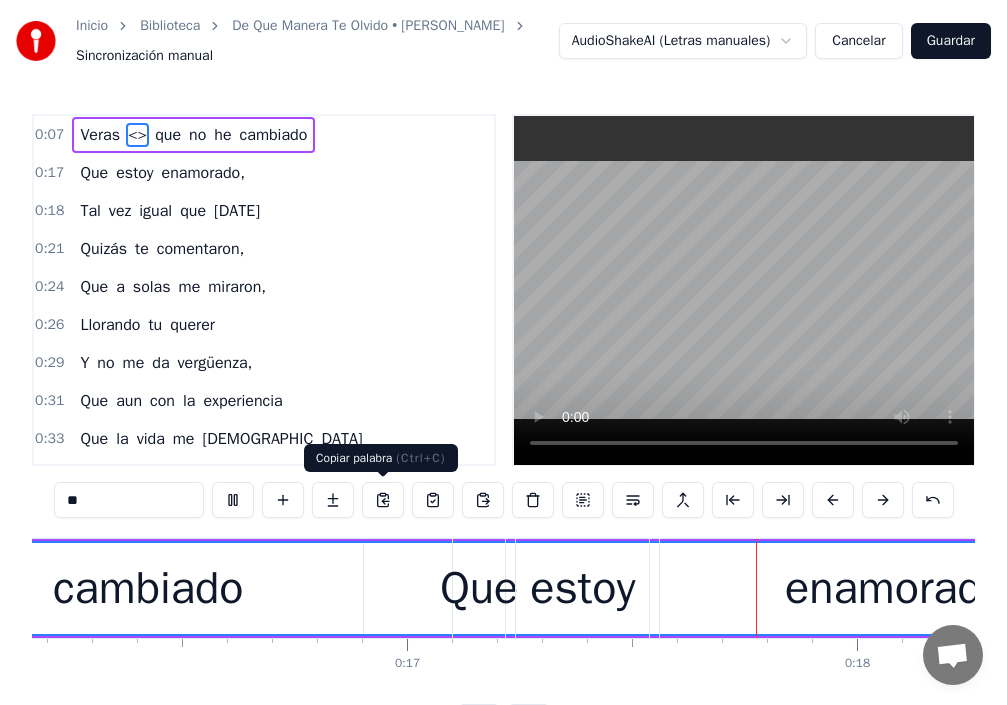 scroll, scrollTop: 0, scrollLeft: 7746, axis: horizontal 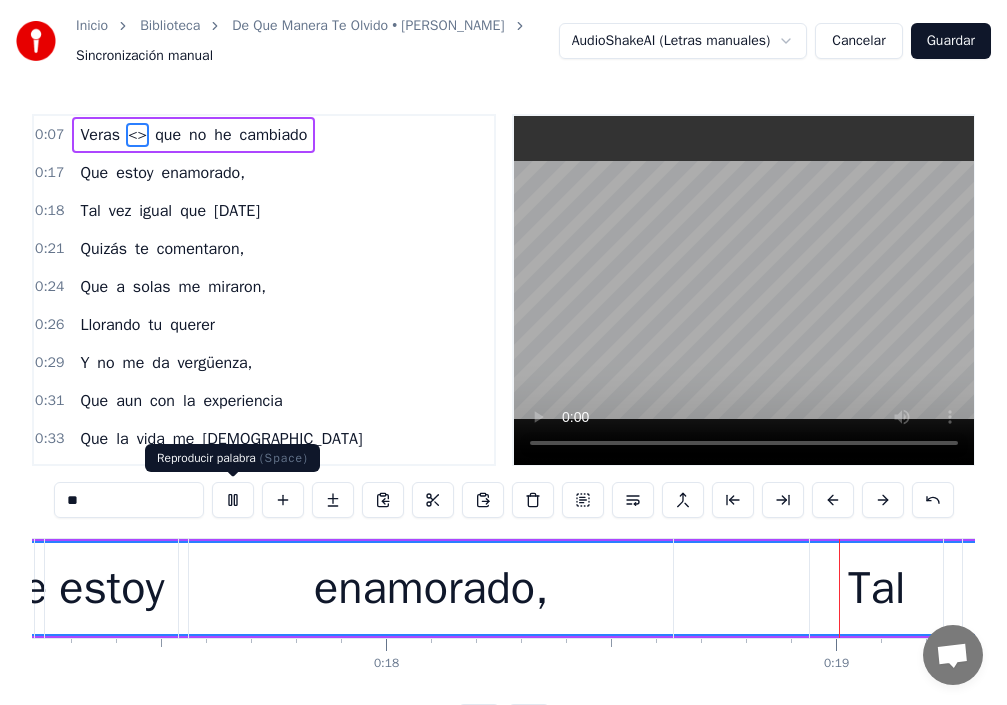 click at bounding box center (233, 500) 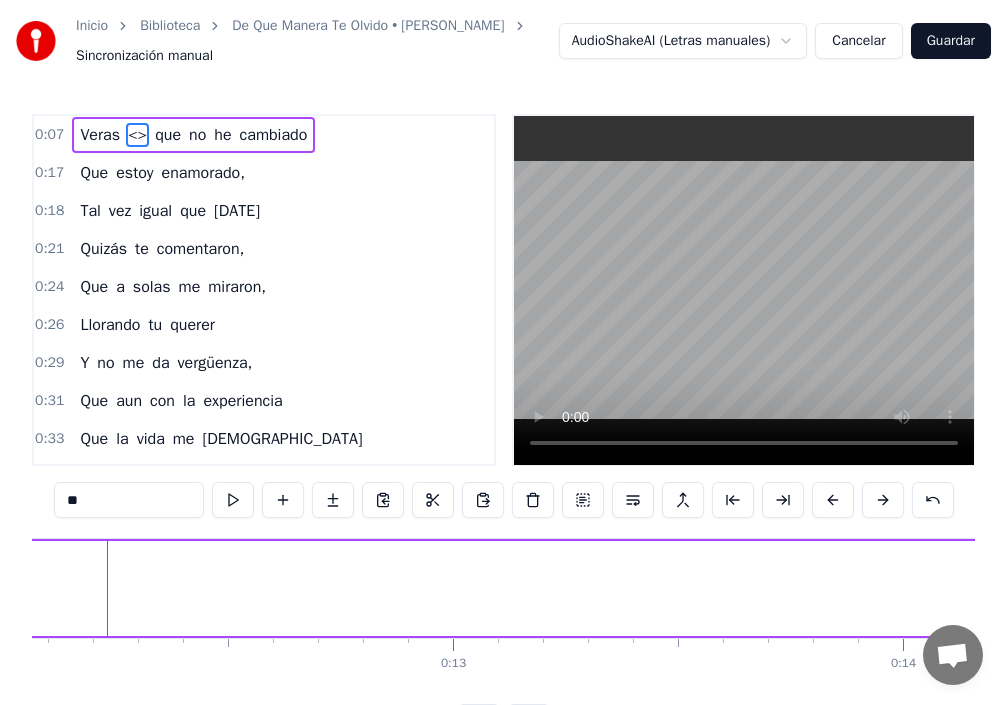 scroll, scrollTop: 0, scrollLeft: 5403, axis: horizontal 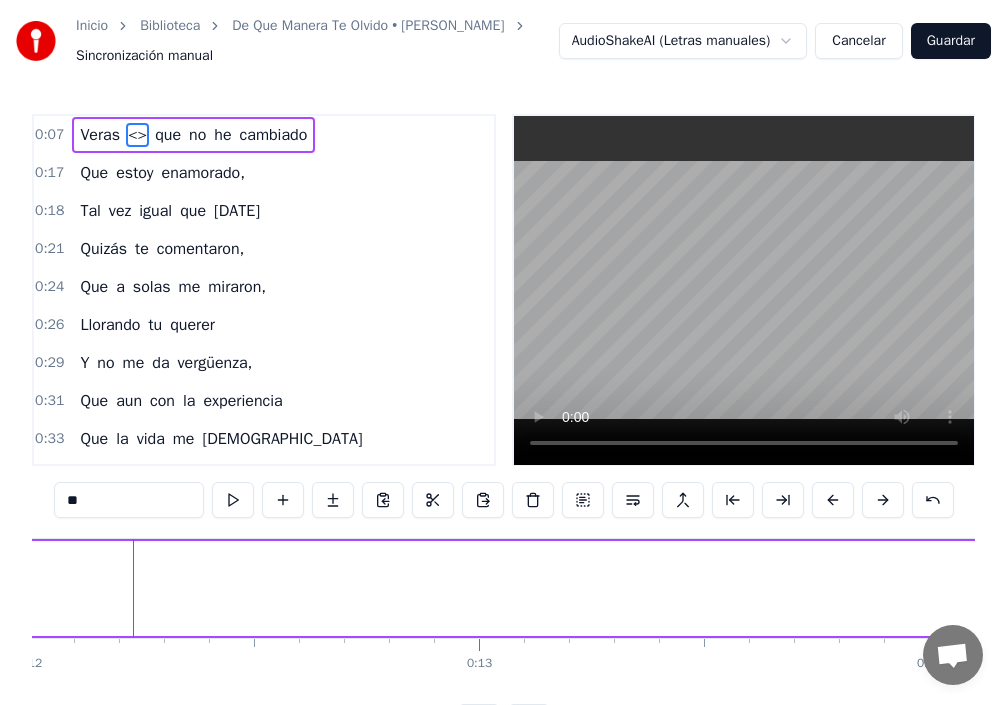 click on "Veras" at bounding box center (-128, 588) 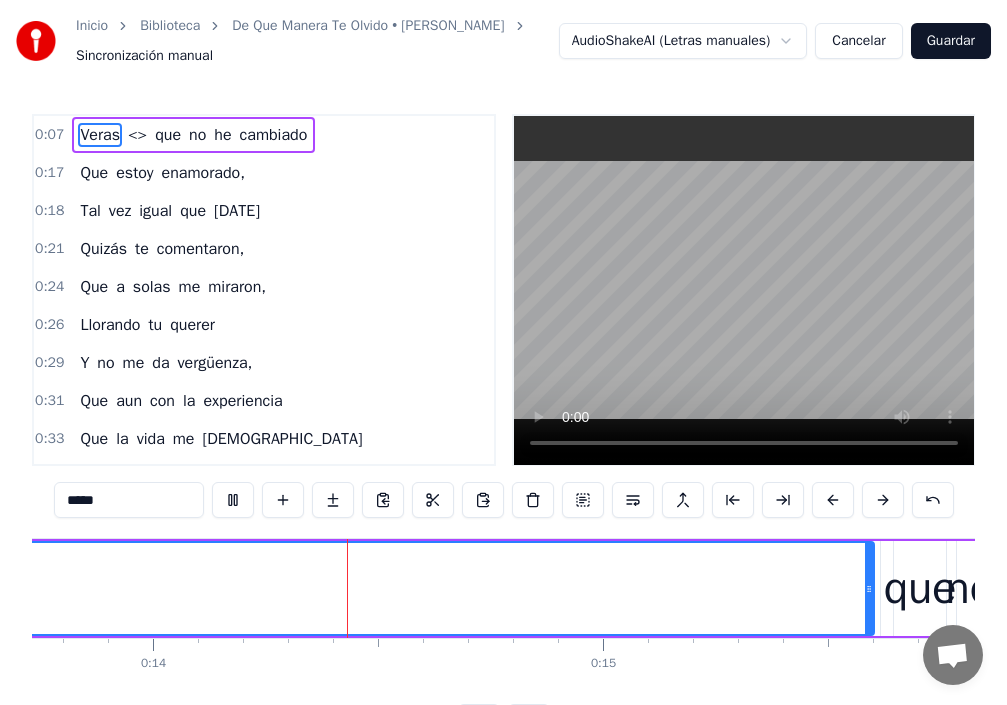 scroll, scrollTop: 0, scrollLeft: 6185, axis: horizontal 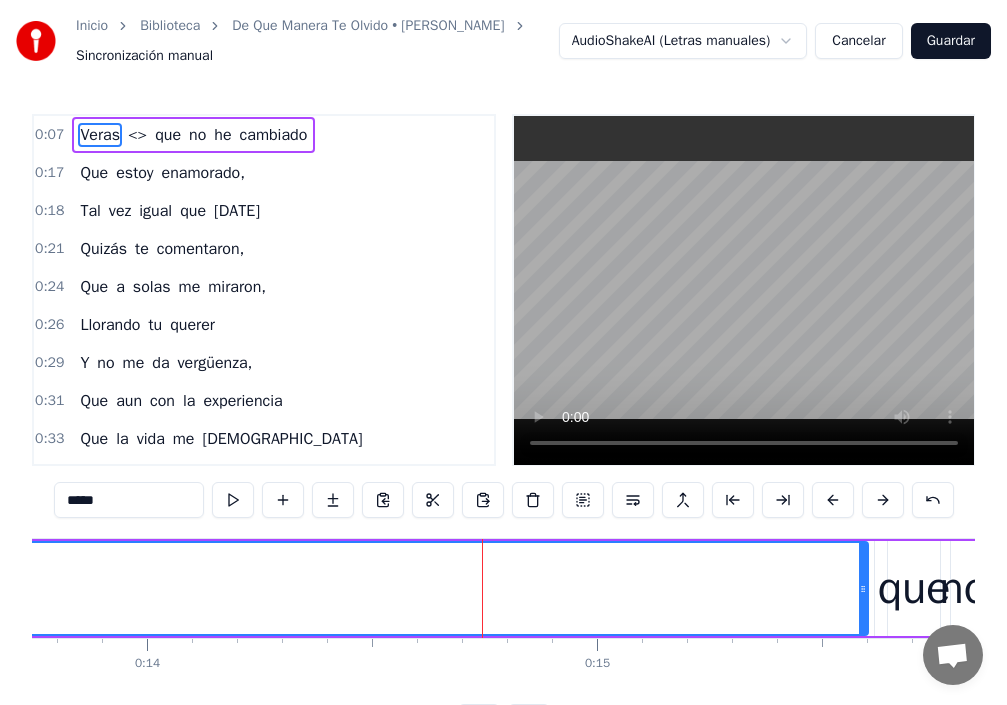 drag, startPoint x: 955, startPoint y: 599, endPoint x: 861, endPoint y: 610, distance: 94.641426 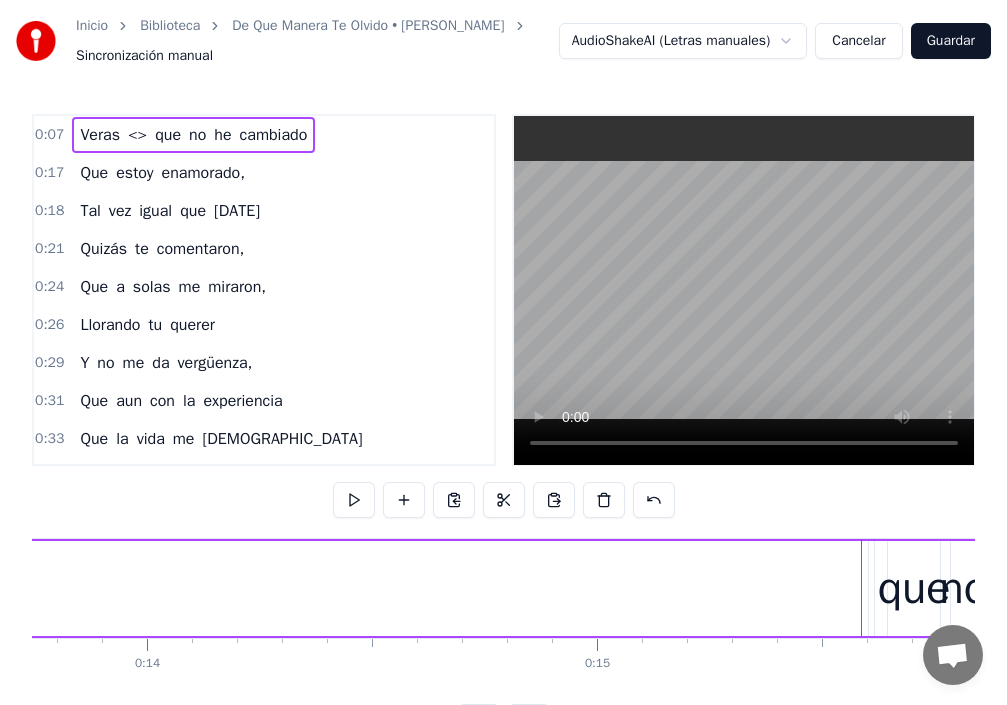 click on "Veras" at bounding box center [100, 135] 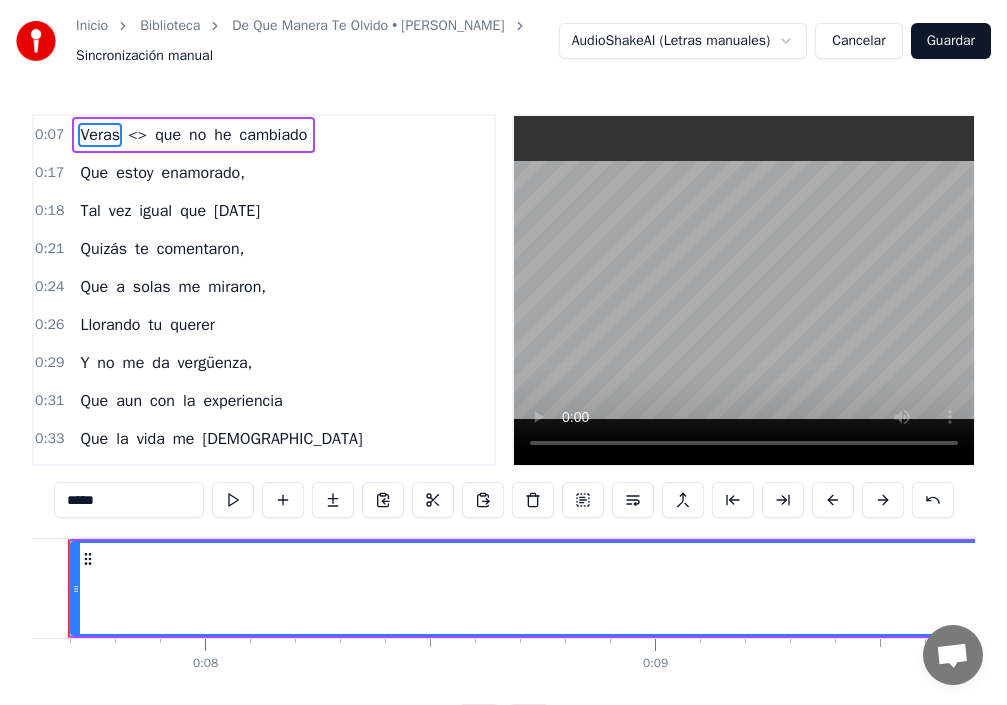 click on "<>" at bounding box center (137, 135) 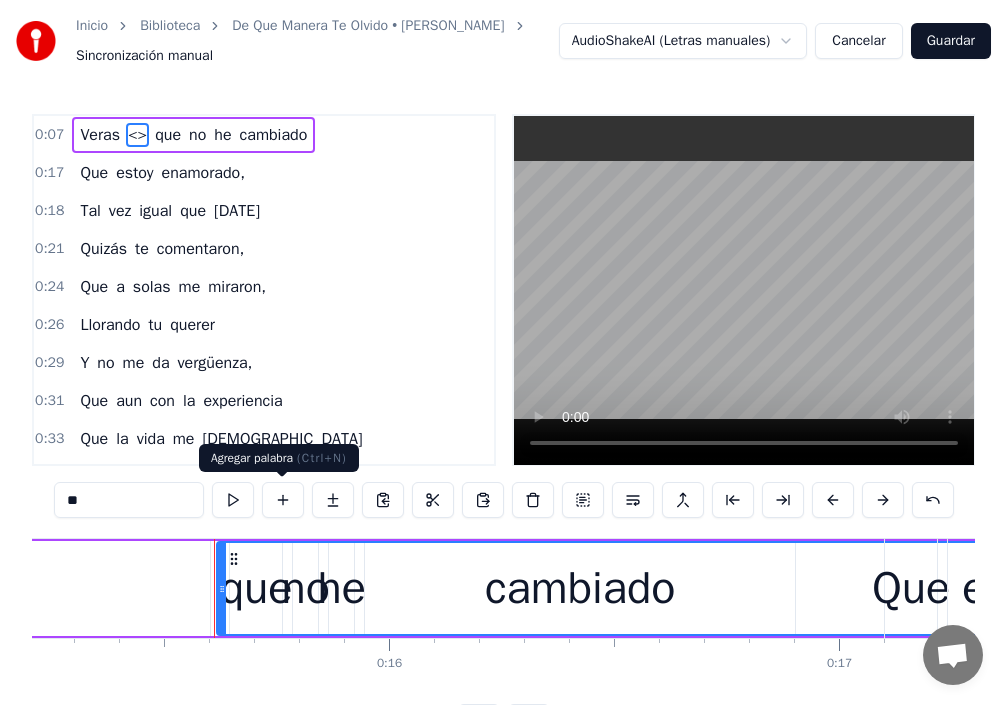 scroll, scrollTop: 0, scrollLeft: 6924, axis: horizontal 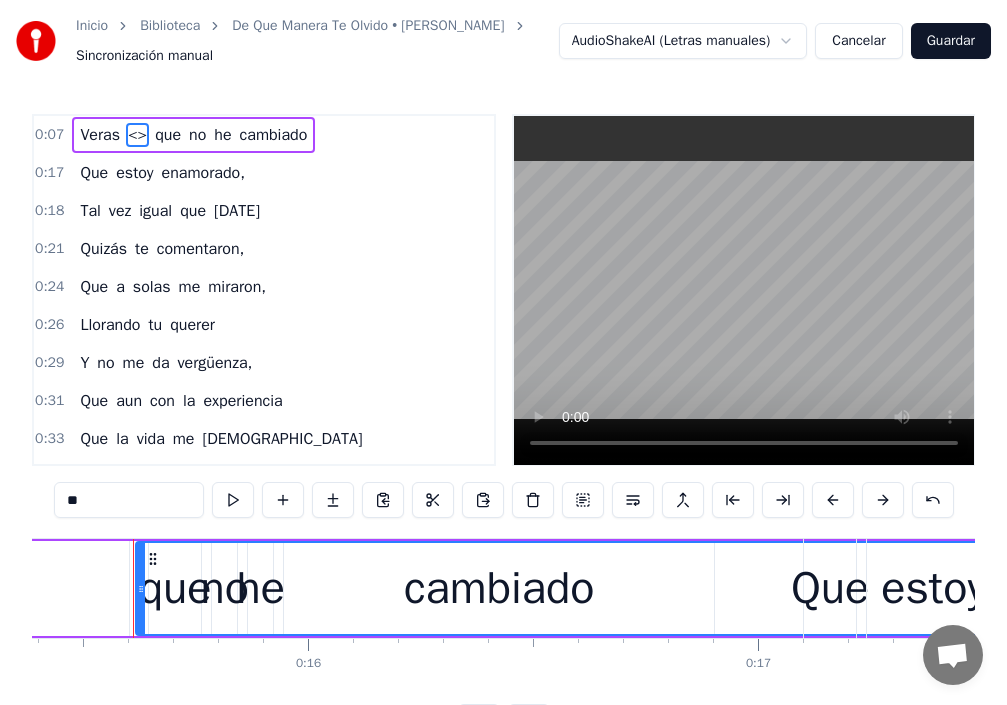 drag, startPoint x: 96, startPoint y: 504, endPoint x: 0, endPoint y: 503, distance: 96.00521 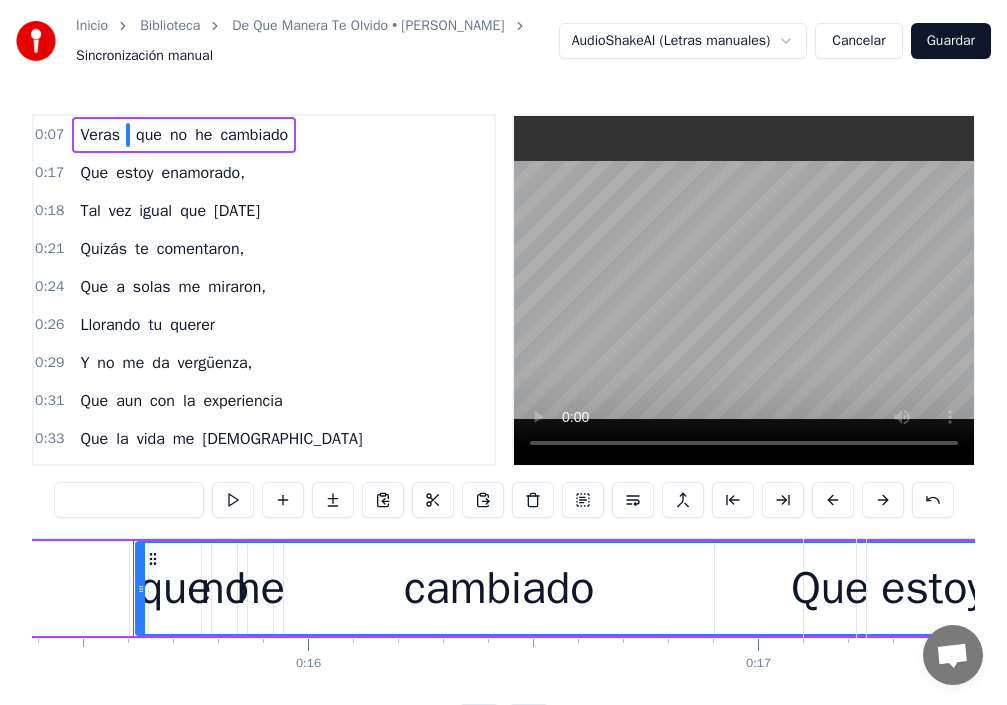 type 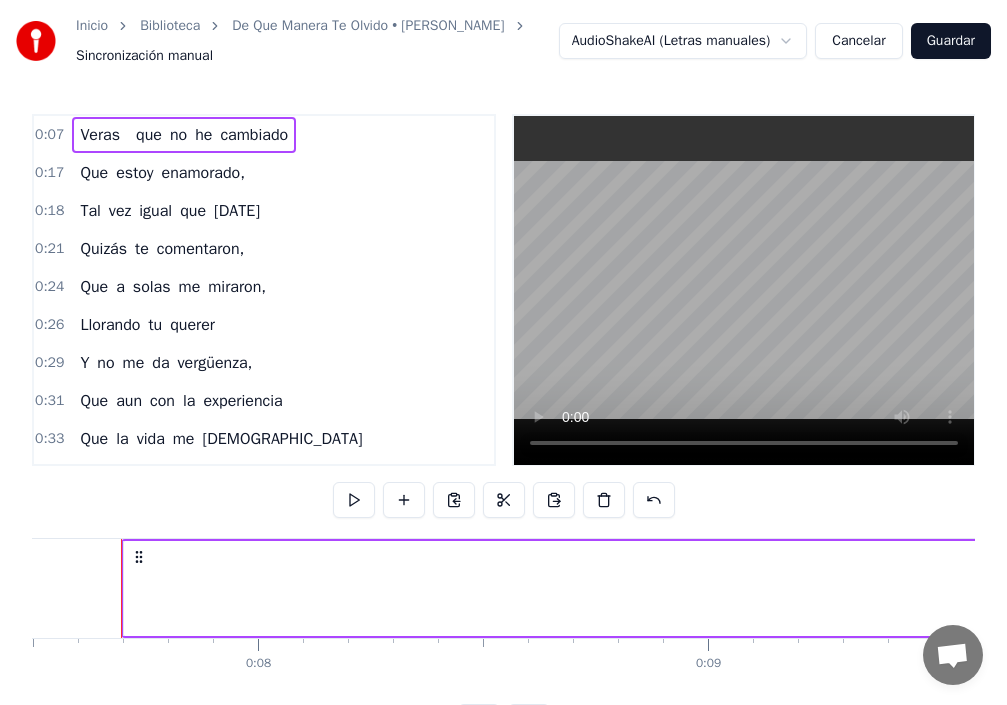 scroll, scrollTop: 0, scrollLeft: 3363, axis: horizontal 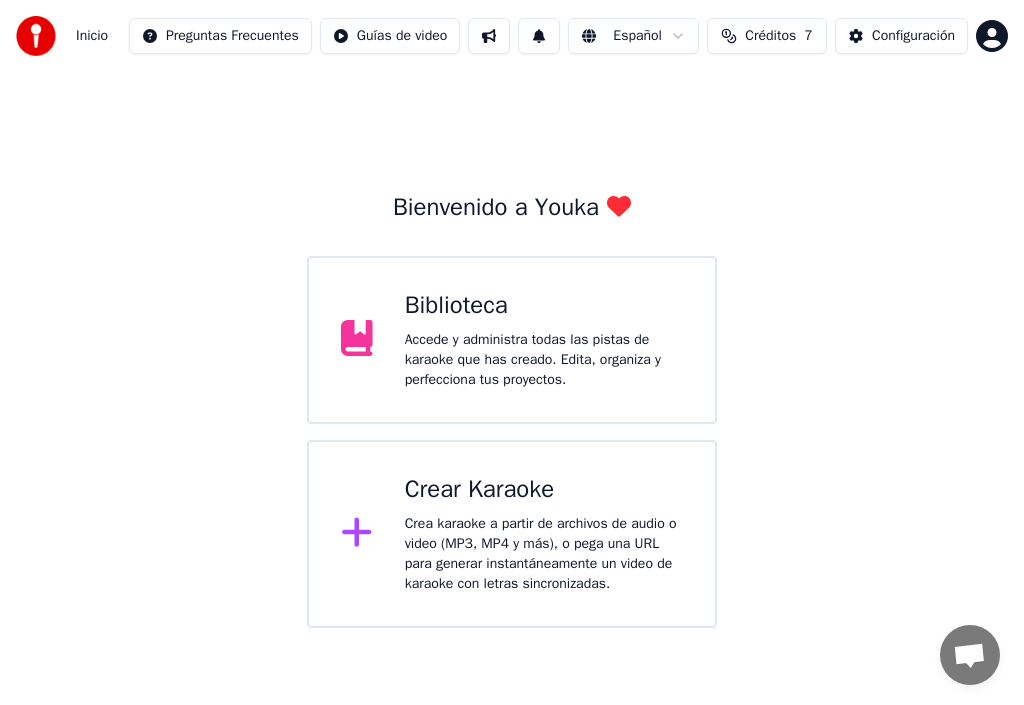 click on "Crear Karaoke Crea karaoke a partir de archivos de audio o video (MP3, MP4 y más), o pega una URL para generar instantáneamente un video de karaoke con letras sincronizadas." at bounding box center (544, 534) 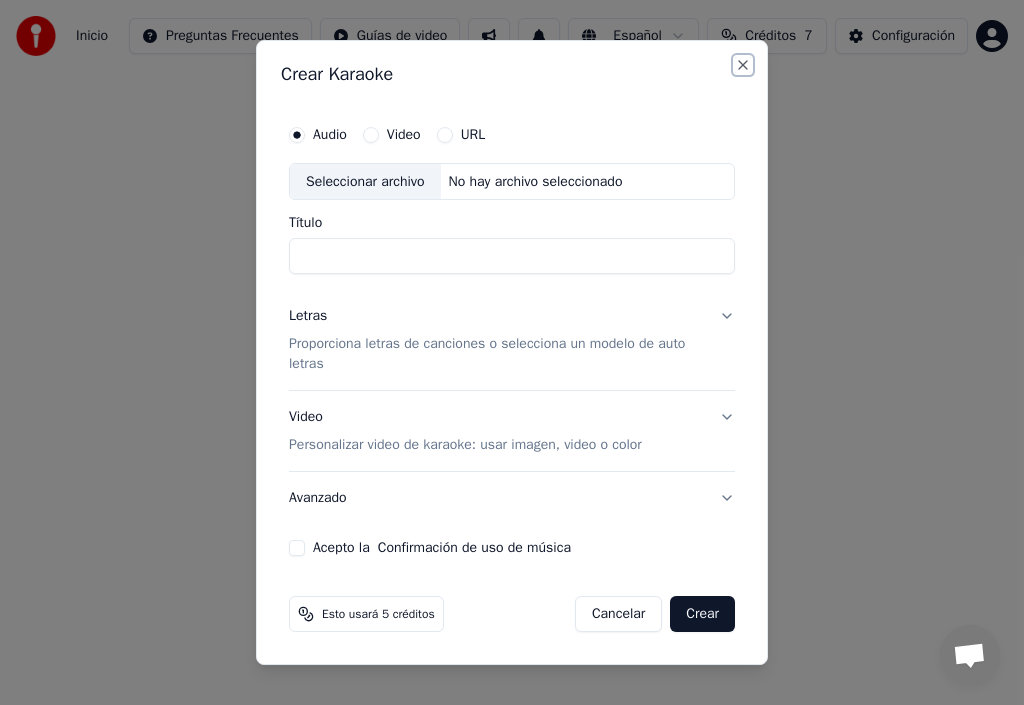 click on "Close" at bounding box center [743, 65] 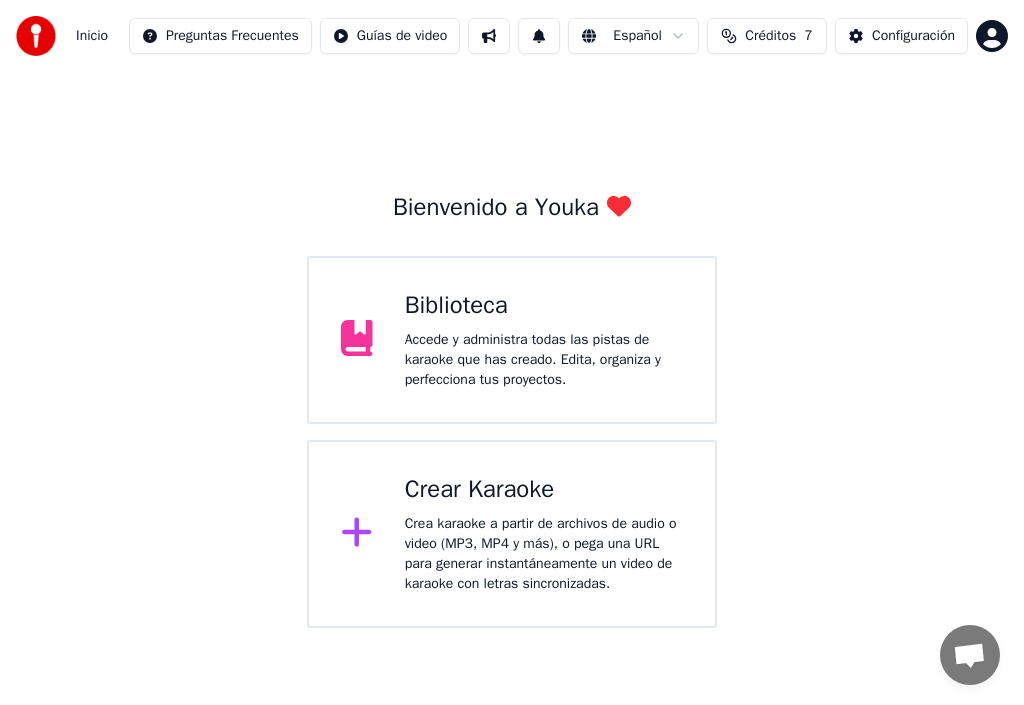 click on "Accede y administra todas las pistas de karaoke que has creado. Edita, organiza y perfecciona tus proyectos." at bounding box center [544, 360] 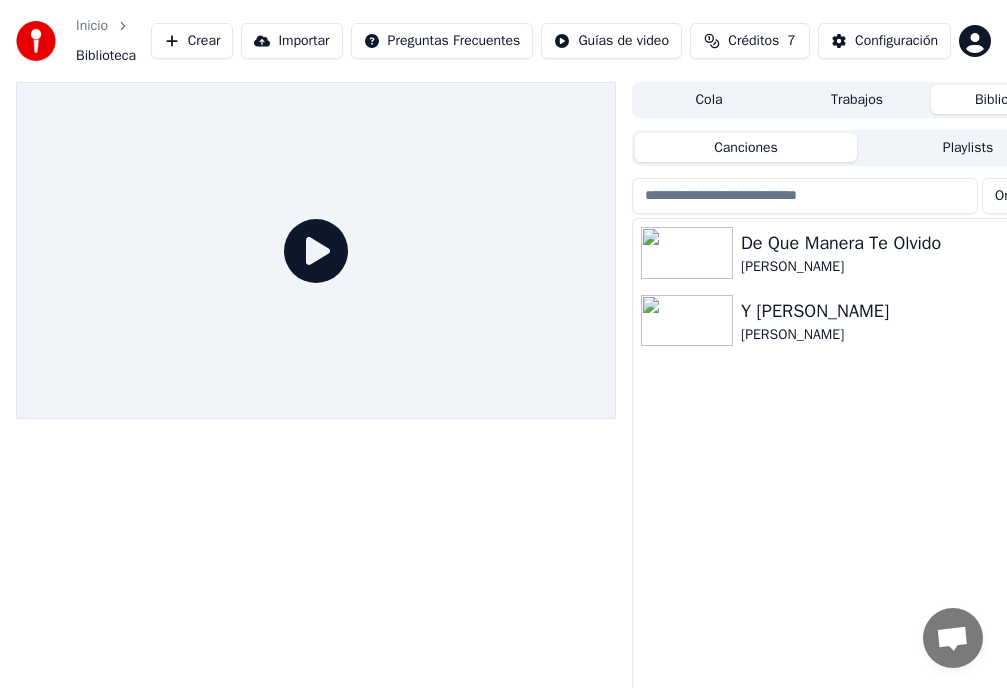 click on "De Que Manera Te Olvido" at bounding box center (897, 243) 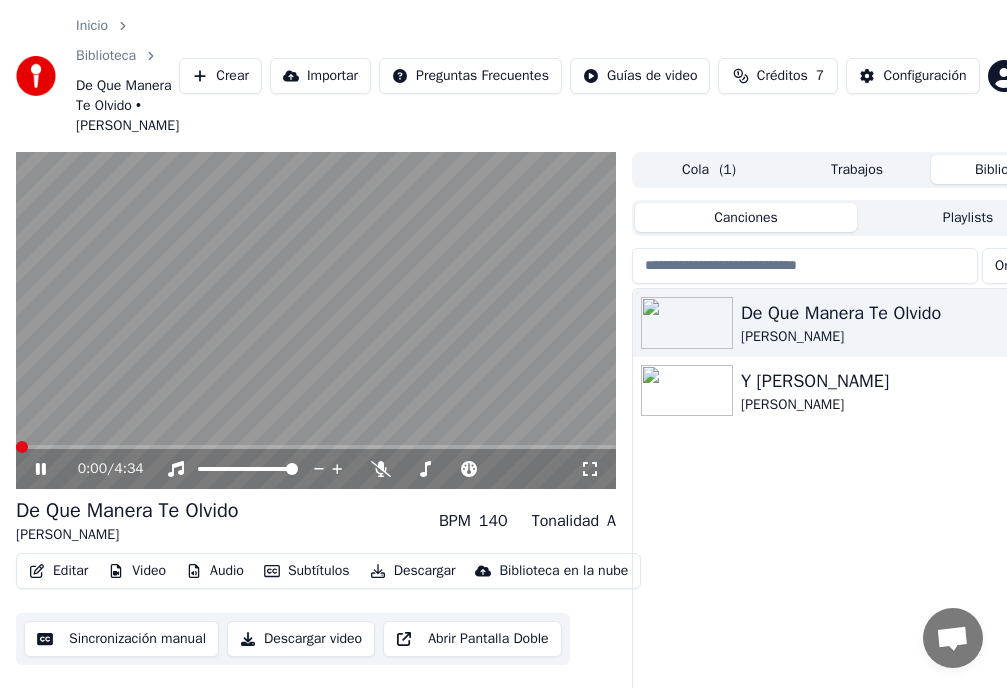 click on "Editar" at bounding box center [58, 571] 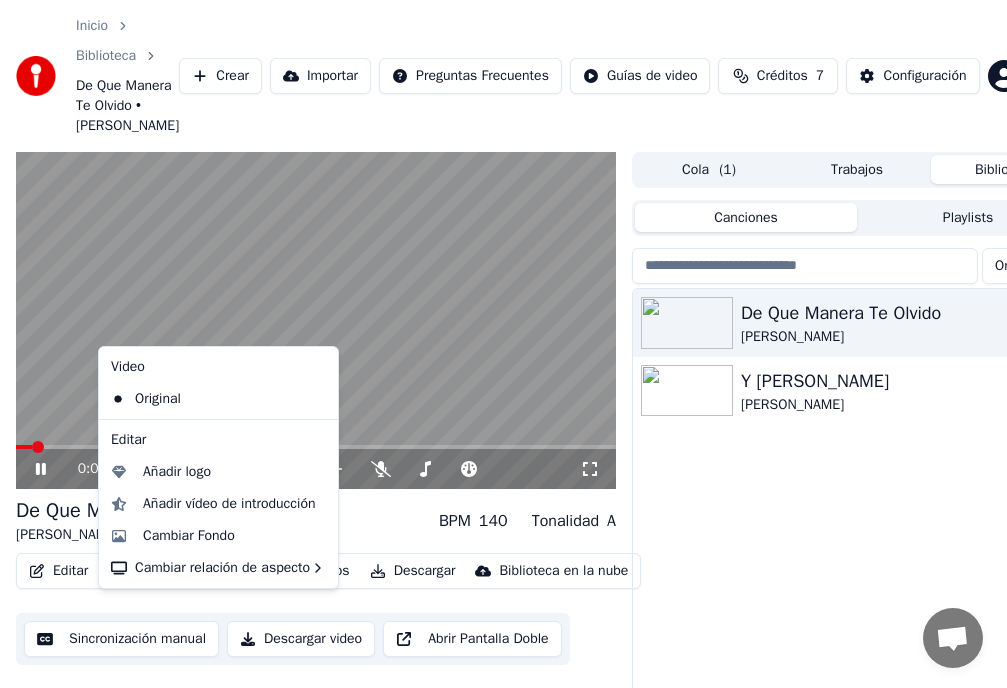 click at bounding box center (316, 321) 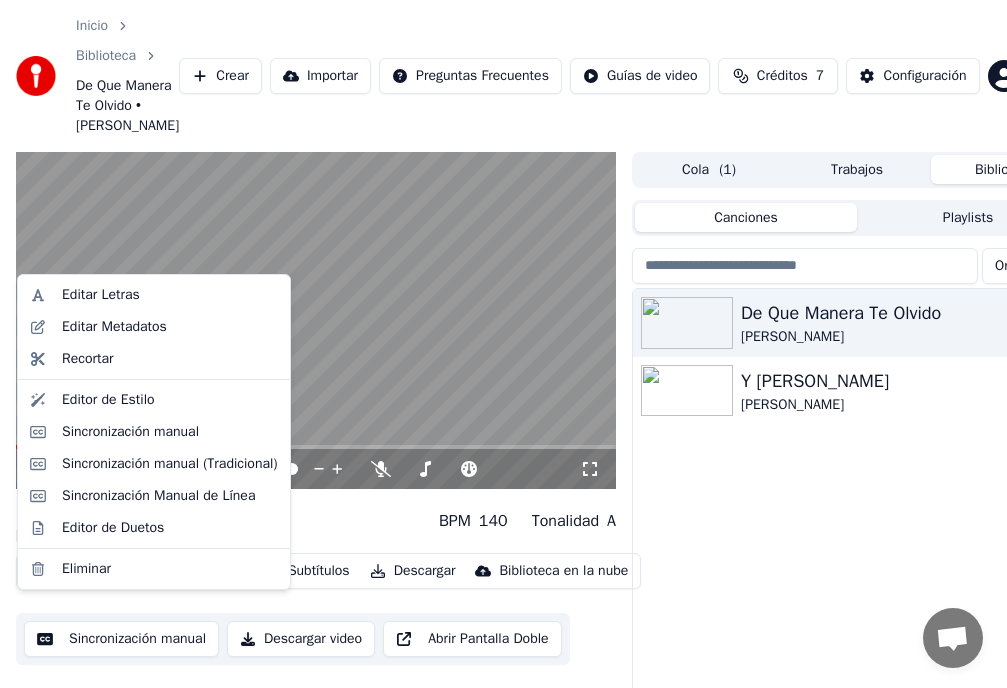 click on "Editar" at bounding box center (58, 571) 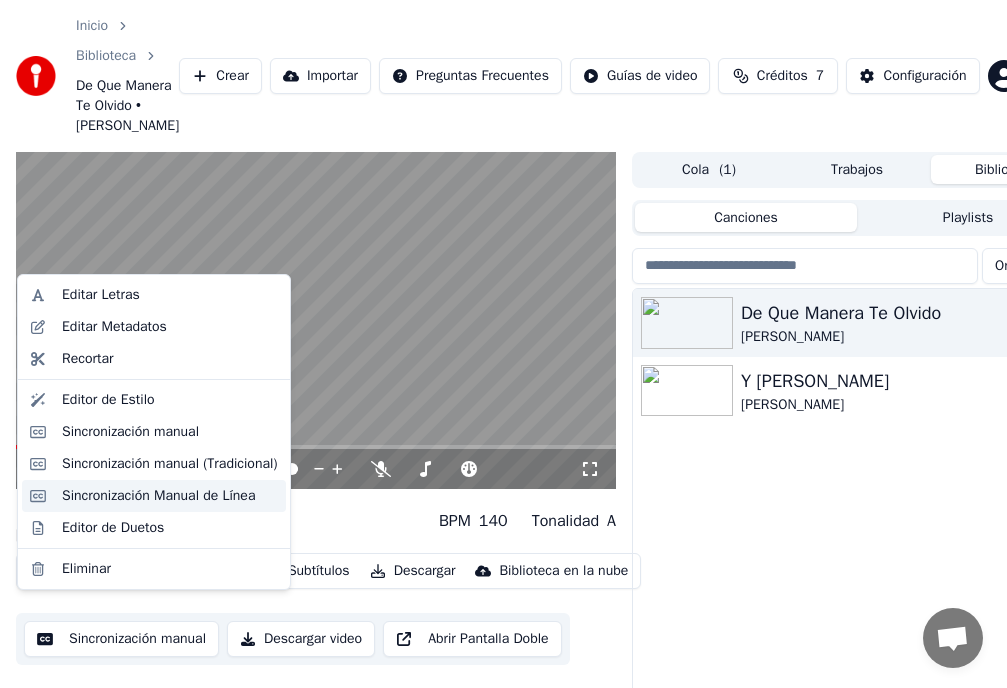 click on "Sincronización Manual de Línea" at bounding box center [158, 496] 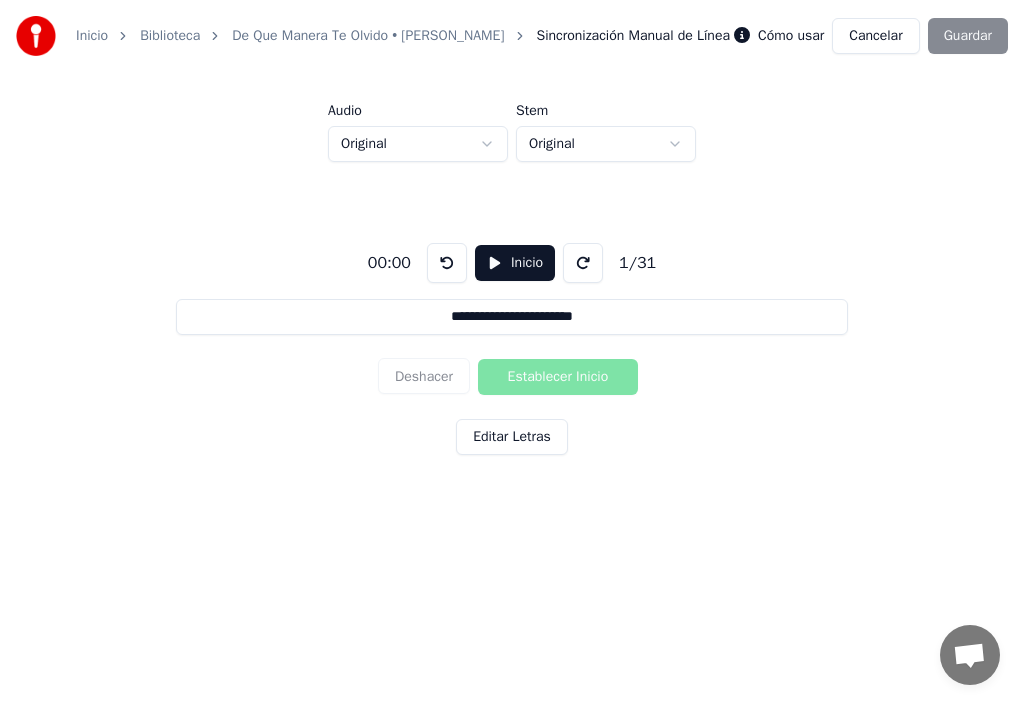 click at bounding box center [447, 263] 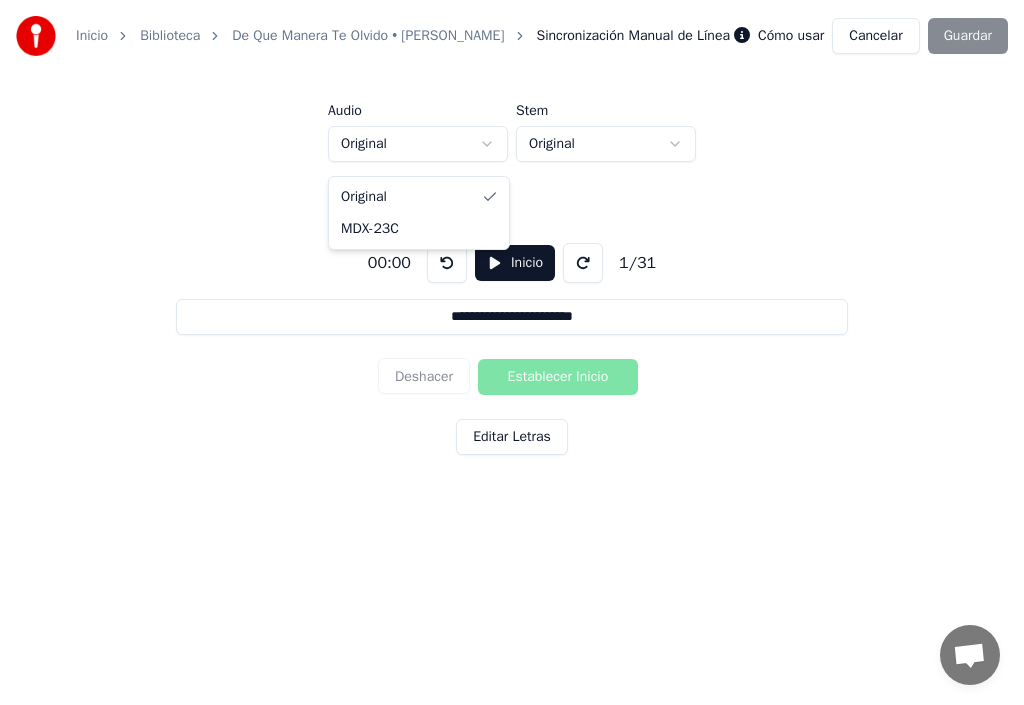 click on "**********" at bounding box center (512, 279) 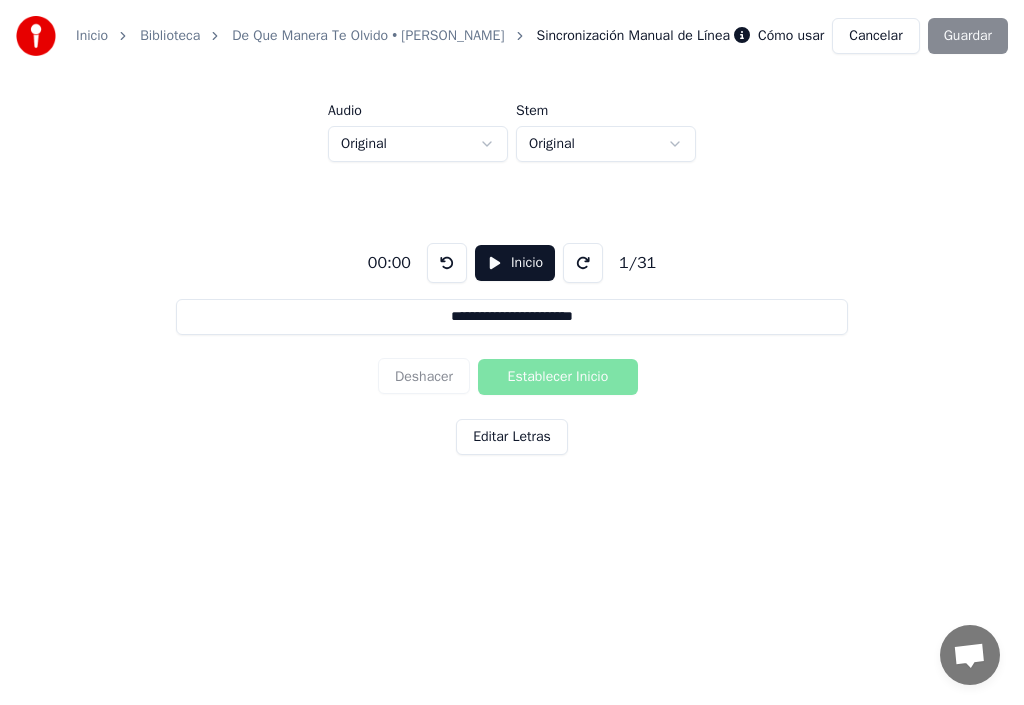 click on "Editar Letras" at bounding box center (512, 437) 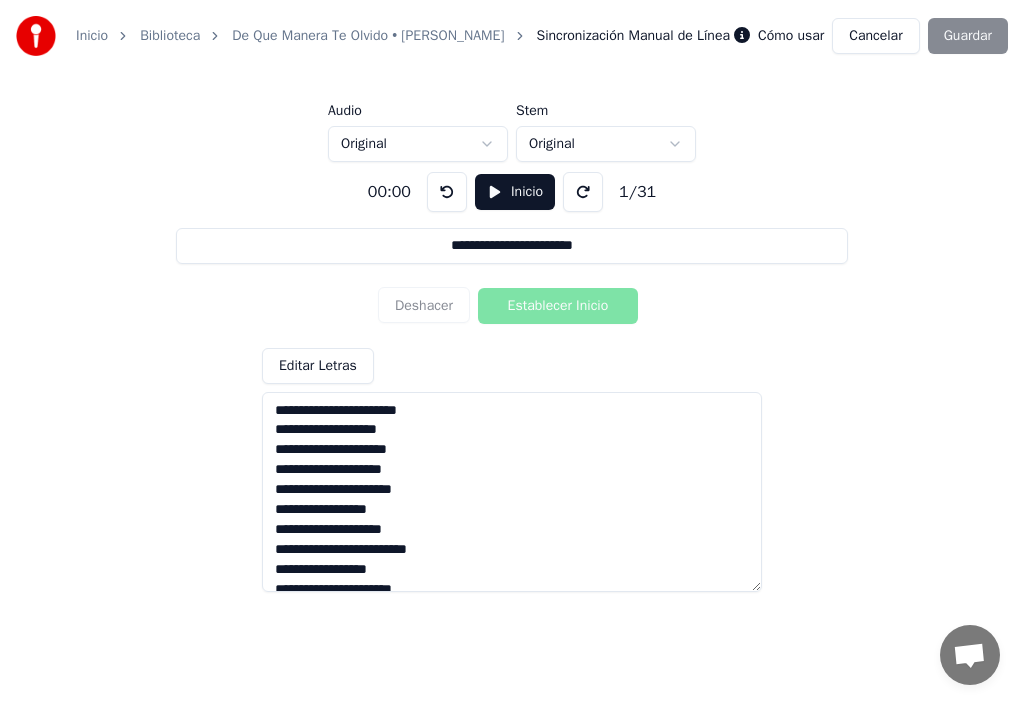 click on "Inicio" at bounding box center (515, 192) 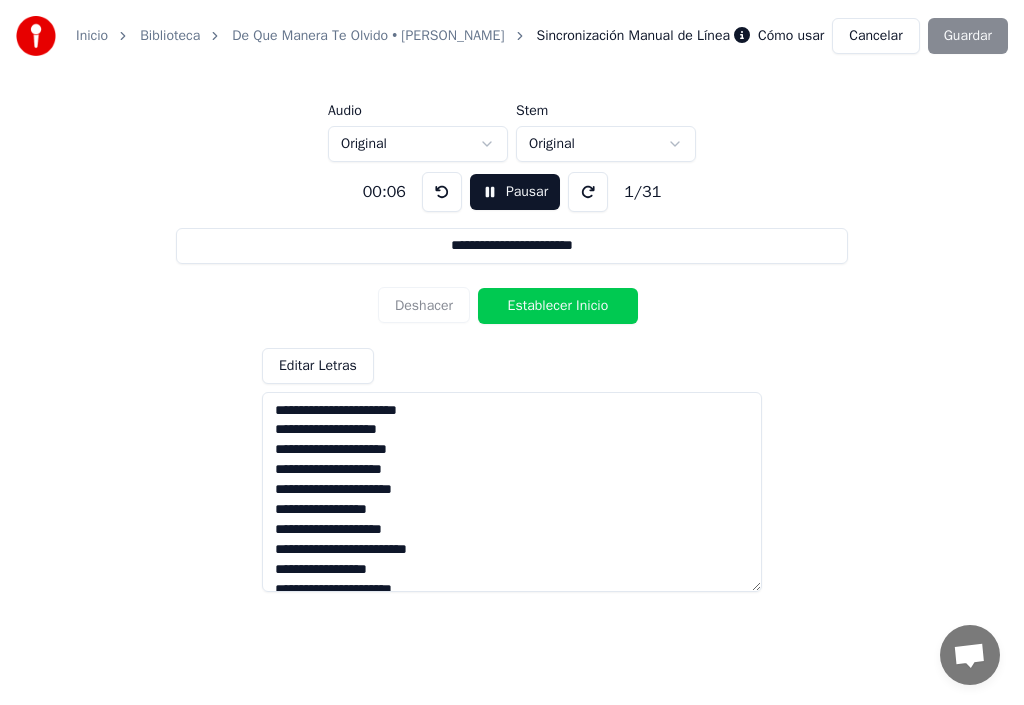 click on "Establecer Inicio" at bounding box center (558, 306) 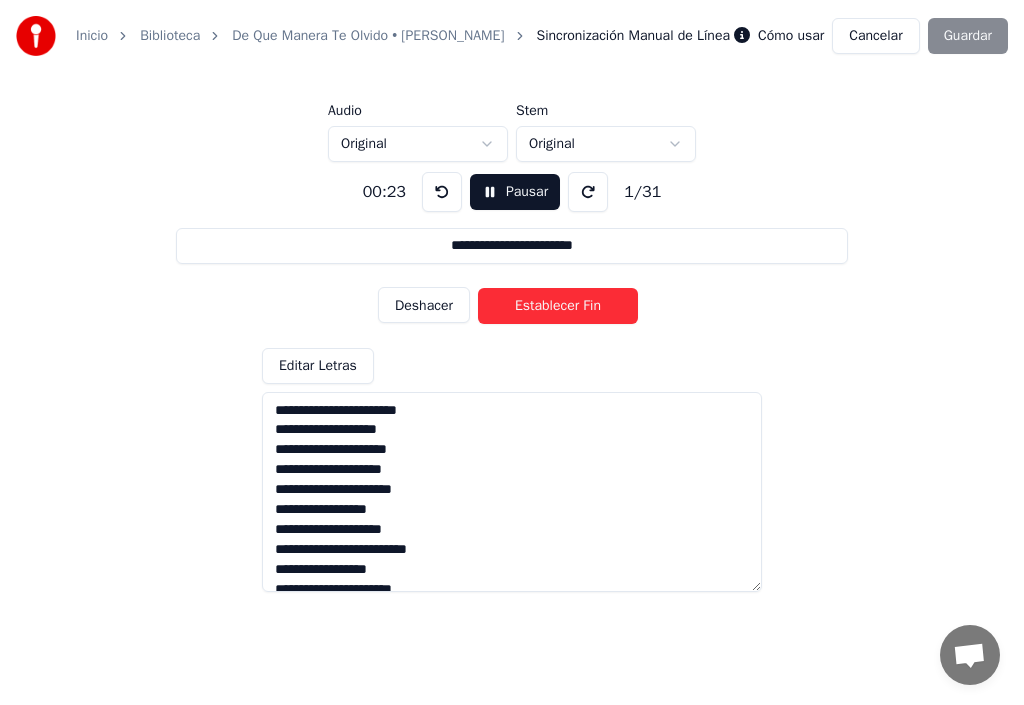 click on "**********" at bounding box center (512, 492) 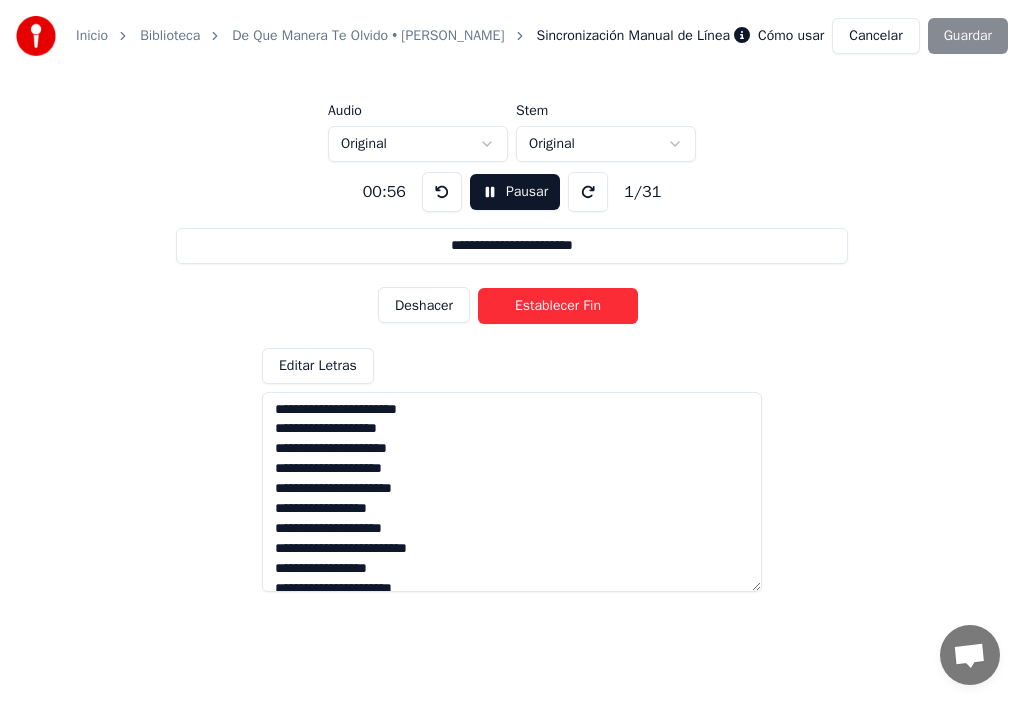 scroll, scrollTop: 0, scrollLeft: 0, axis: both 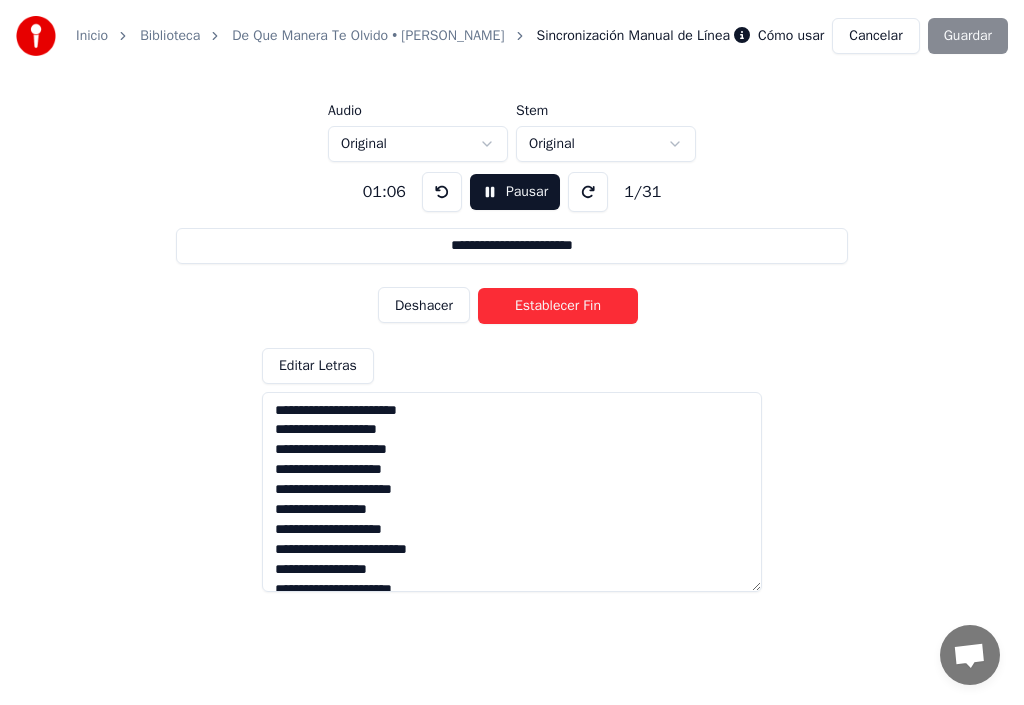 click on "Establecer Fin" at bounding box center (558, 306) 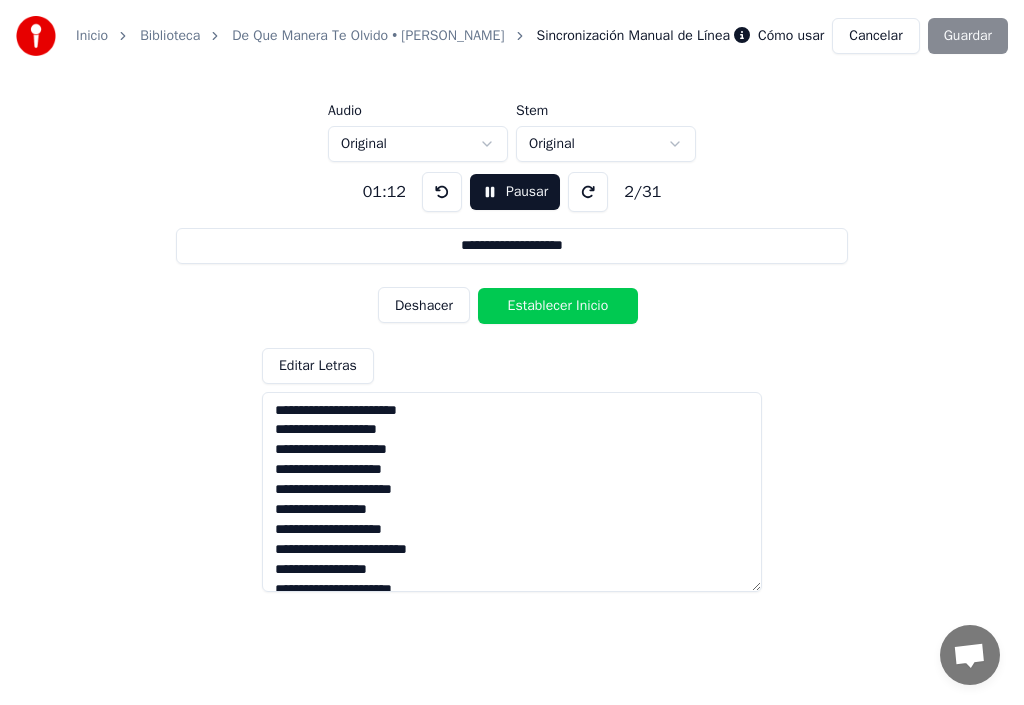 click on "Cancelar" at bounding box center [875, 36] 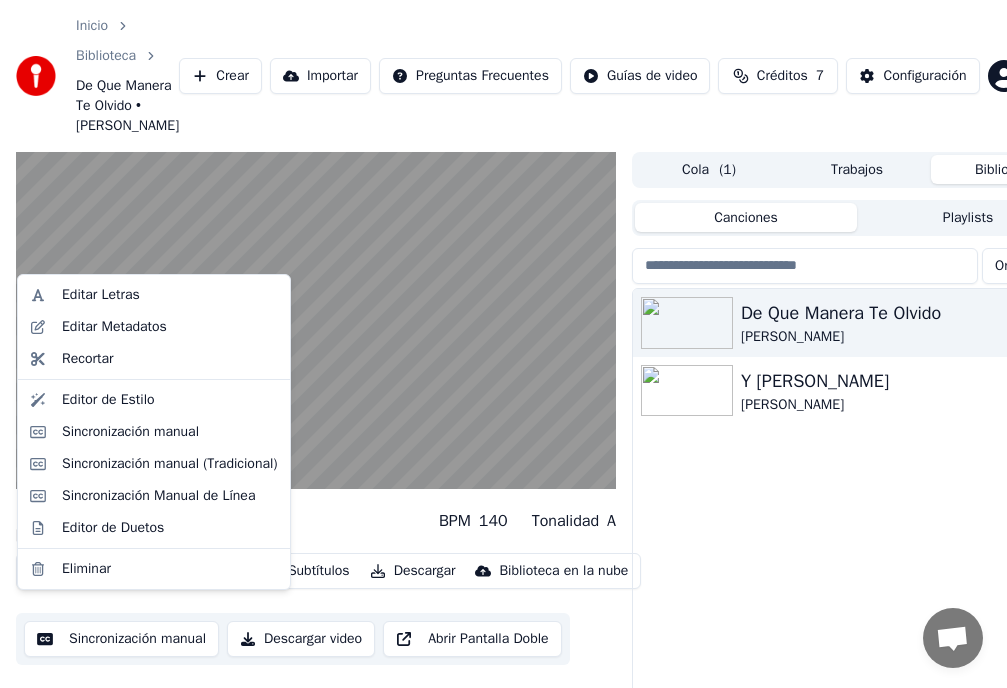 click on "Editar" at bounding box center [58, 571] 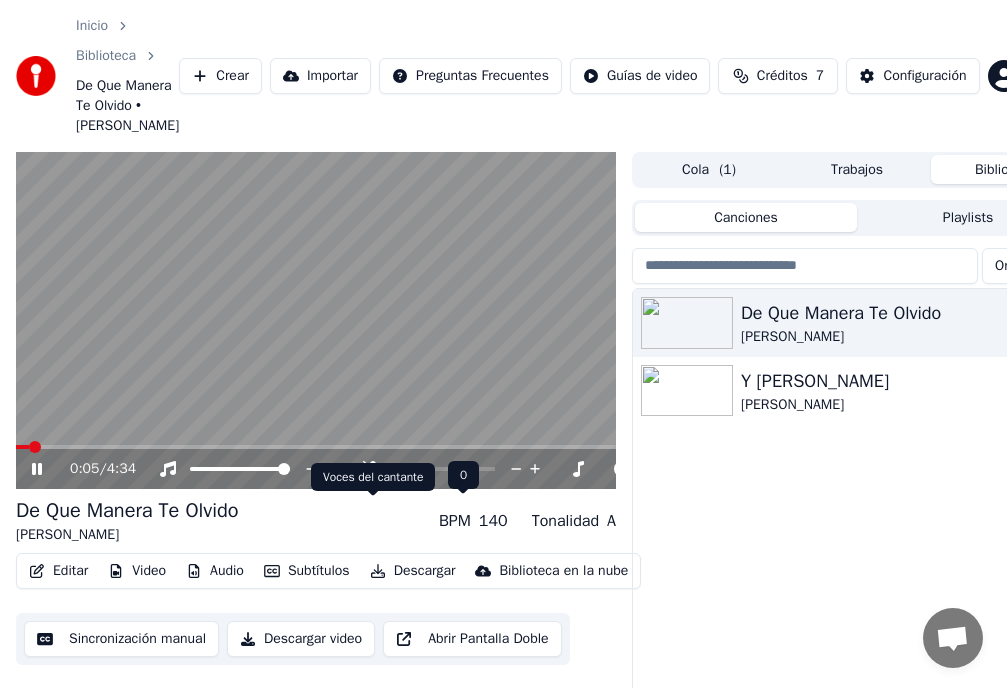 click on "Voces del cantante Voces del cantante" at bounding box center (373, 477) 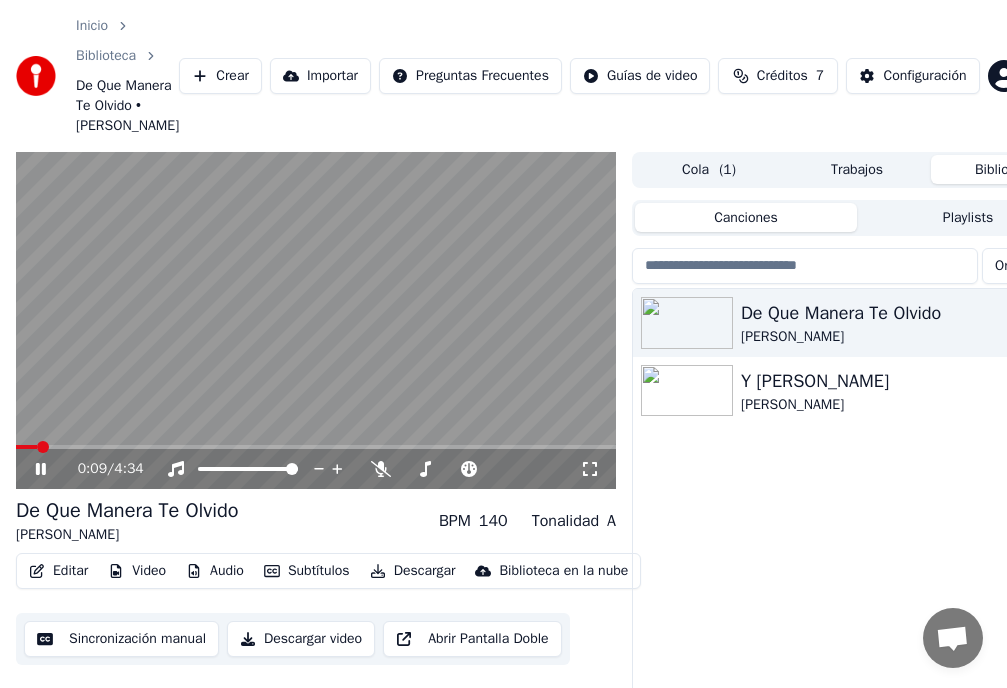 click on "Editar" at bounding box center (58, 571) 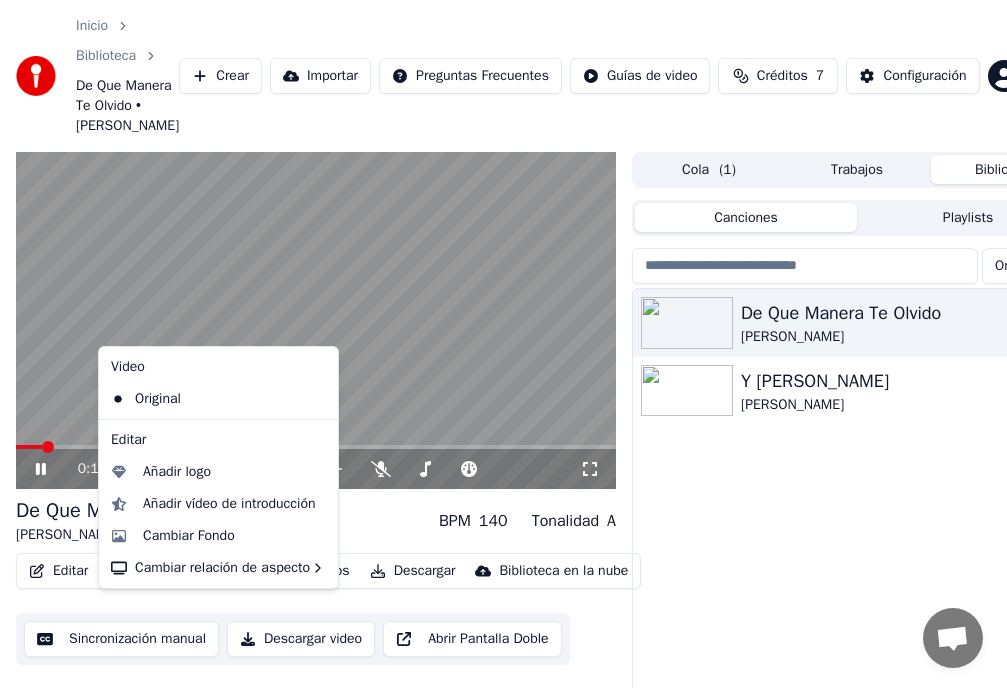 click 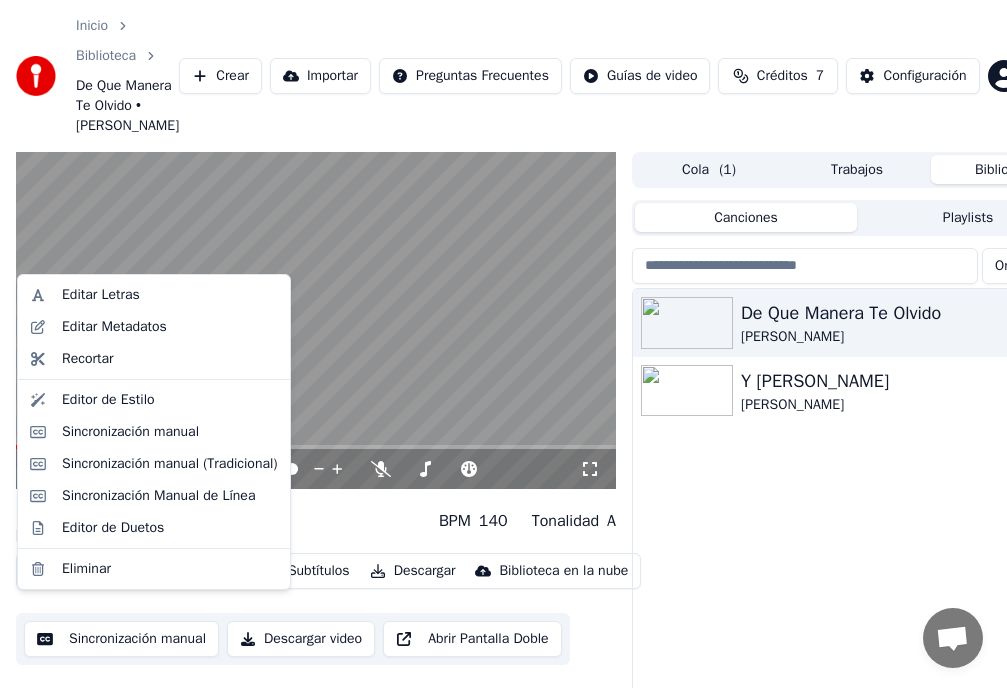 click on "Editar" at bounding box center [58, 571] 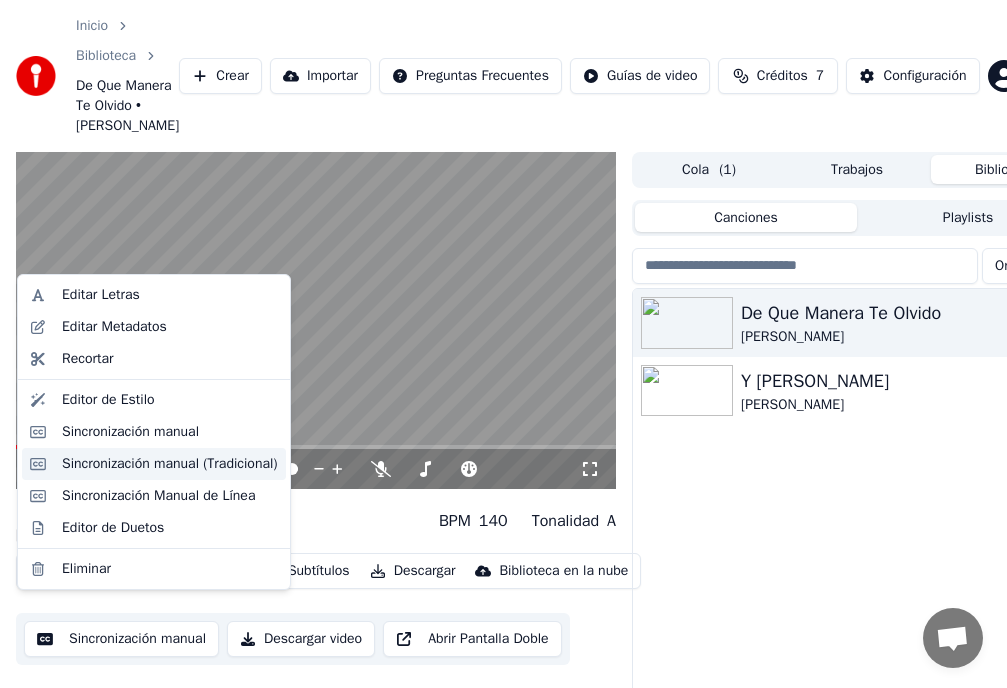click on "Sincronización manual (Tradicional)" at bounding box center [170, 464] 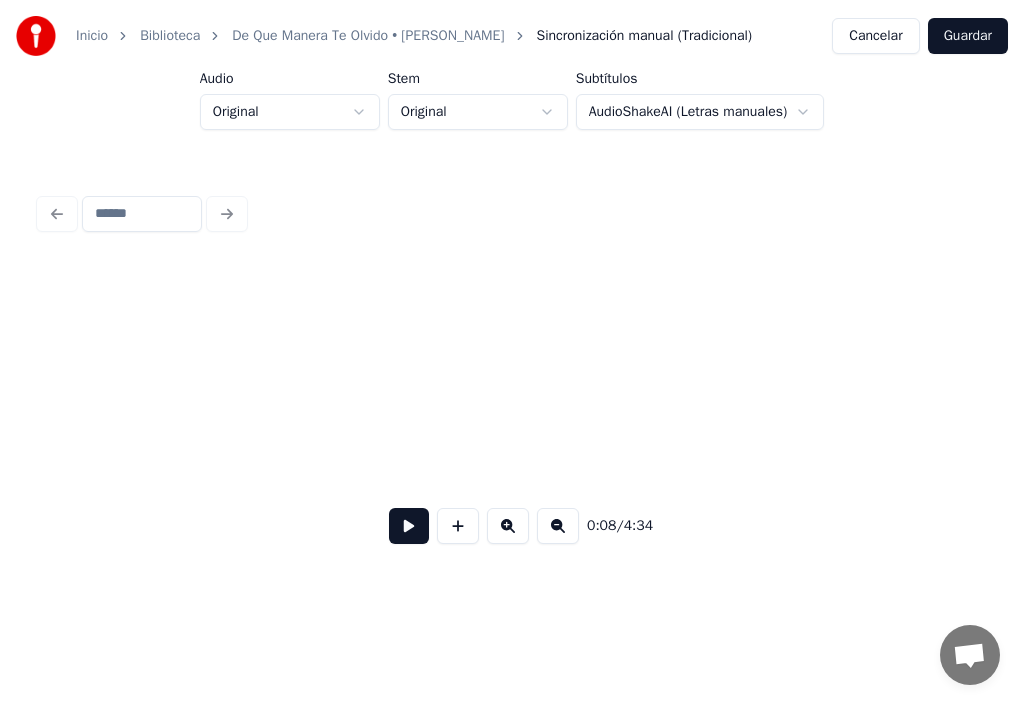 scroll, scrollTop: 0, scrollLeft: 10000, axis: horizontal 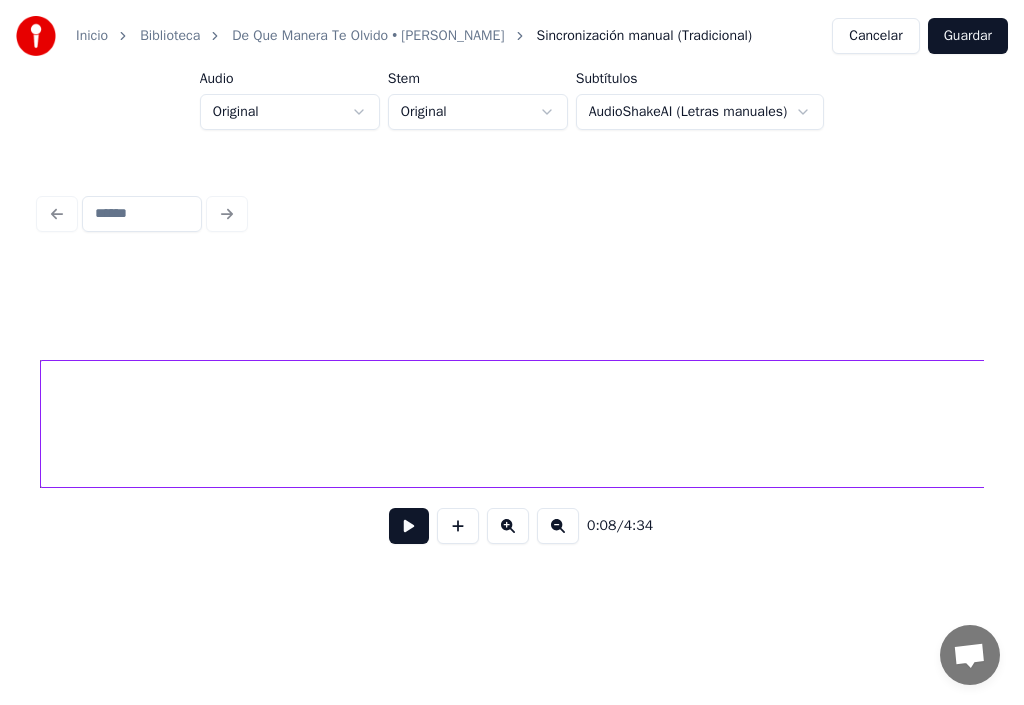 click on "0:08  /  4:34" at bounding box center [512, 526] 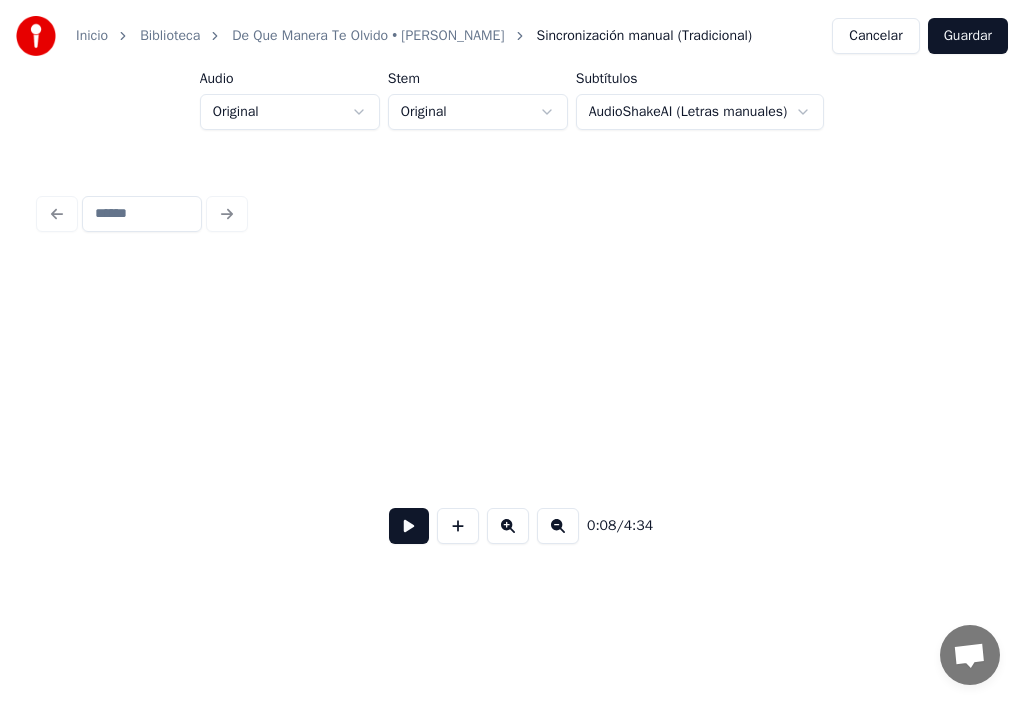 scroll, scrollTop: 0, scrollLeft: 9969, axis: horizontal 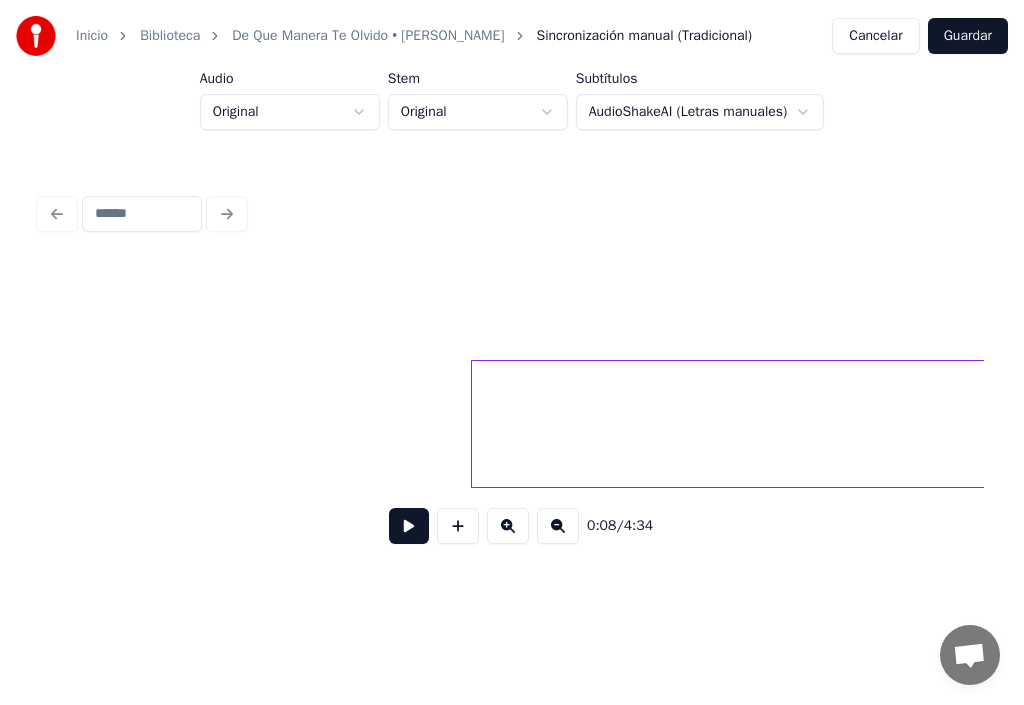 click on "Veras" at bounding box center [162139, 424] 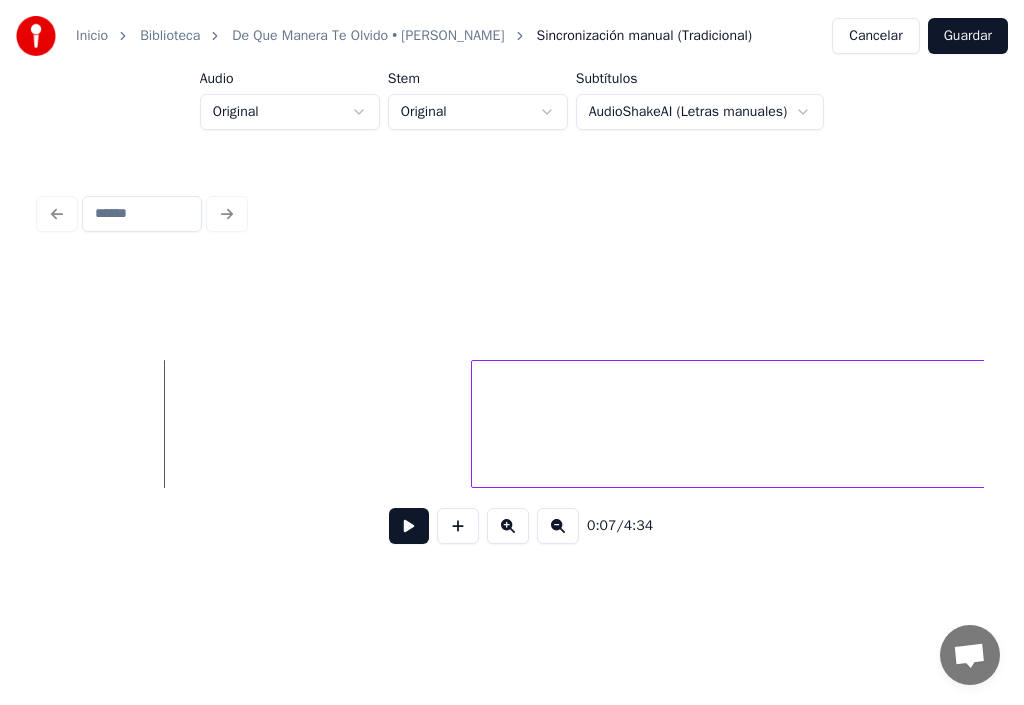 click at bounding box center [409, 526] 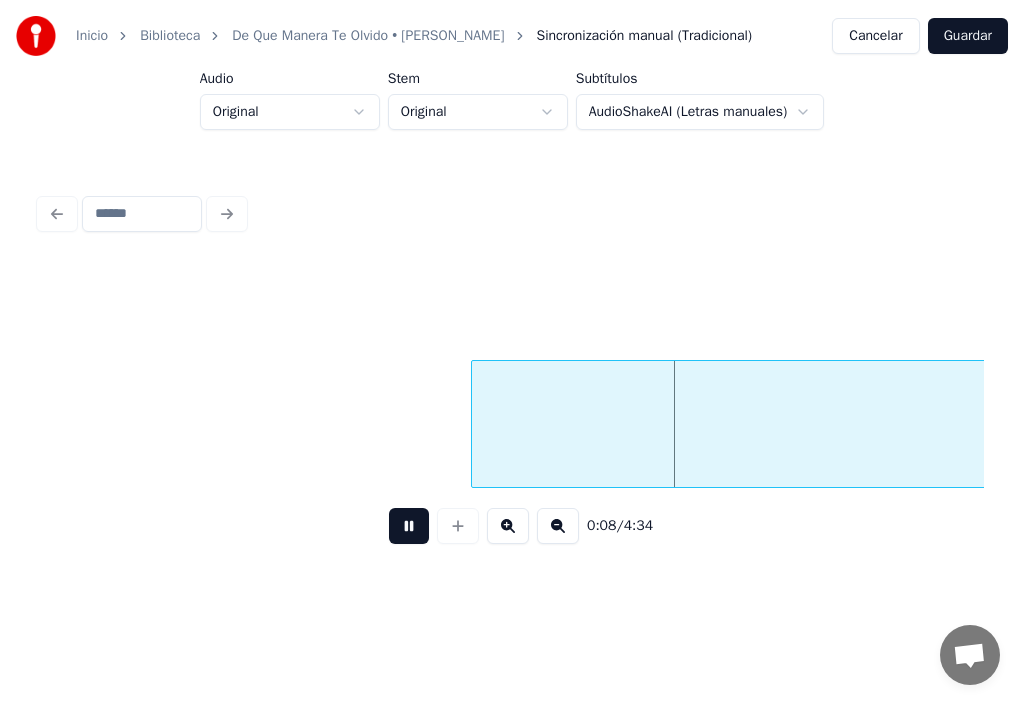 click at bounding box center [409, 526] 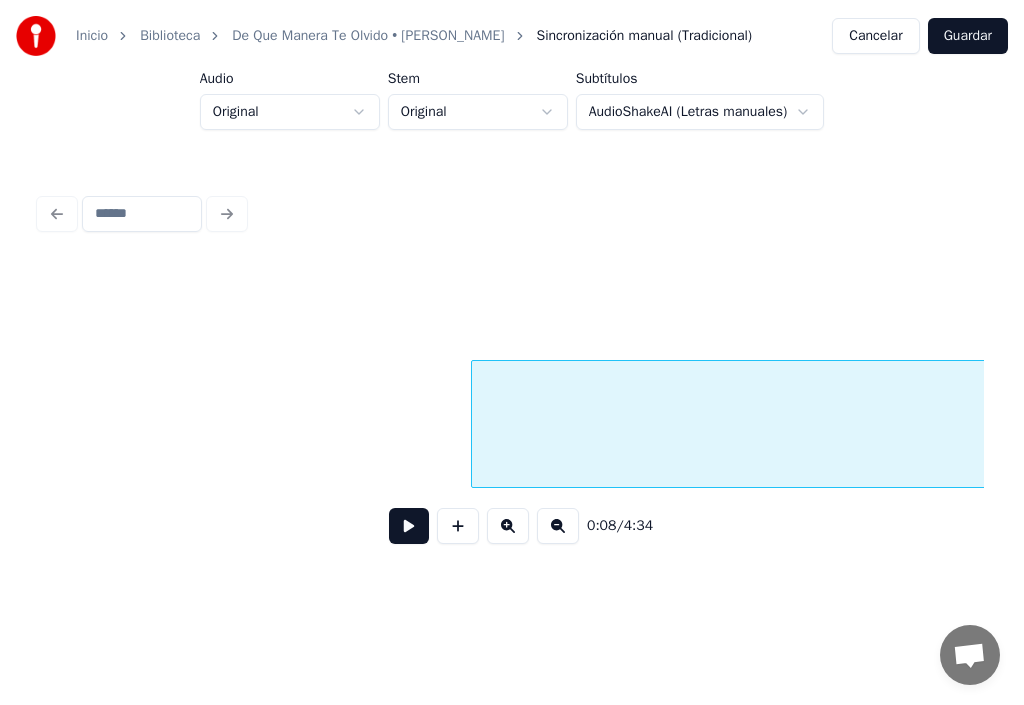 scroll, scrollTop: 0, scrollLeft: 10519, axis: horizontal 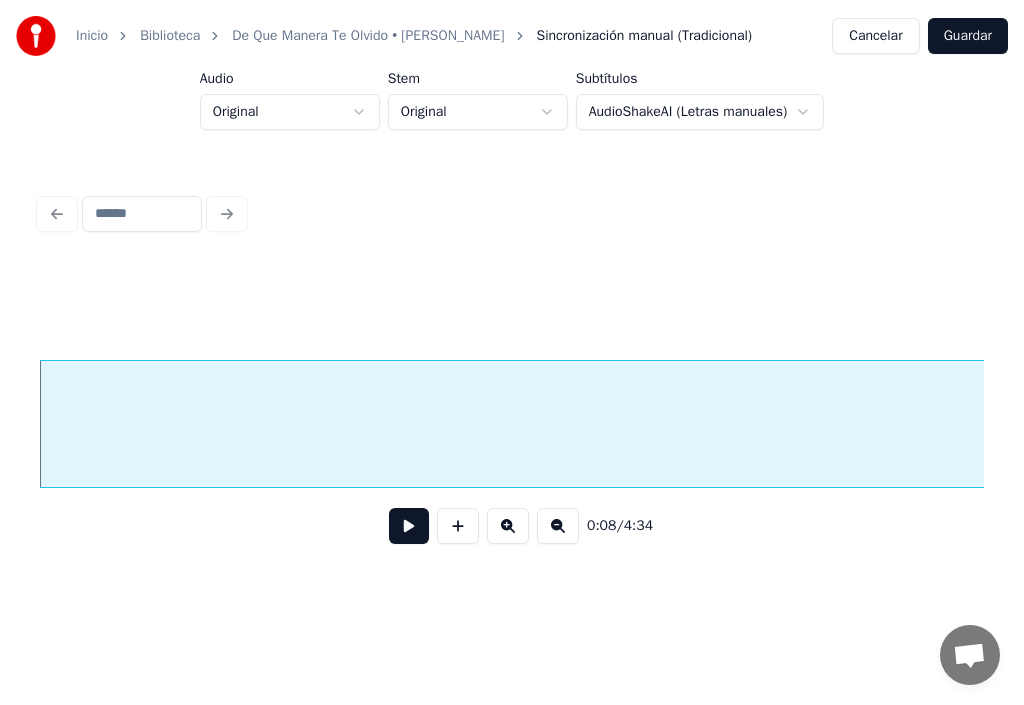 click at bounding box center (409, 526) 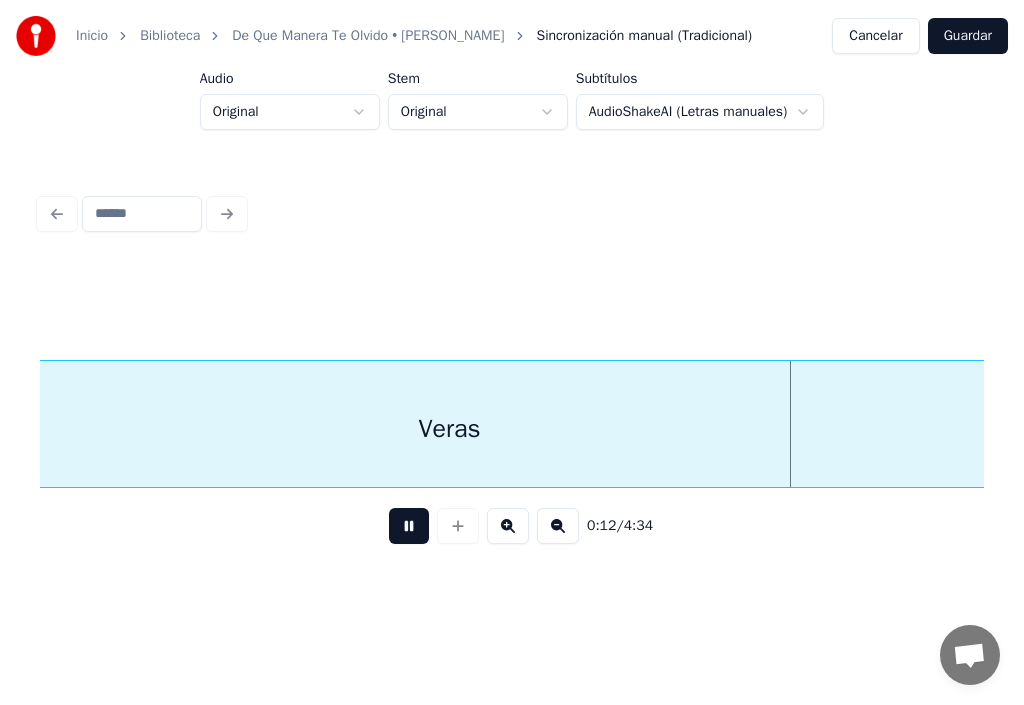 click at bounding box center [409, 526] 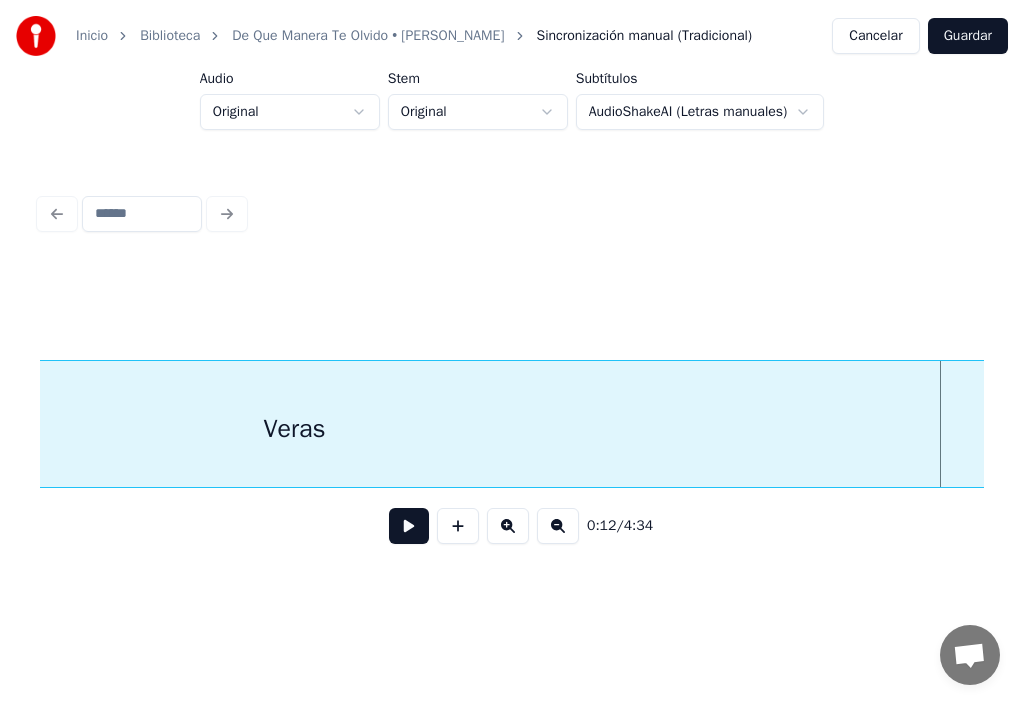 scroll, scrollTop: 0, scrollLeft: 14491, axis: horizontal 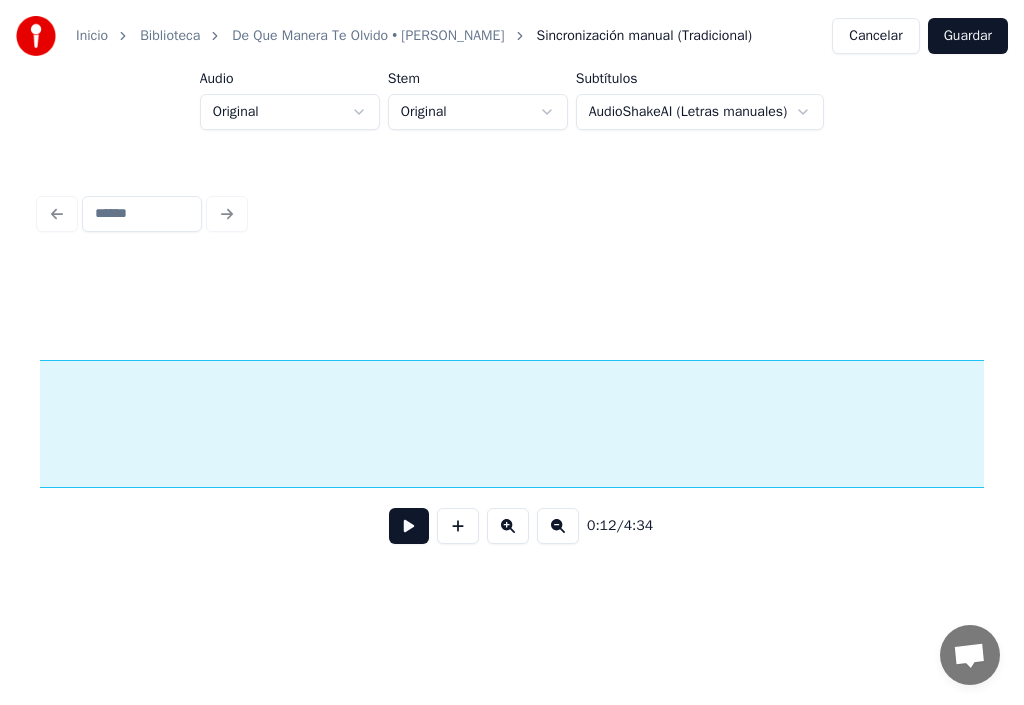 click on "Veras" at bounding box center (4780, 429) 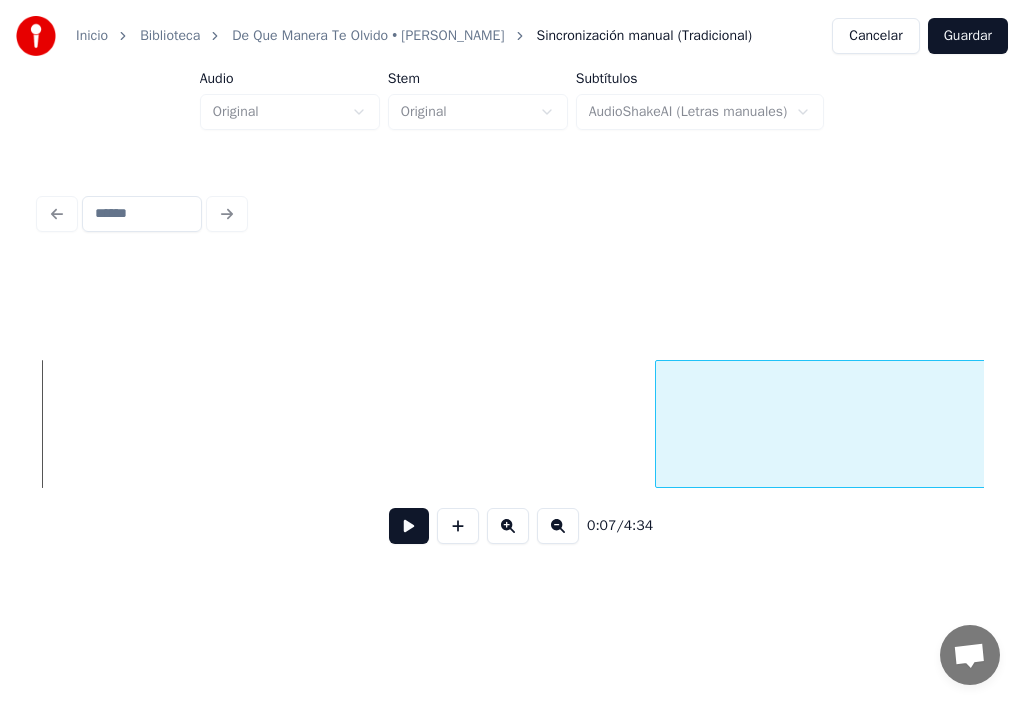 click at bounding box center (659, 424) 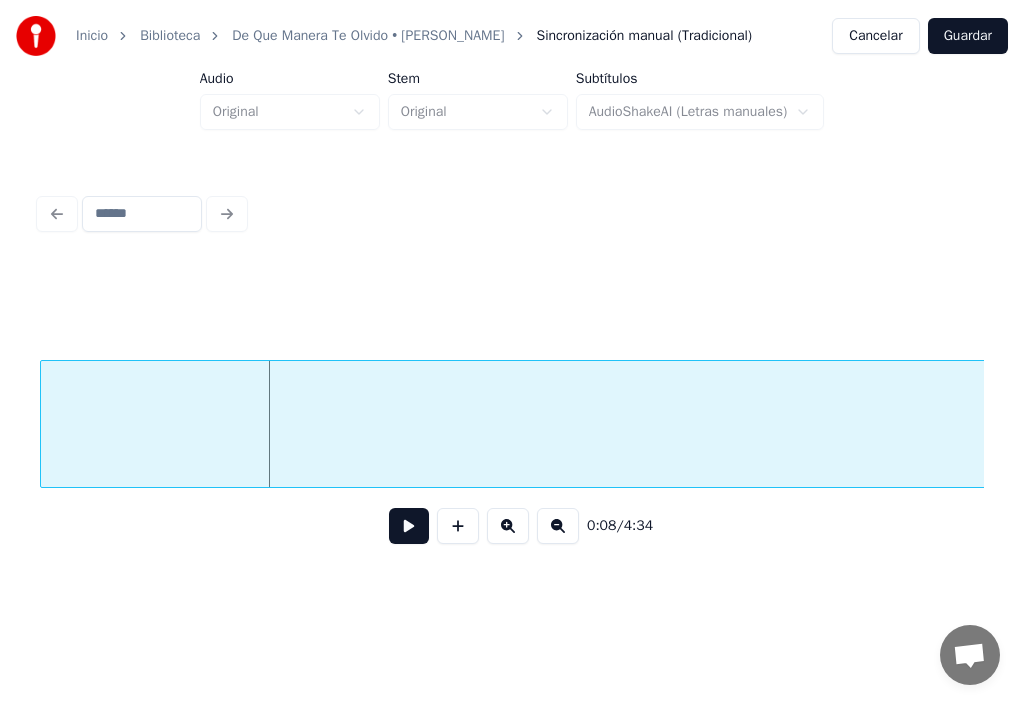 click on "Veras" at bounding box center [4480, 429] 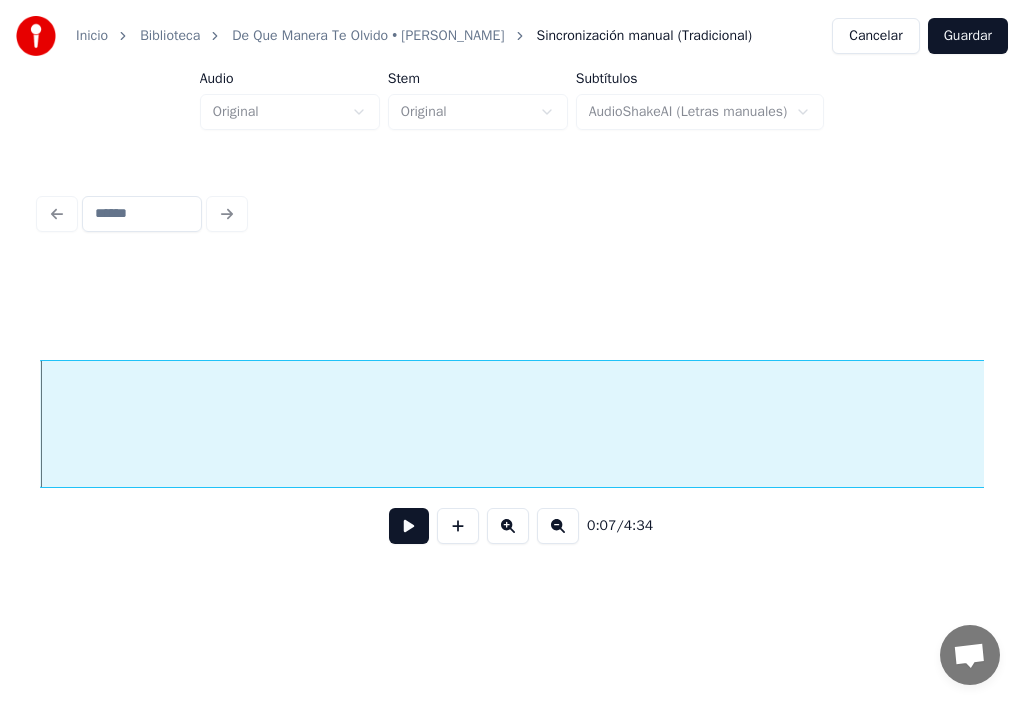 scroll, scrollTop: 0, scrollLeft: 9910, axis: horizontal 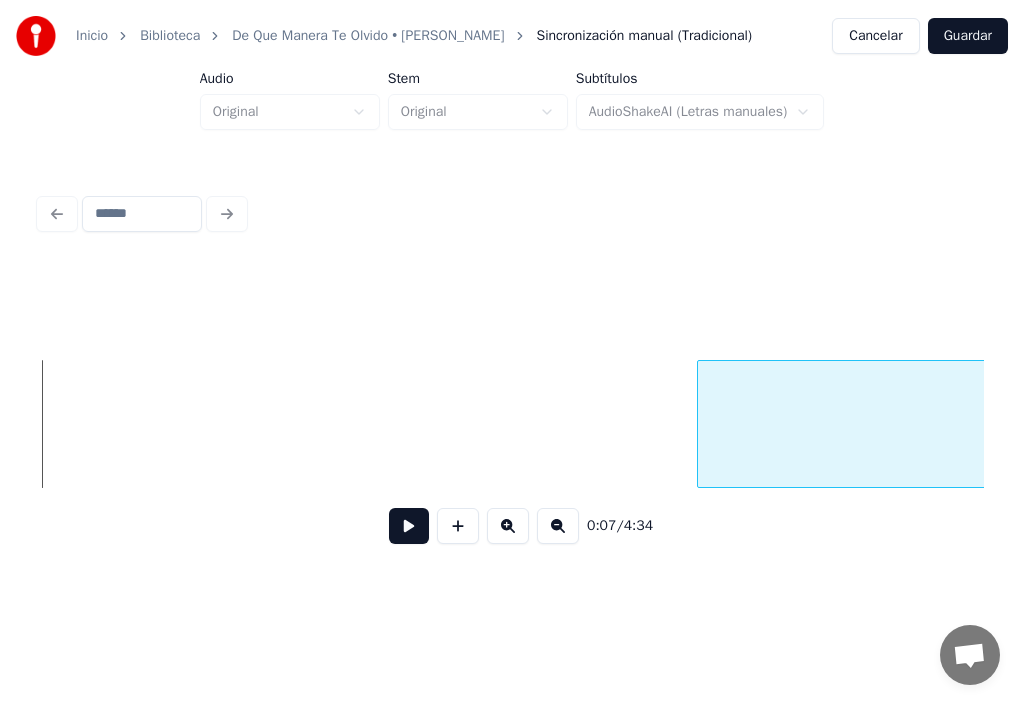 click at bounding box center (701, 424) 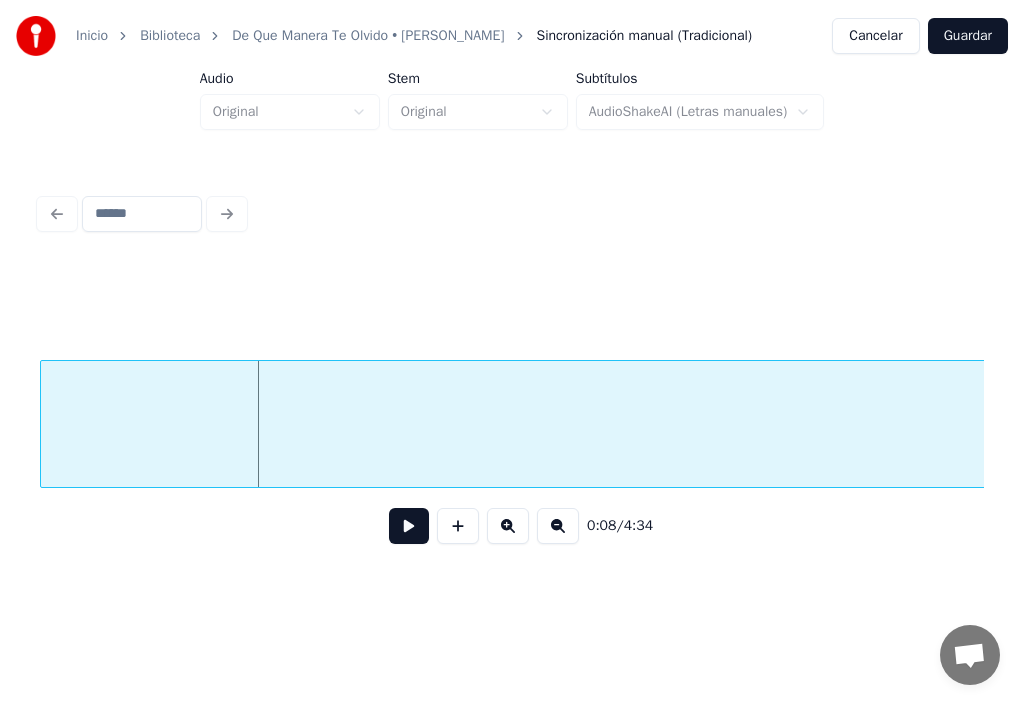 click on "Veras" at bounding box center (4088, 429) 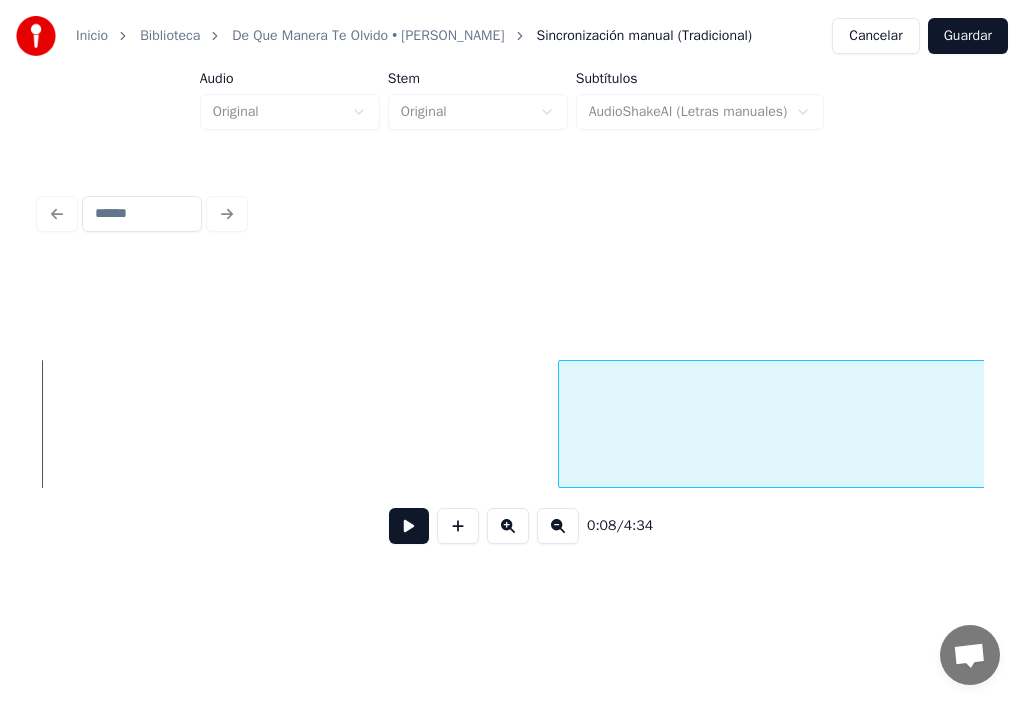 click at bounding box center (562, 424) 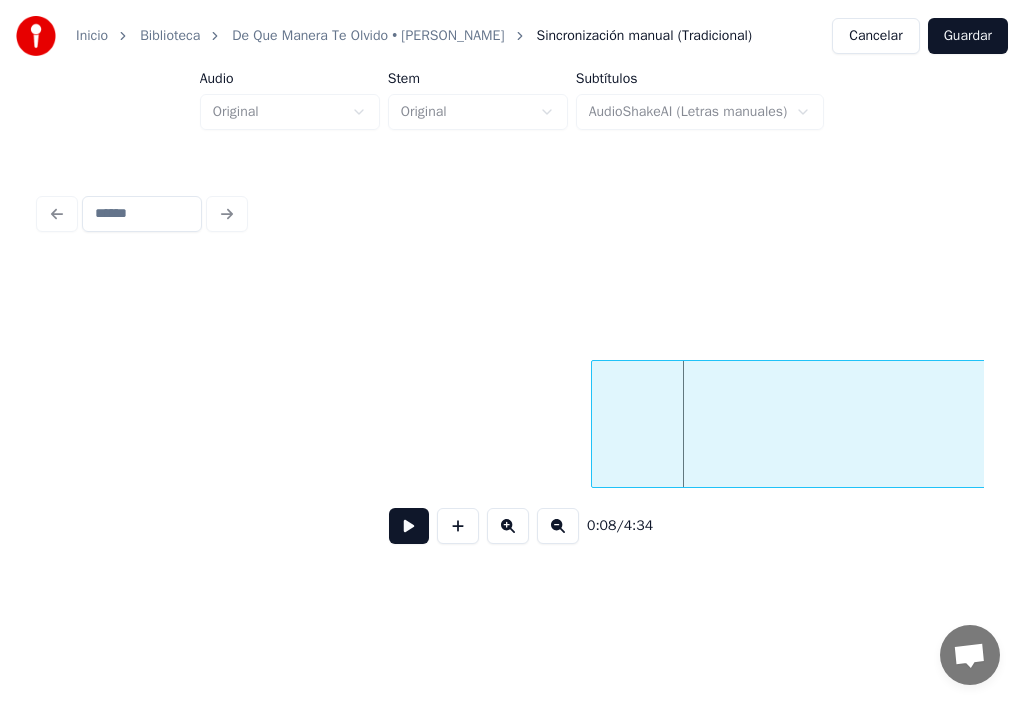 scroll, scrollTop: 0, scrollLeft: 10956, axis: horizontal 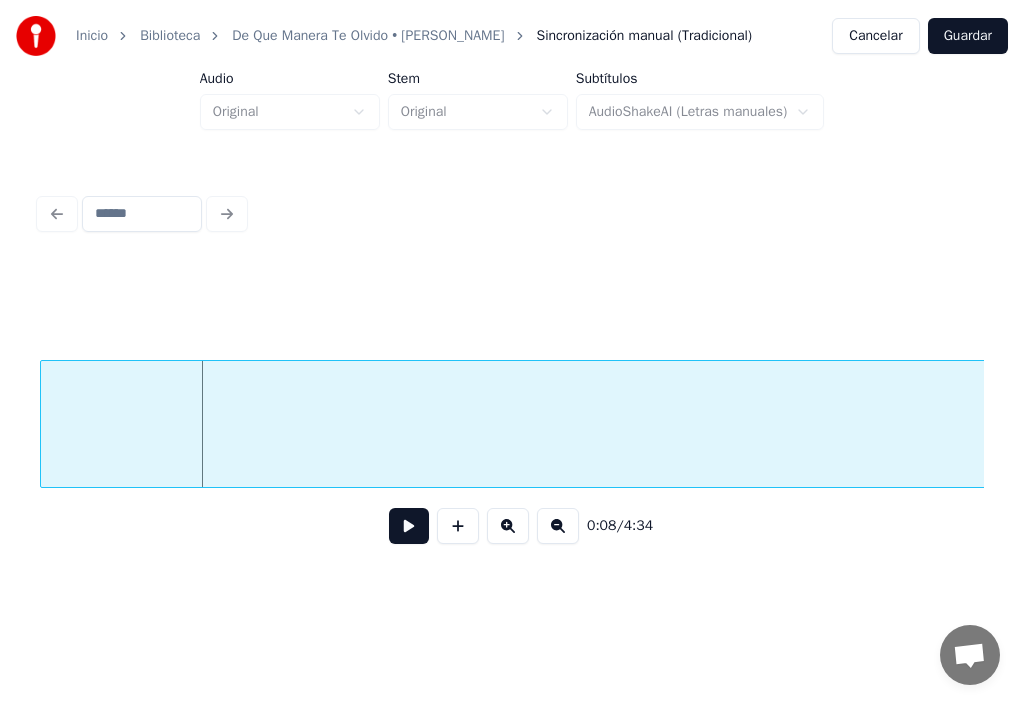 click on "Veras" at bounding box center [3768, 429] 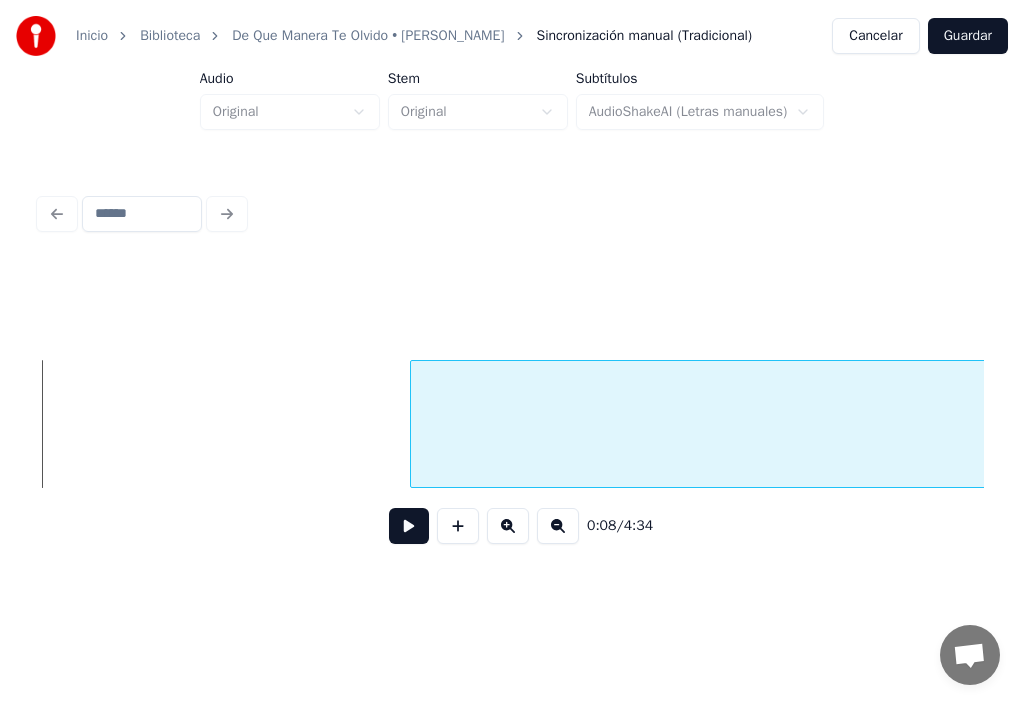 click at bounding box center [414, 424] 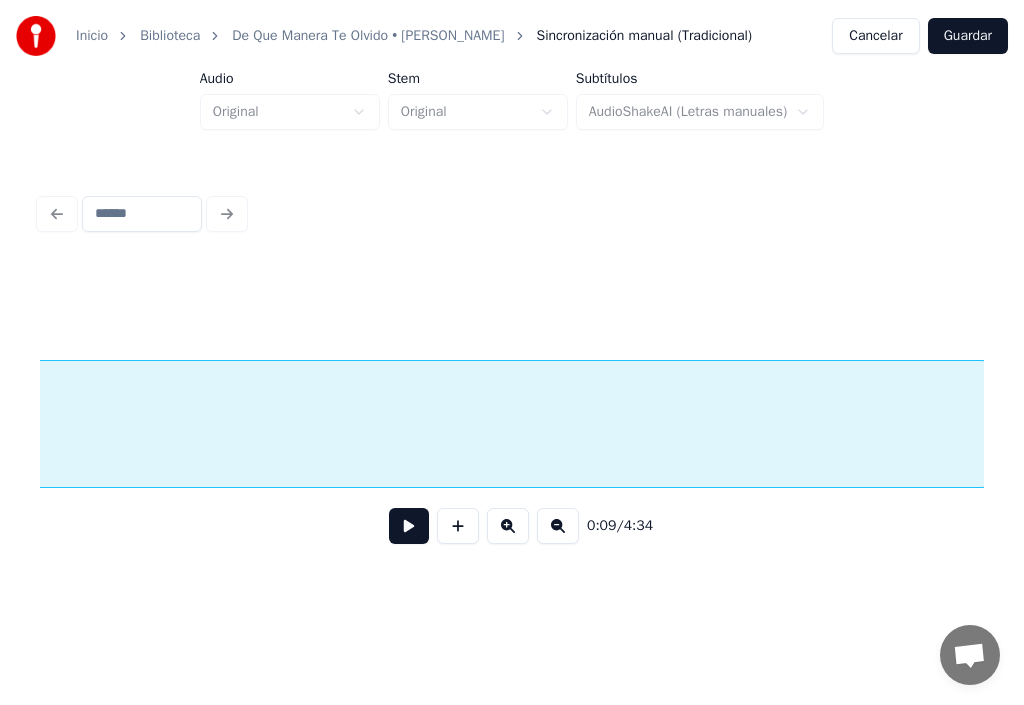 click on "Veras" at bounding box center (-2460, 429) 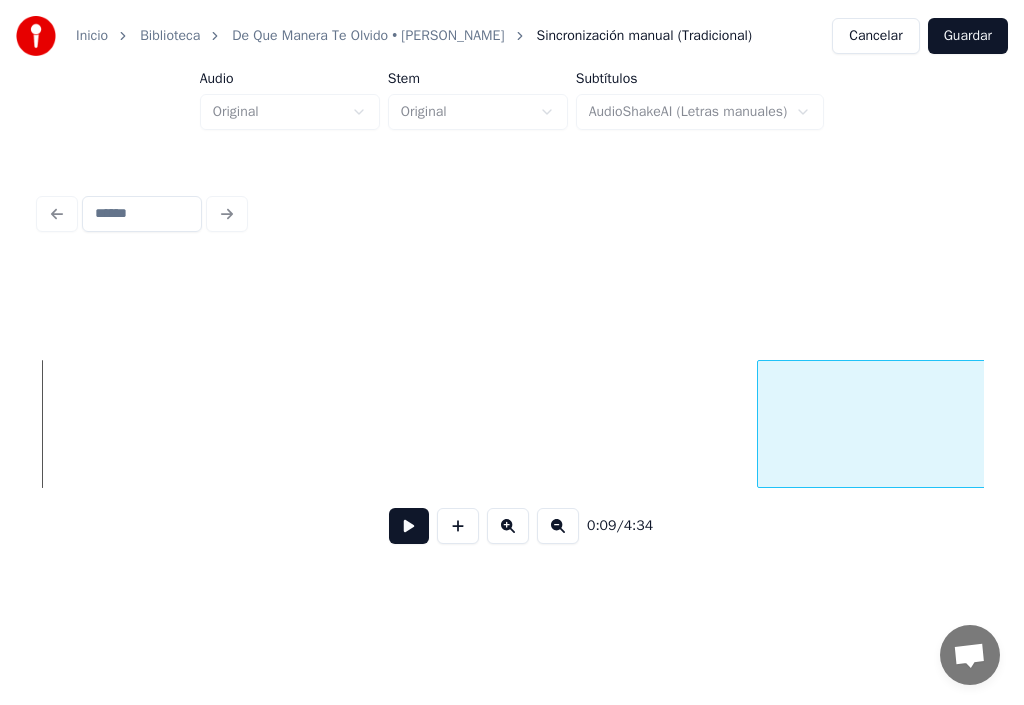 click at bounding box center [761, 424] 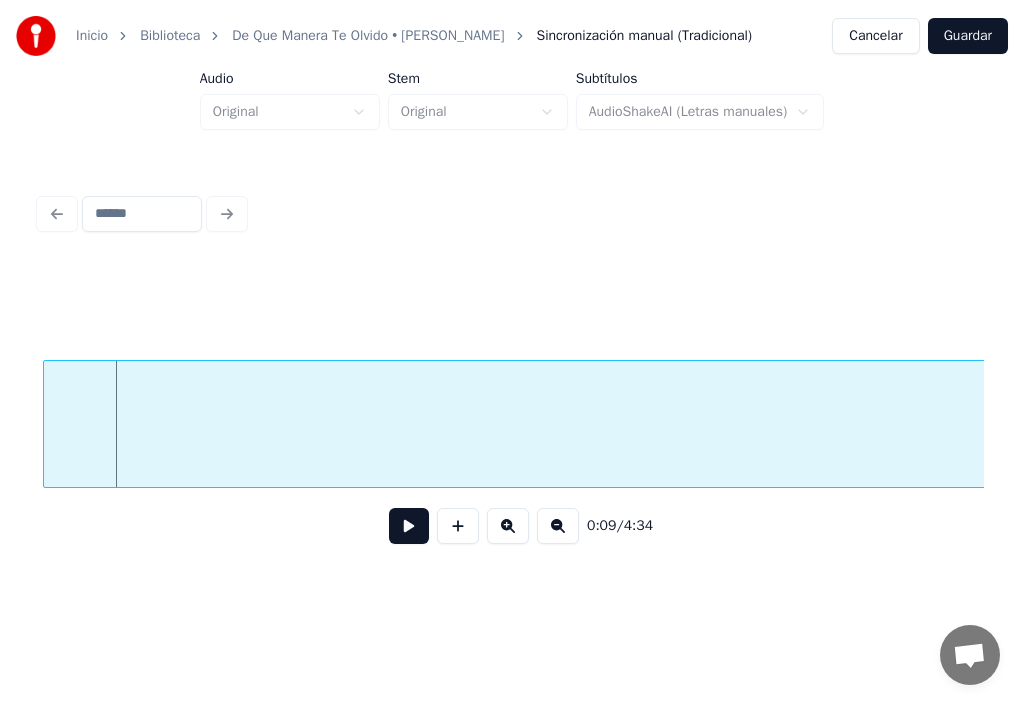 scroll, scrollTop: 0, scrollLeft: 12295, axis: horizontal 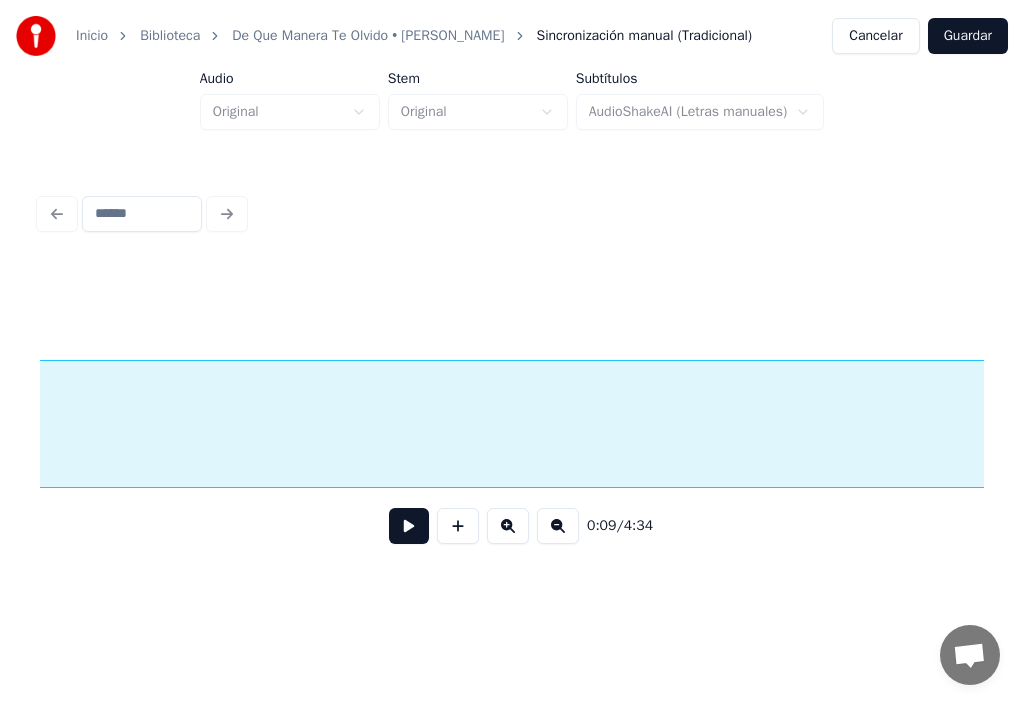 click on "Veras" at bounding box center [-885, 429] 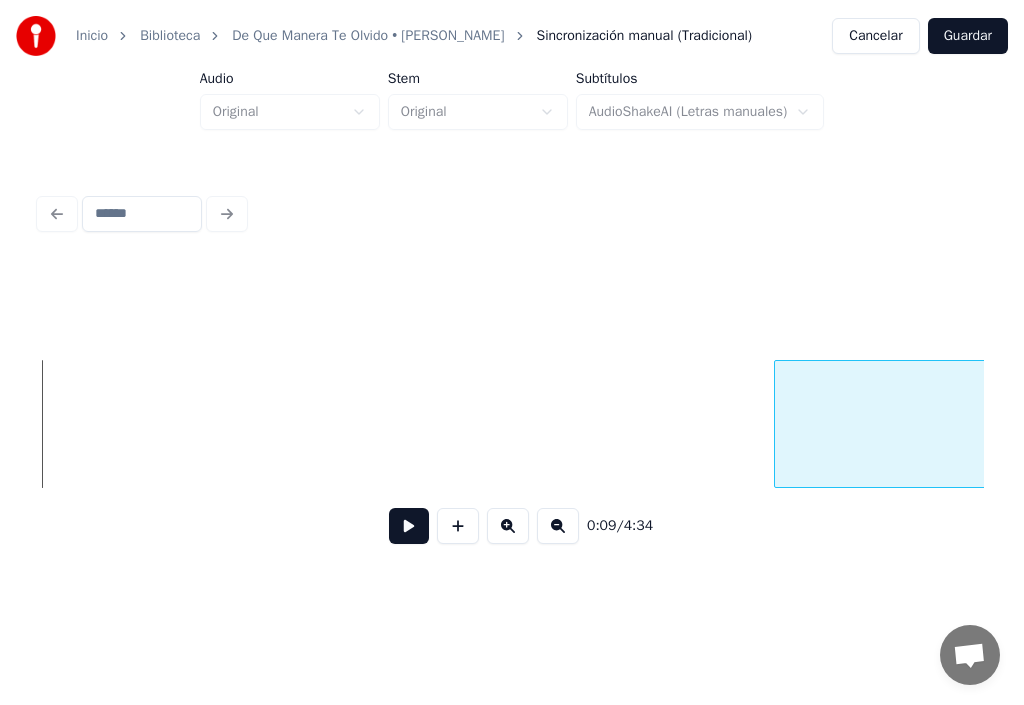 click at bounding box center [778, 424] 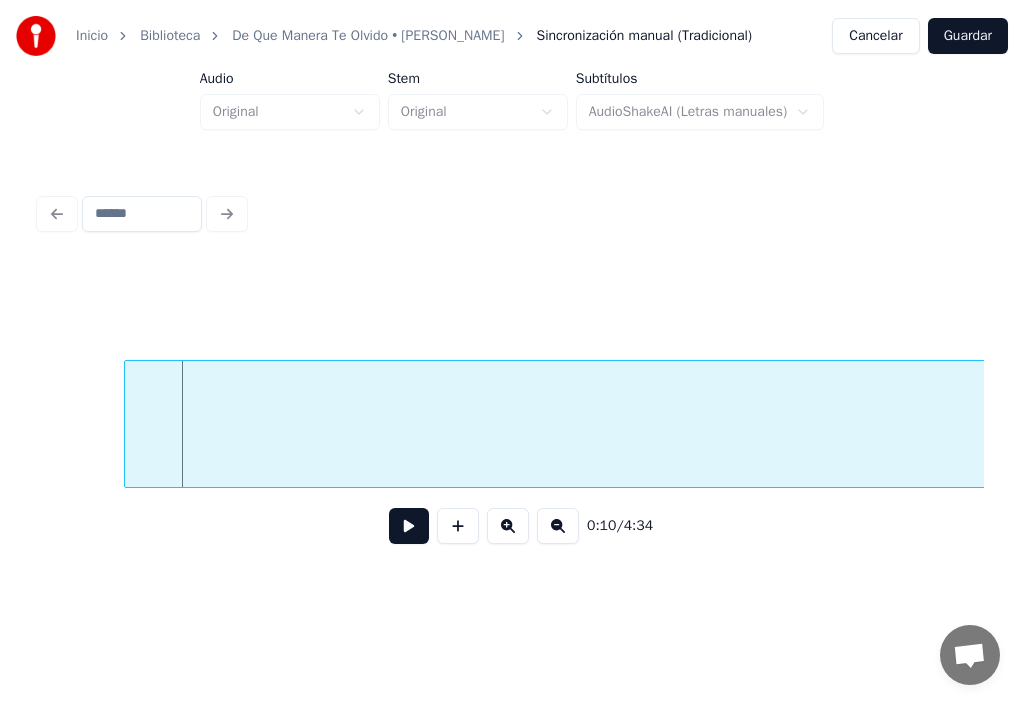 click on "Veras" at bounding box center [2840, 429] 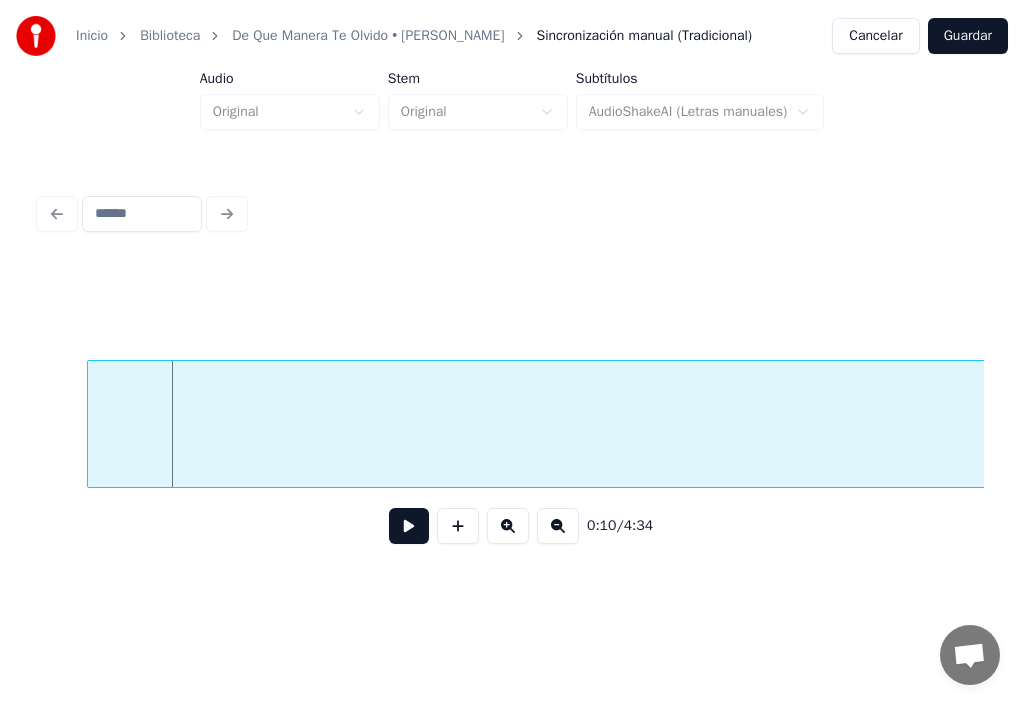 click on "Veras" at bounding box center [2803, 429] 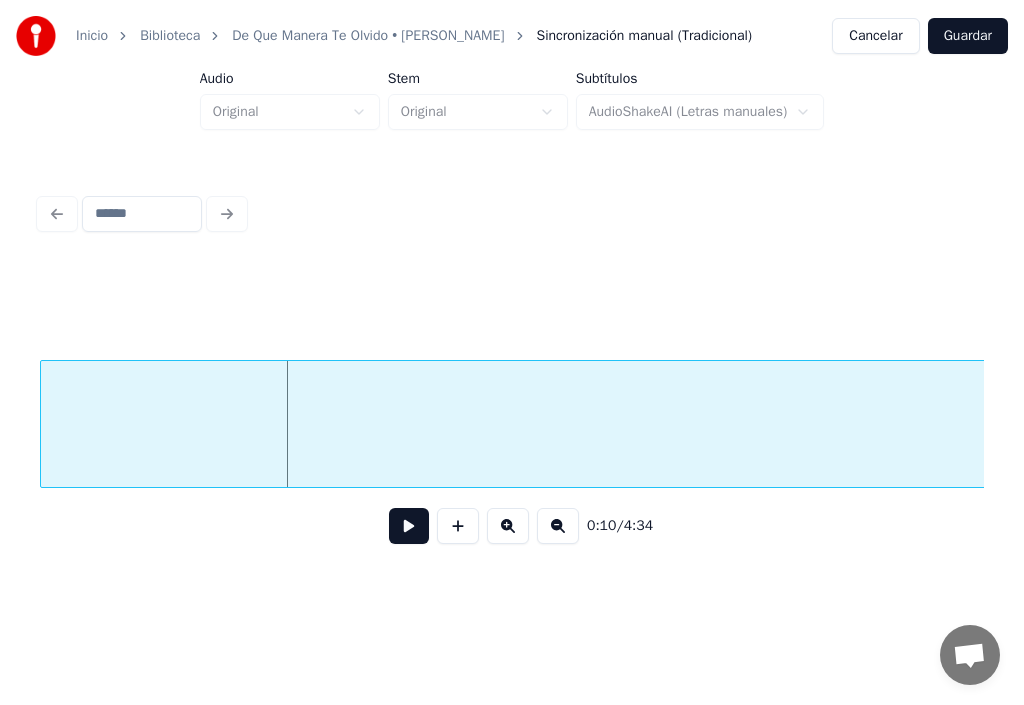 click on "Veras" at bounding box center [2756, 429] 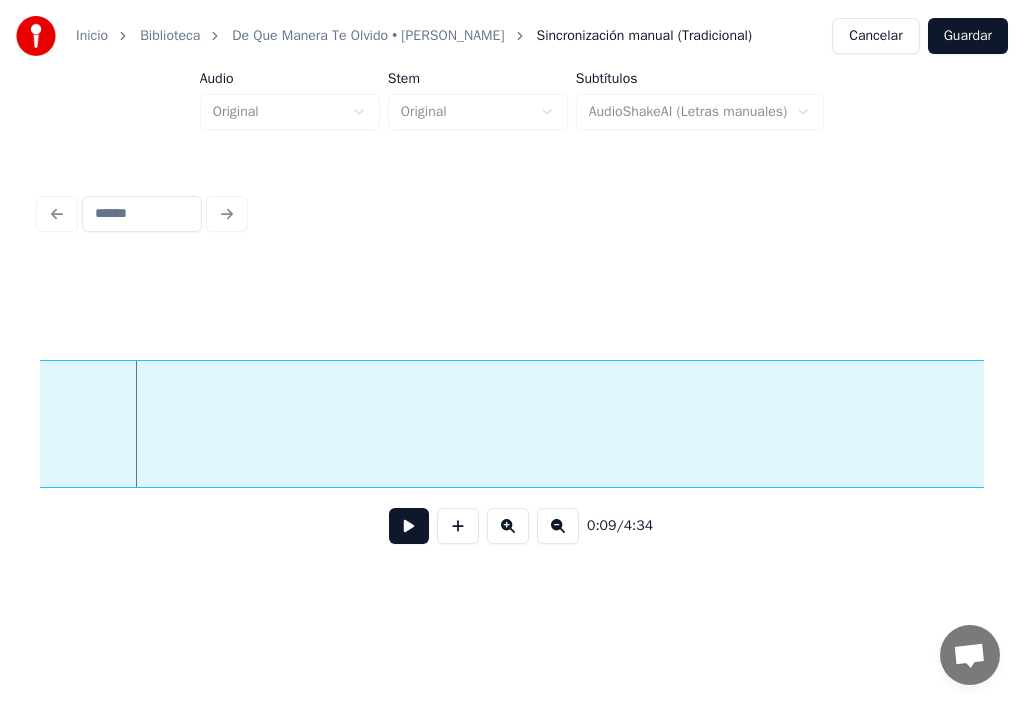 click on "Veras" at bounding box center (2713, 429) 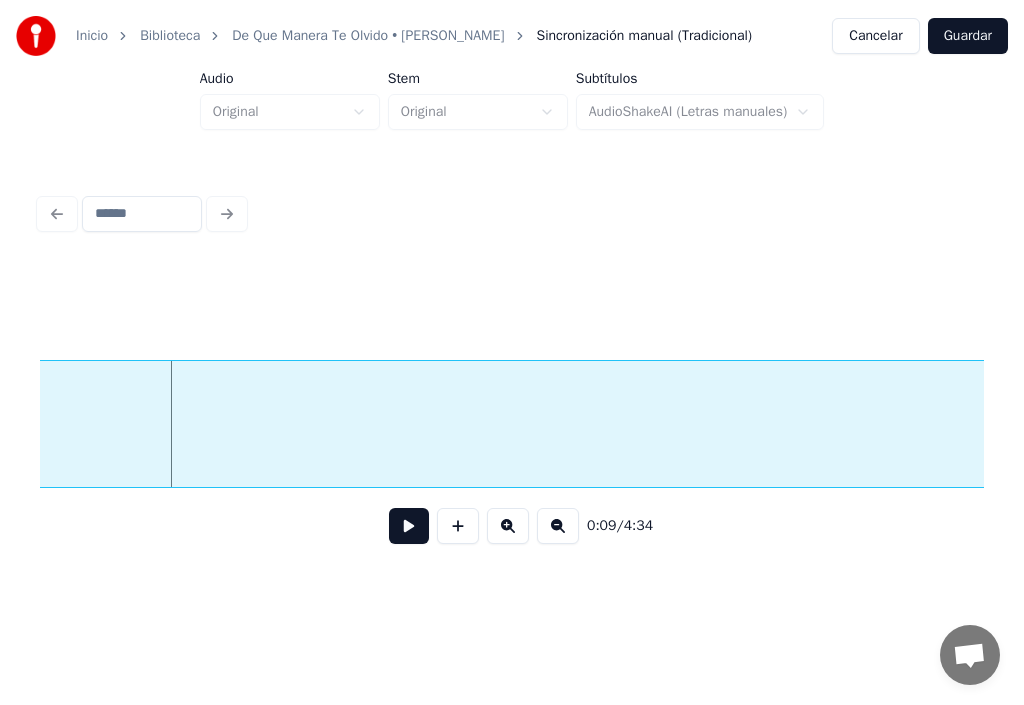 click on "Veras" at bounding box center [2719, 429] 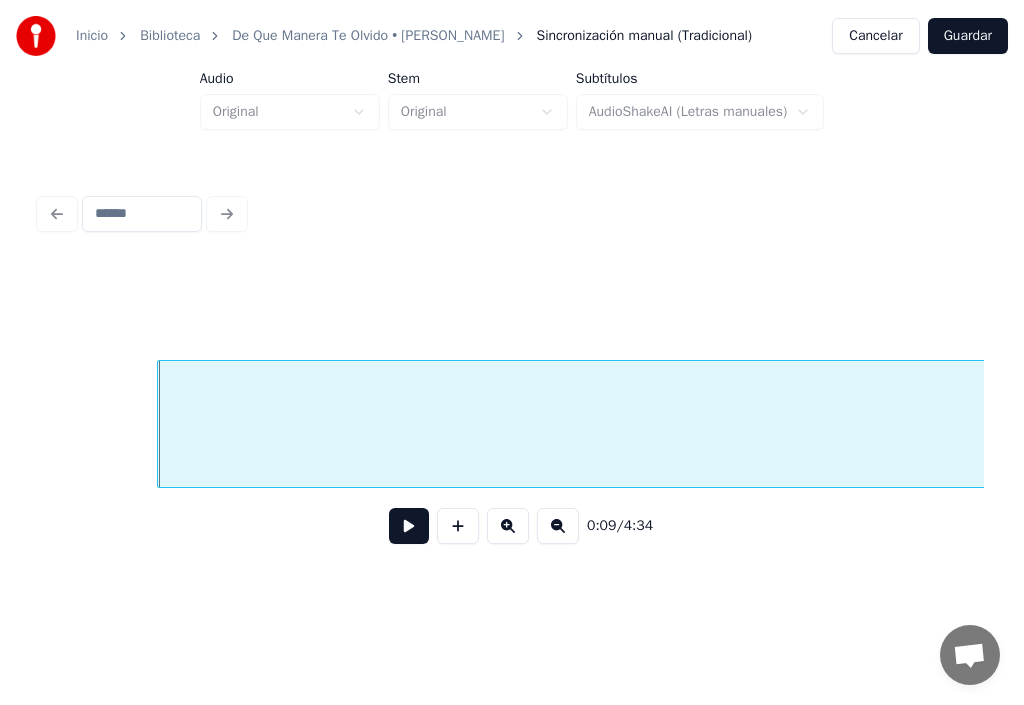 click on "Veras" at bounding box center [2873, 429] 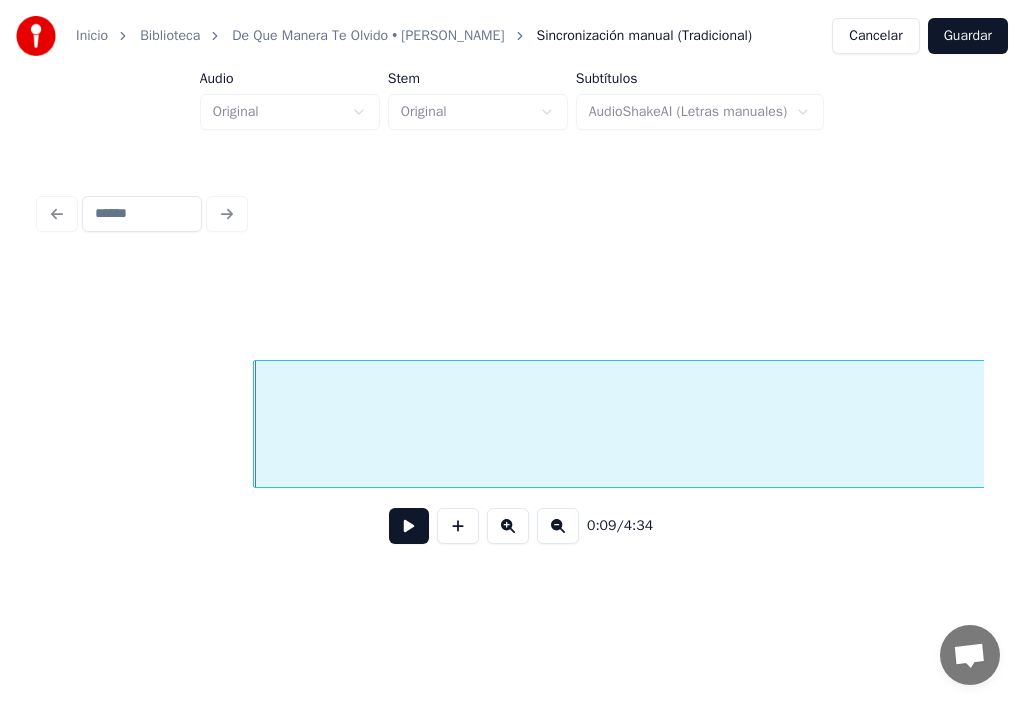 click on "Veras" at bounding box center (2969, 429) 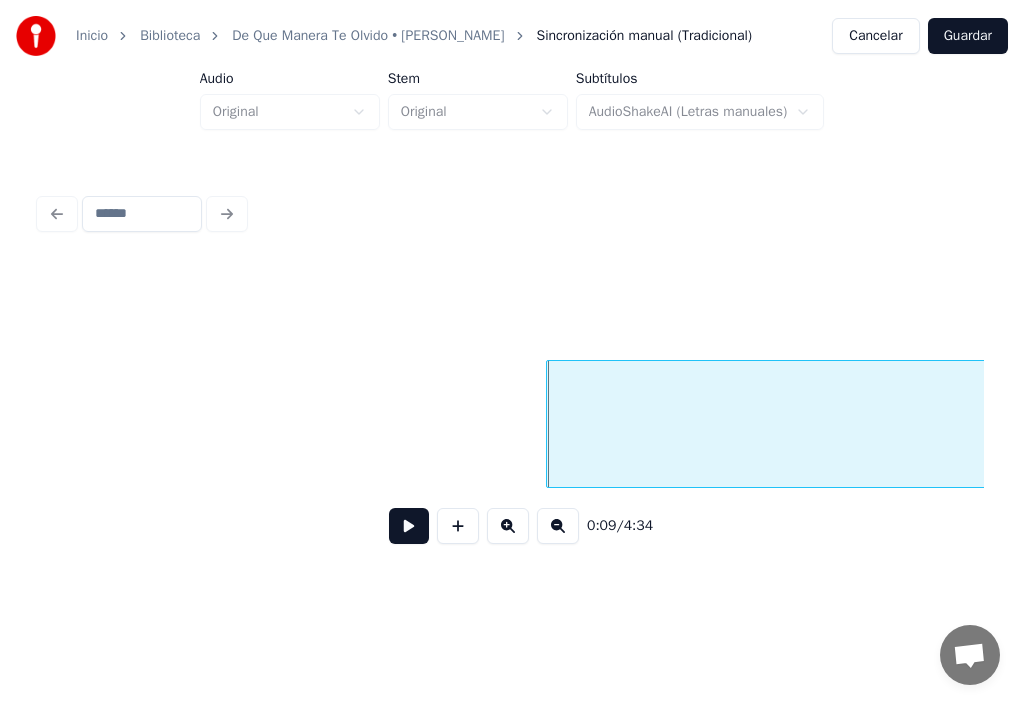 click on "Veras" at bounding box center (3262, 429) 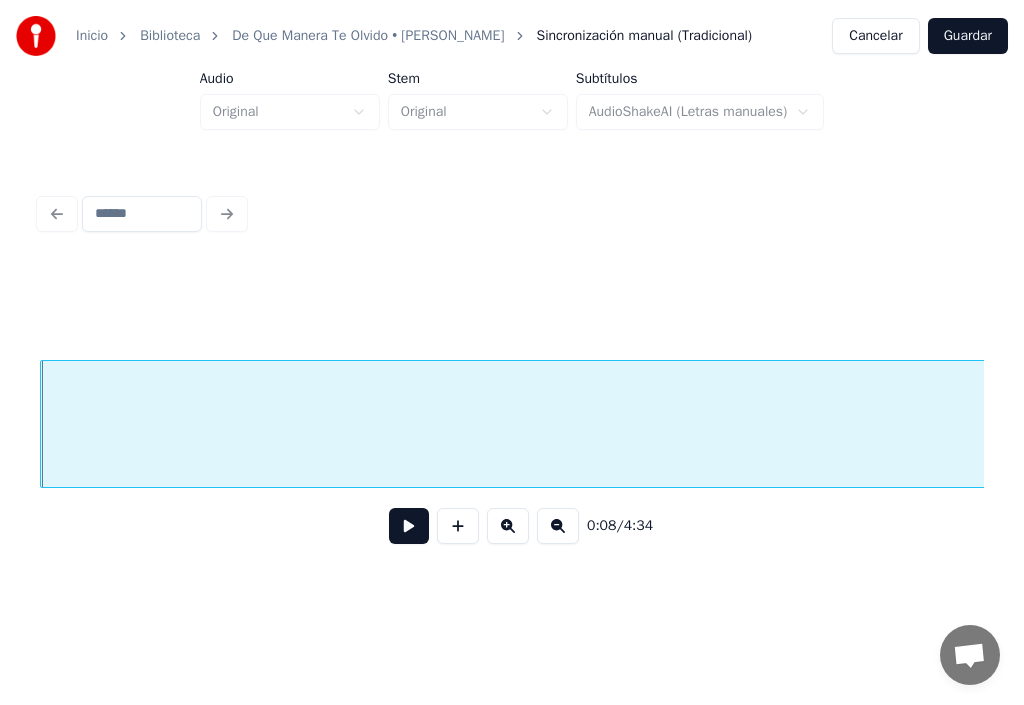 click on "Veras" at bounding box center [512, 424] 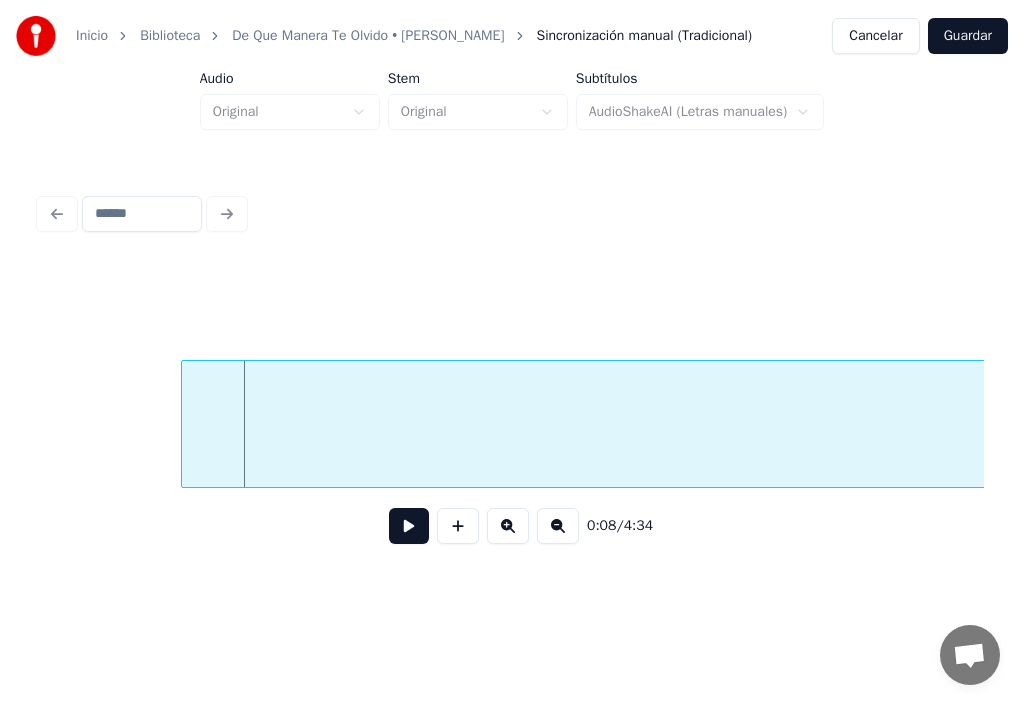 click on "Veras" at bounding box center (2897, 429) 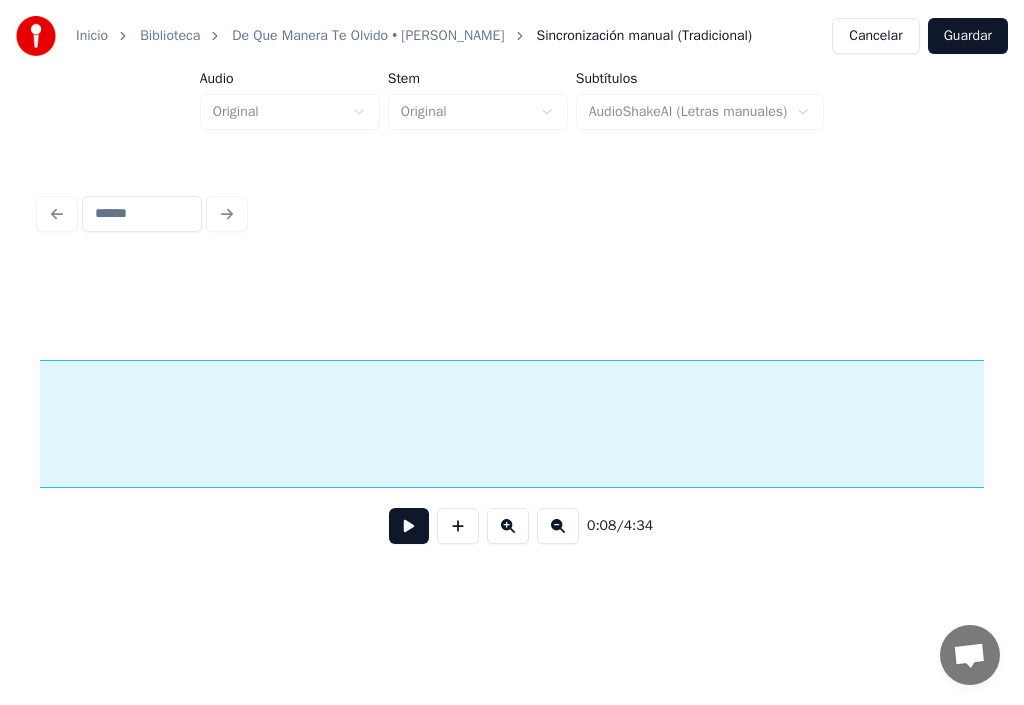 scroll, scrollTop: 0, scrollLeft: 15337, axis: horizontal 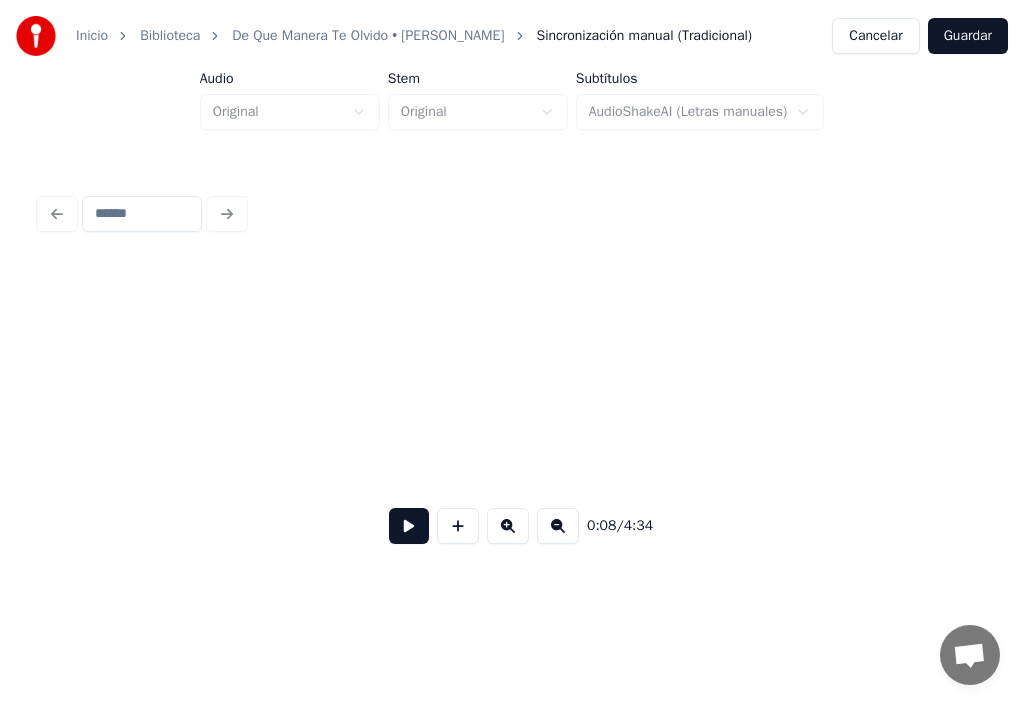 click on "Inicio Biblioteca De Que Manera Te Olvido • Jochy Hernandez Sincronización manual (Tradicional) Cancelar Guardar Audio Original Stem Original Subtítulos AudioShakeAI (Letras manuales) 0:08  /  4:34" at bounding box center (512, 292) 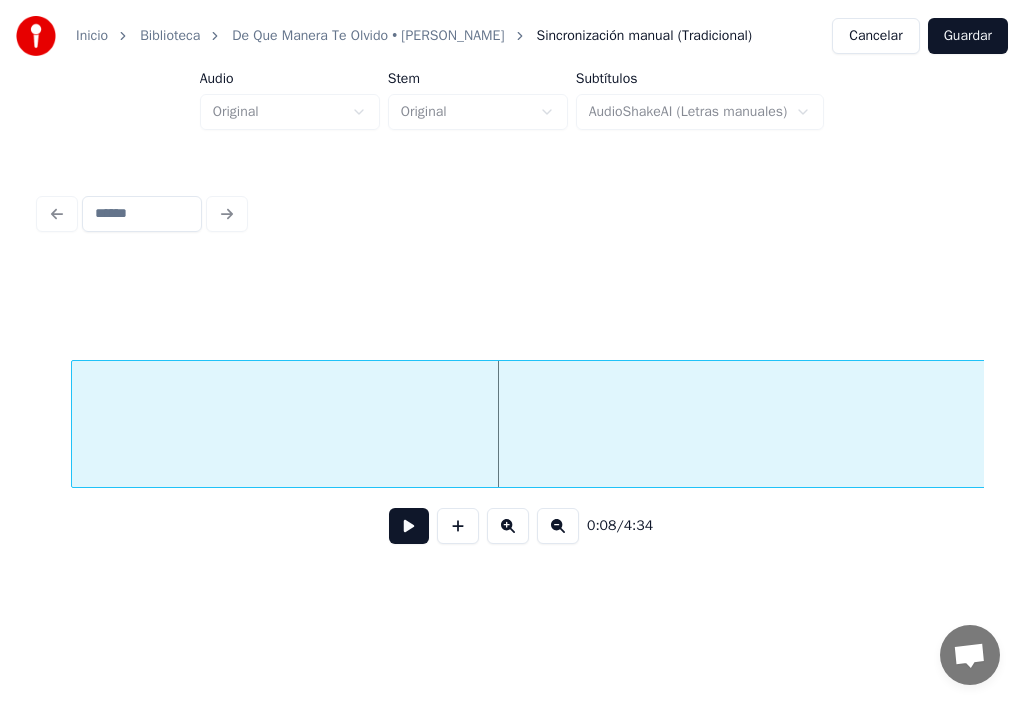 click on "Veras" at bounding box center [2390, 429] 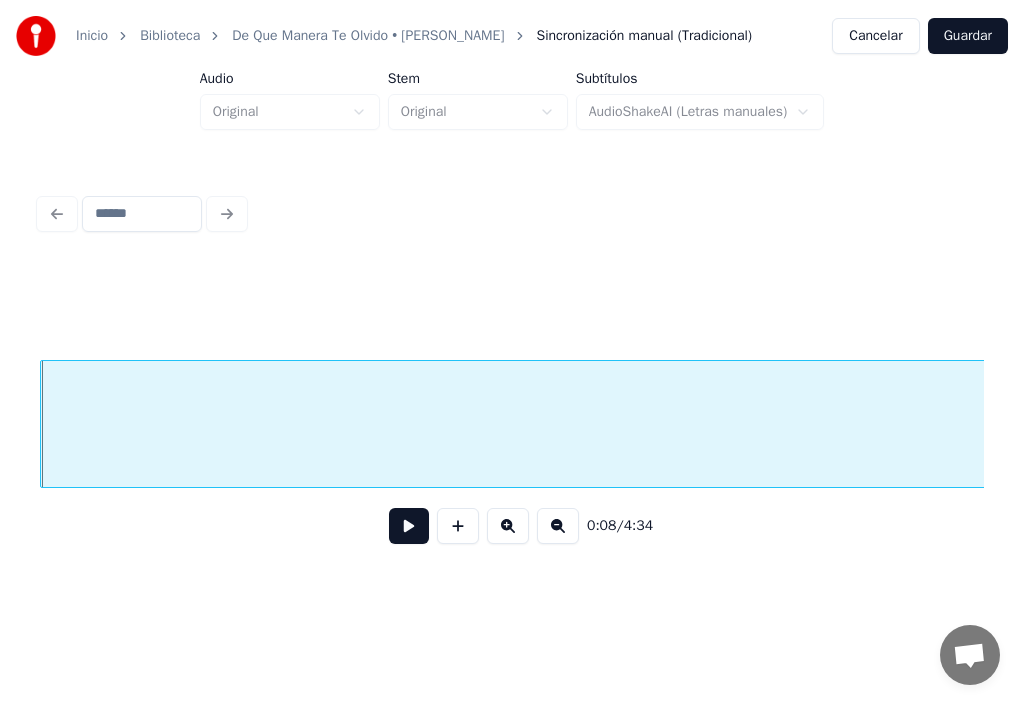 scroll, scrollTop: 0, scrollLeft: 10220, axis: horizontal 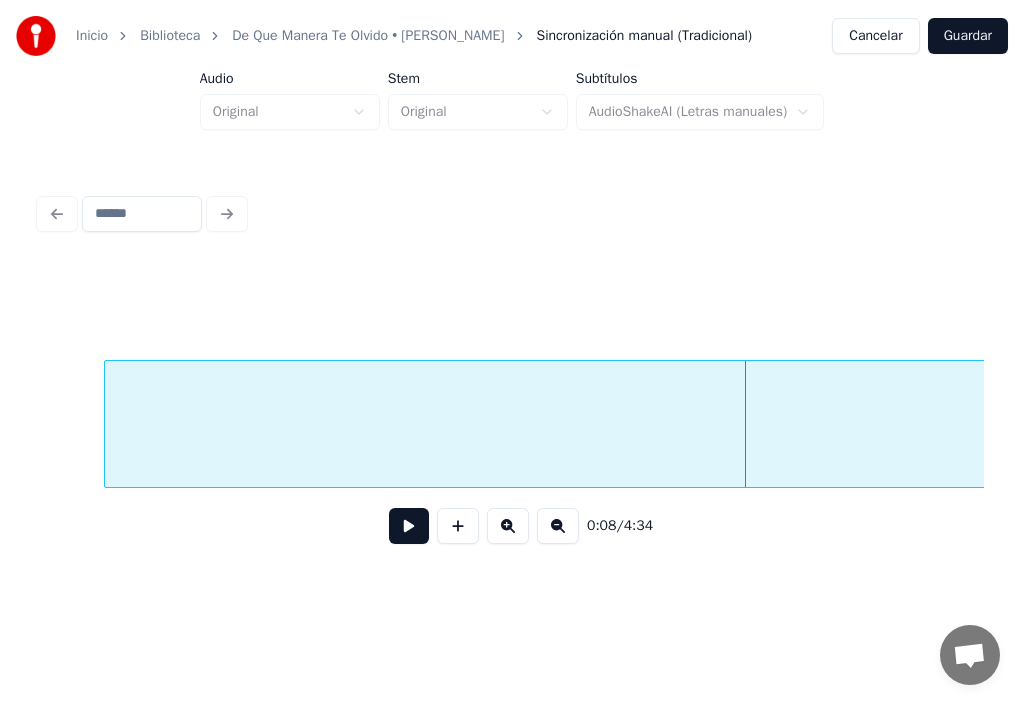 click on "Veras" at bounding box center [2423, 429] 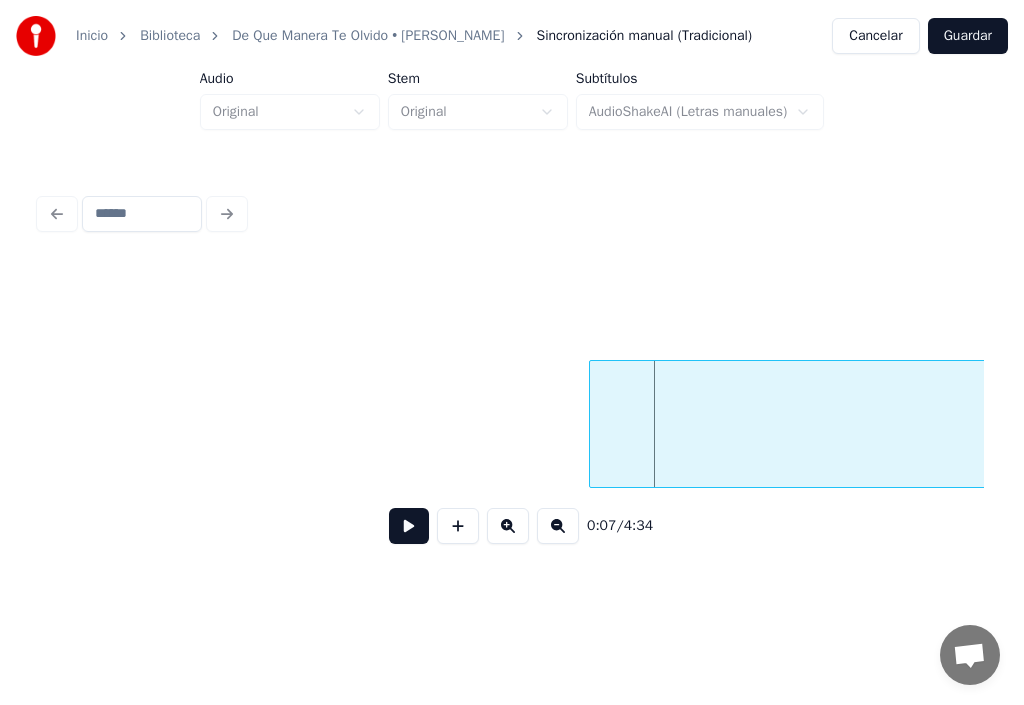 click on "Veras" at bounding box center [2908, 429] 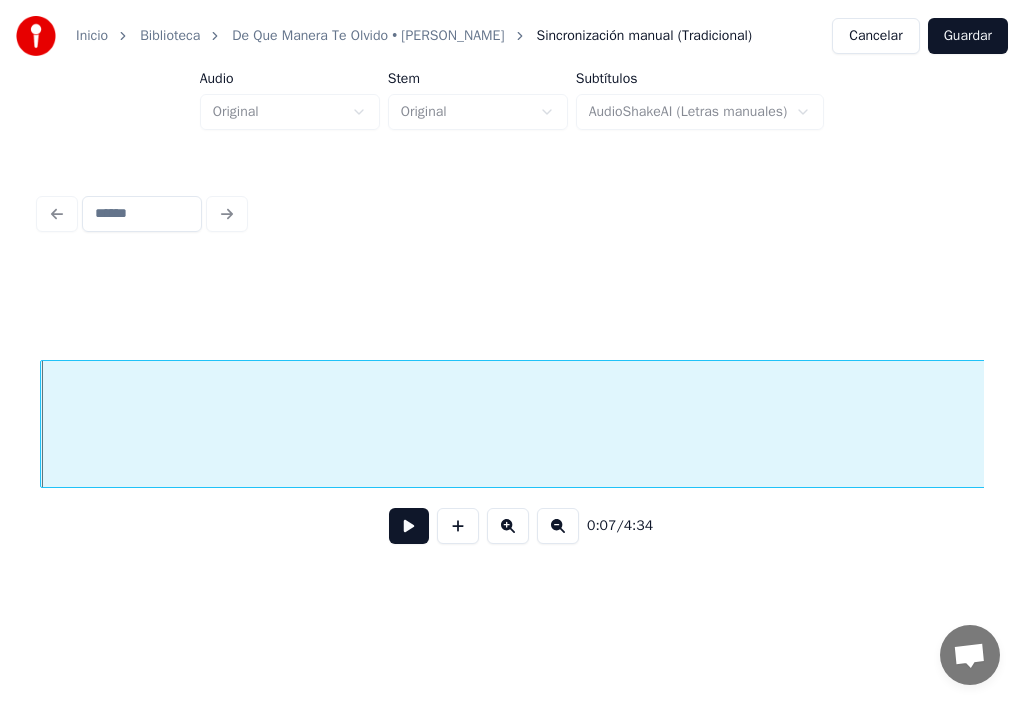 scroll, scrollTop: 0, scrollLeft: 8635, axis: horizontal 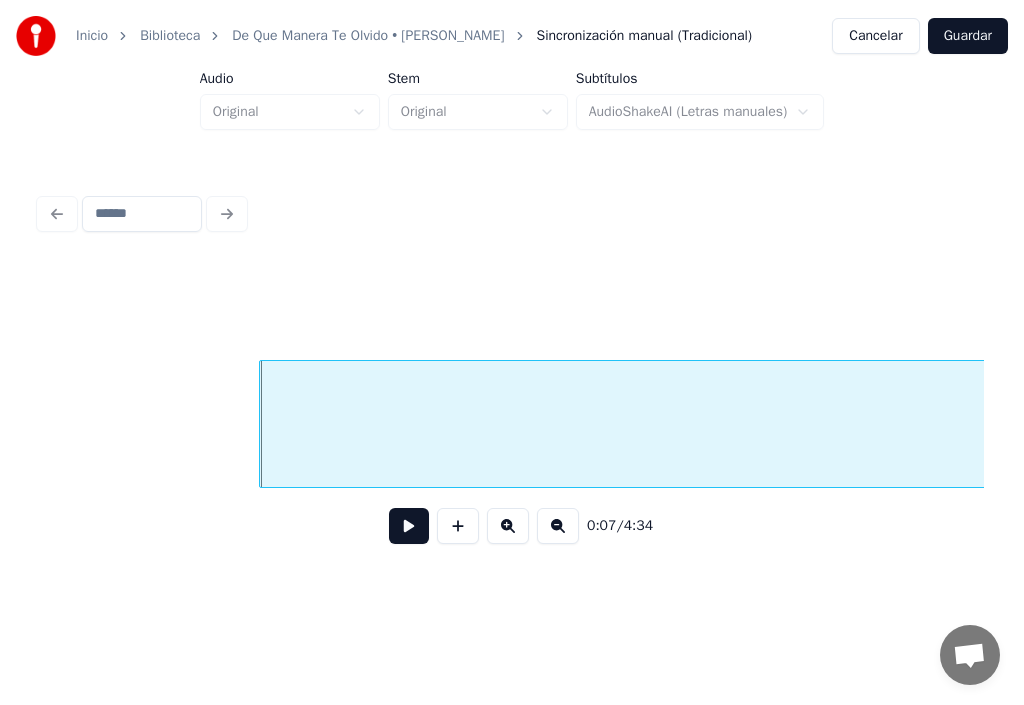 click on "Veras" at bounding box center (2578, 429) 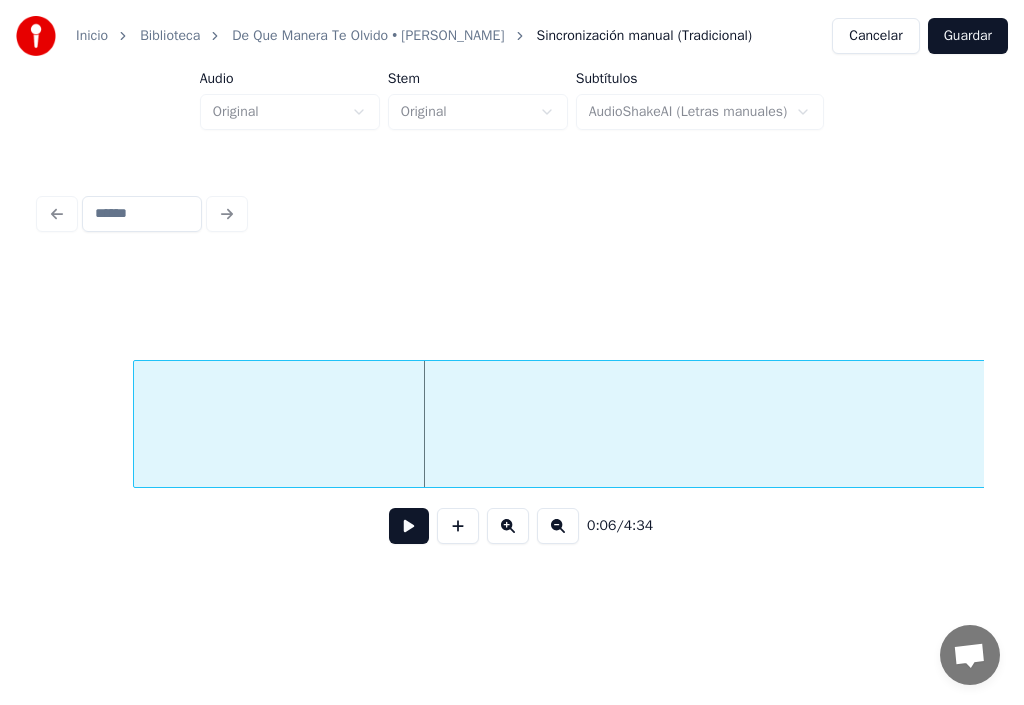 click on "Veras" at bounding box center [2452, 429] 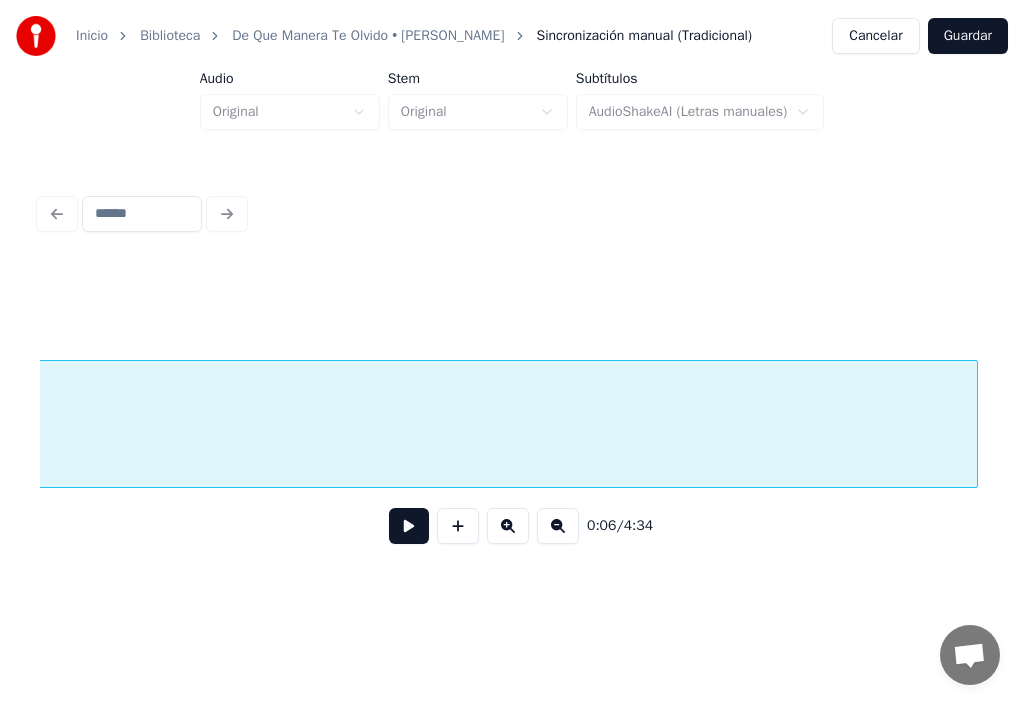 click on "Inicio Biblioteca De Que Manera Te Olvido • Jochy Hernandez Sincronización manual (Tradicional) Cancelar Guardar Audio Original Stem Original Subtítulos AudioShakeAI (Letras manuales) 0:06  /  4:34" at bounding box center [512, 292] 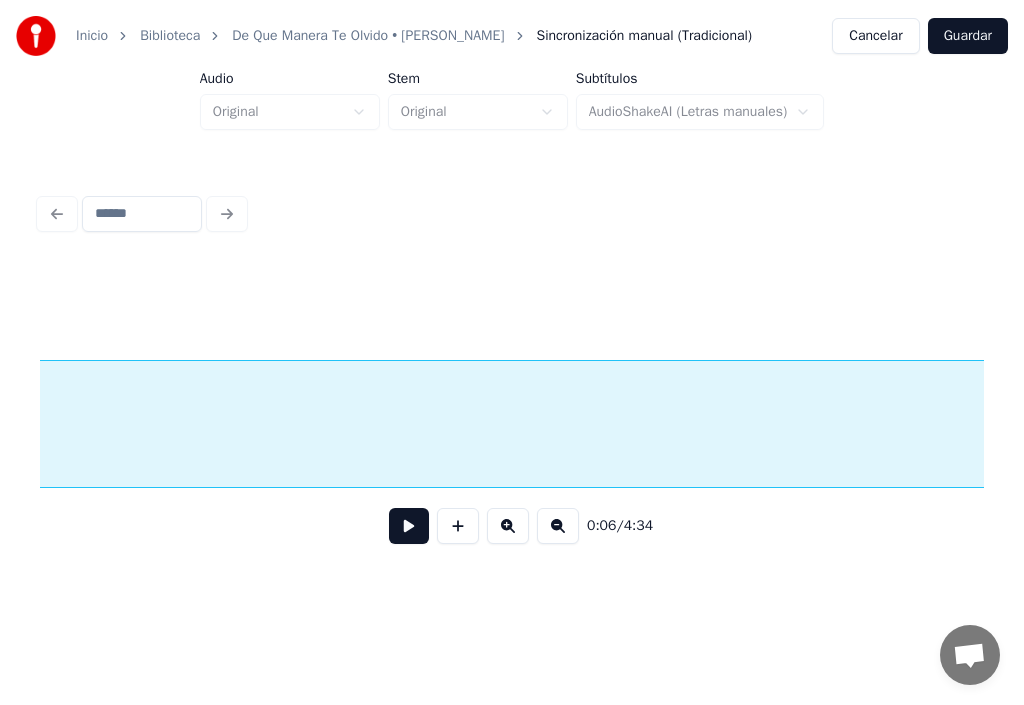 scroll, scrollTop: 0, scrollLeft: 10781, axis: horizontal 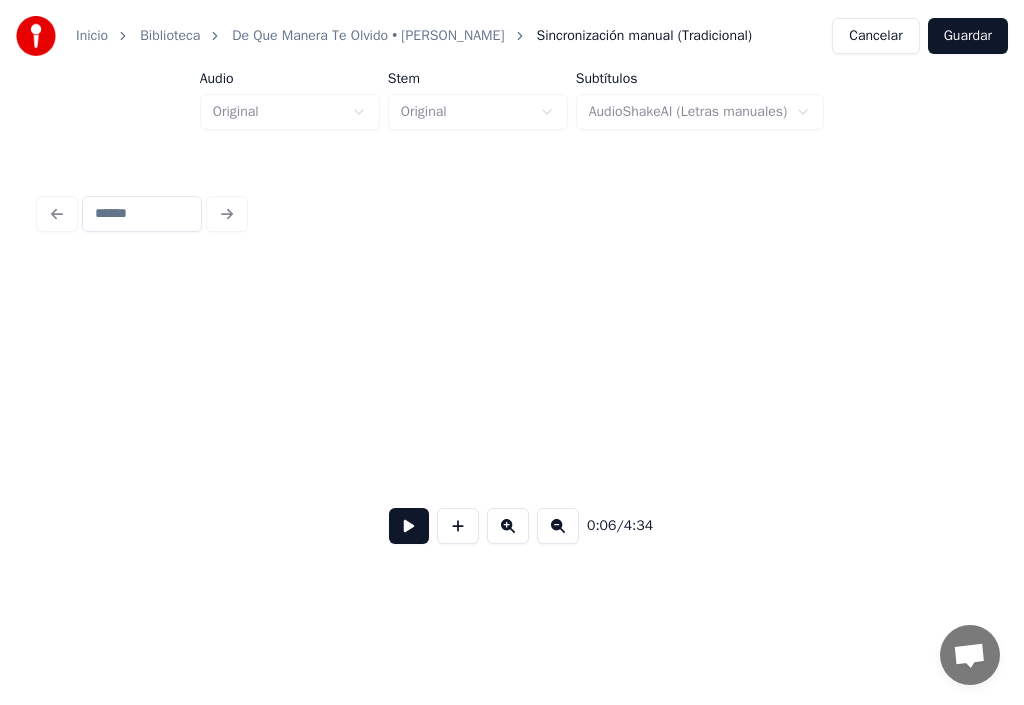 click on "Inicio Biblioteca De Que Manera Te Olvido • Jochy Hernandez Sincronización manual (Tradicional) Cancelar Guardar Audio Original Stem Original Subtítulos AudioShakeAI (Letras manuales) 0:06  /  4:34" at bounding box center [512, 292] 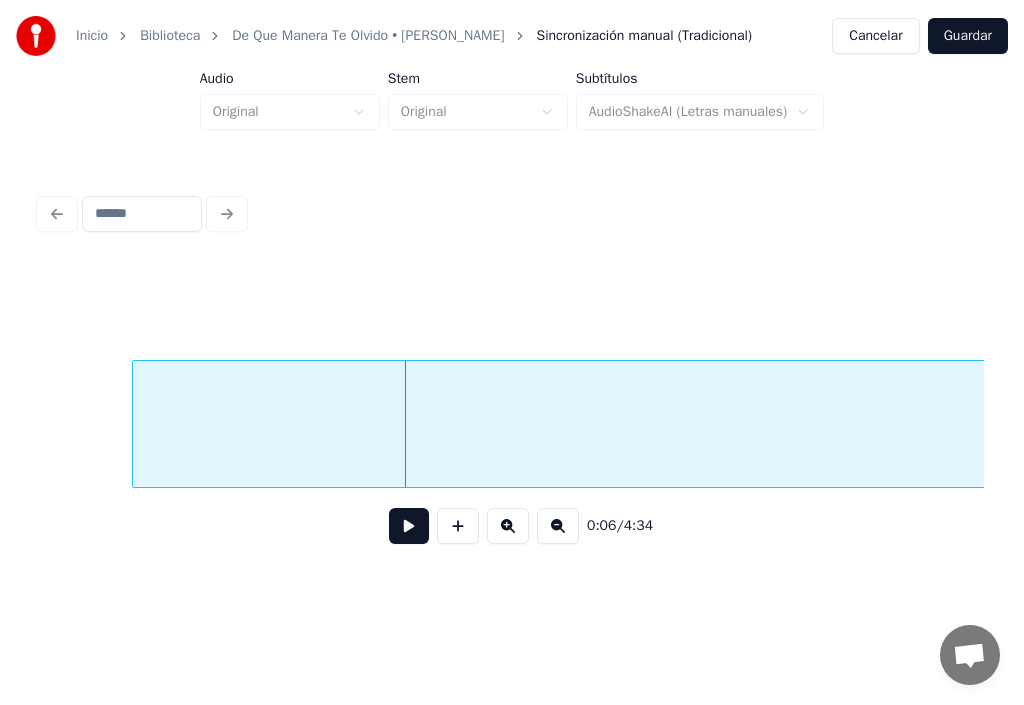 click on "Veras" at bounding box center [2134, 429] 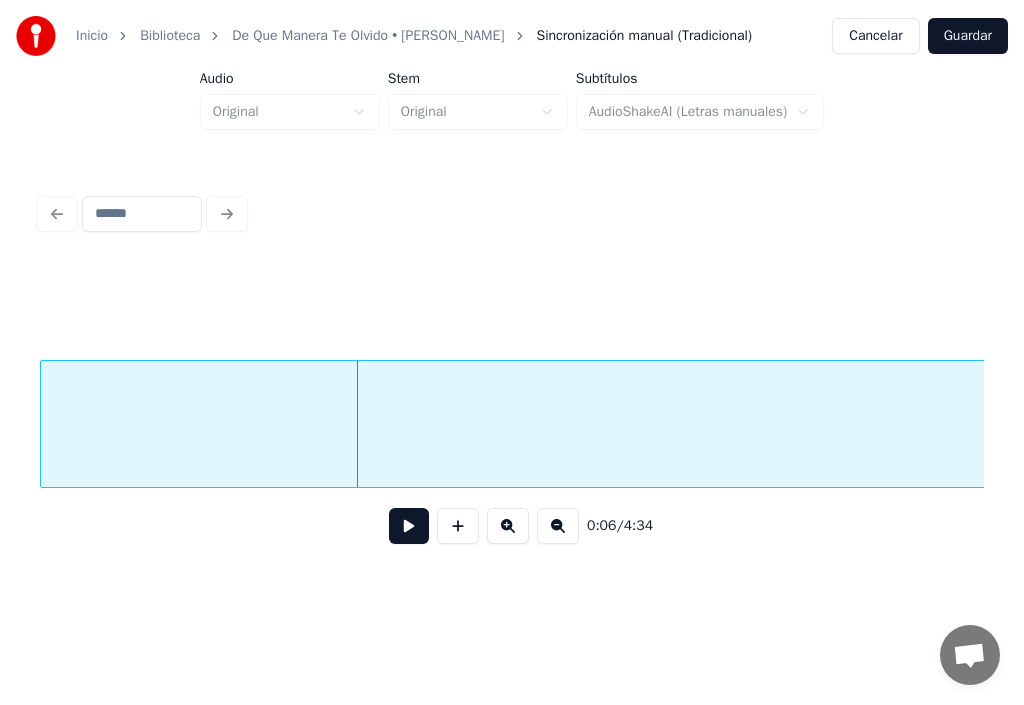 scroll, scrollTop: 0, scrollLeft: 7552, axis: horizontal 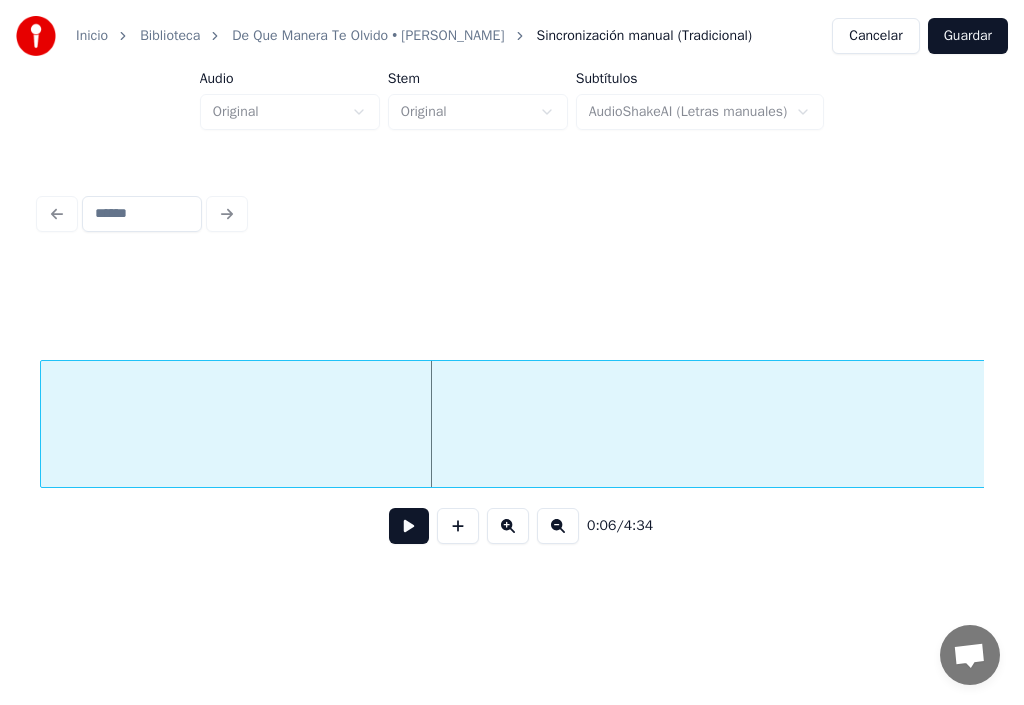 click on "Veras" at bounding box center (2042, 429) 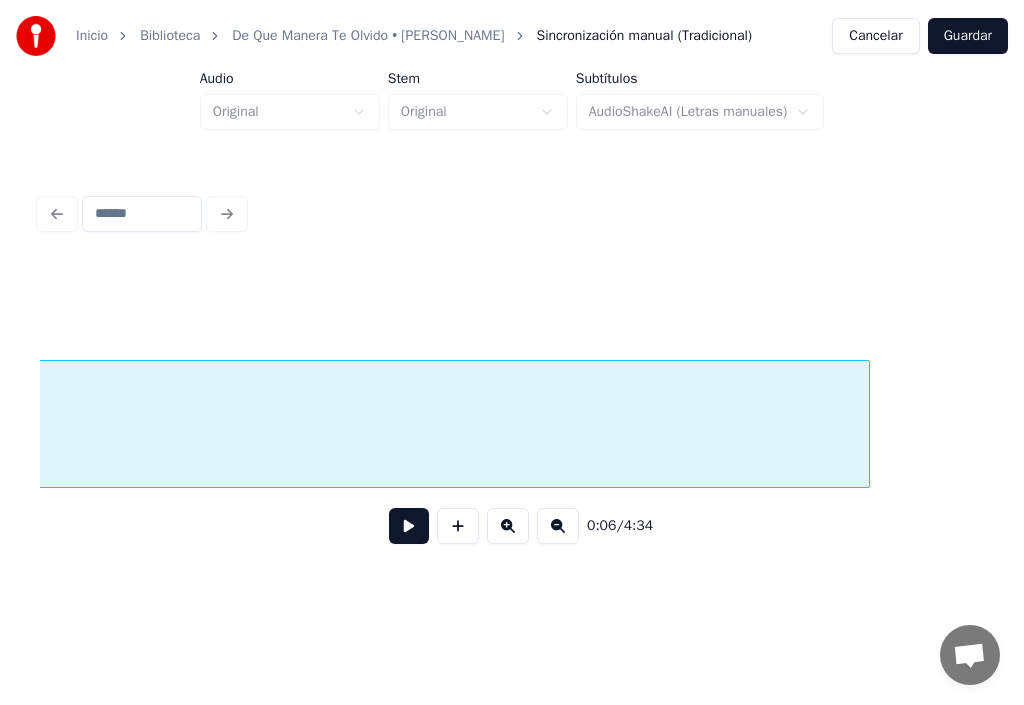 scroll, scrollTop: 0, scrollLeft: 10752, axis: horizontal 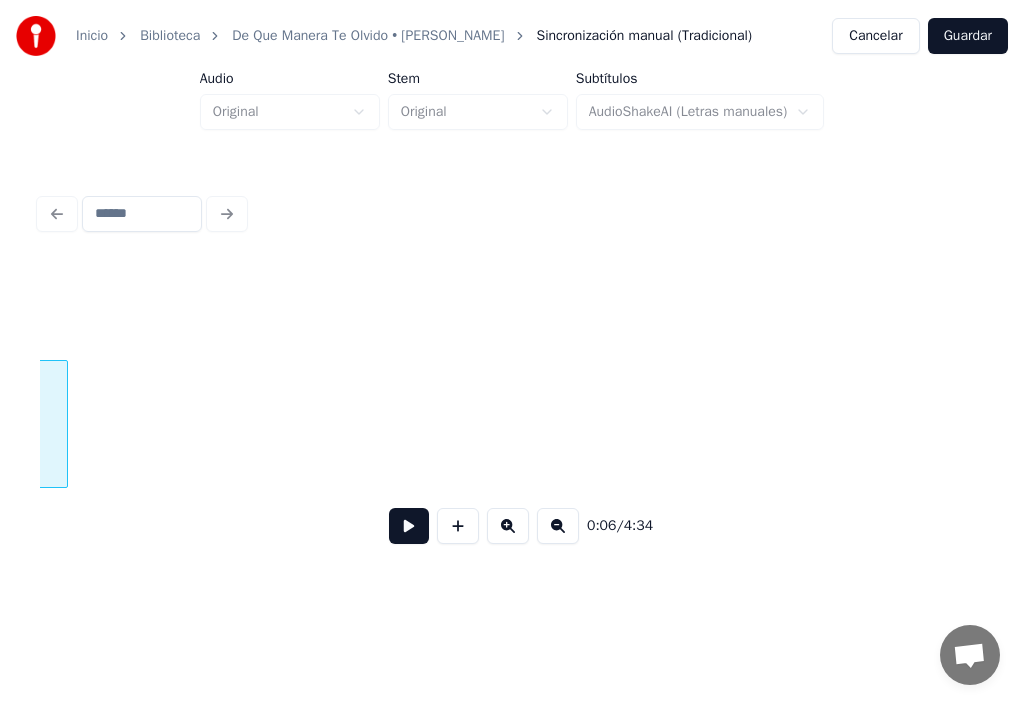 click at bounding box center [64, 424] 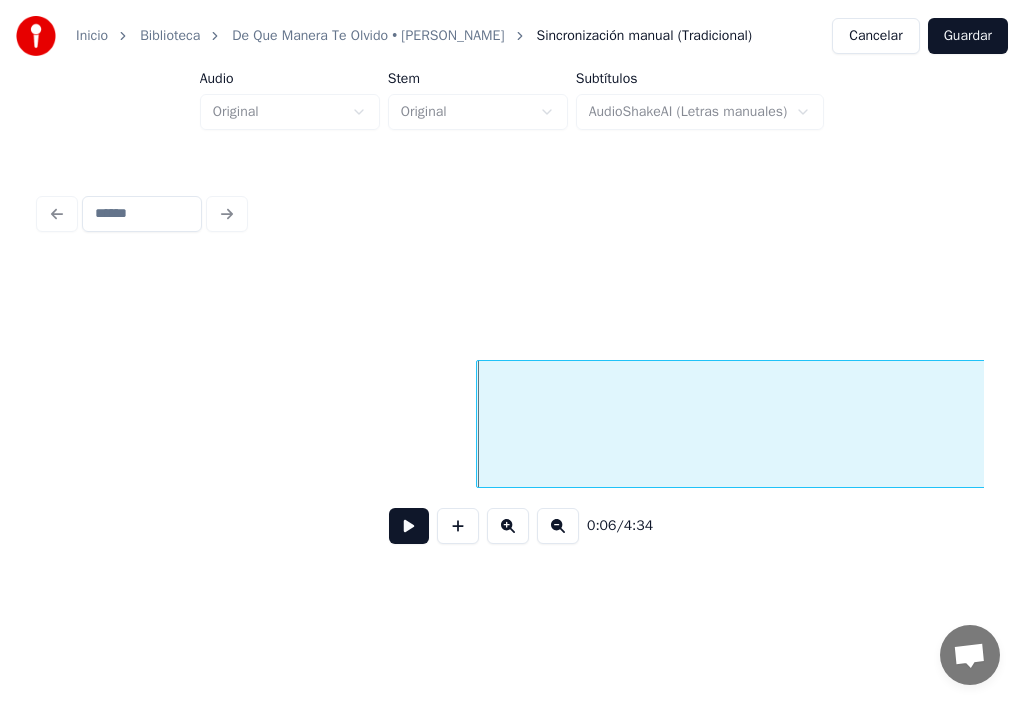 scroll, scrollTop: 0, scrollLeft: 7113, axis: horizontal 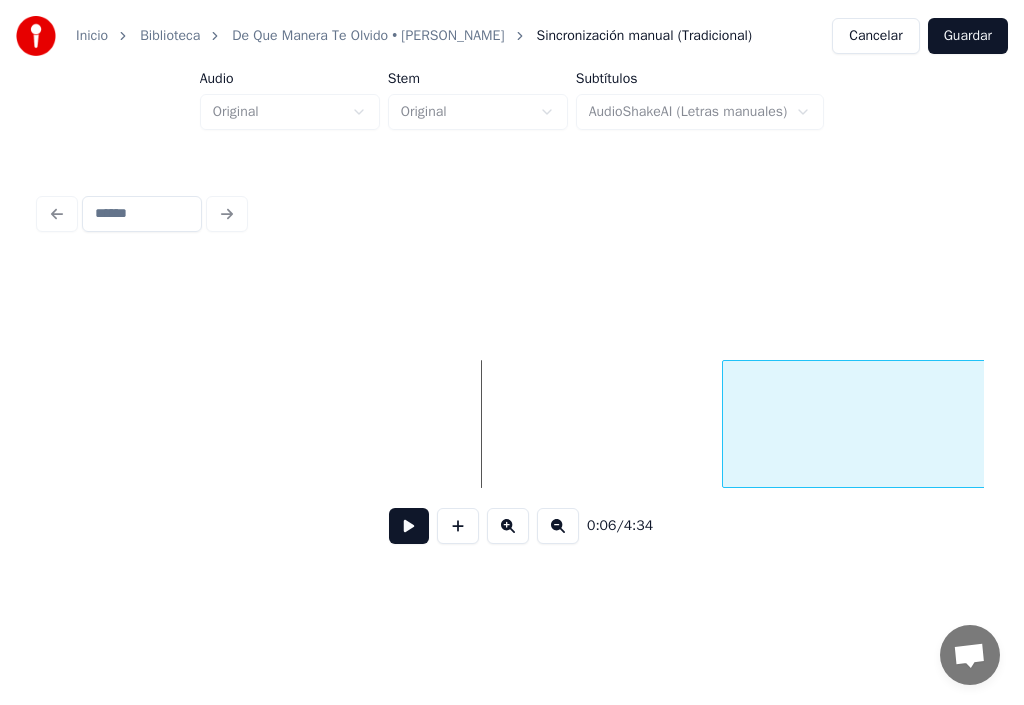 click at bounding box center [726, 424] 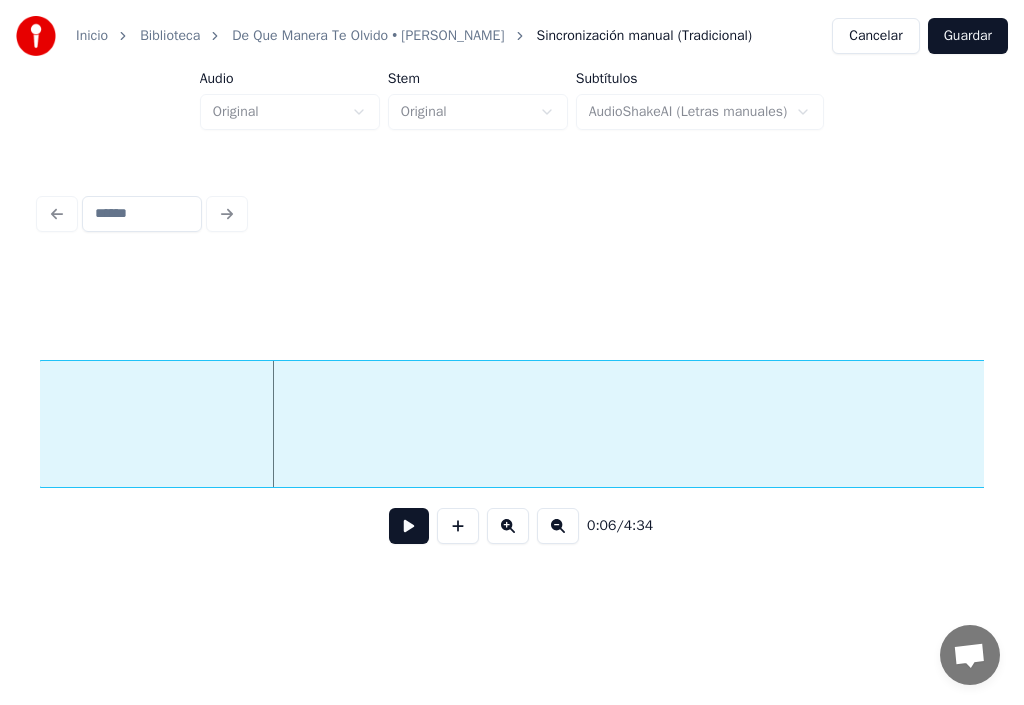 click on "Veras" at bounding box center (1531, 429) 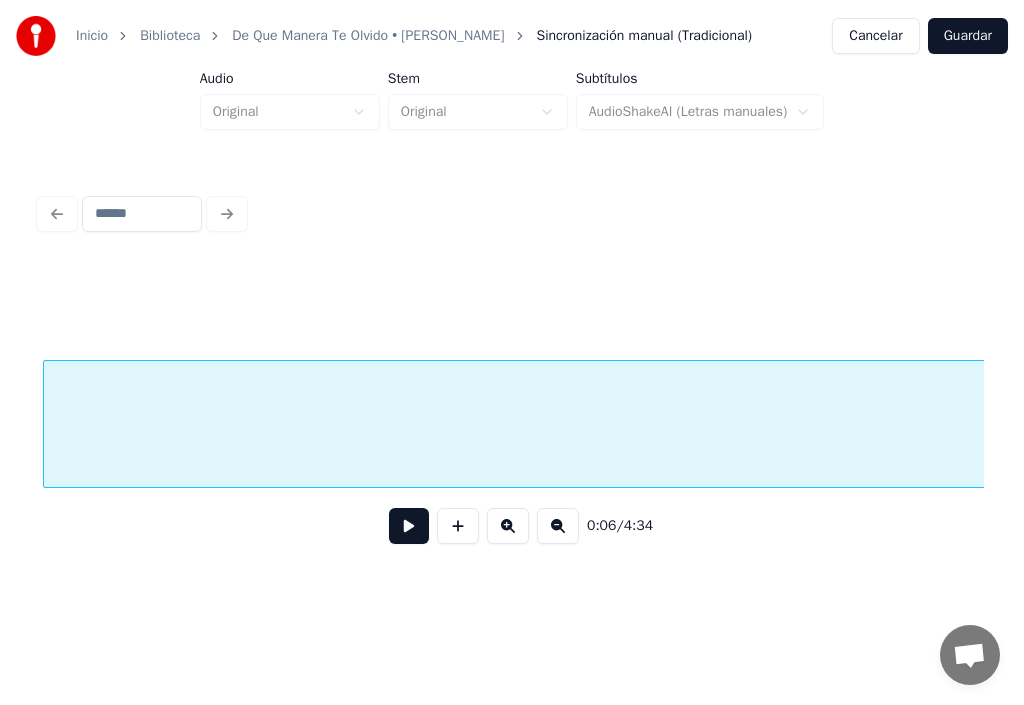 scroll, scrollTop: 0, scrollLeft: 8262, axis: horizontal 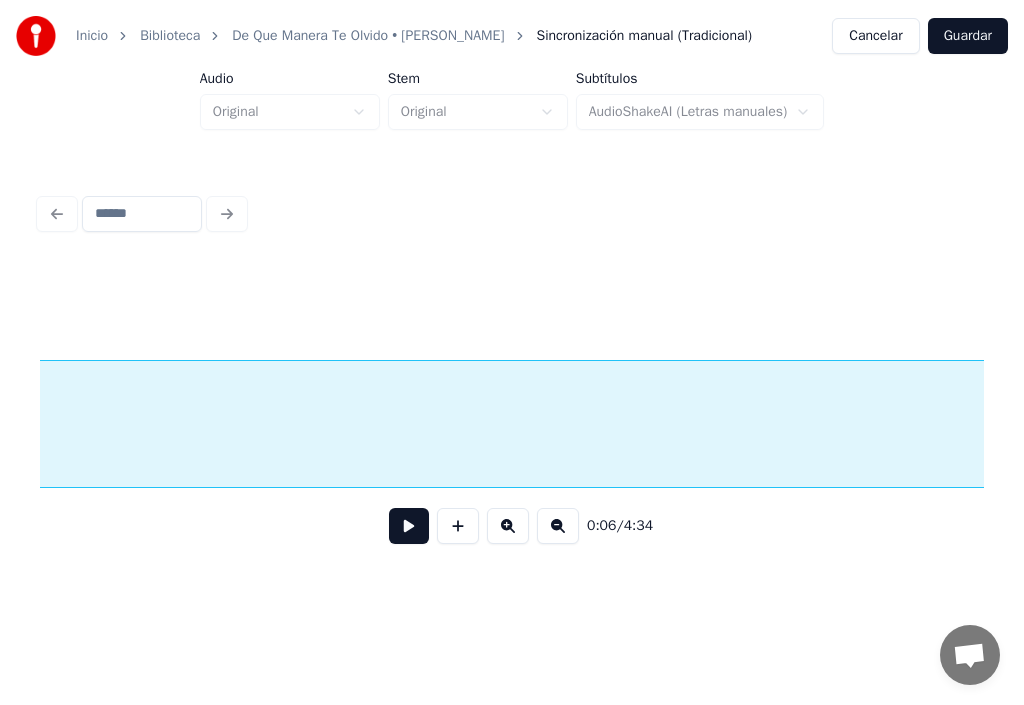 click on "Veras" at bounding box center (1105, 424) 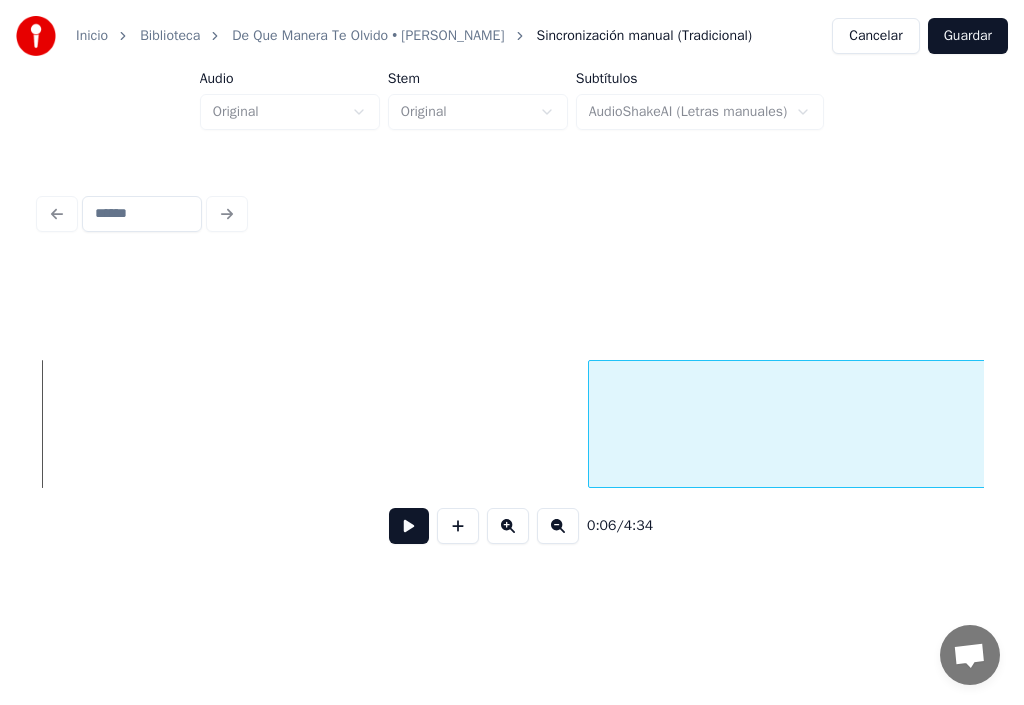 click at bounding box center (592, 424) 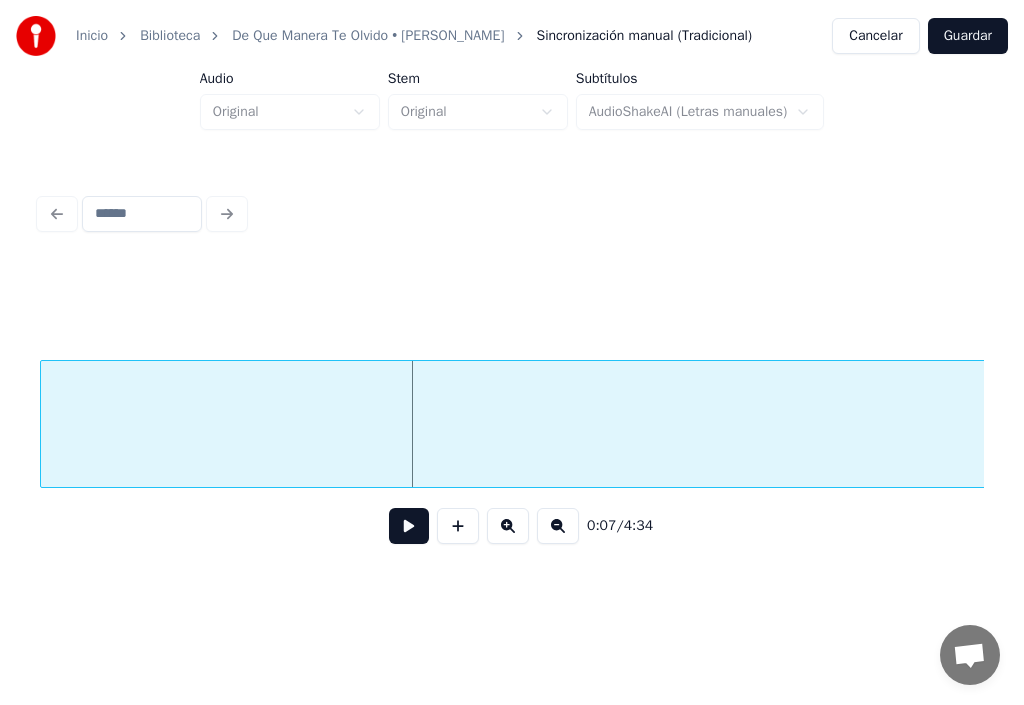 click on "Veras" at bounding box center (1258, 429) 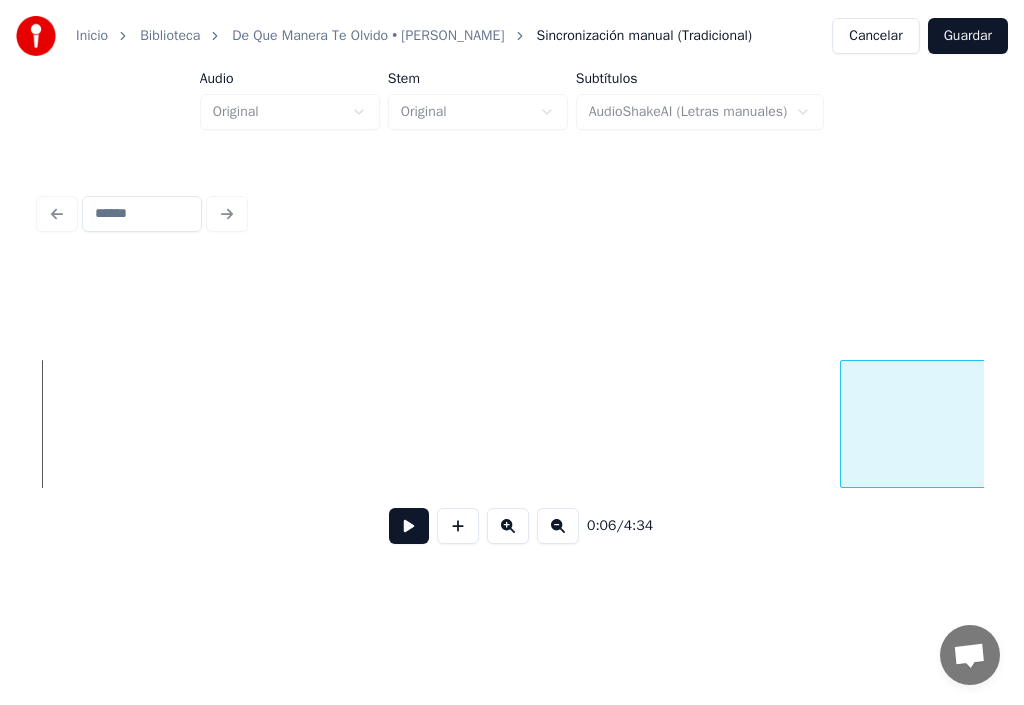 click at bounding box center (844, 424) 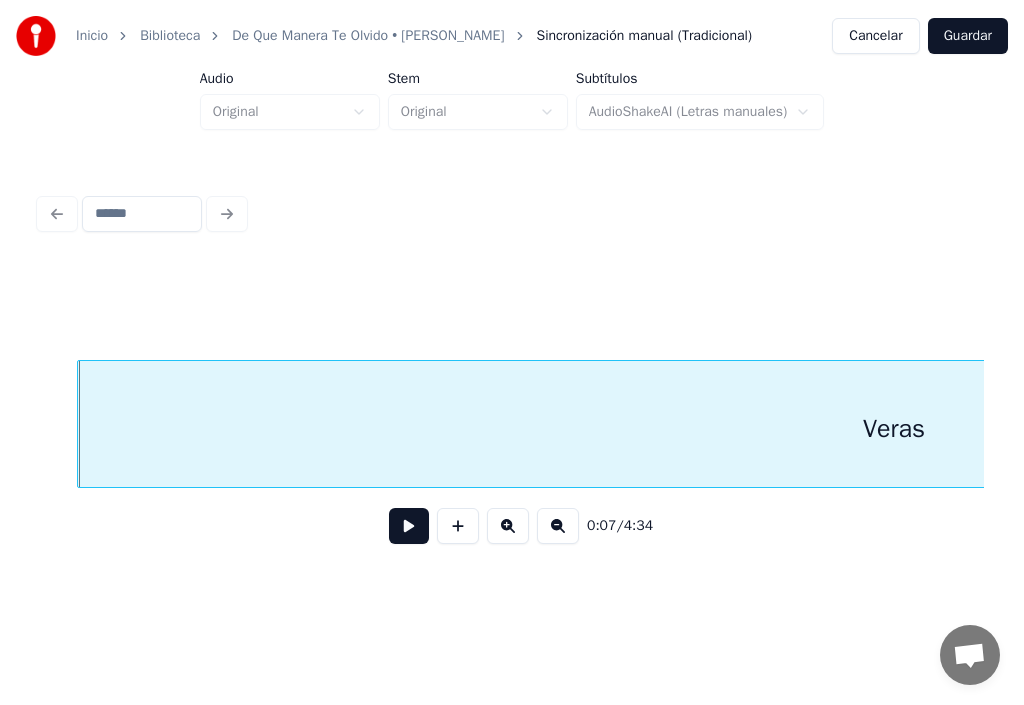 scroll, scrollTop: 0, scrollLeft: 9586, axis: horizontal 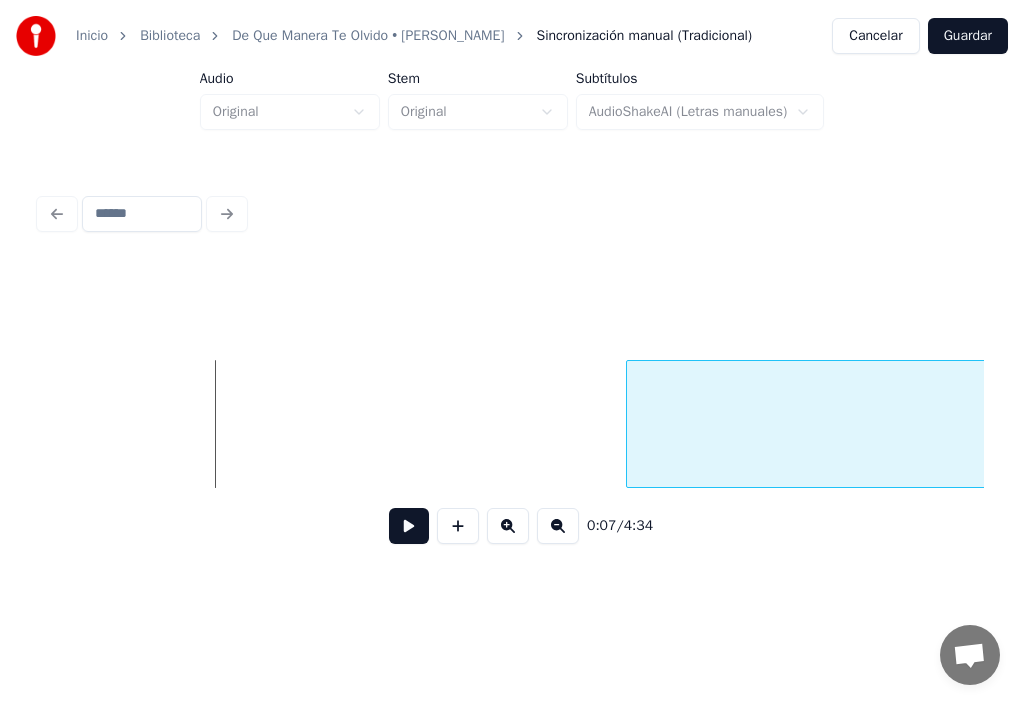 click at bounding box center (630, 424) 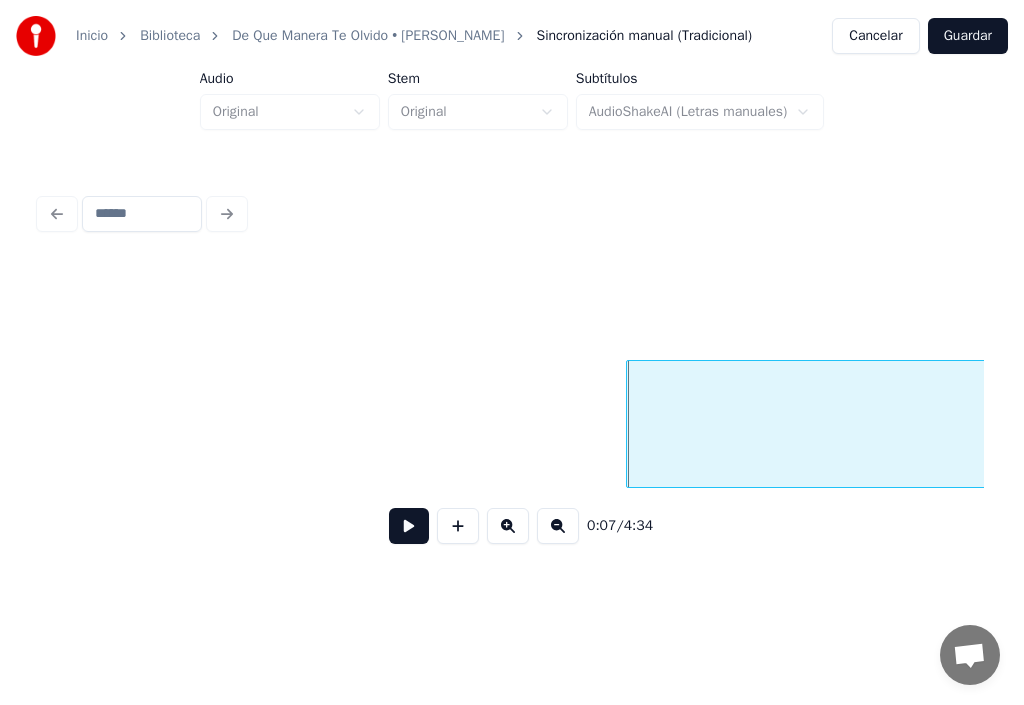 click at bounding box center [409, 526] 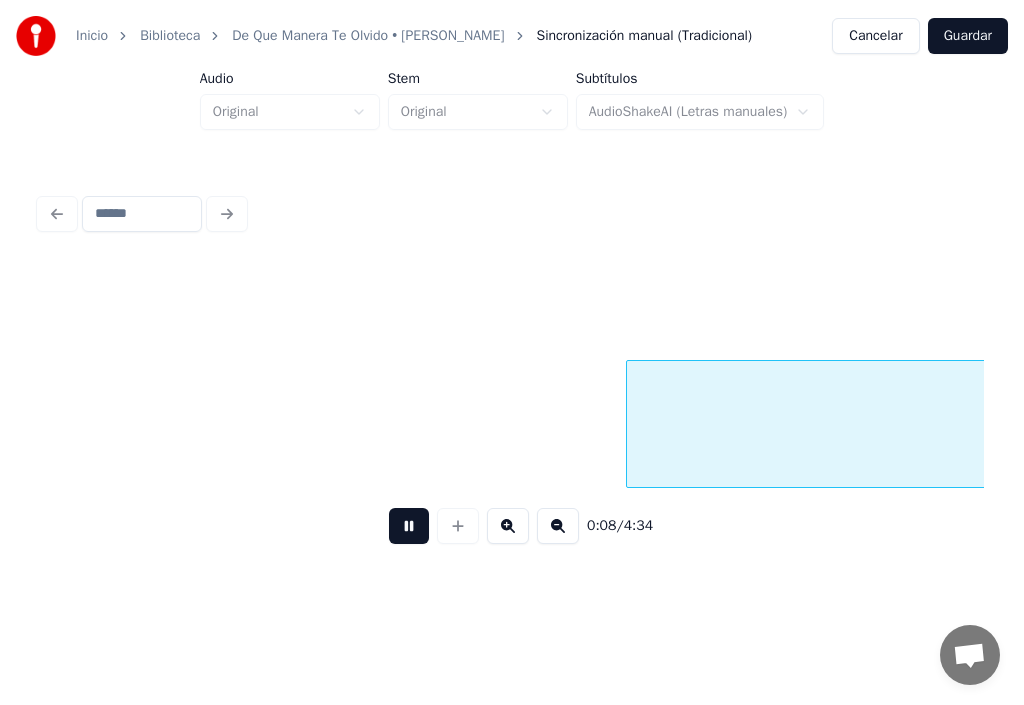 scroll, scrollTop: 0, scrollLeft: 10013, axis: horizontal 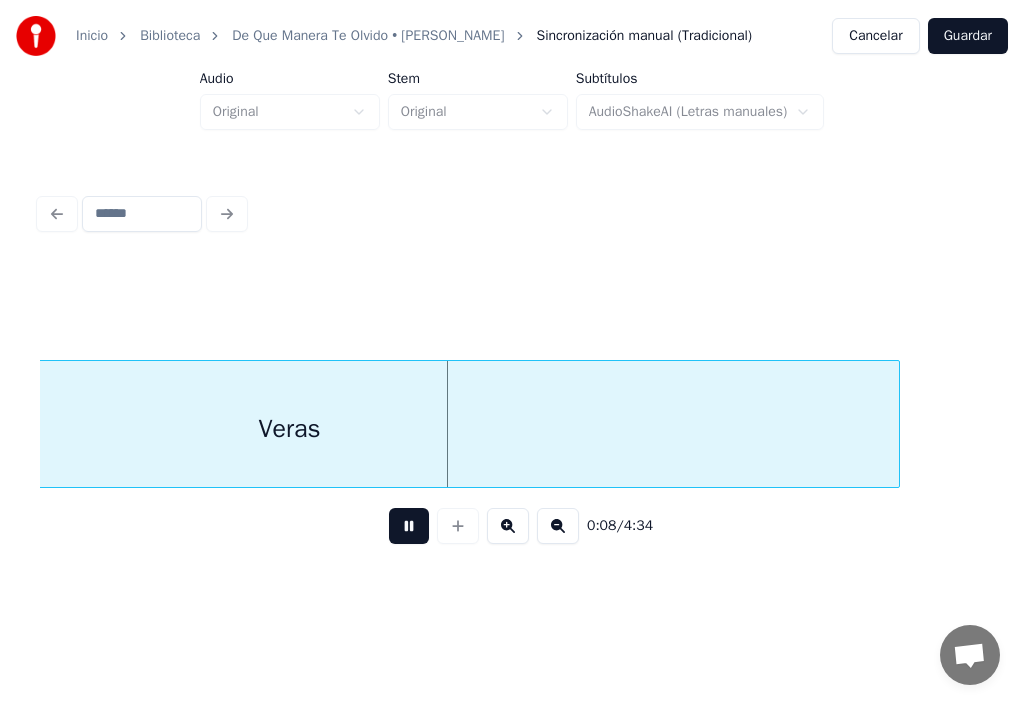 click at bounding box center [409, 526] 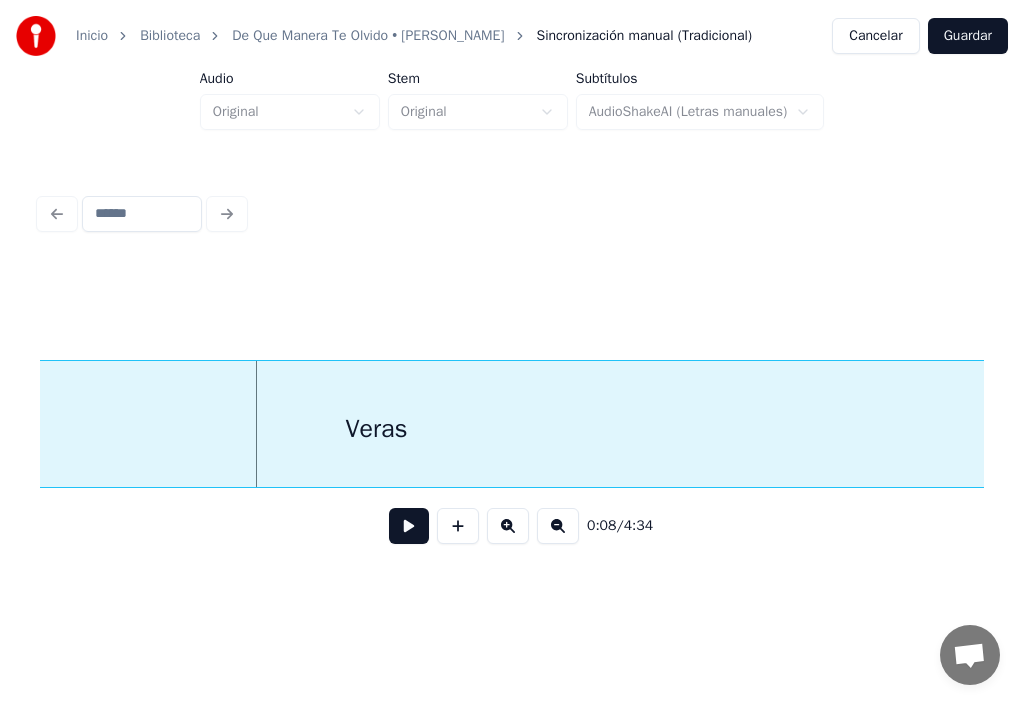 scroll, scrollTop: 0, scrollLeft: 10215, axis: horizontal 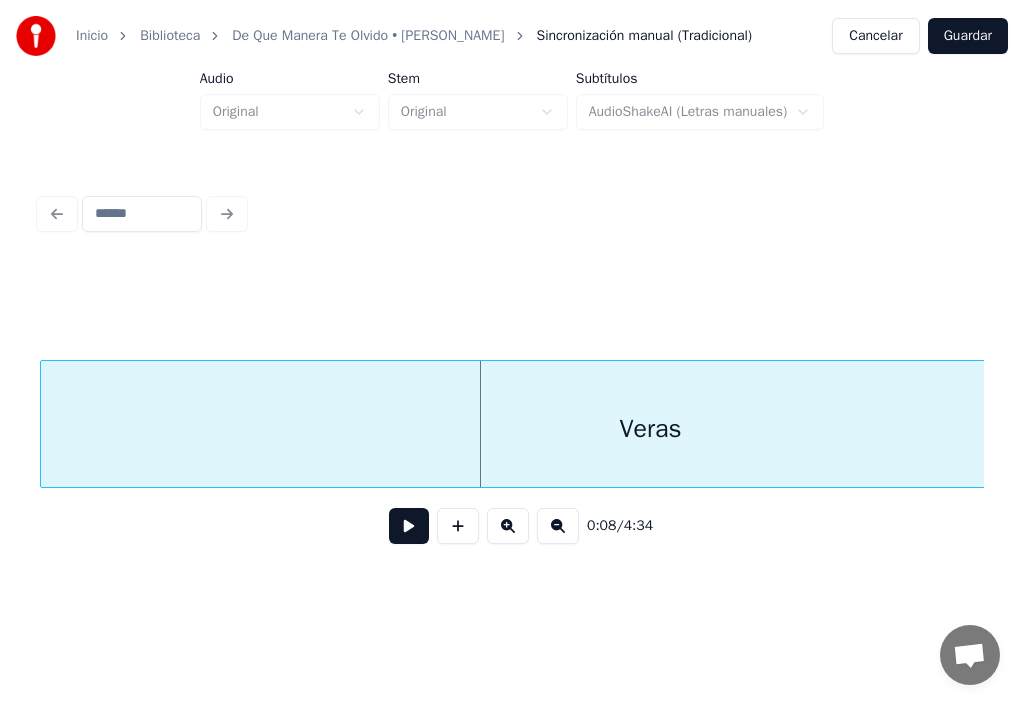 click on "Veras" at bounding box center [650, 429] 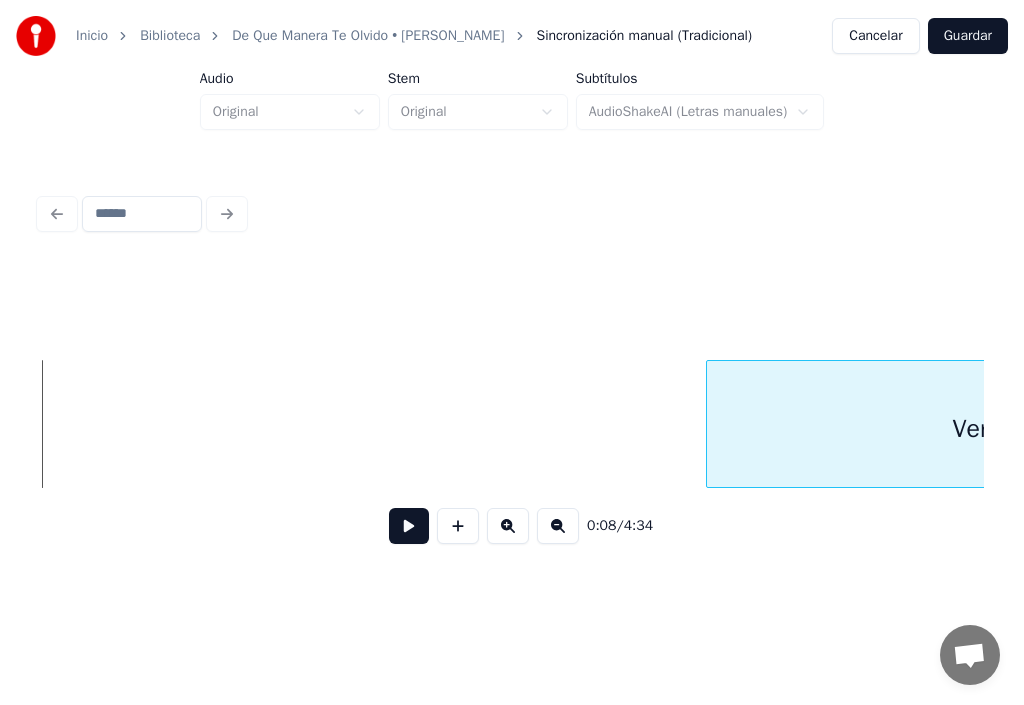 click at bounding box center (710, 424) 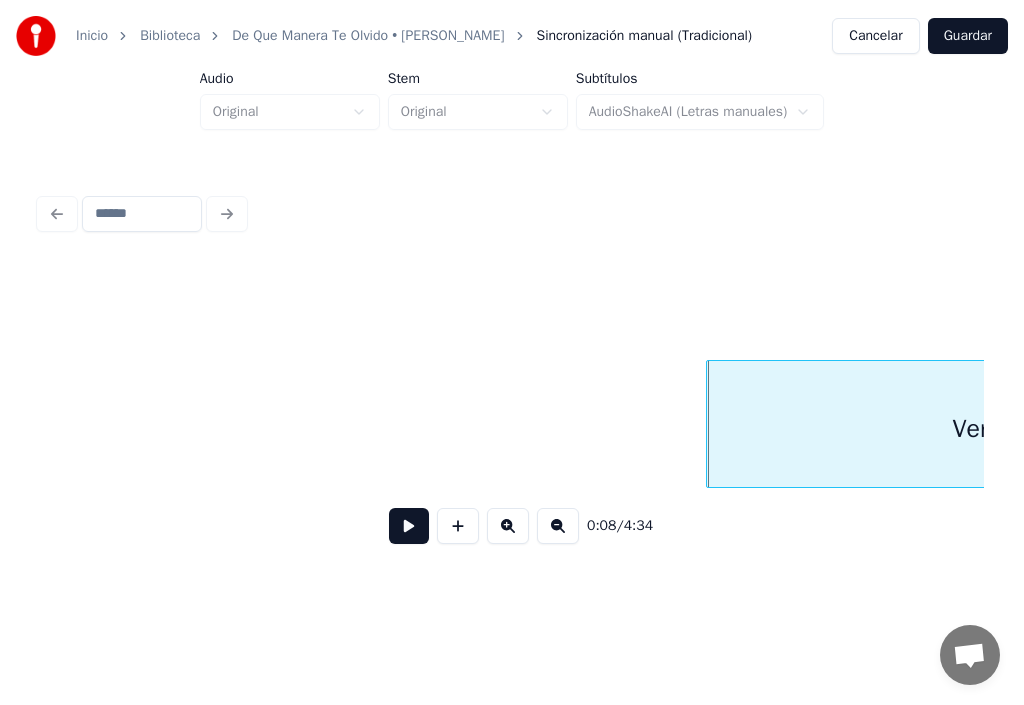 click at bounding box center (409, 526) 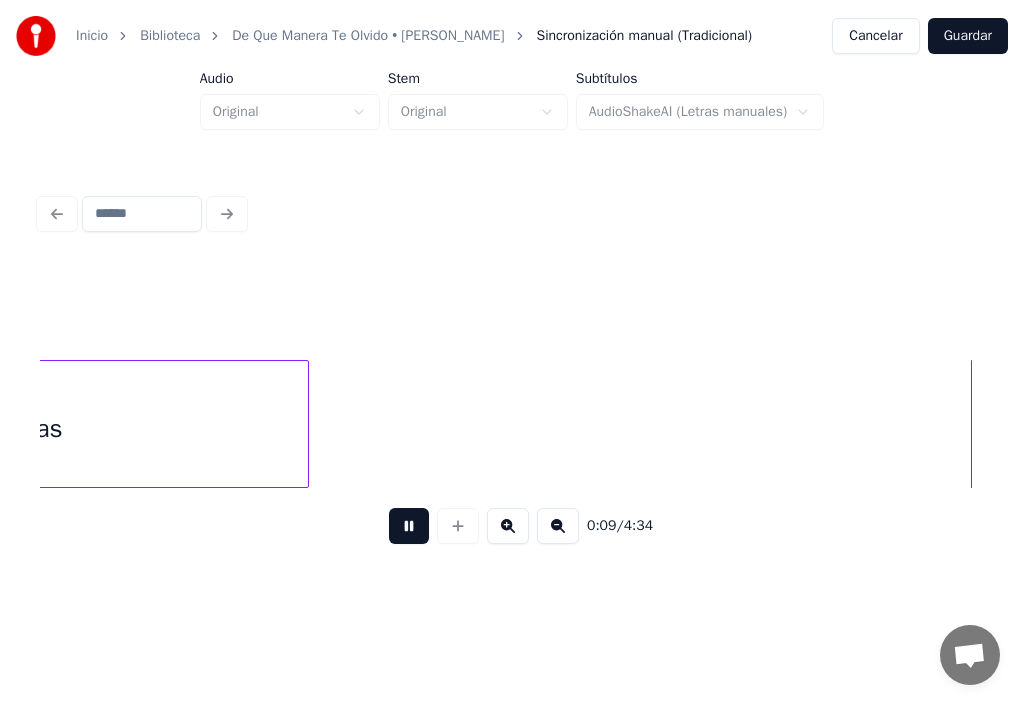 scroll, scrollTop: 0, scrollLeft: 12116, axis: horizontal 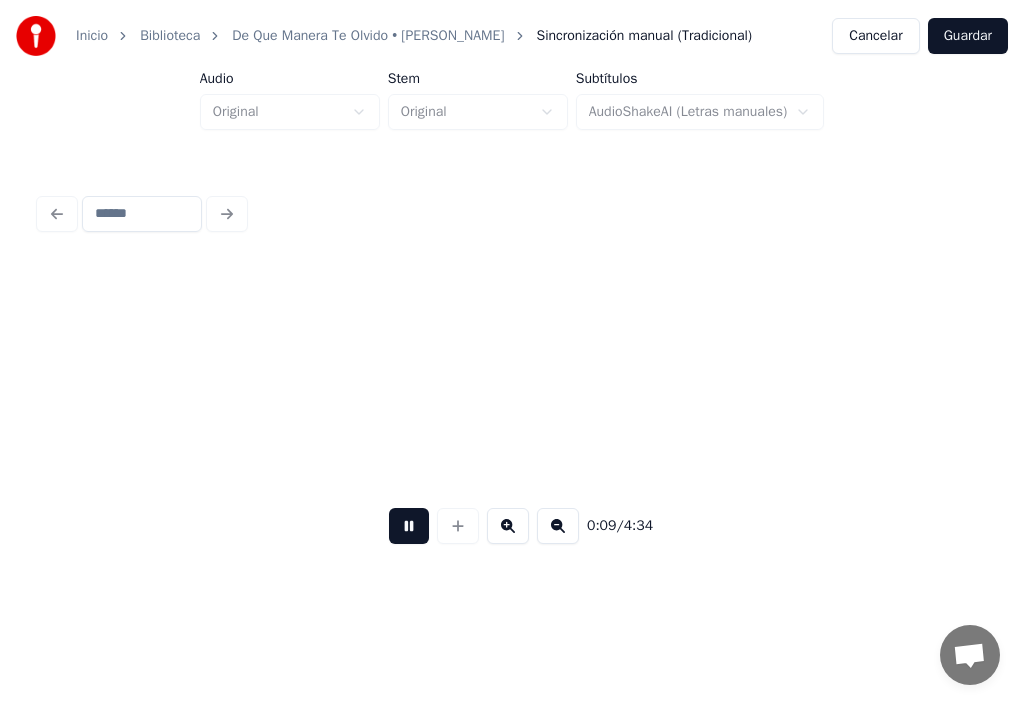 click at bounding box center [409, 526] 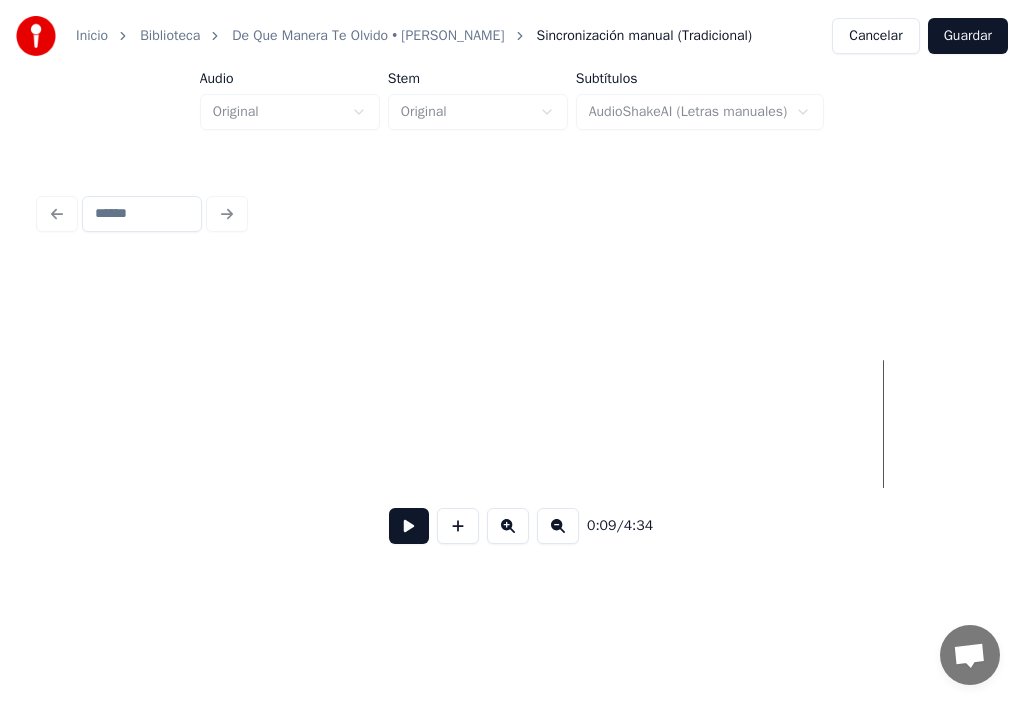 scroll, scrollTop: 0, scrollLeft: 10353, axis: horizontal 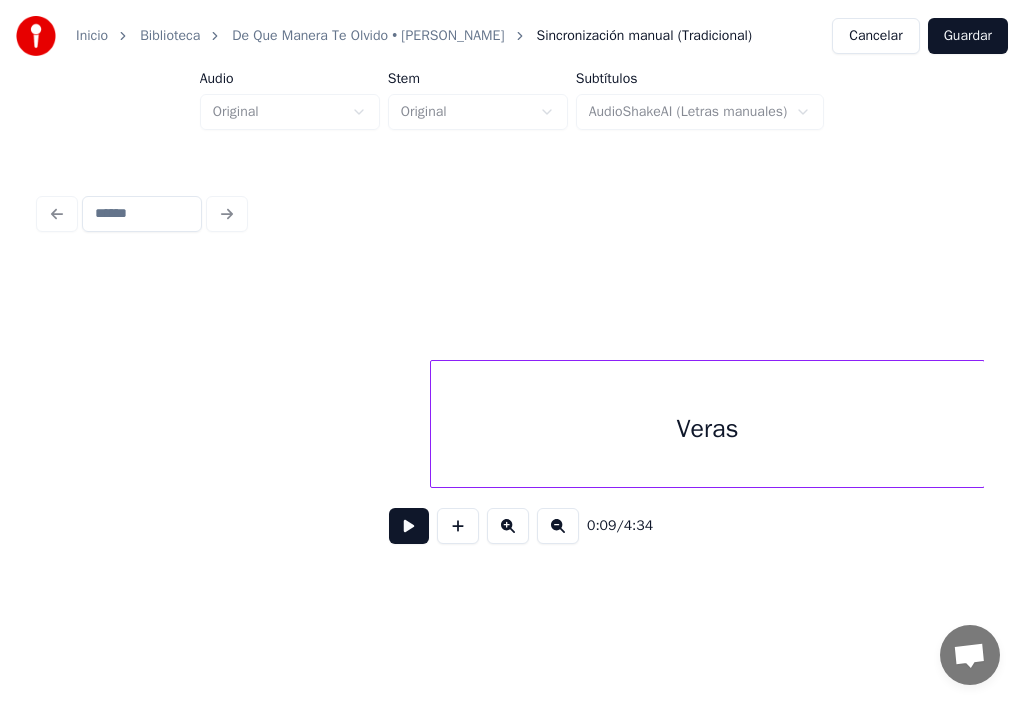 click on "0:09  /  4:34" at bounding box center (512, 374) 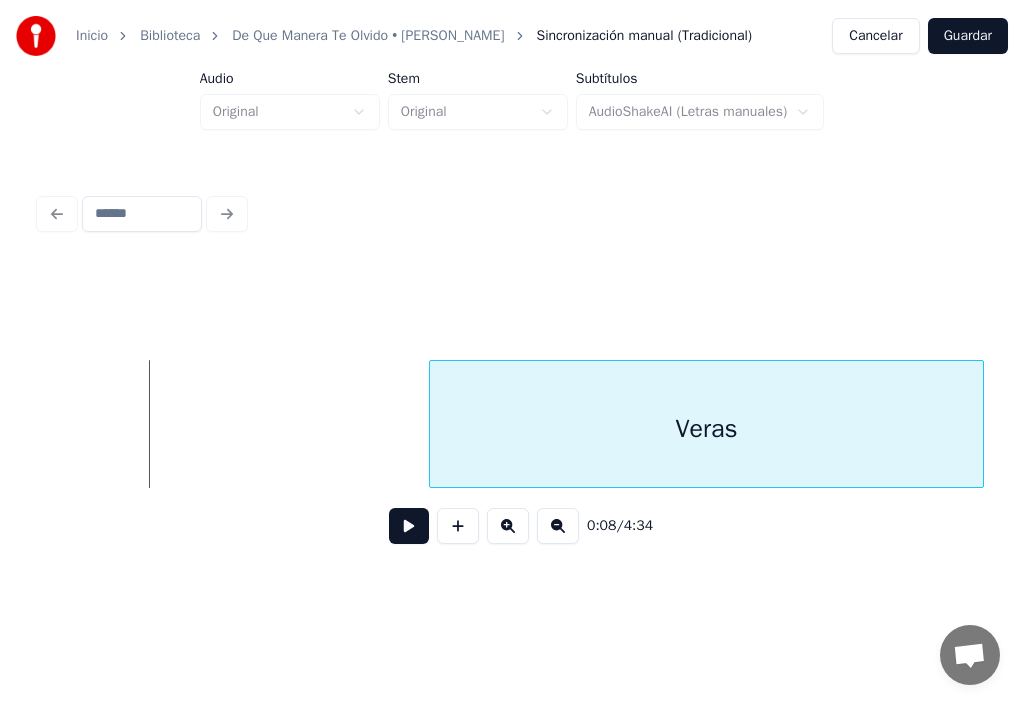 click on "Veras" at bounding box center [706, 429] 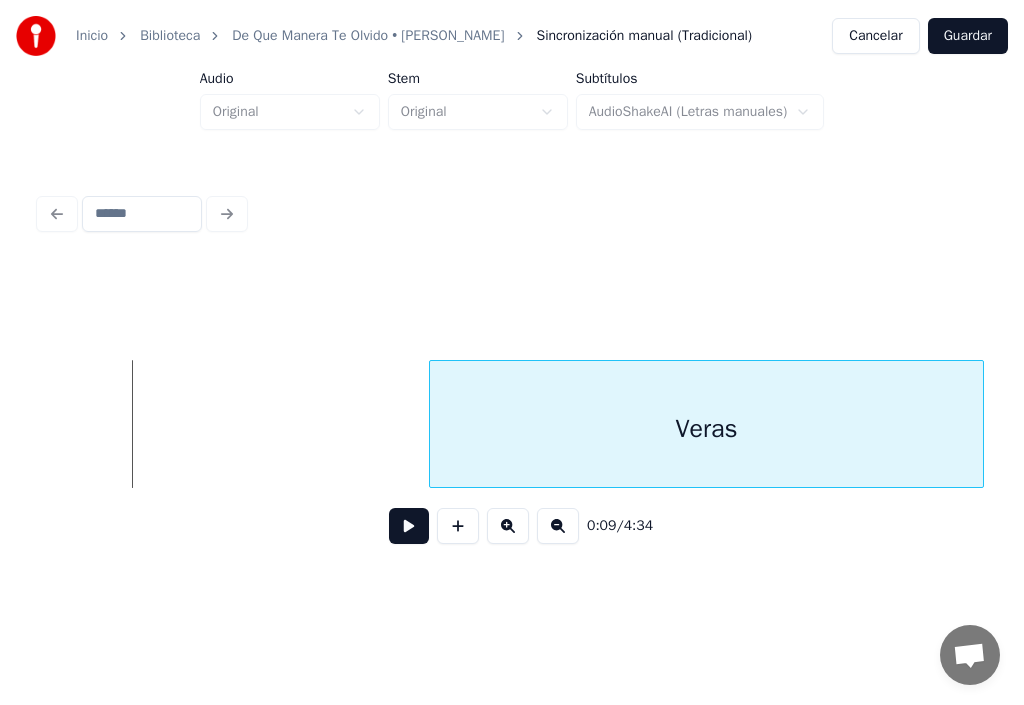 click on "Veras" at bounding box center [706, 429] 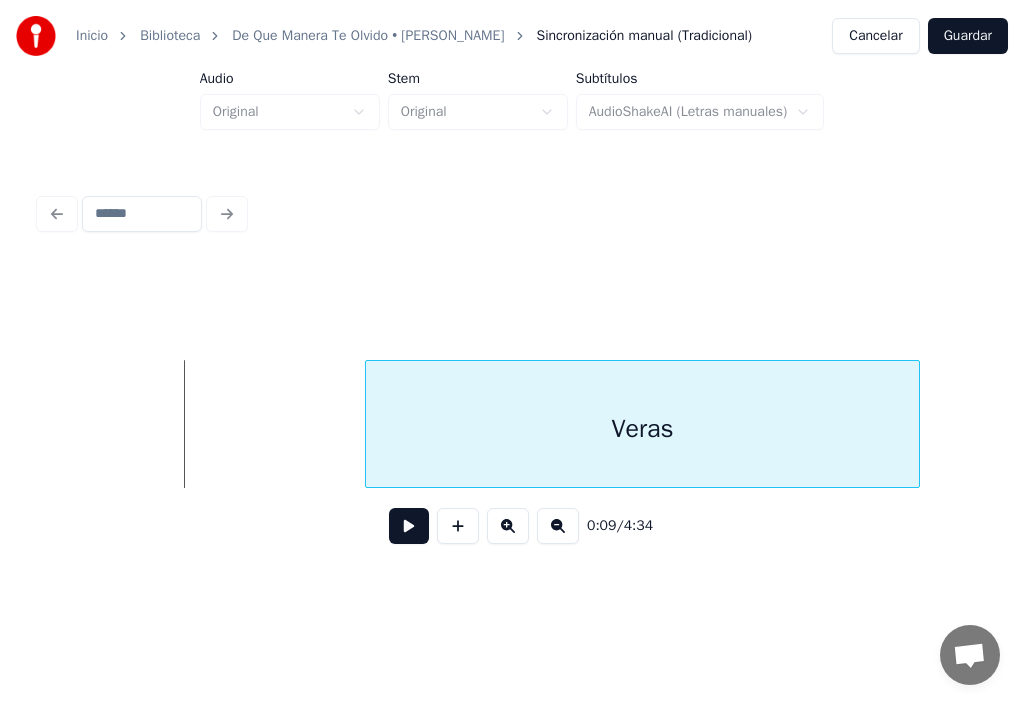 click on "Veras" at bounding box center (642, 429) 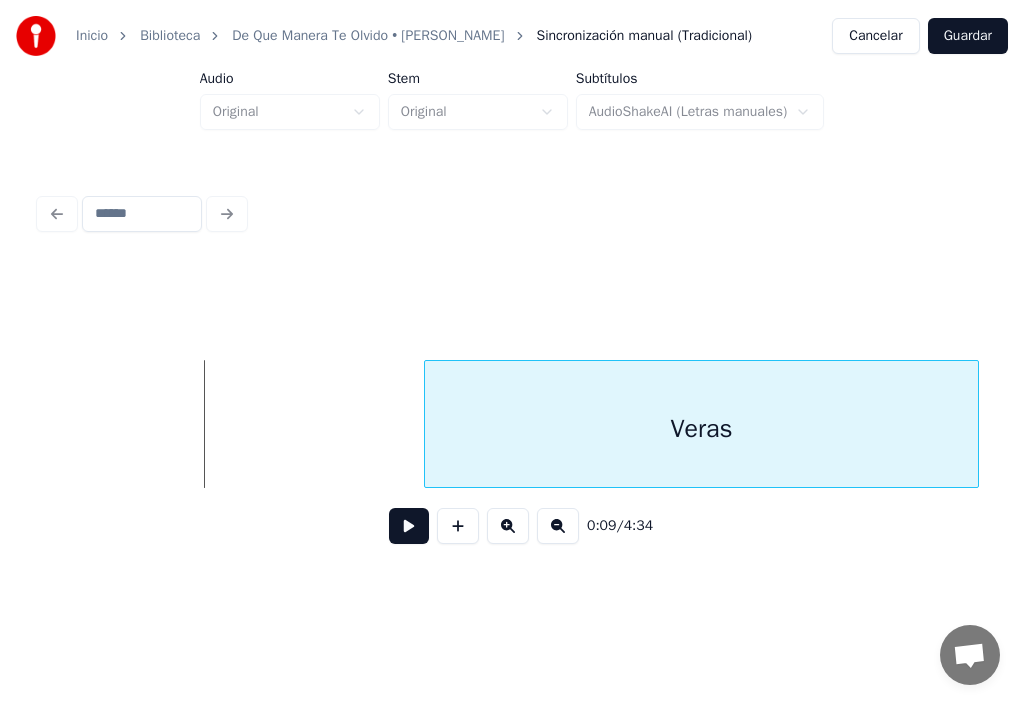 click on "Veras" at bounding box center (701, 429) 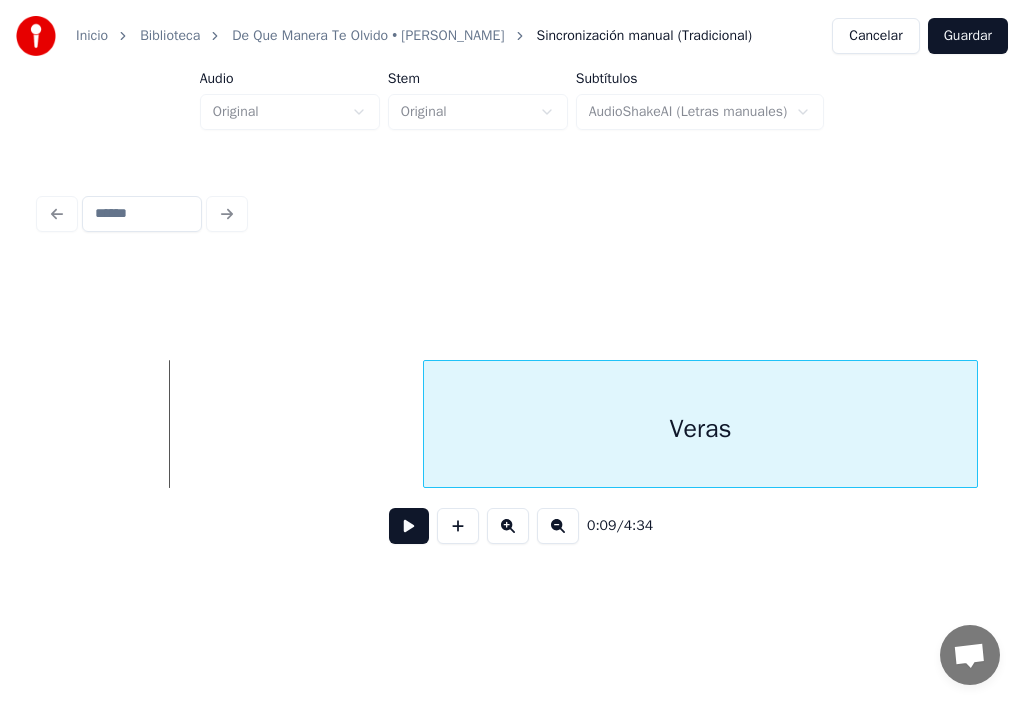 click on "Veras" at bounding box center [700, 429] 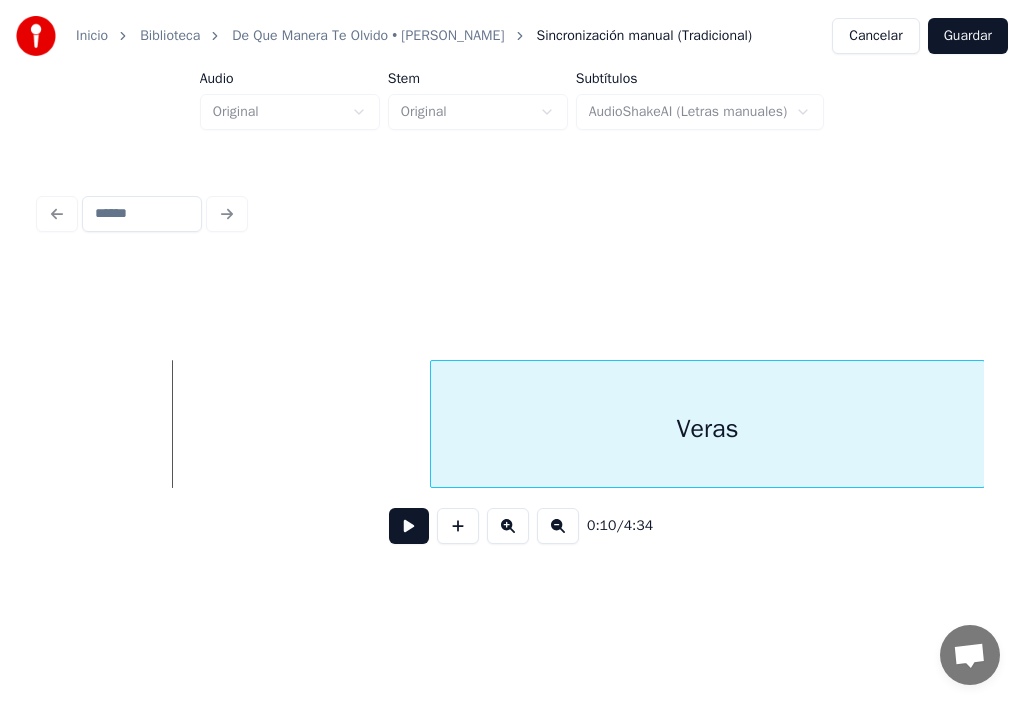 click on "Veras" at bounding box center [707, 429] 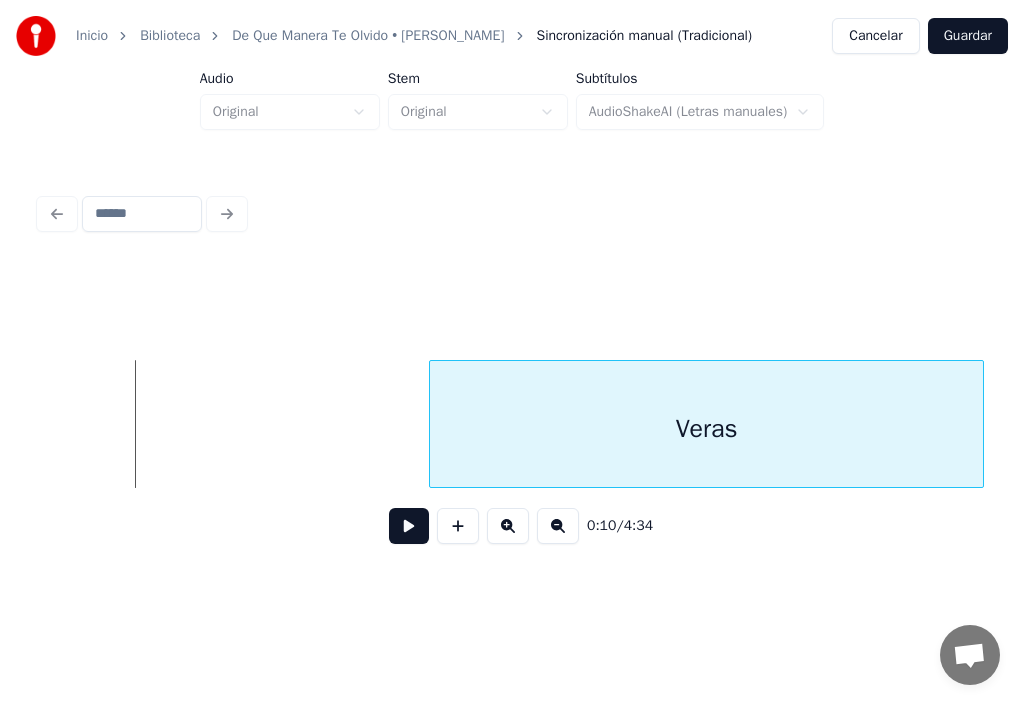 click on "Veras" at bounding box center (706, 429) 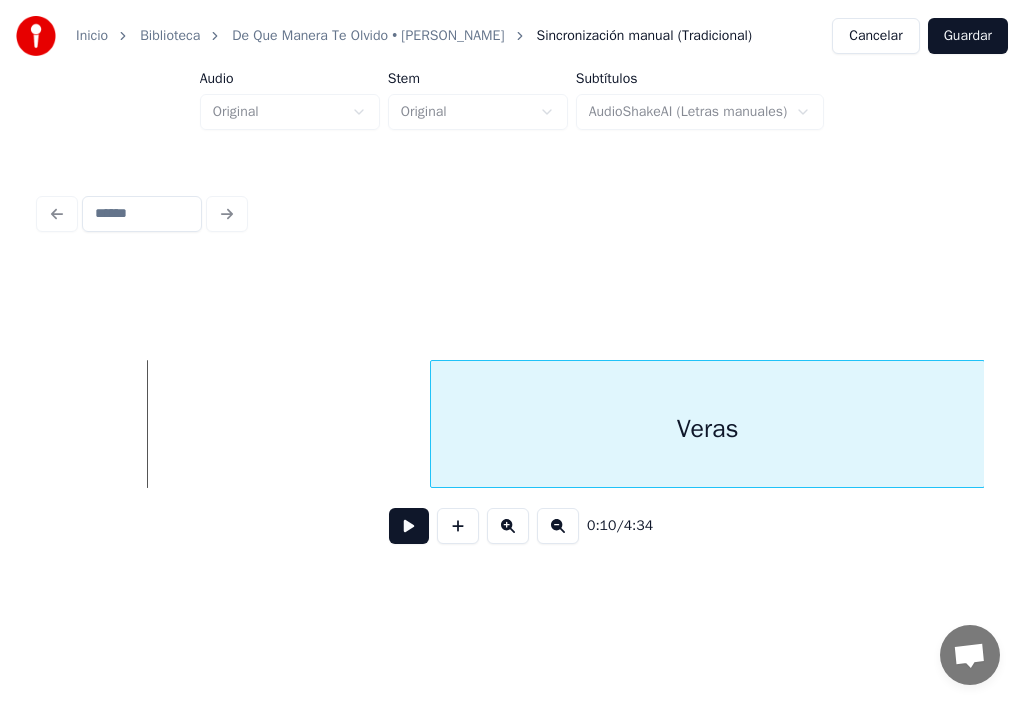 click on "Veras" at bounding box center (707, 429) 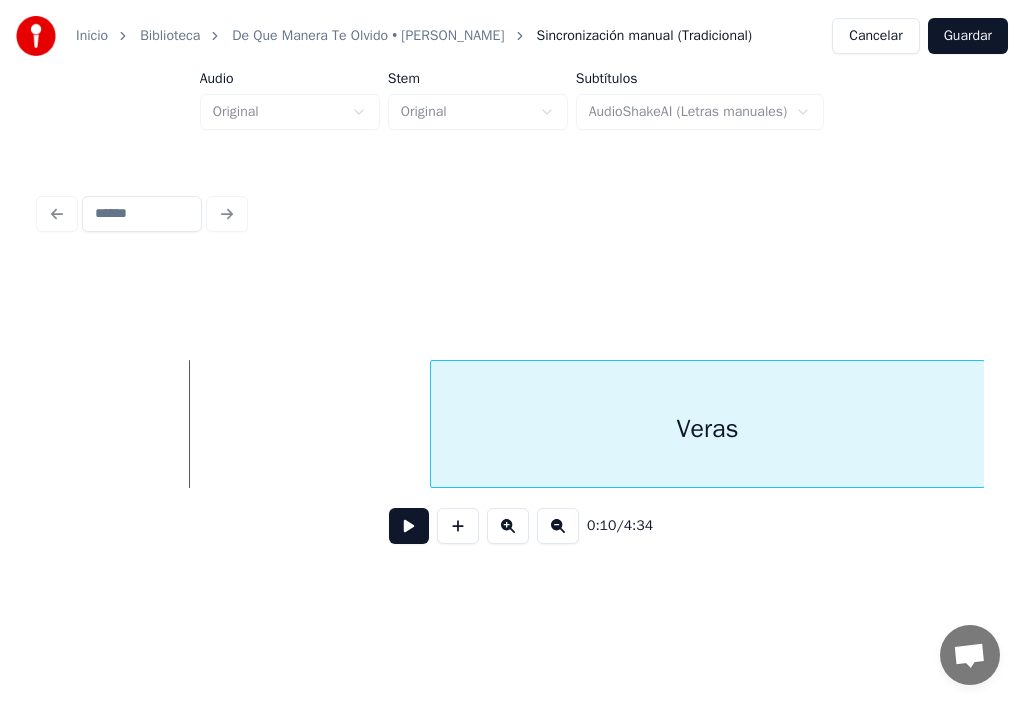 click on "Veras" at bounding box center [707, 429] 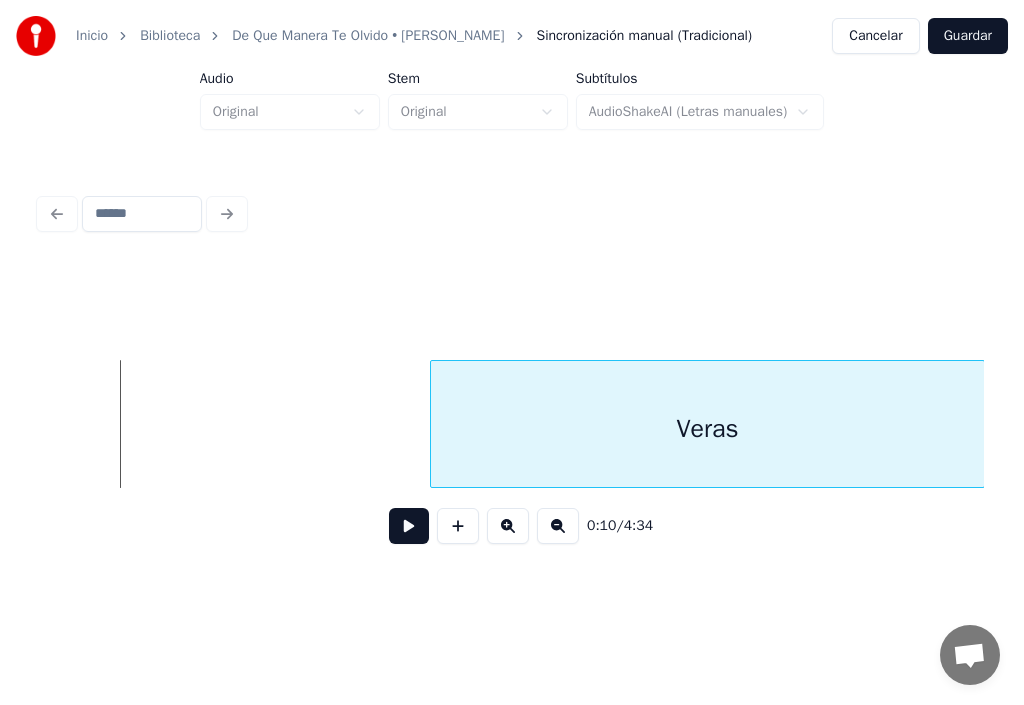 click on "Veras" at bounding box center (707, 429) 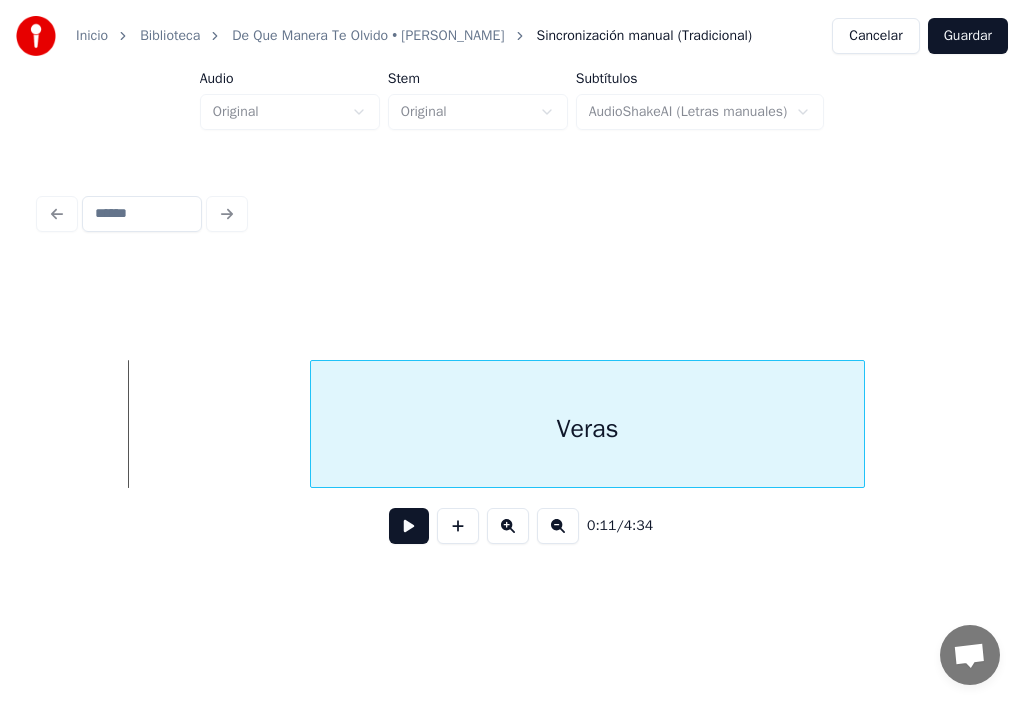 click on "Veras" at bounding box center (587, 429) 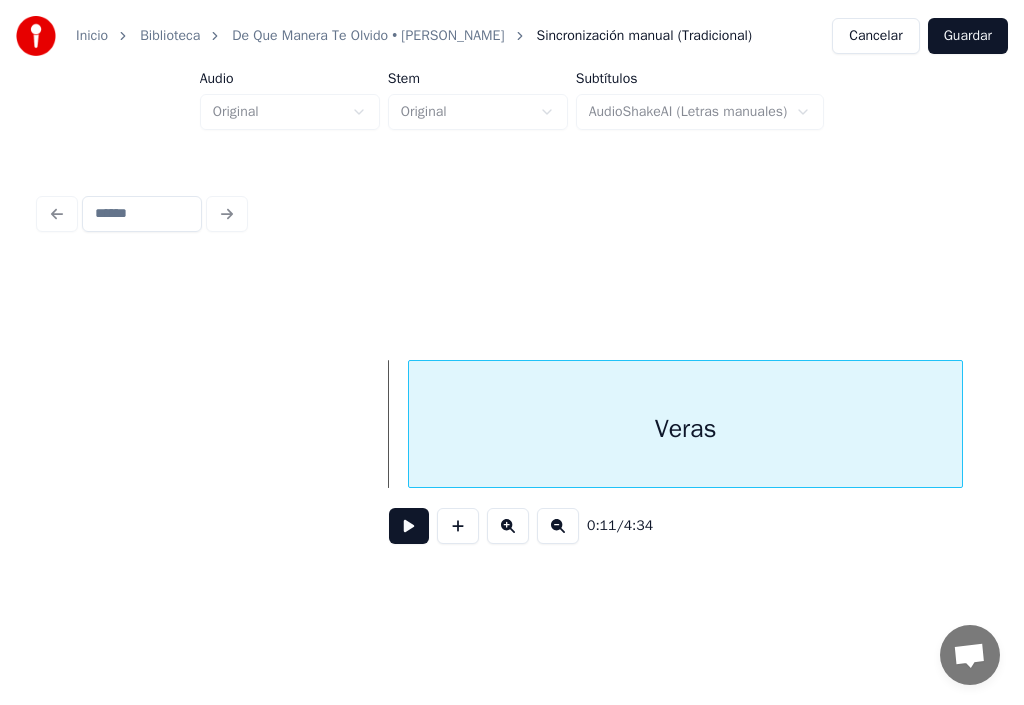 scroll, scrollTop: 0, scrollLeft: 14019, axis: horizontal 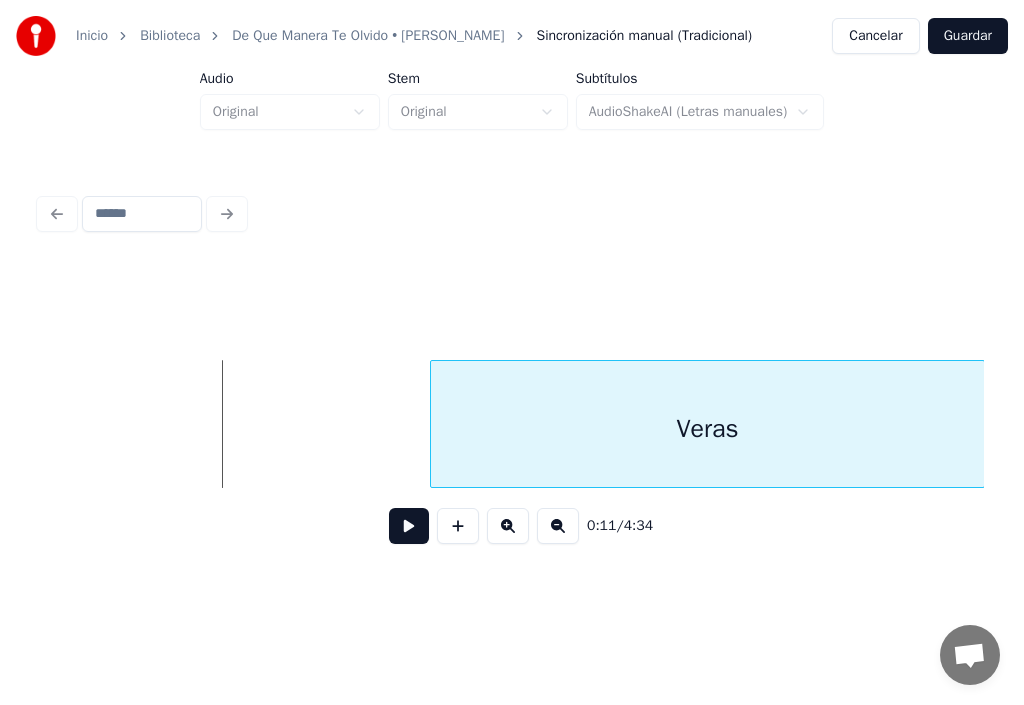 click on "Inicio Biblioteca De Que Manera Te Olvido • Jochy Hernandez Sincronización manual (Tradicional) Cancelar Guardar Audio Original Stem Original Subtítulos AudioShakeAI (Letras manuales) 0:11  /  4:34" at bounding box center (512, 292) 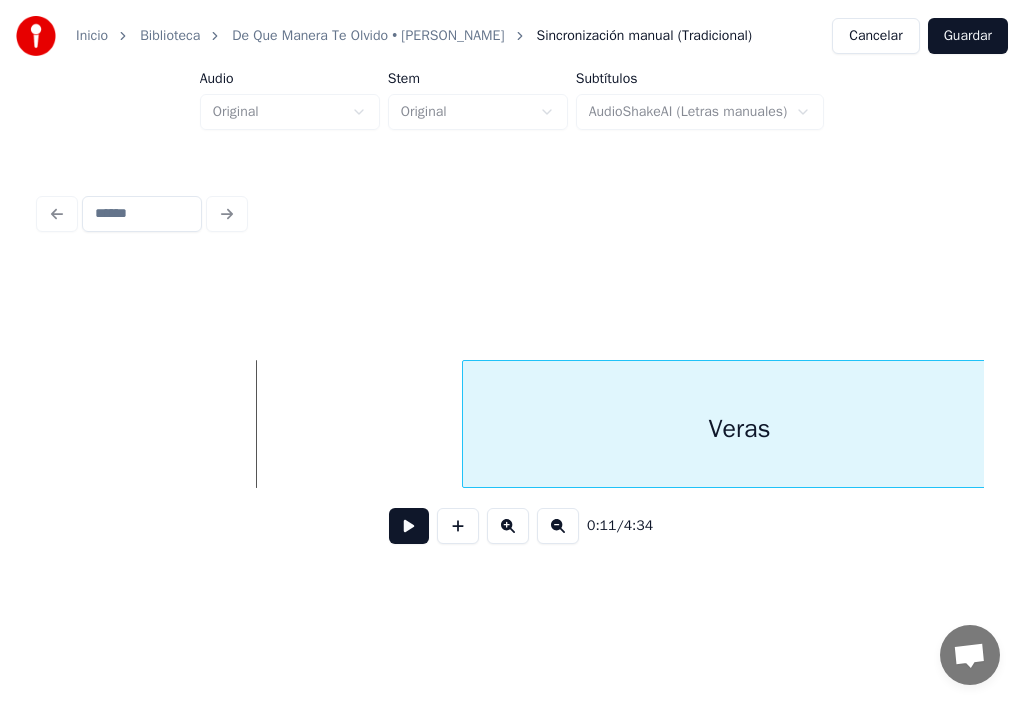 scroll, scrollTop: 0, scrollLeft: 14227, axis: horizontal 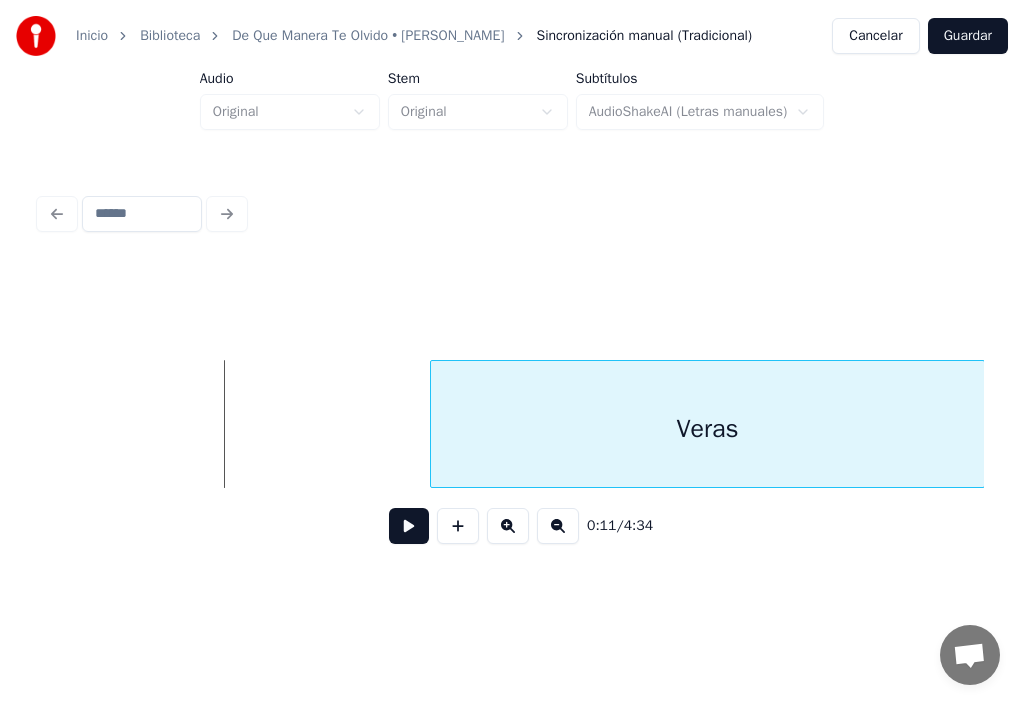 click on "Veras" at bounding box center [707, 429] 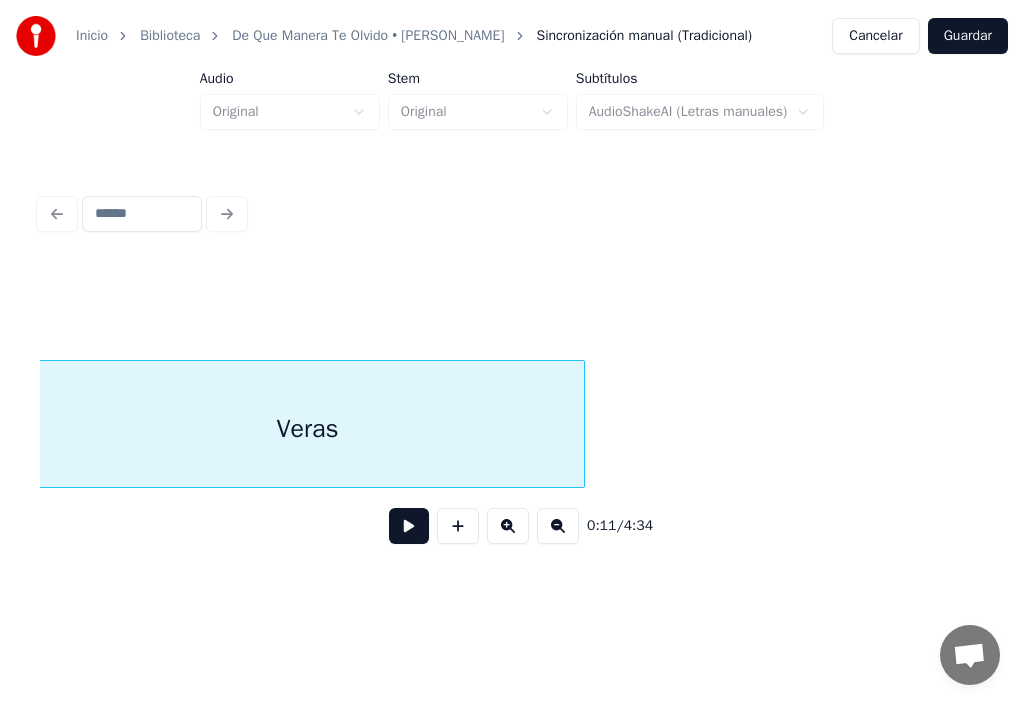 scroll, scrollTop: 0, scrollLeft: 14623, axis: horizontal 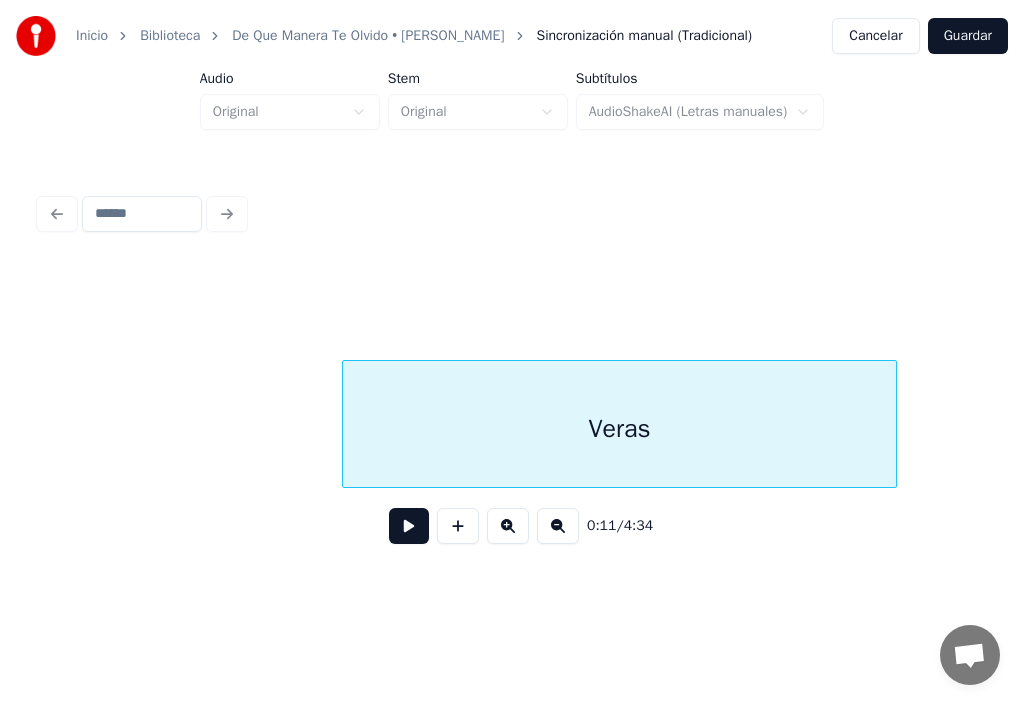 click on "Veras" at bounding box center [619, 429] 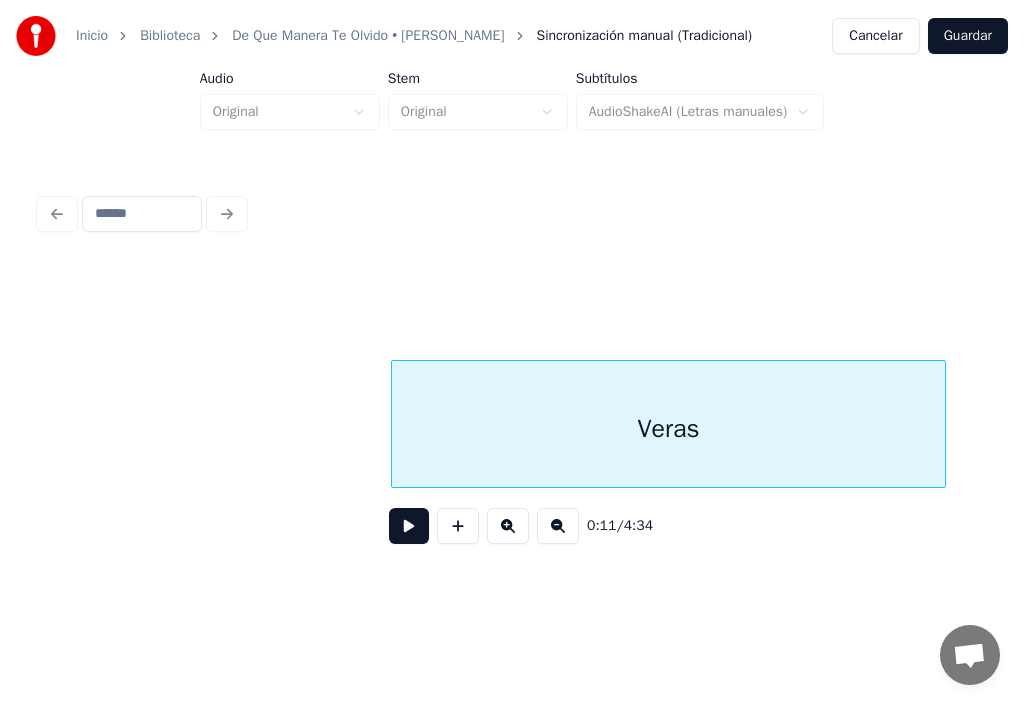 scroll, scrollTop: 0, scrollLeft: 15065, axis: horizontal 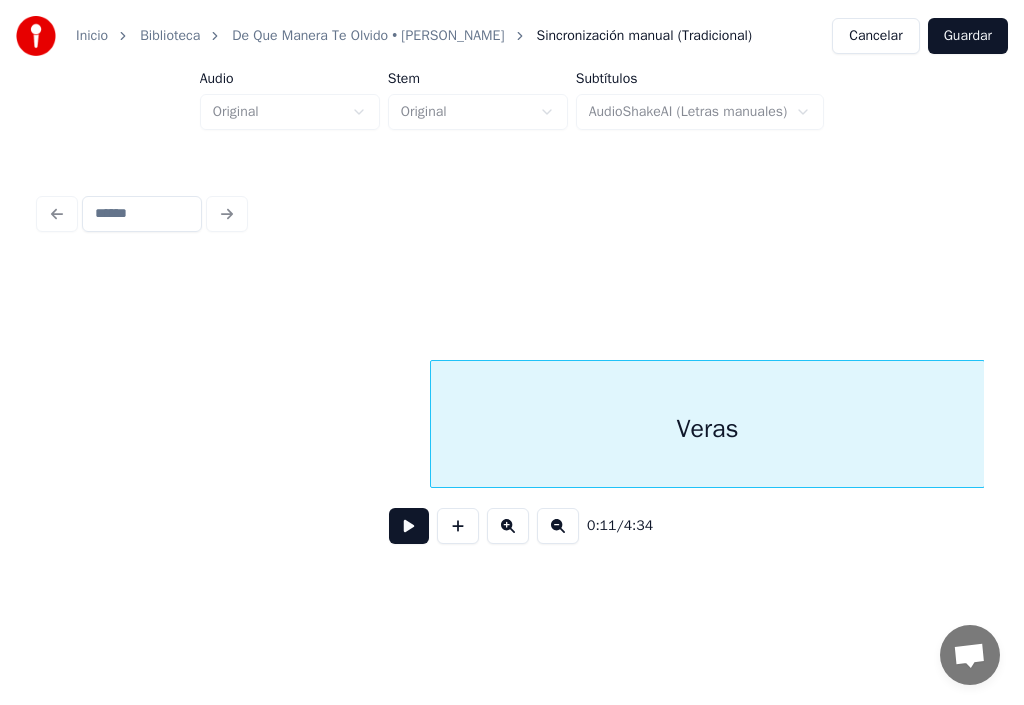 click on "Veras" at bounding box center (707, 429) 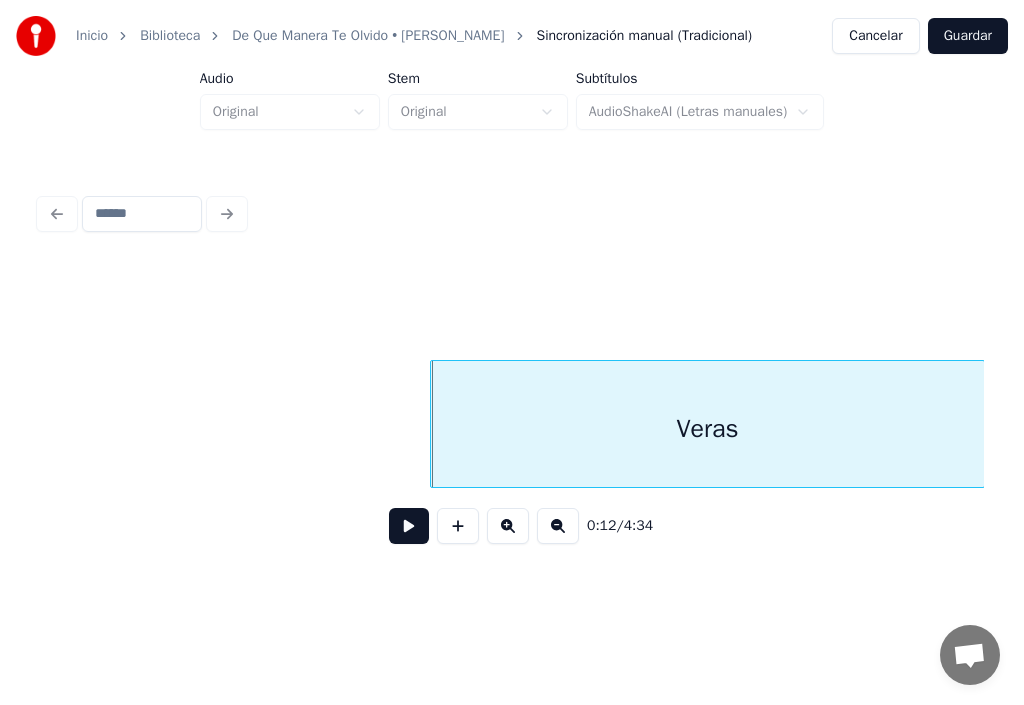 scroll, scrollTop: 0, scrollLeft: 15105, axis: horizontal 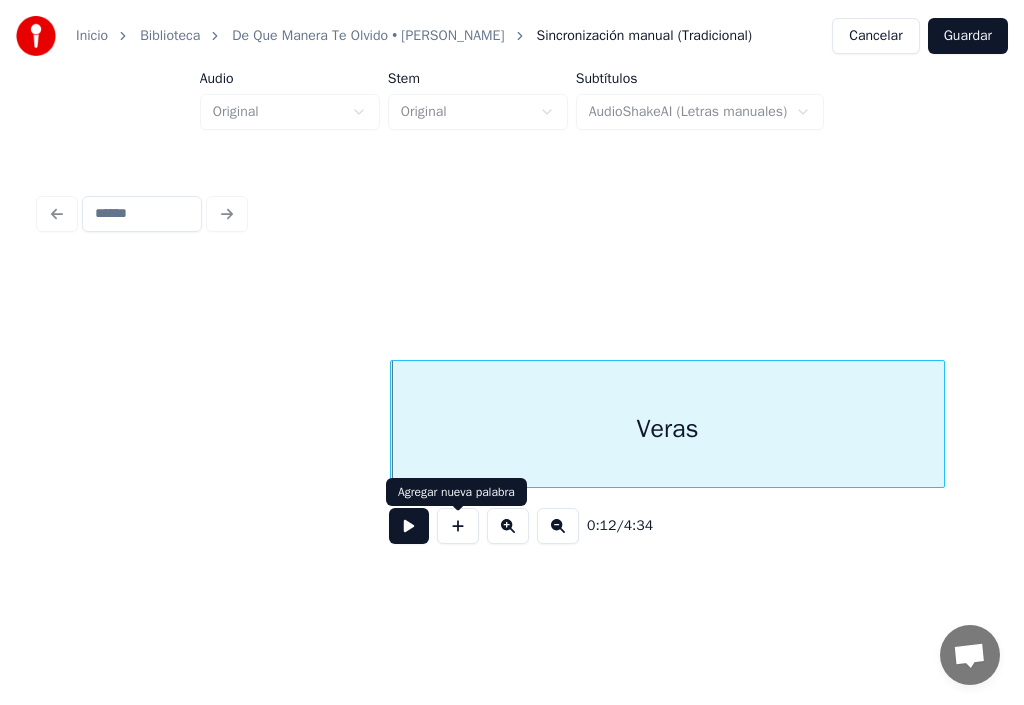 click at bounding box center [458, 526] 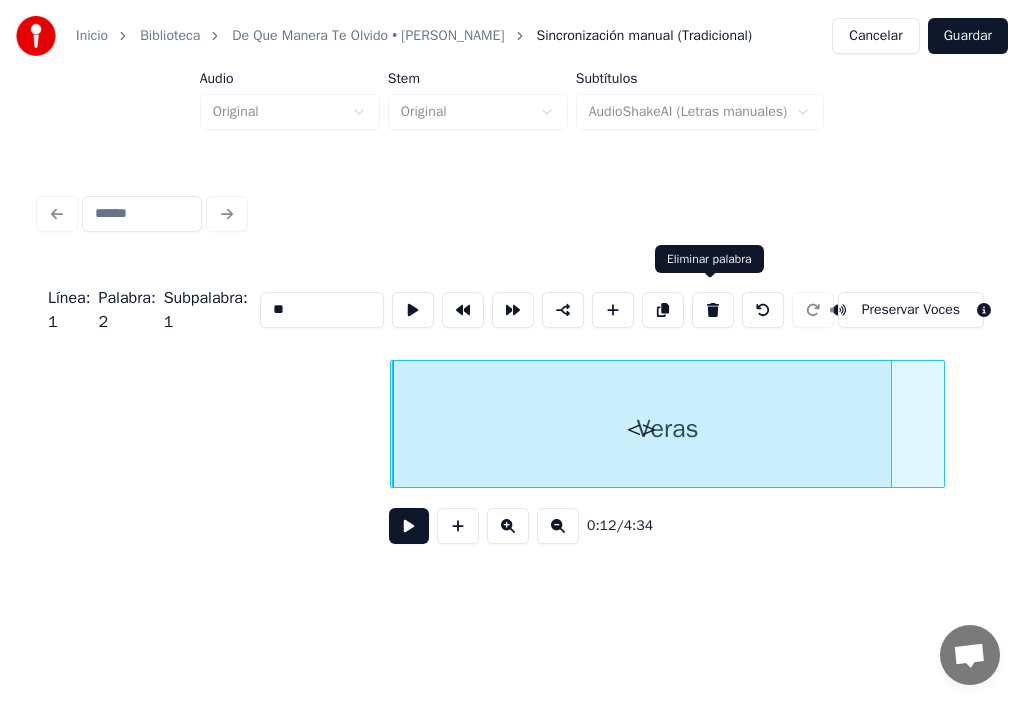 click at bounding box center (713, 310) 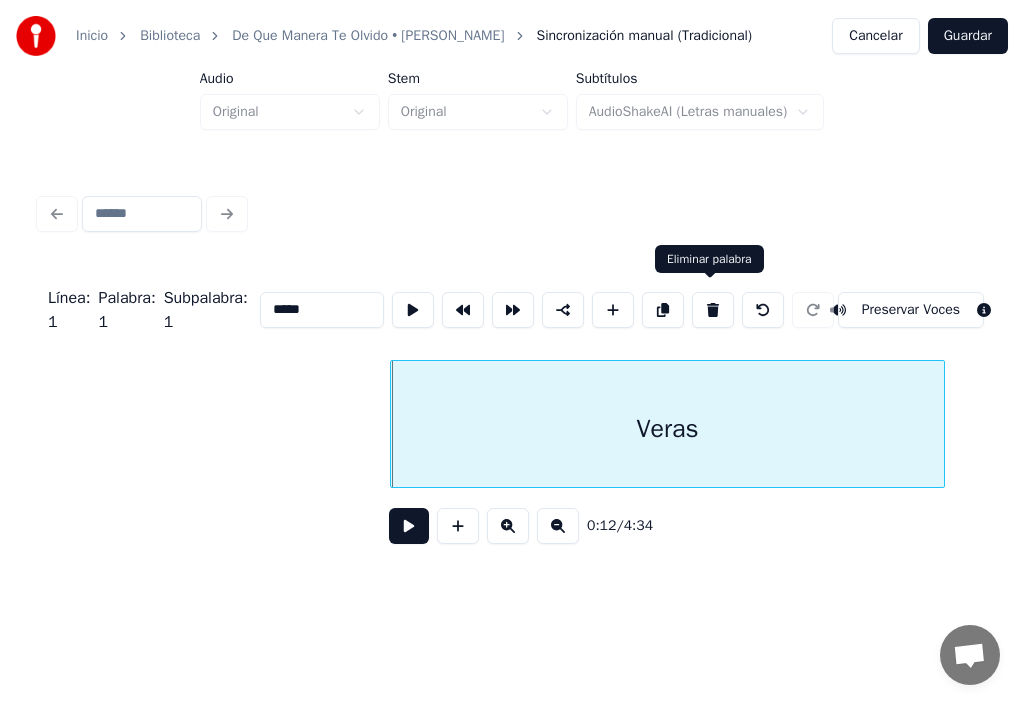 click at bounding box center (713, 310) 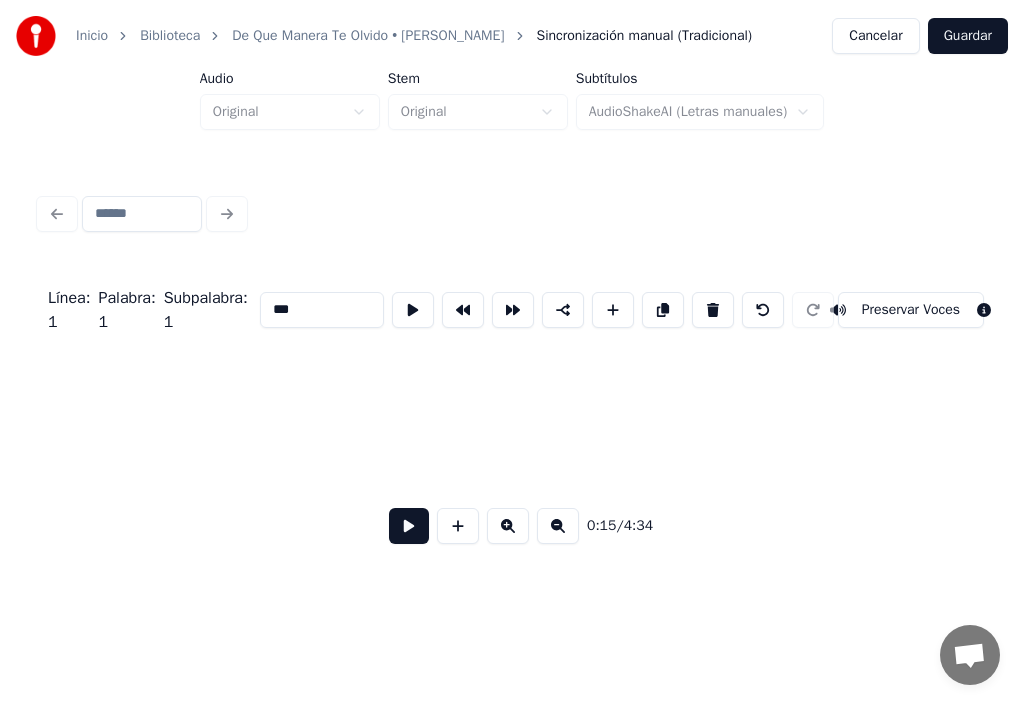 scroll, scrollTop: 0, scrollLeft: 18431, axis: horizontal 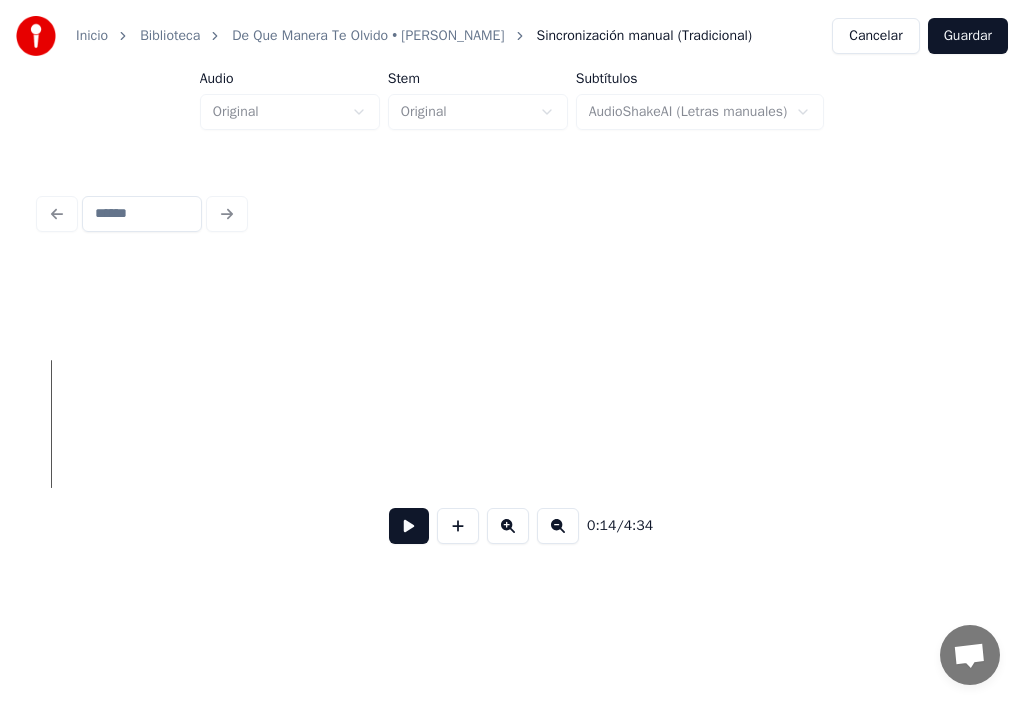 click at bounding box center (409, 526) 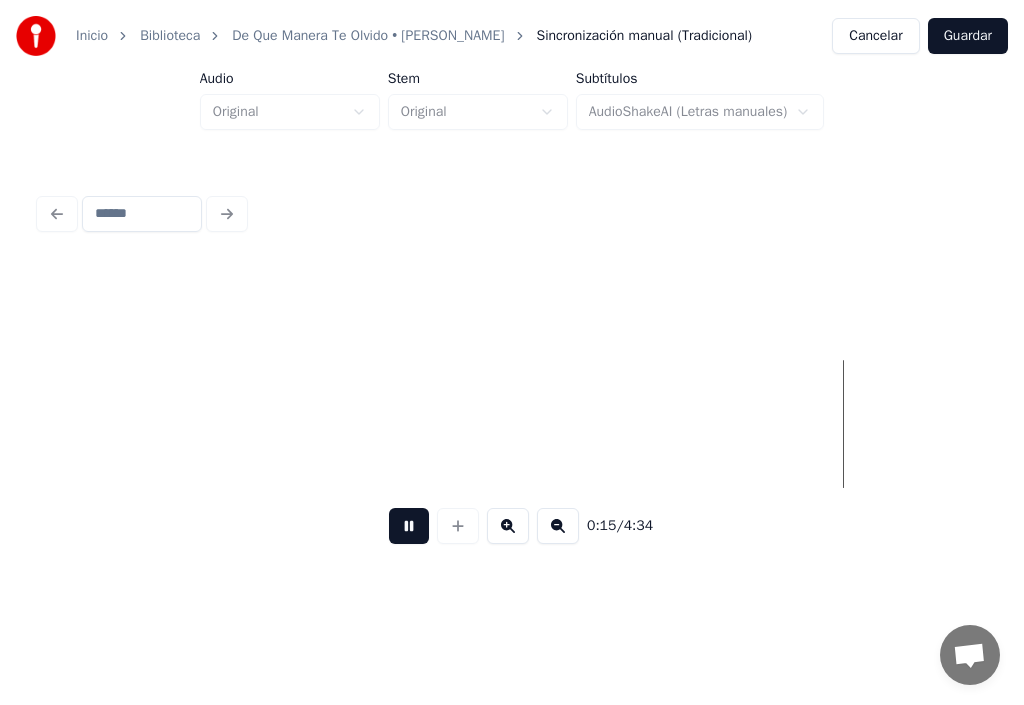drag, startPoint x: 403, startPoint y: 540, endPoint x: 408, endPoint y: 549, distance: 10.29563 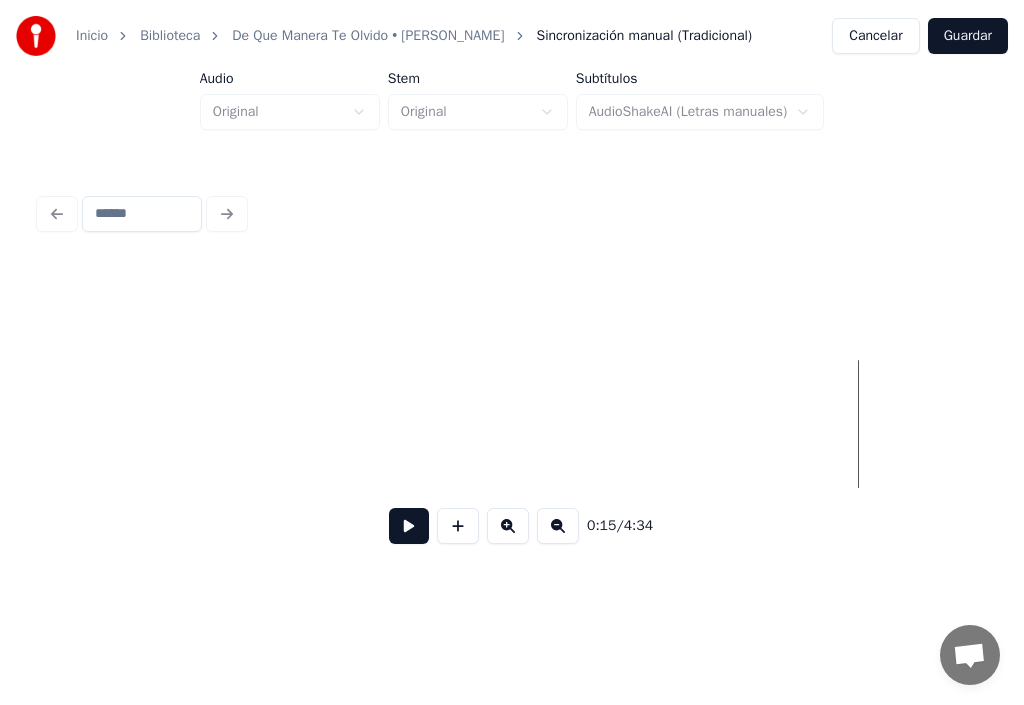 click at bounding box center [153277, 424] 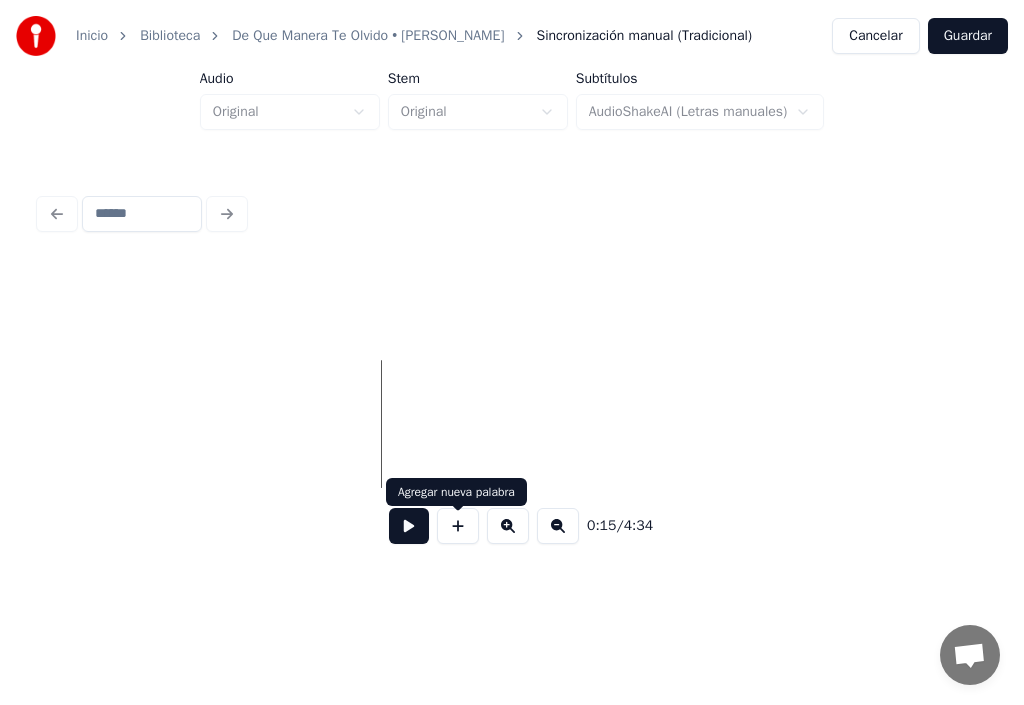 click at bounding box center [458, 526] 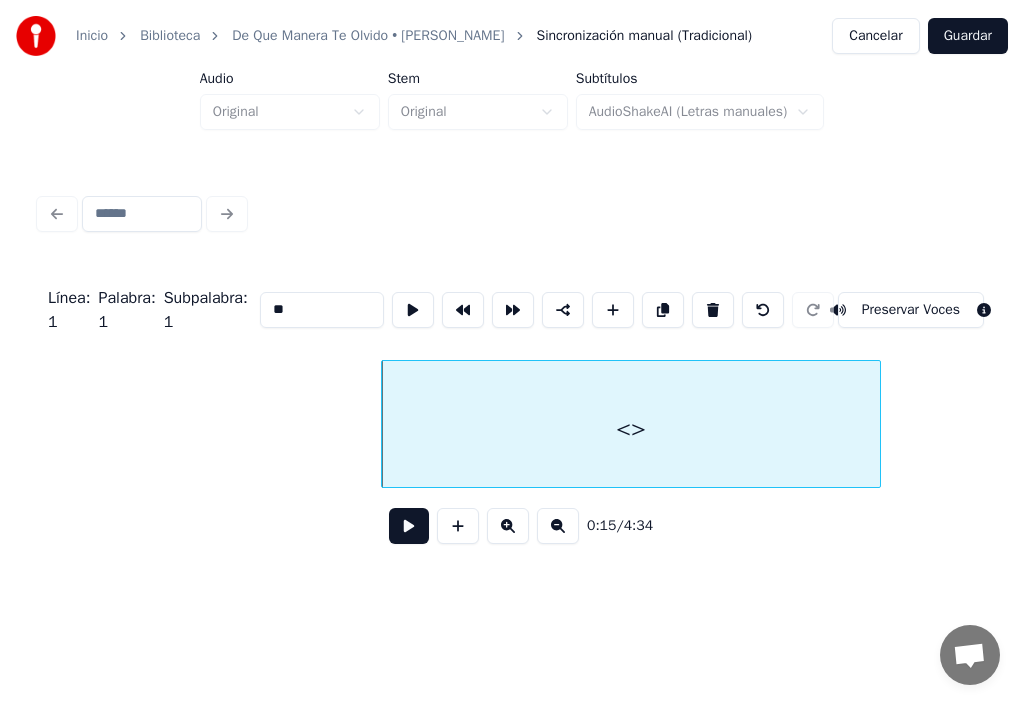 click on "**" at bounding box center [322, 310] 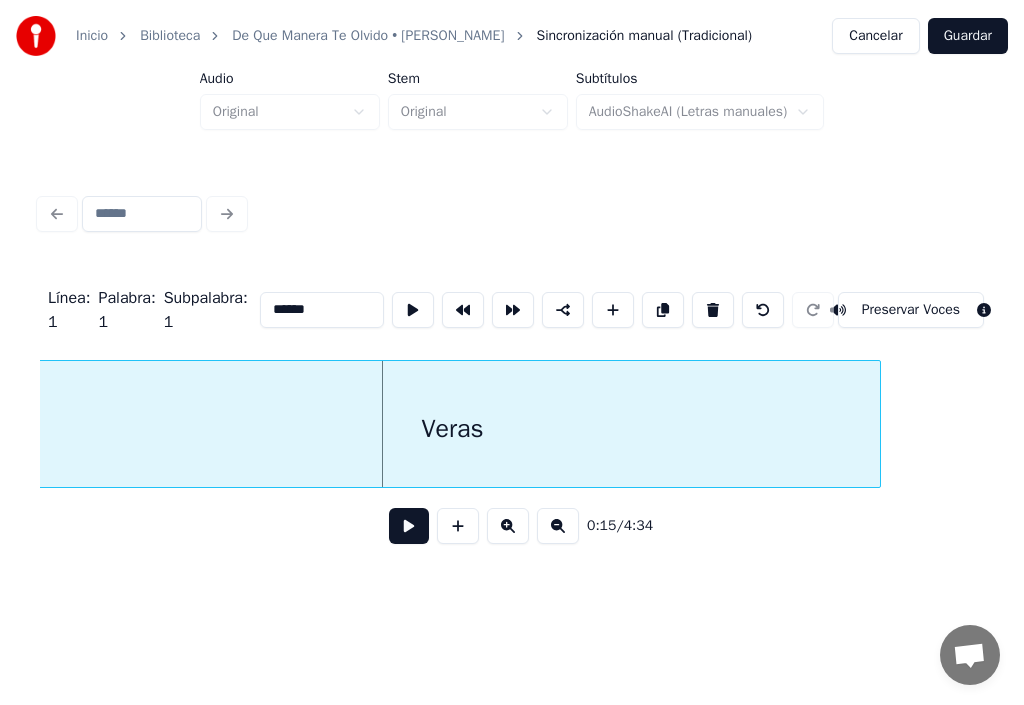 click on "Inicio Biblioteca De Que Manera Te Olvido • Jochy Hernandez Sincronización manual (Tradicional) Cancelar Guardar Audio Original Stem Original Subtítulos AudioShakeAI (Letras manuales) Línea :   1 Palabra :   1 Subpalabra :   1 ***** Preservar Voces 0:15  /  4:34" at bounding box center [512, 292] 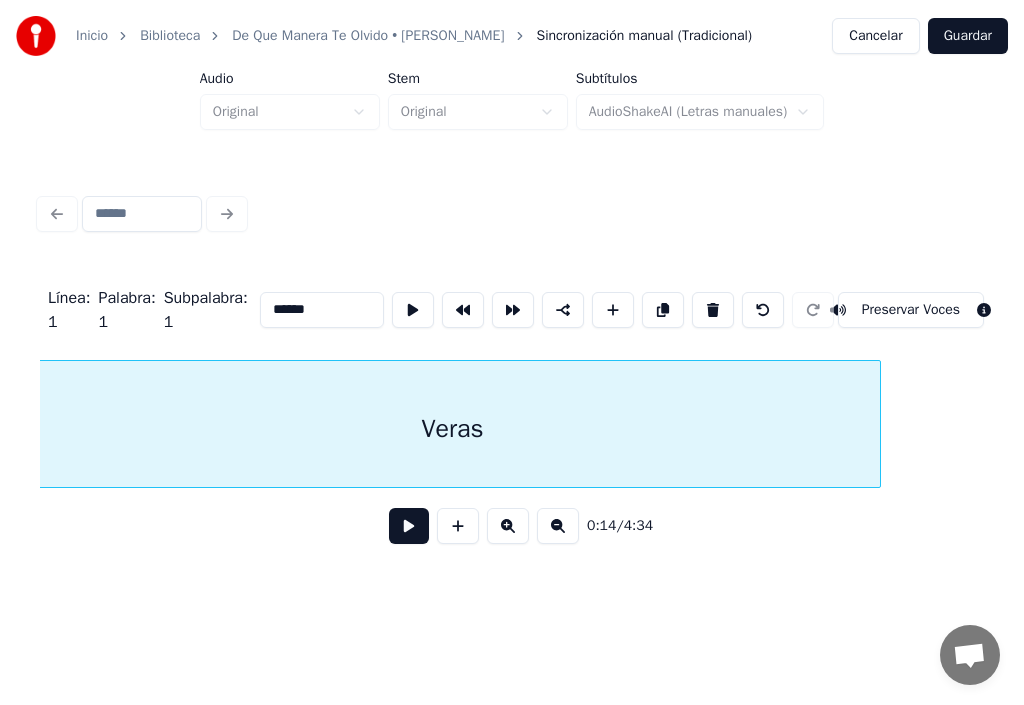 scroll, scrollTop: 0, scrollLeft: 18416, axis: horizontal 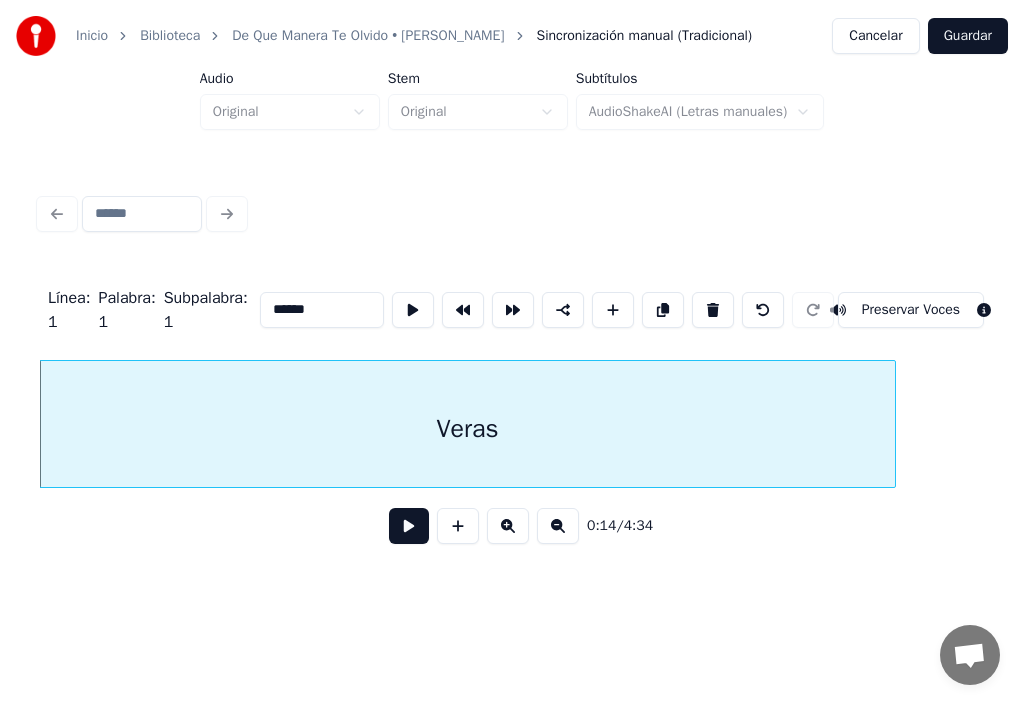 click on "Veras" at bounding box center (467, 429) 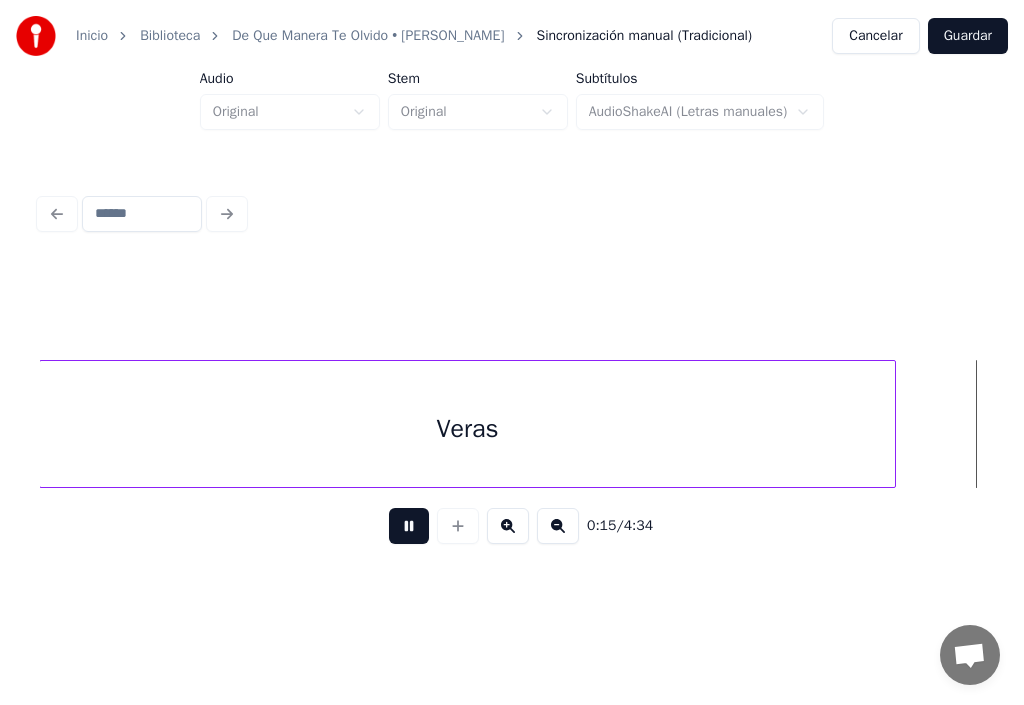 click at bounding box center [409, 526] 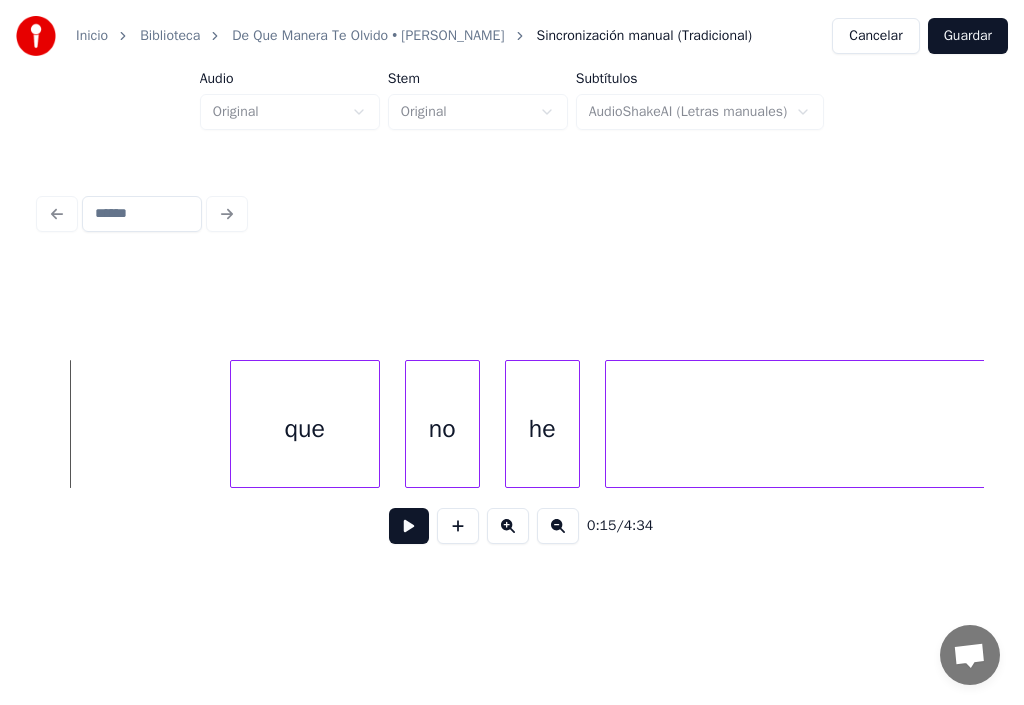 click at bounding box center (409, 526) 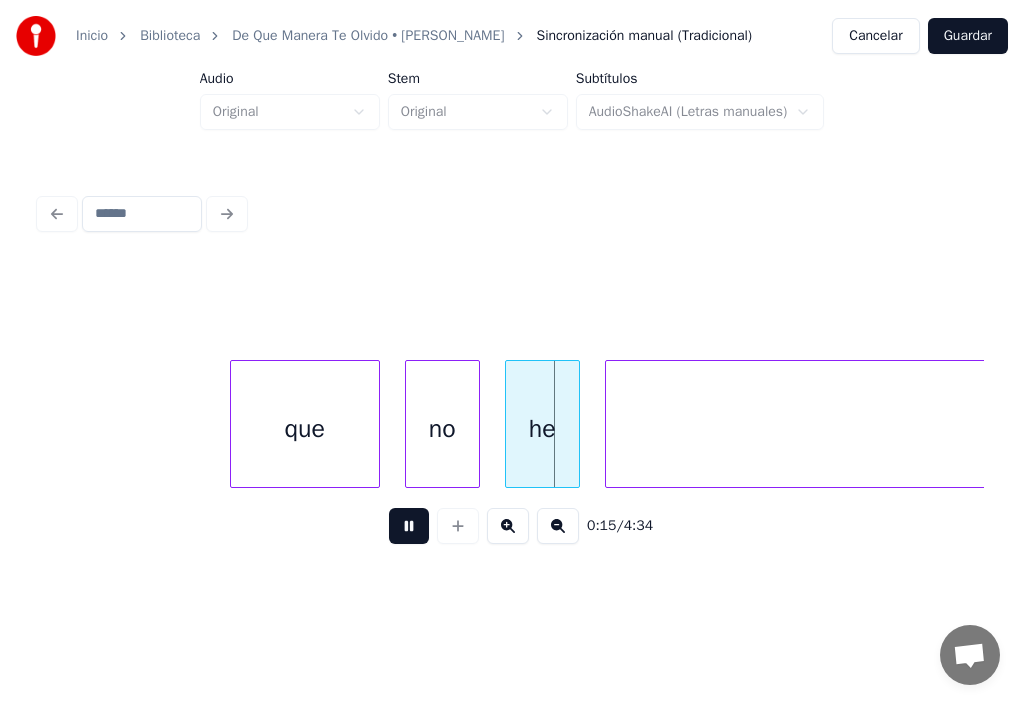 click at bounding box center [409, 526] 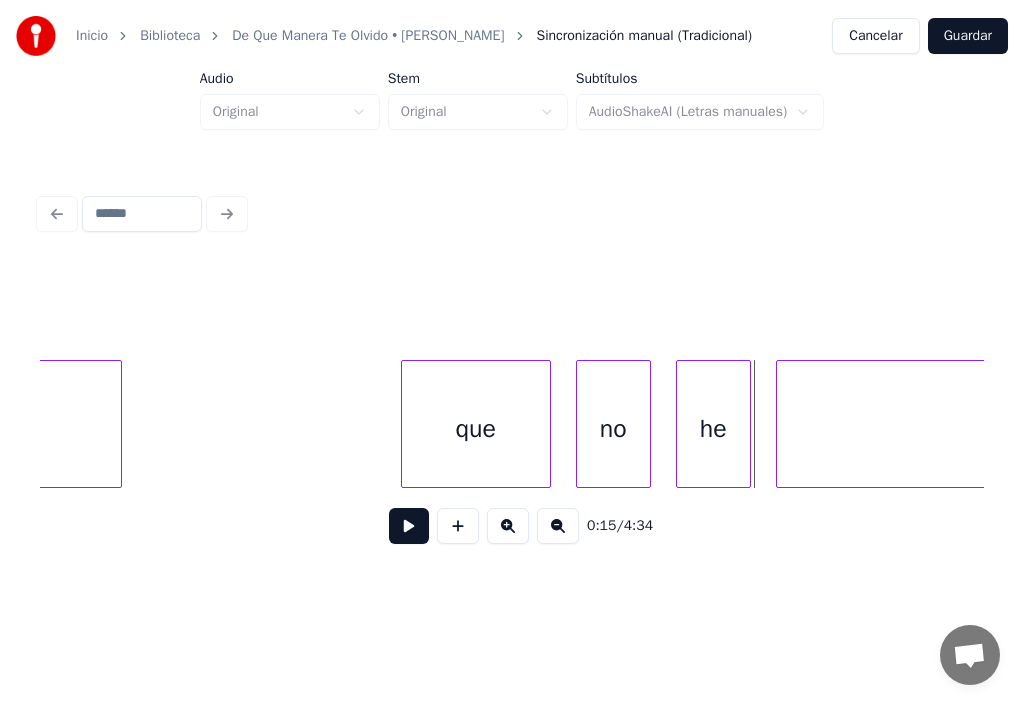 scroll, scrollTop: 0, scrollLeft: 19161, axis: horizontal 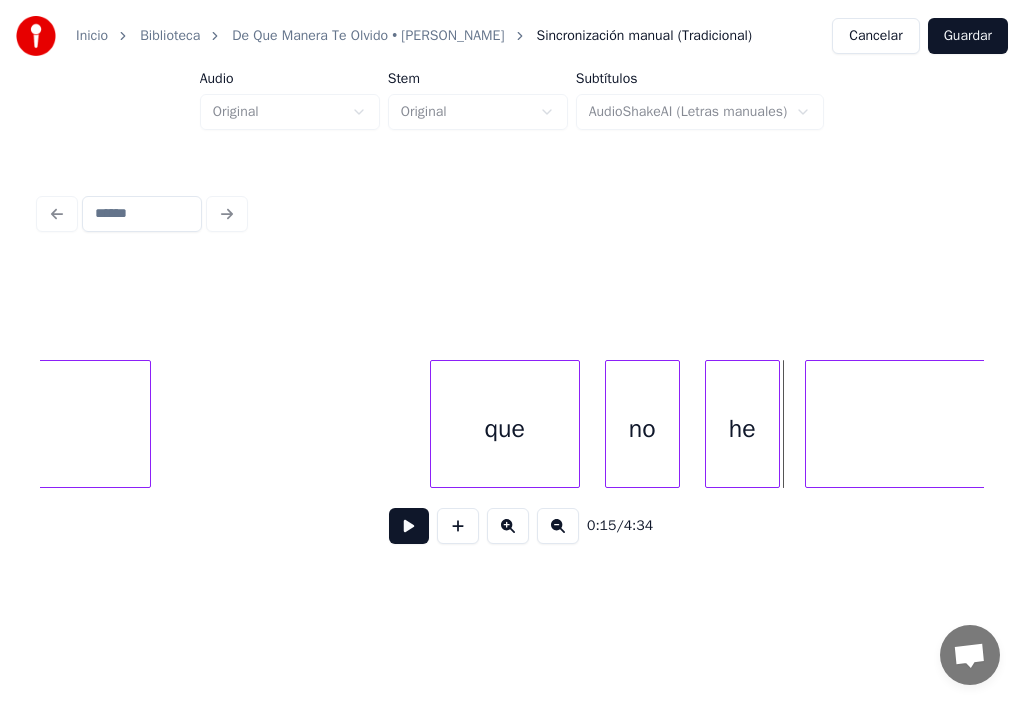 click on "Veras" at bounding box center [-278, 424] 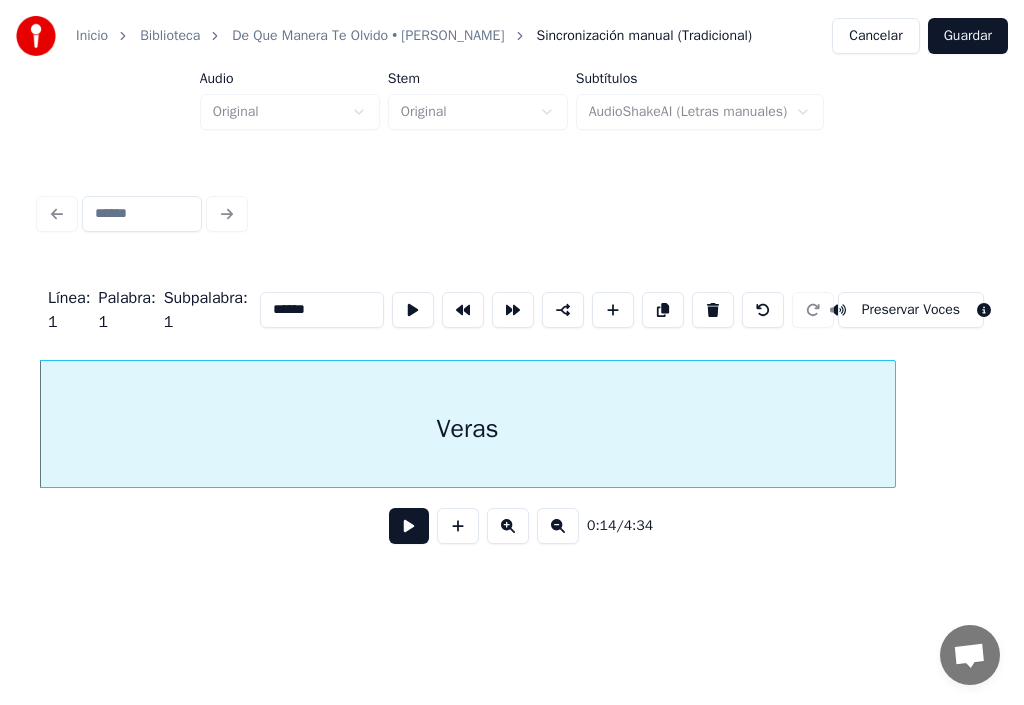 click on "Veras" at bounding box center [467, 429] 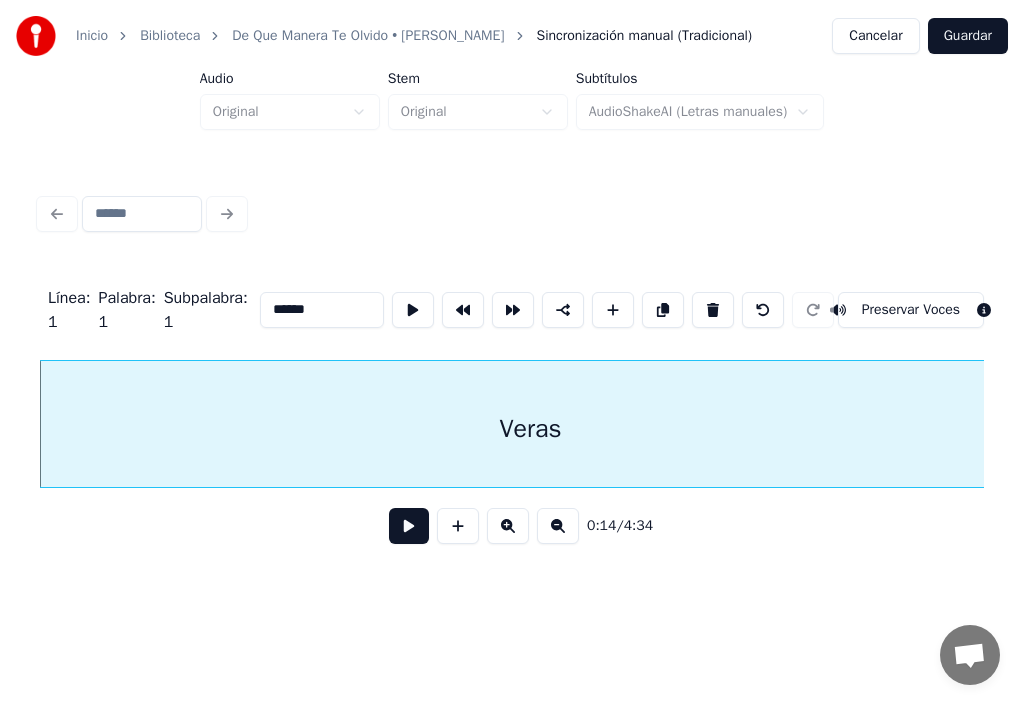 click on "Inicio Biblioteca De Que Manera Te Olvido • Jochy Hernandez Sincronización manual (Tradicional) Cancelar Guardar Audio Original Stem Original Subtítulos AudioShakeAI (Letras manuales) Línea :   1 Palabra :   1 Subpalabra :   1 ***** Preservar Voces 0:14  /  4:34" at bounding box center (512, 292) 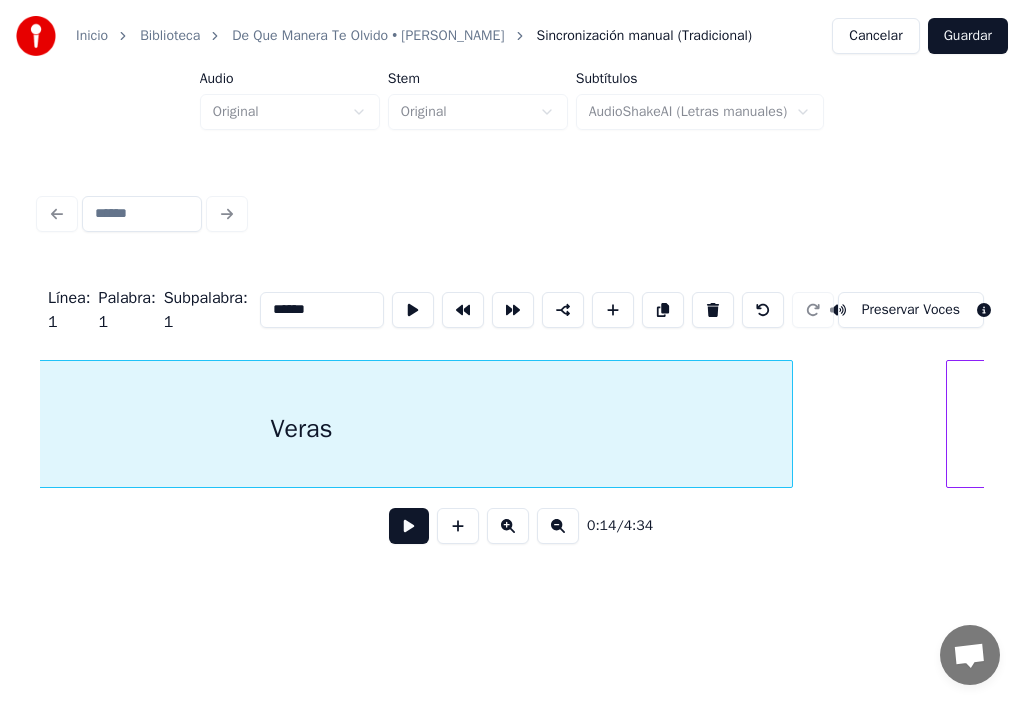 scroll, scrollTop: 0, scrollLeft: 18656, axis: horizontal 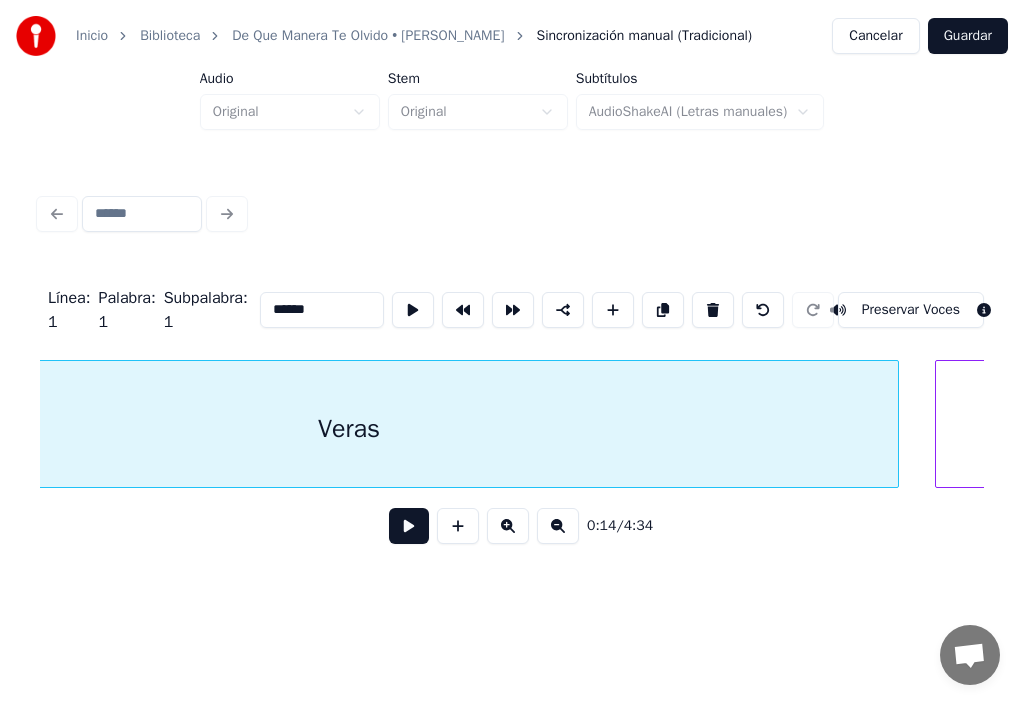 click at bounding box center (895, 424) 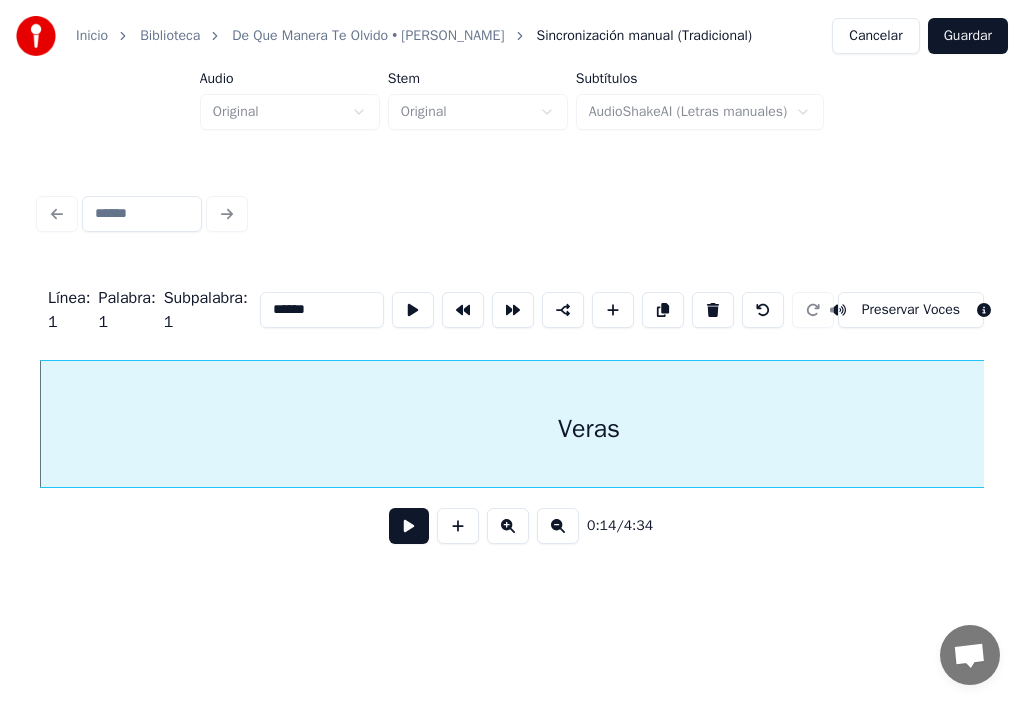 click on "Veras" at bounding box center (589, 429) 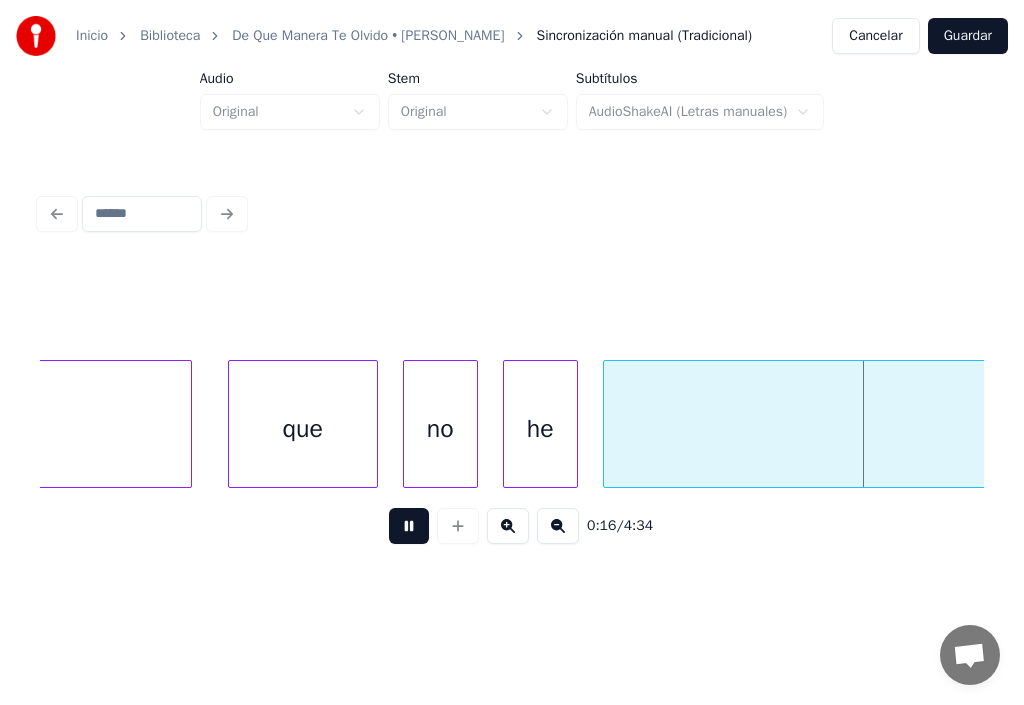 scroll, scrollTop: 0, scrollLeft: 20310, axis: horizontal 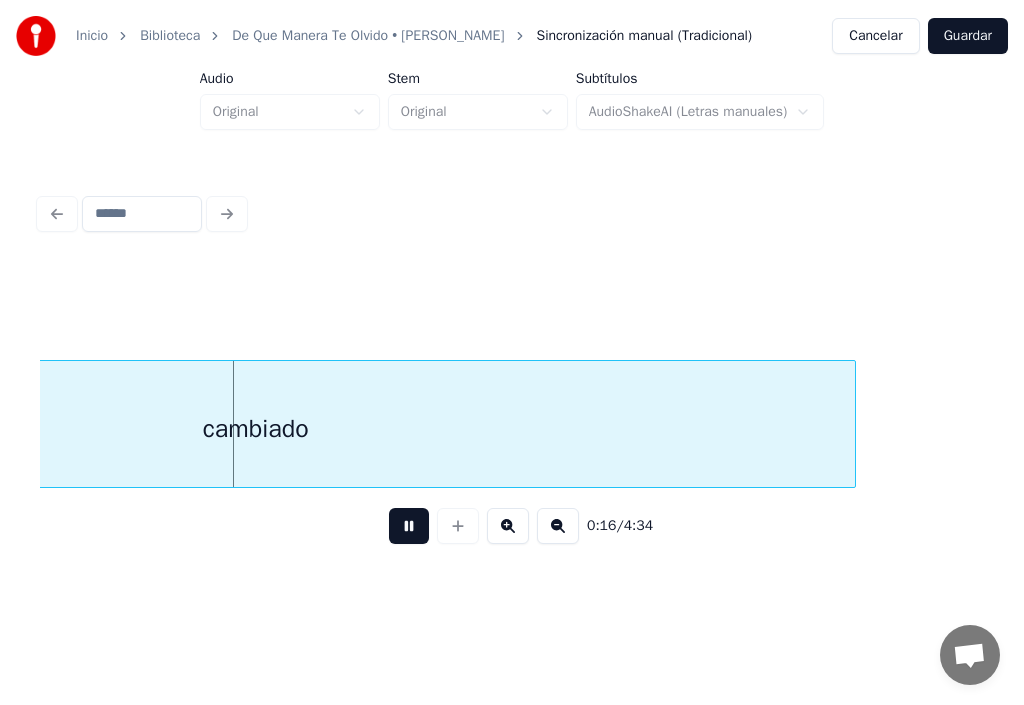 click at bounding box center [409, 526] 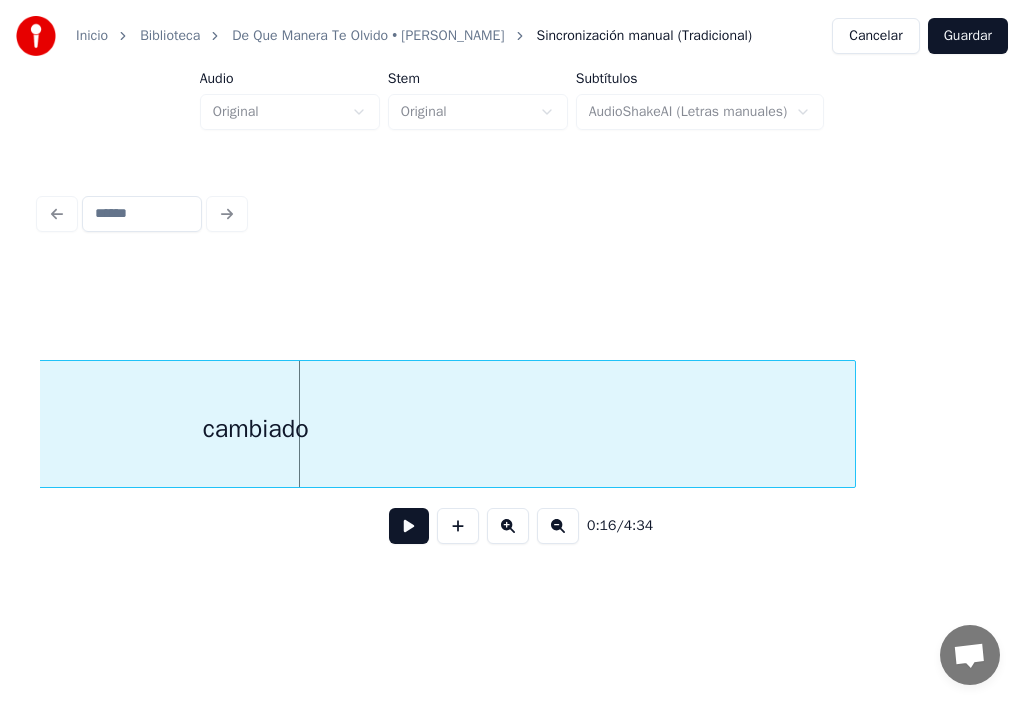 click at bounding box center [409, 526] 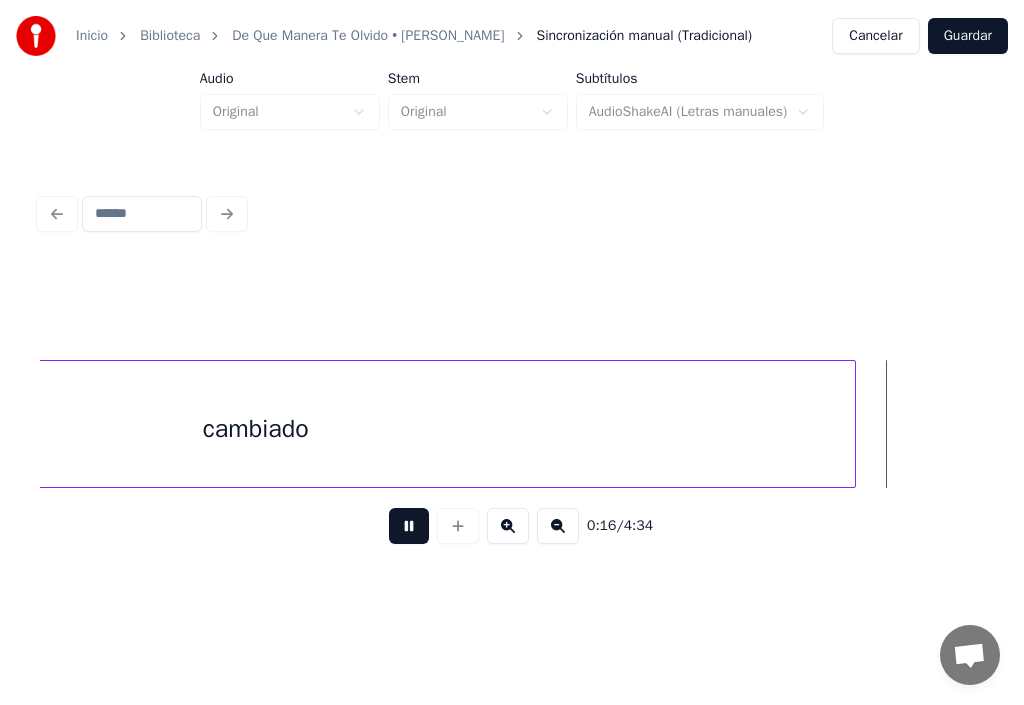 scroll, scrollTop: 0, scrollLeft: 21256, axis: horizontal 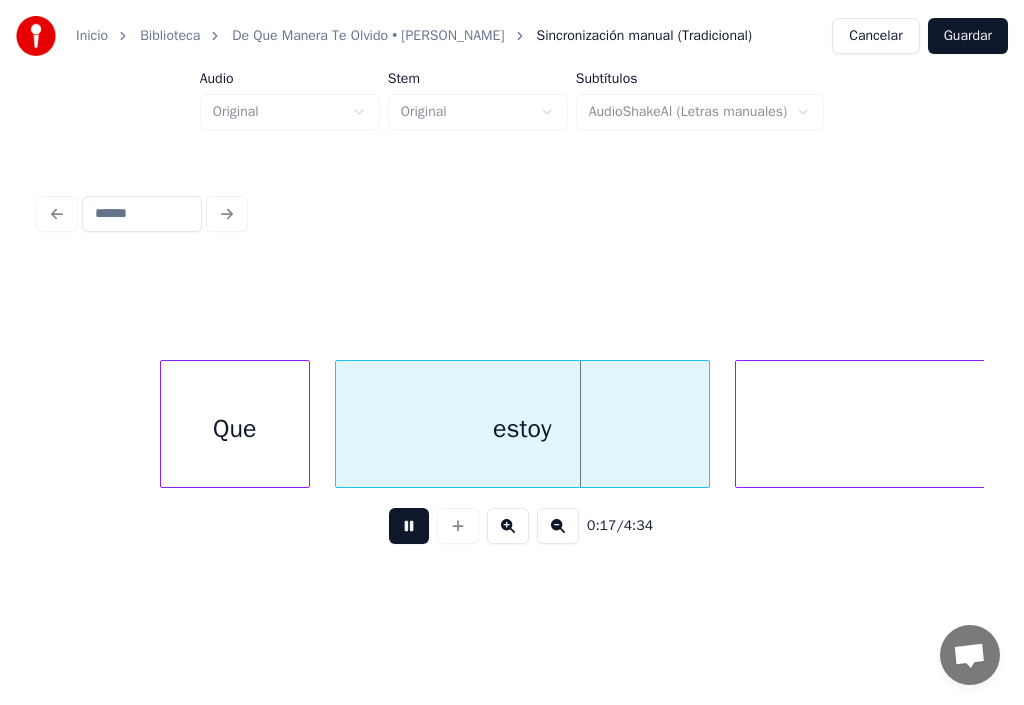 click at bounding box center (409, 526) 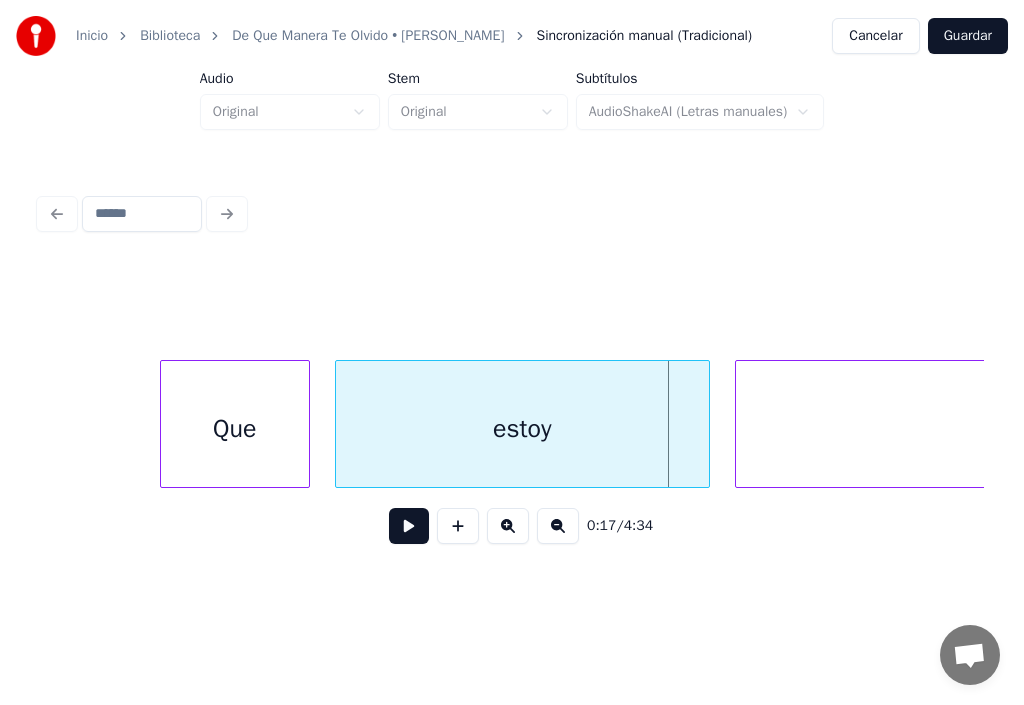 click at bounding box center [409, 526] 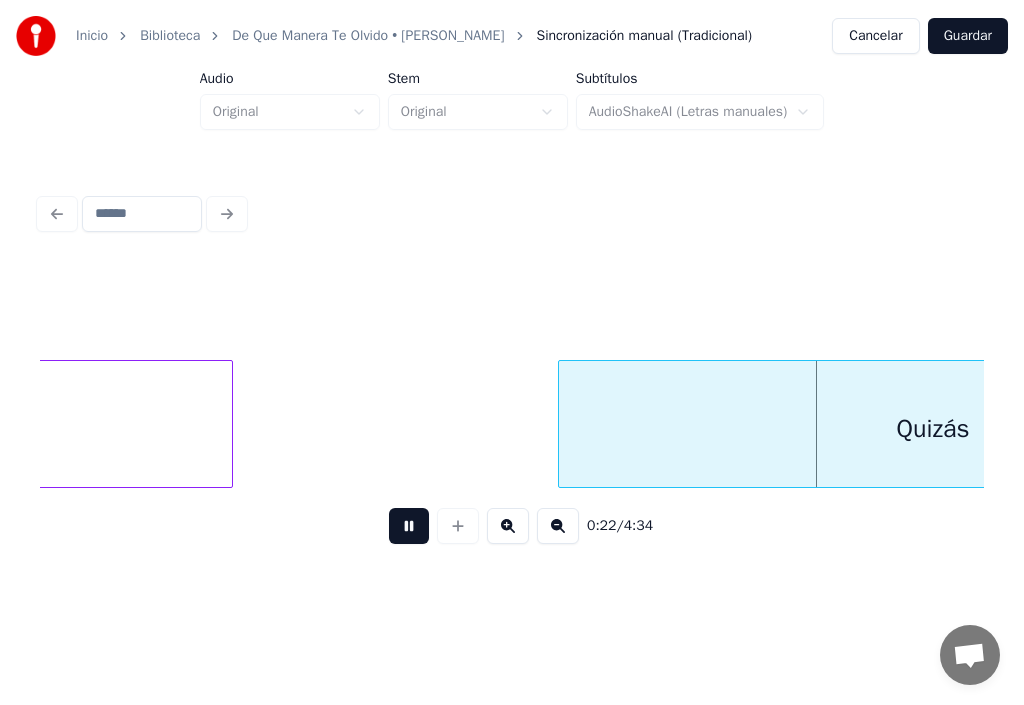 scroll, scrollTop: 0, scrollLeft: 27907, axis: horizontal 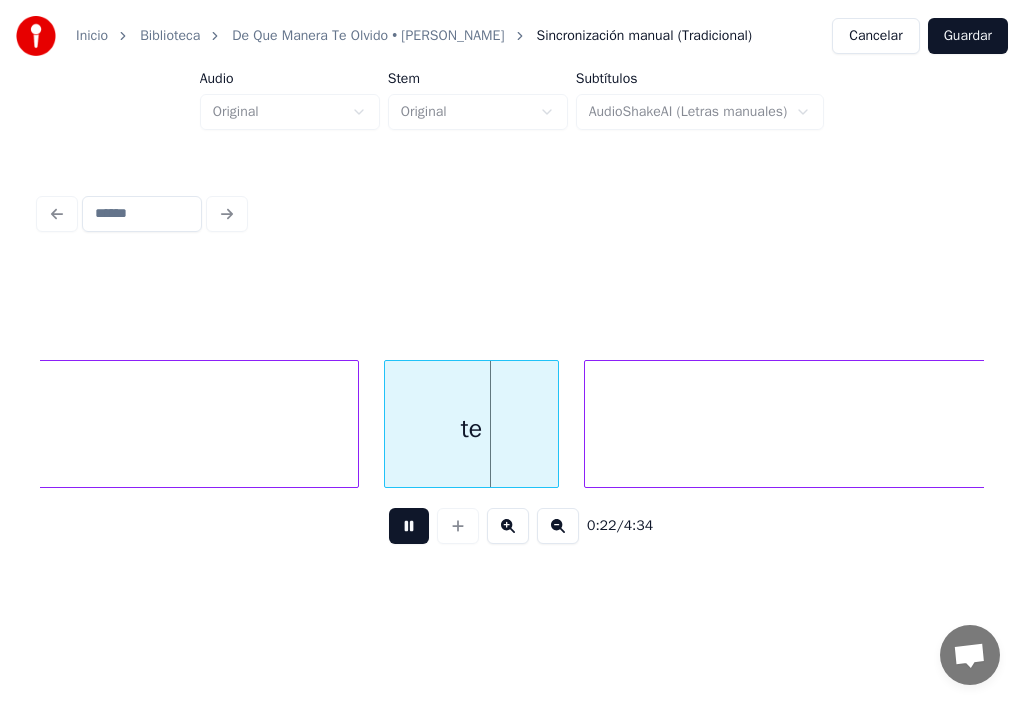 click at bounding box center [409, 526] 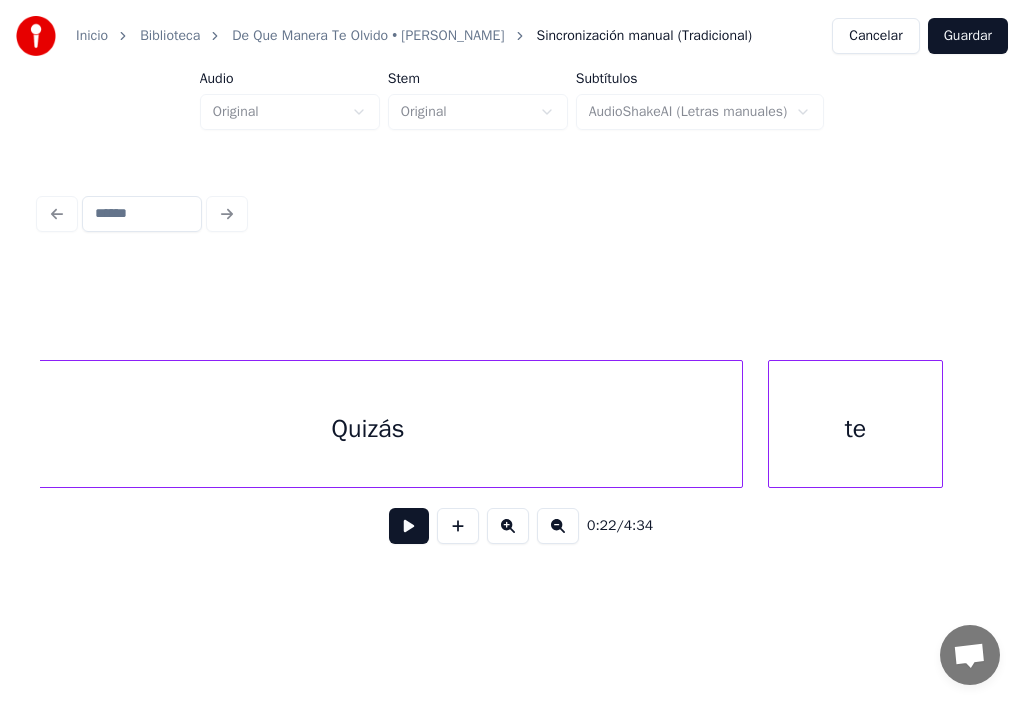 scroll, scrollTop: 0, scrollLeft: 27507, axis: horizontal 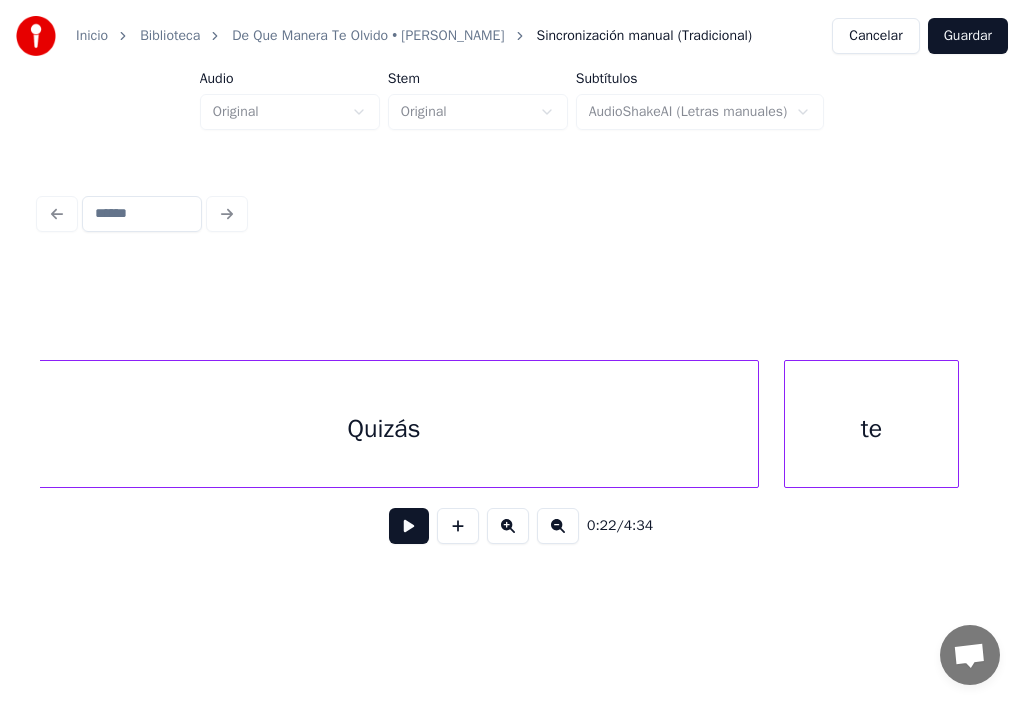 click on "Quizás" at bounding box center (384, 429) 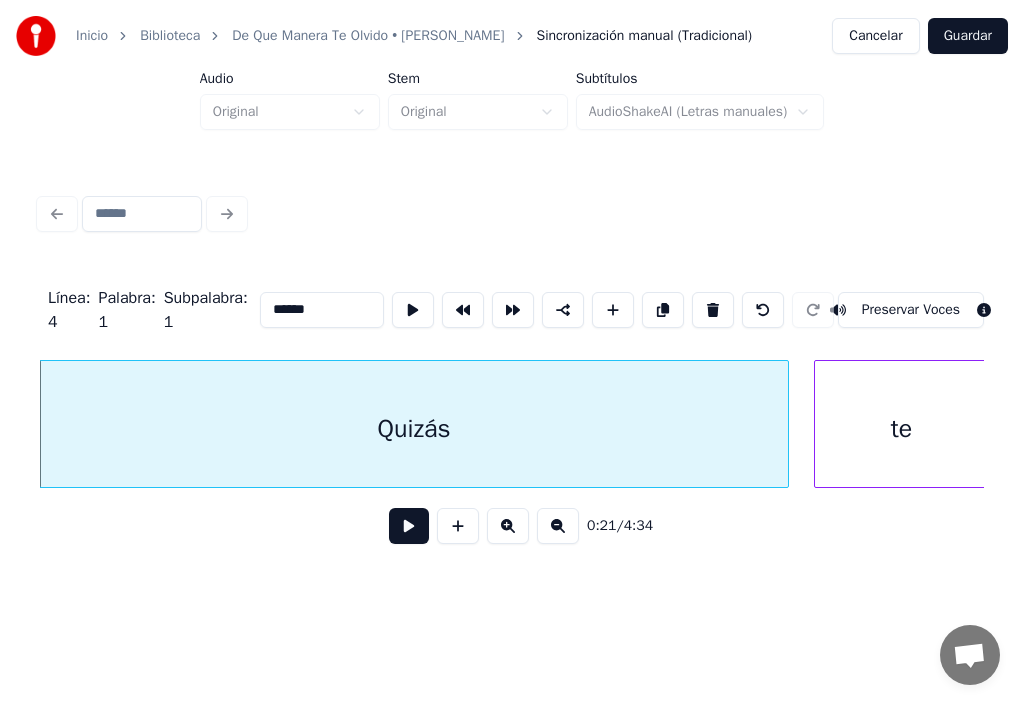 drag, startPoint x: 311, startPoint y: 301, endPoint x: 253, endPoint y: 301, distance: 58 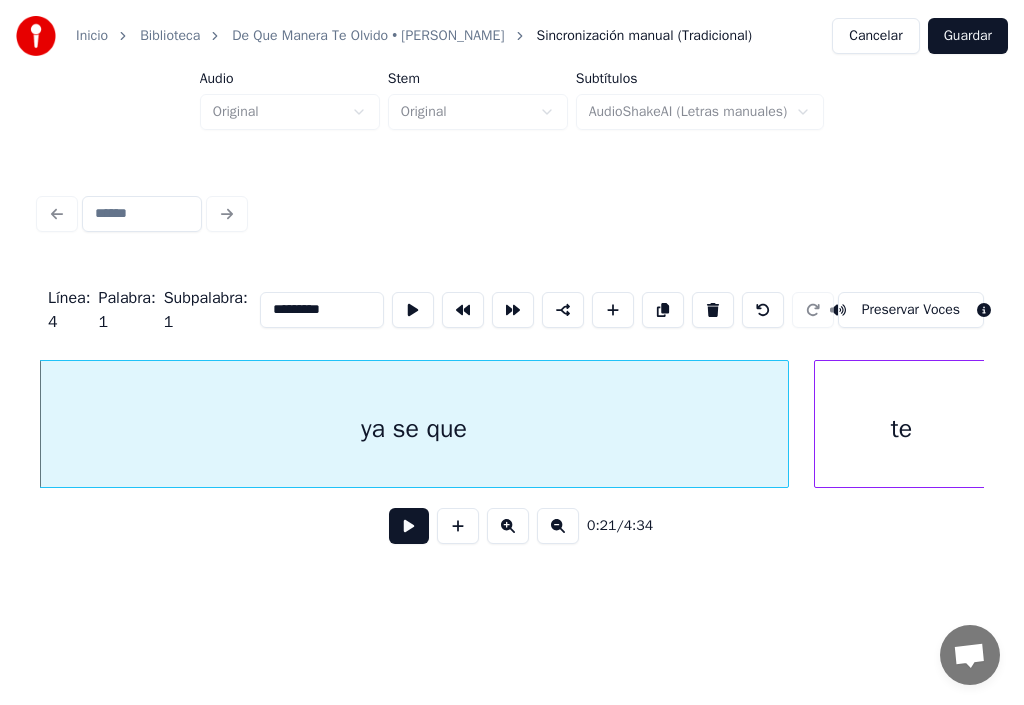 type on "*********" 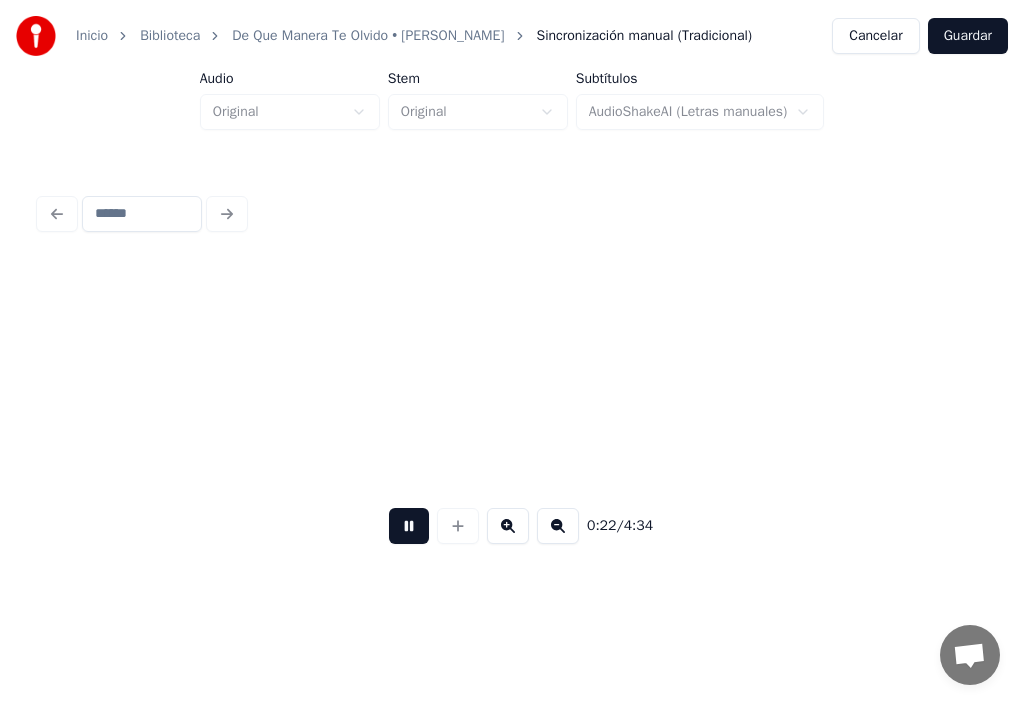 drag, startPoint x: 410, startPoint y: 541, endPoint x: 419, endPoint y: 557, distance: 18.35756 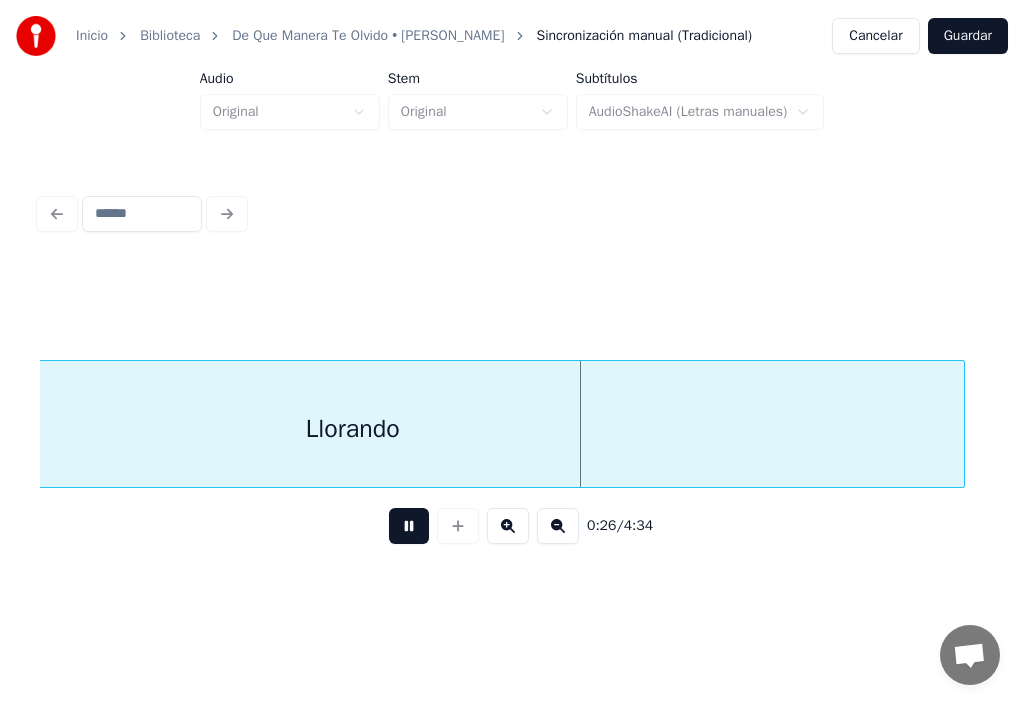 click on "0:26  /  4:34" at bounding box center (512, 526) 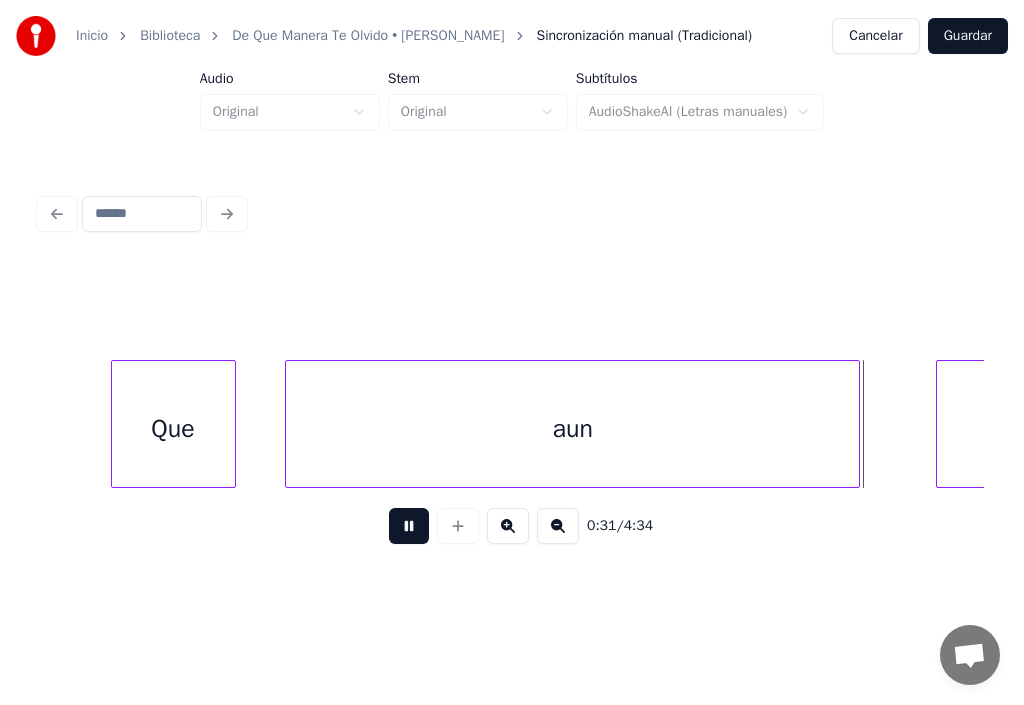 scroll, scrollTop: 0, scrollLeft: 39806, axis: horizontal 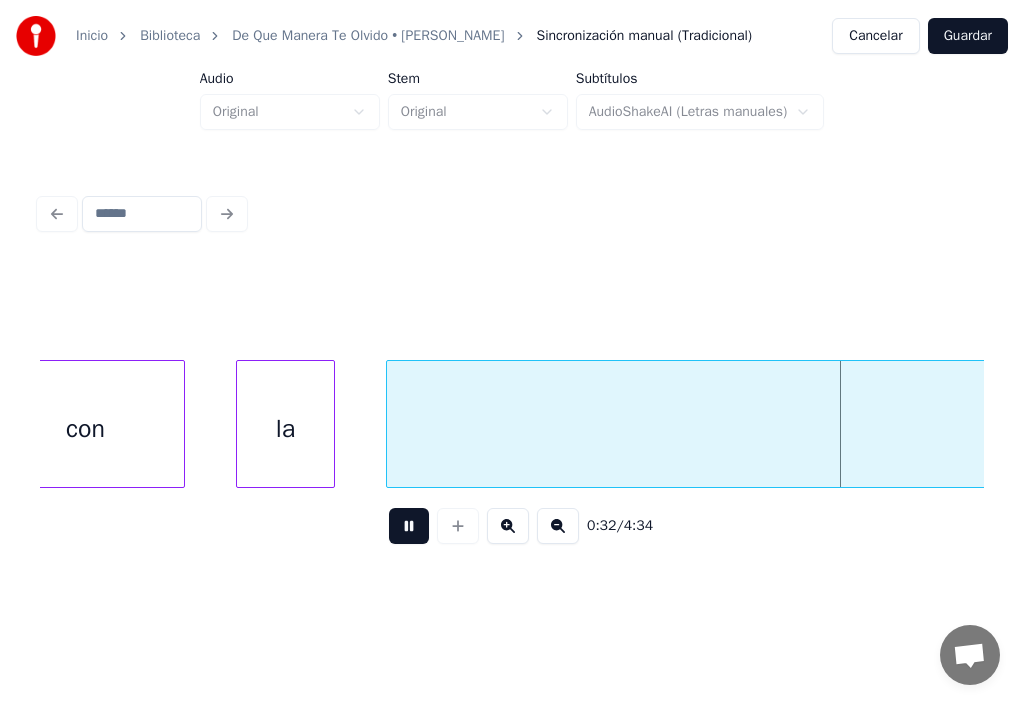 click at bounding box center (409, 526) 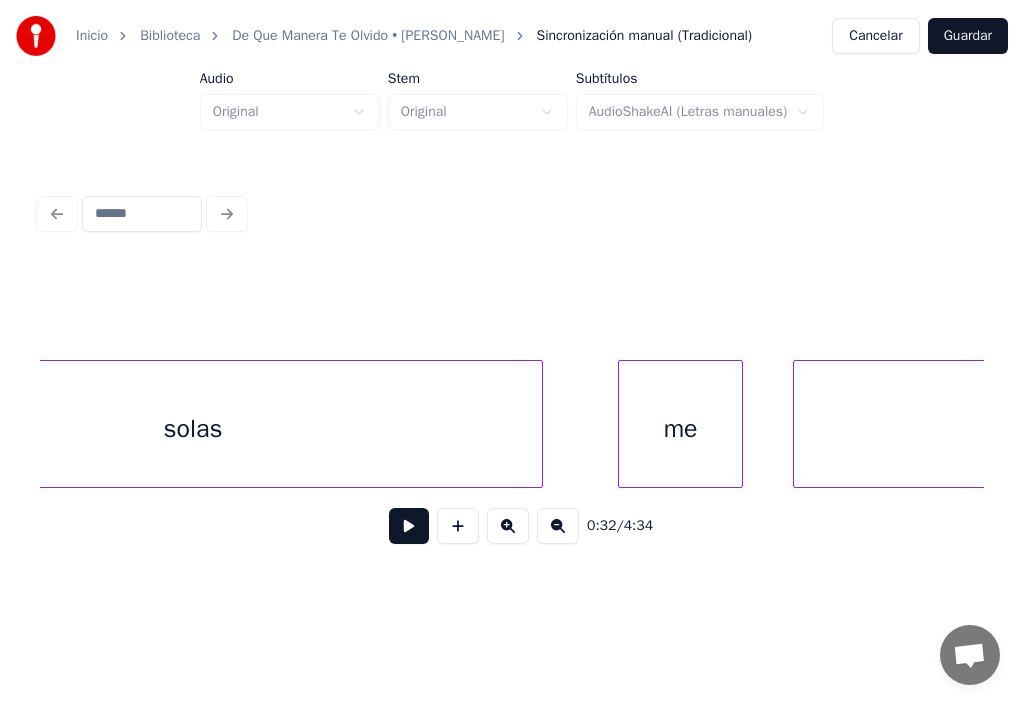 scroll, scrollTop: 0, scrollLeft: 29907, axis: horizontal 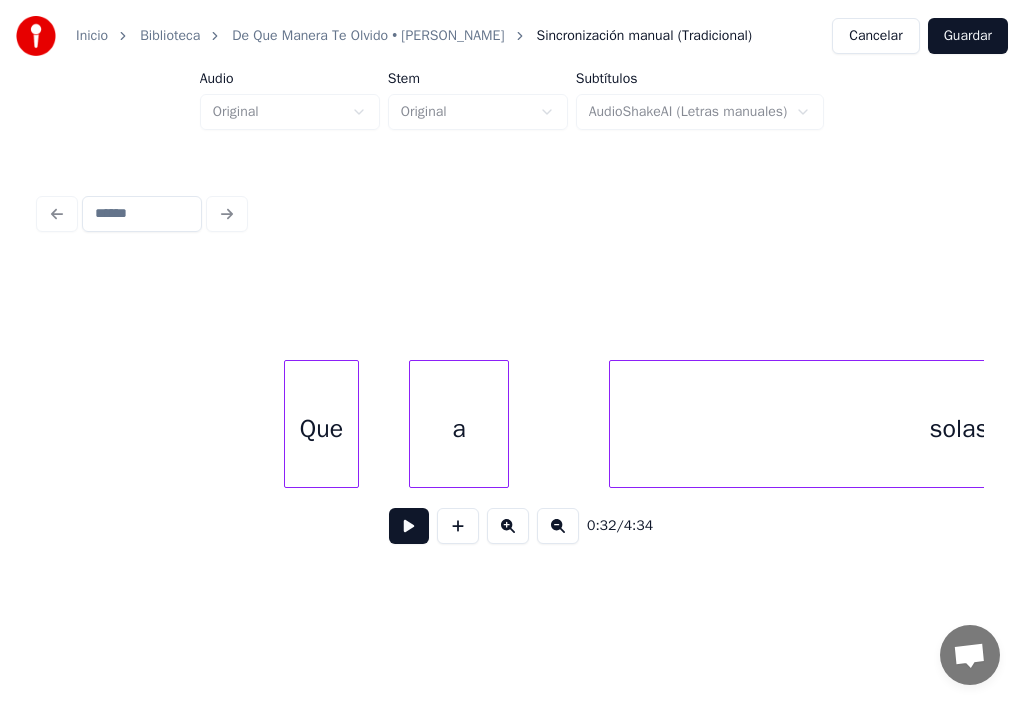click on "solas Que a" at bounding box center [141801, 424] 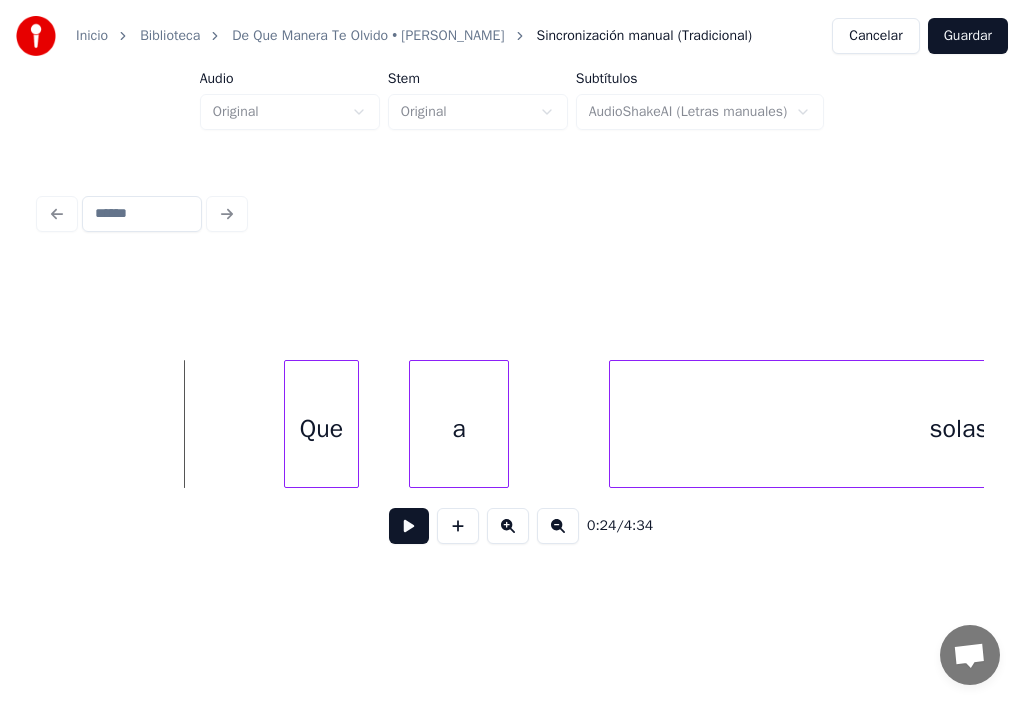 click at bounding box center (409, 526) 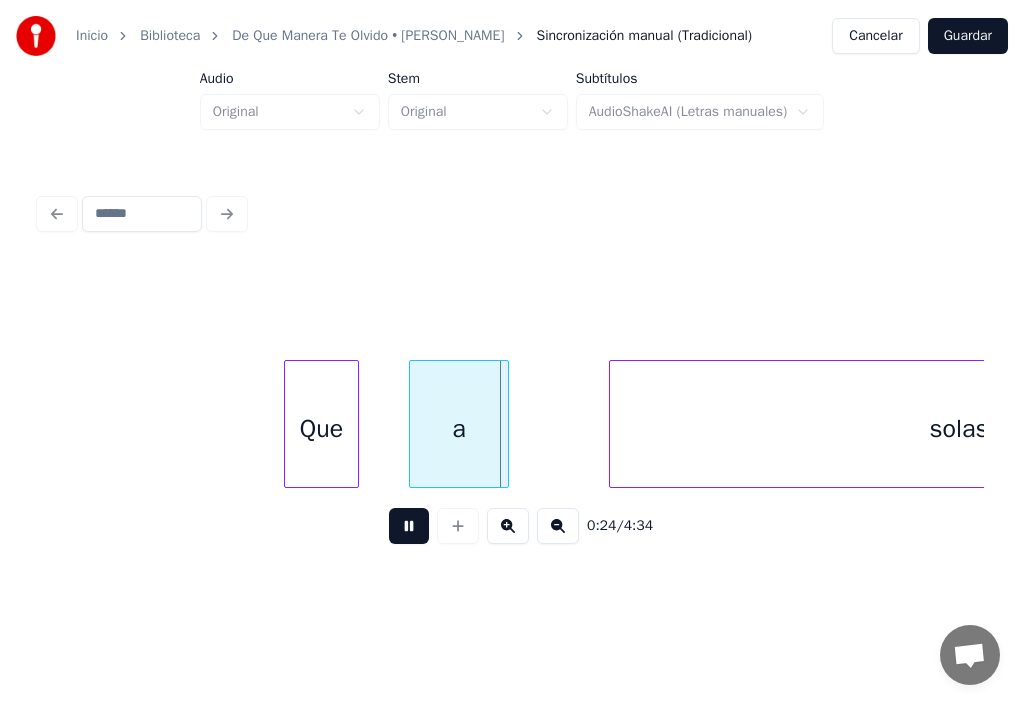 click at bounding box center (409, 526) 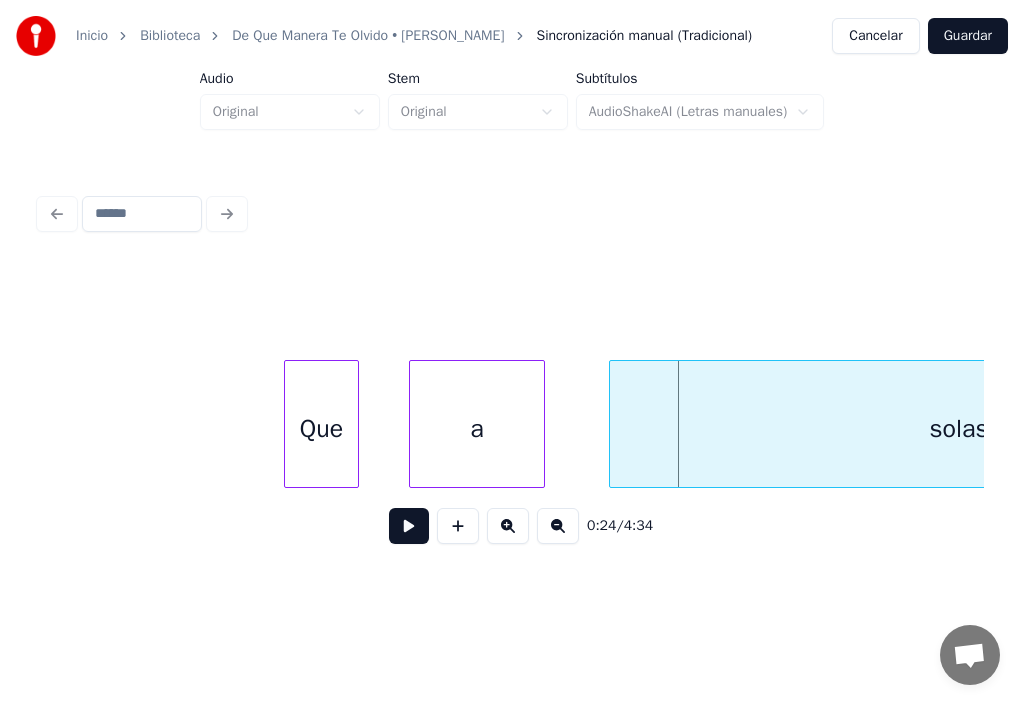 click at bounding box center (541, 424) 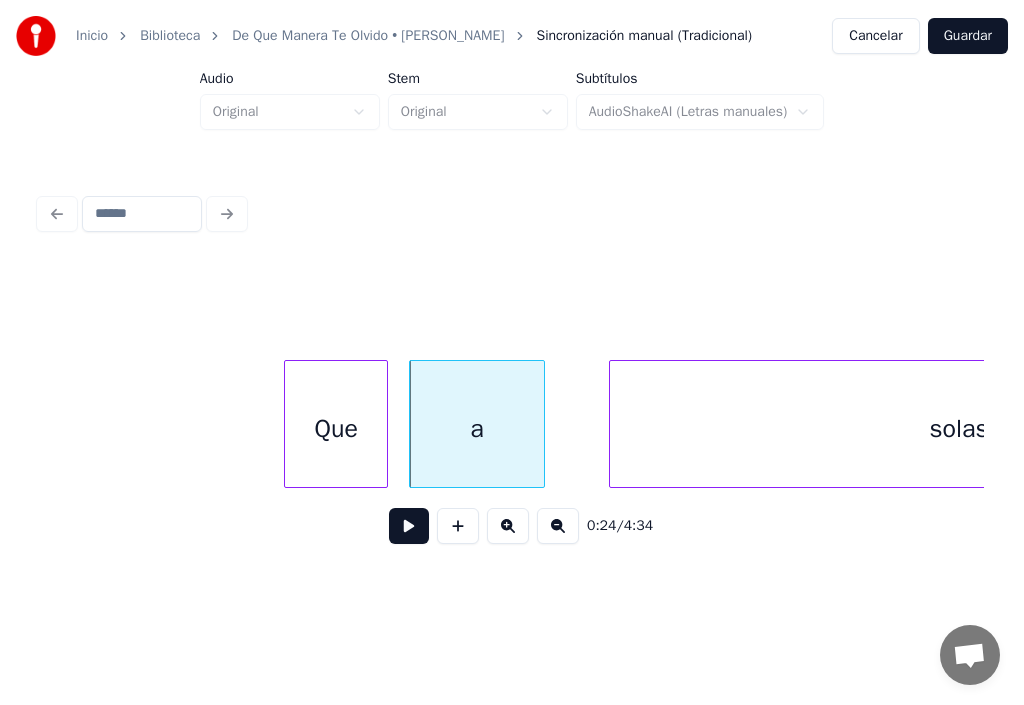 click at bounding box center [384, 424] 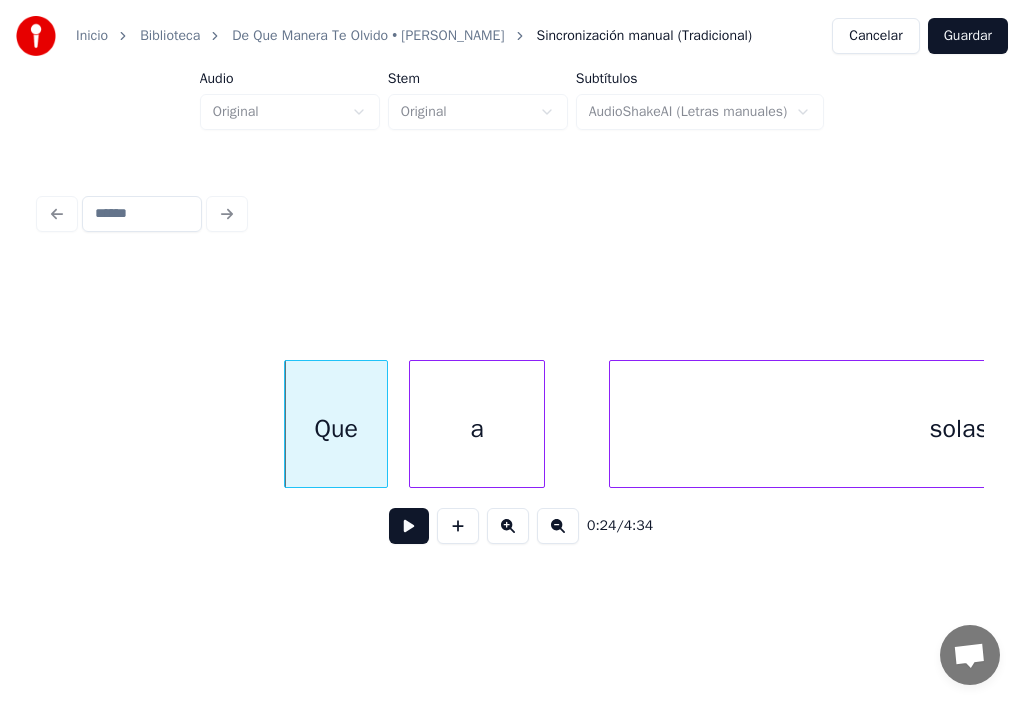 click at bounding box center [409, 526] 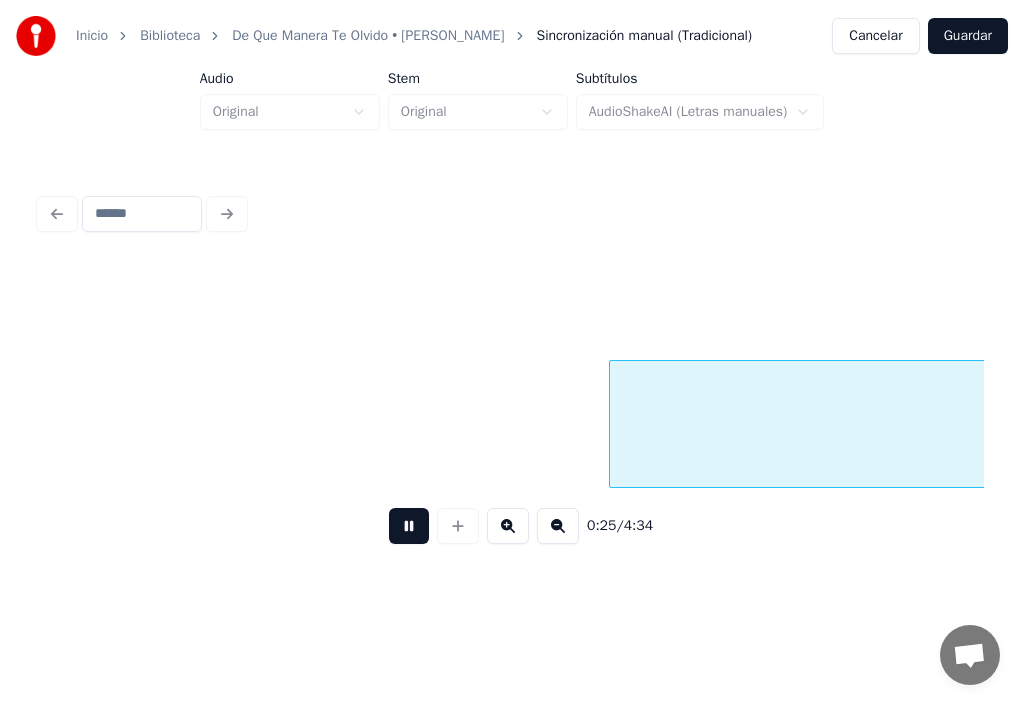 scroll, scrollTop: 0, scrollLeft: 31801, axis: horizontal 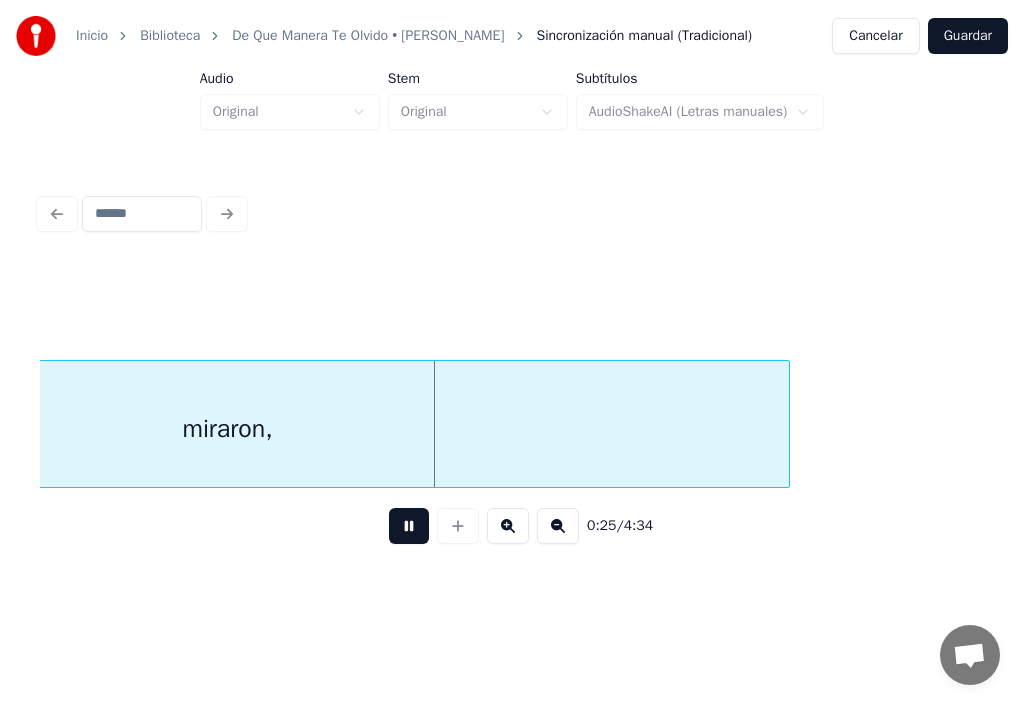 click at bounding box center [409, 526] 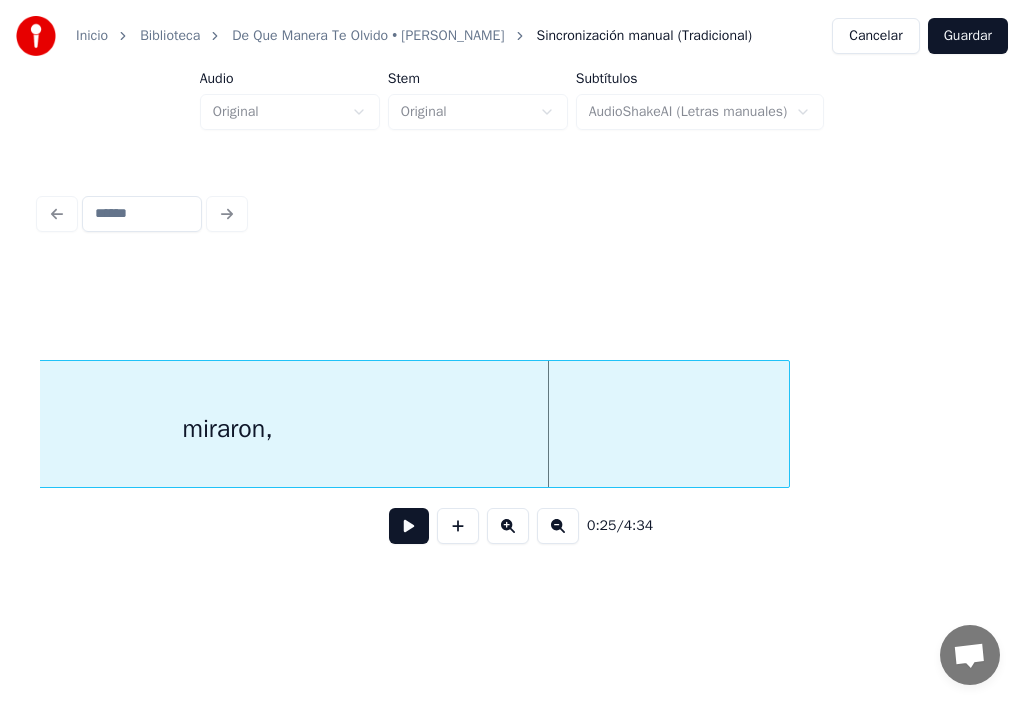 click at bounding box center [409, 526] 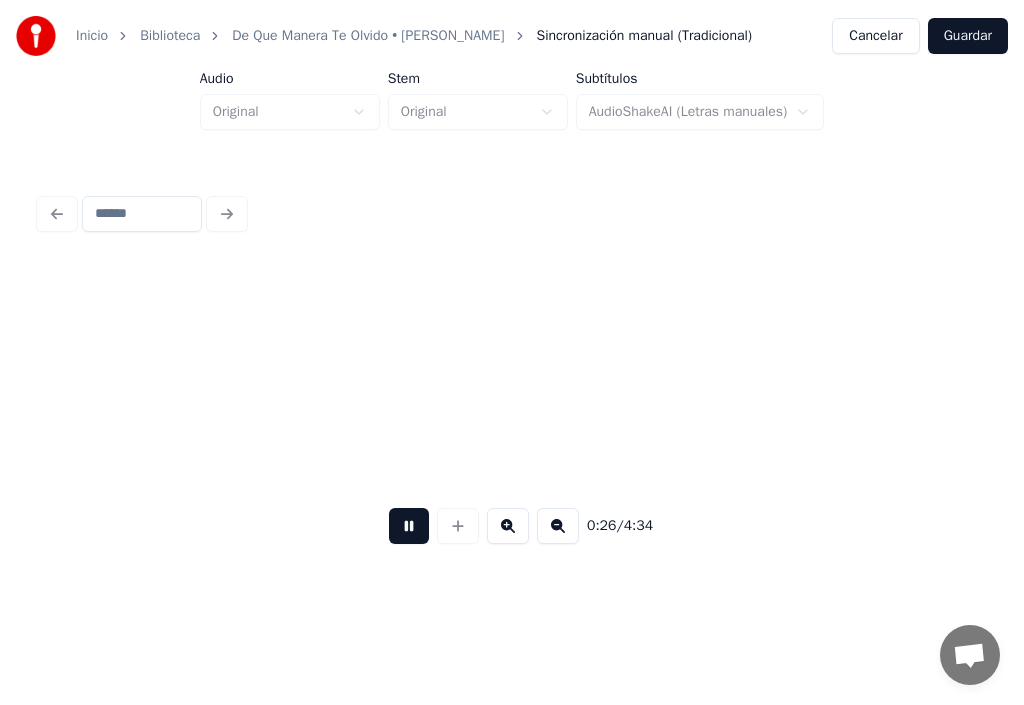 scroll, scrollTop: 0, scrollLeft: 32749, axis: horizontal 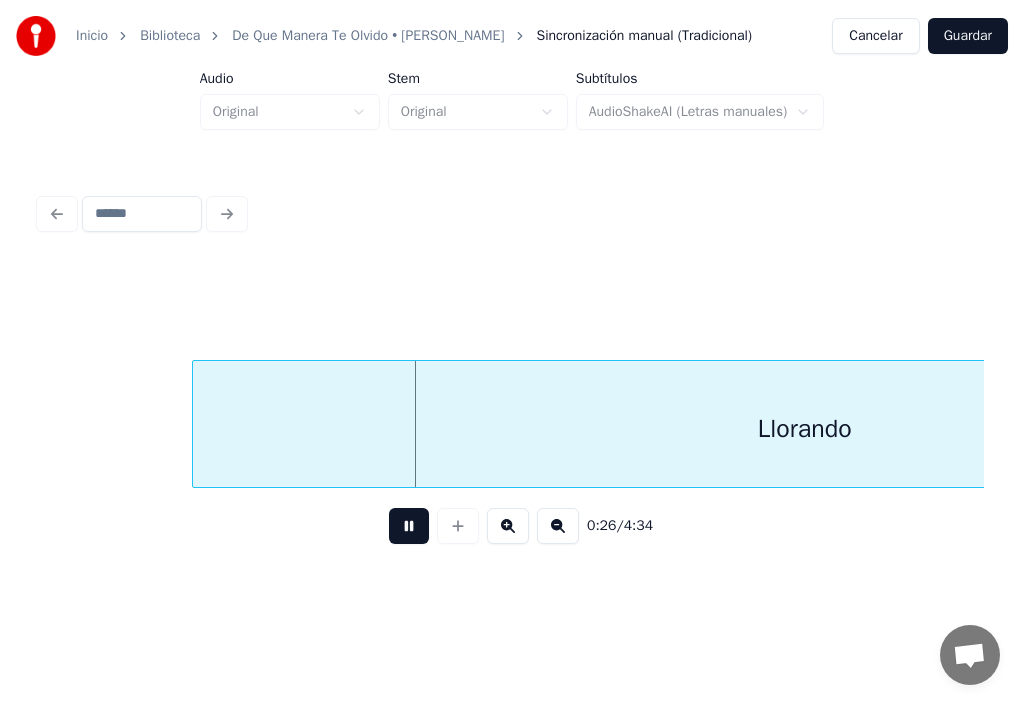 click at bounding box center (409, 526) 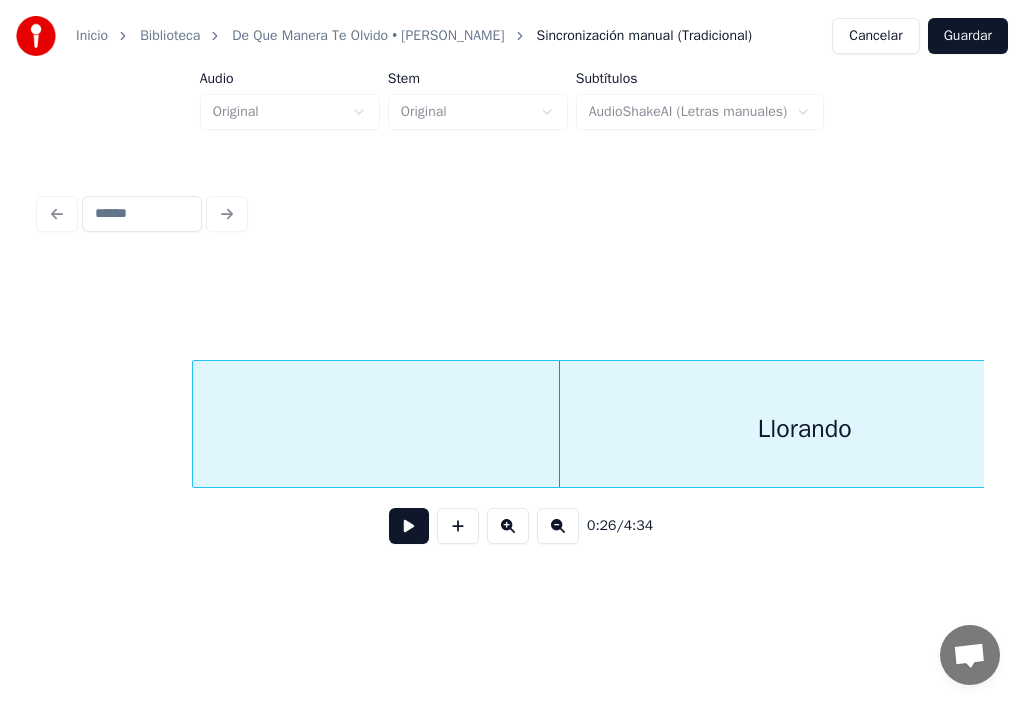 click at bounding box center [409, 526] 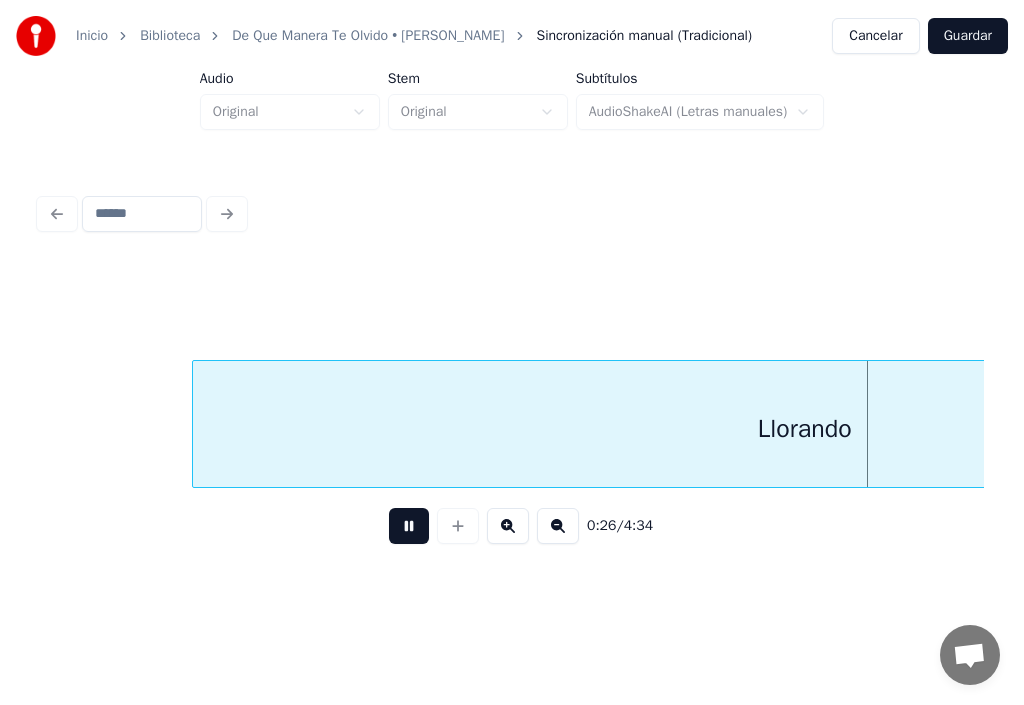 scroll, scrollTop: 0, scrollLeft: 33704, axis: horizontal 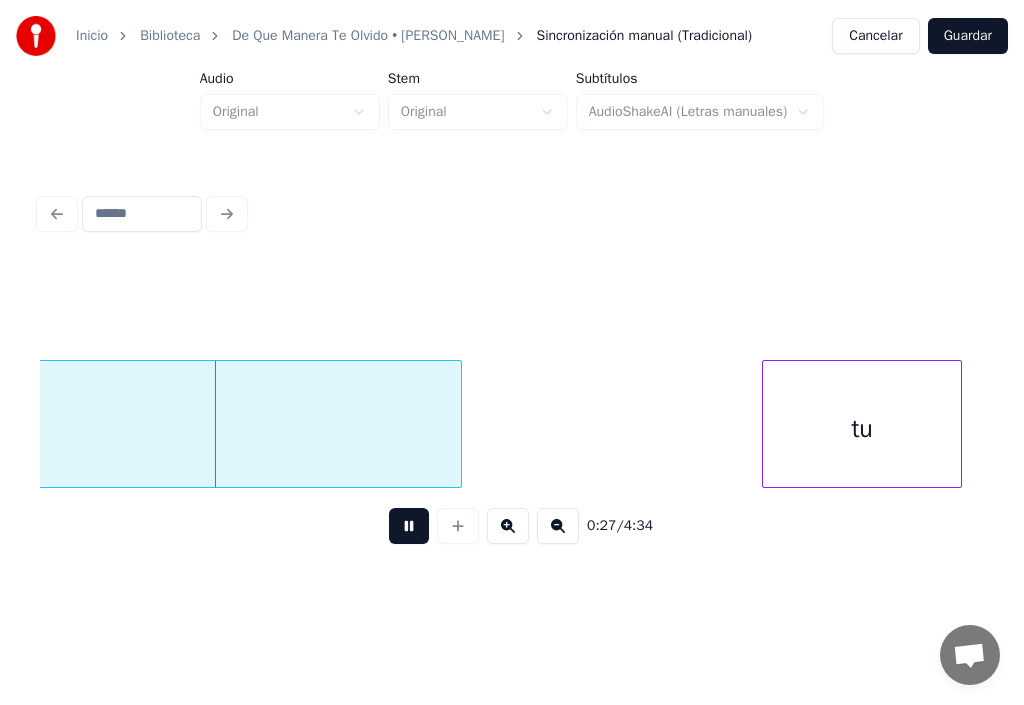 click at bounding box center (409, 526) 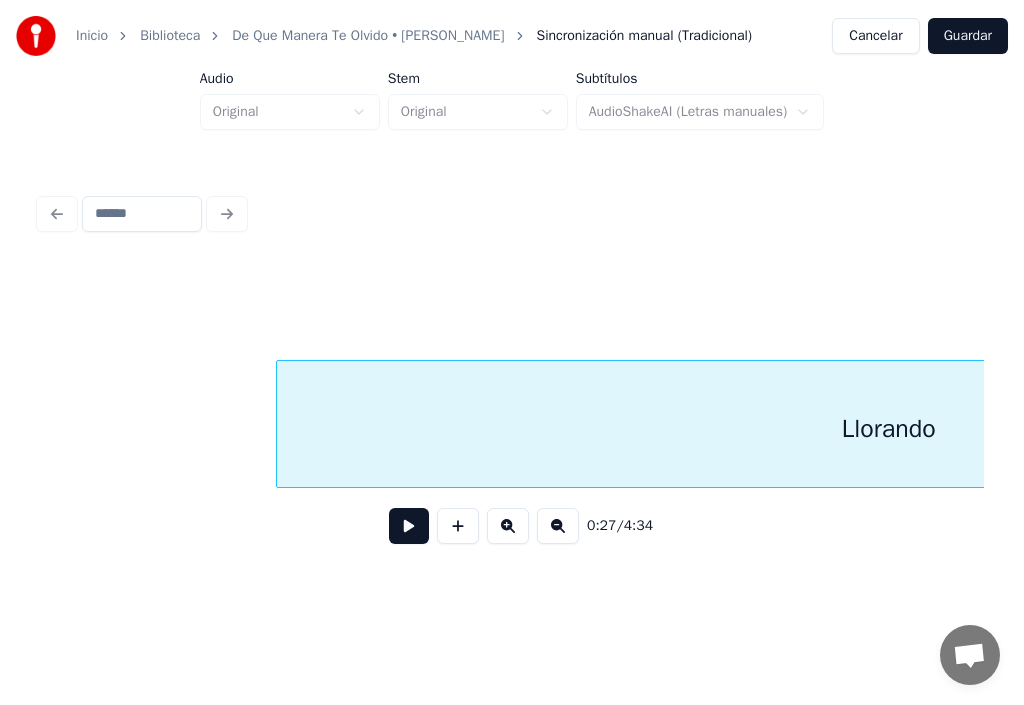 scroll, scrollTop: 0, scrollLeft: 32664, axis: horizontal 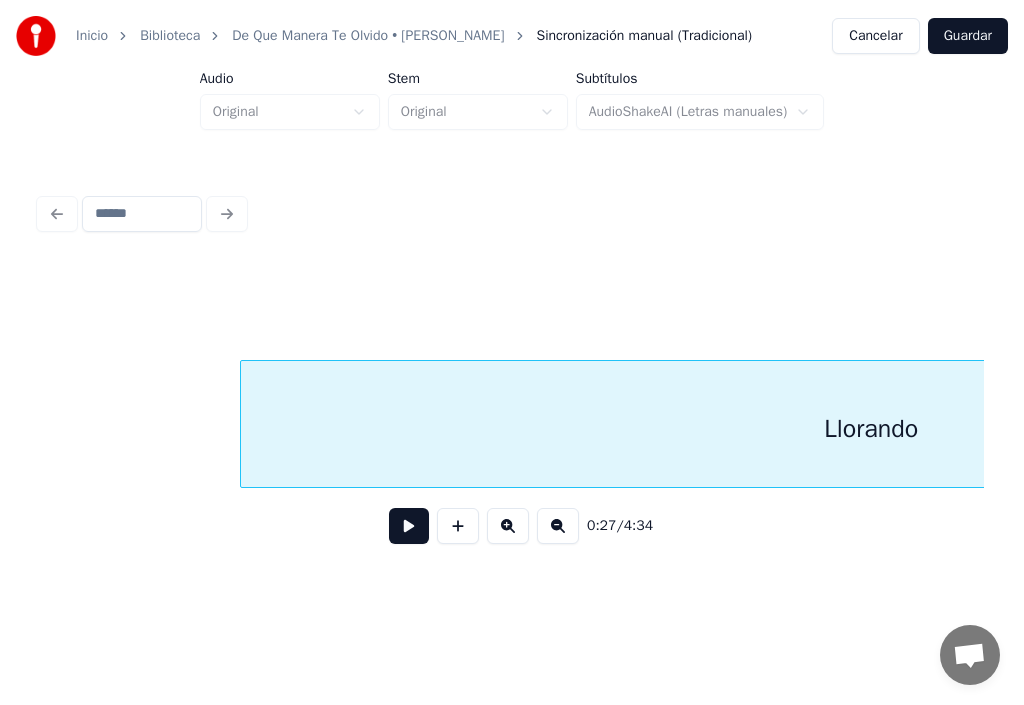 click at bounding box center (244, 424) 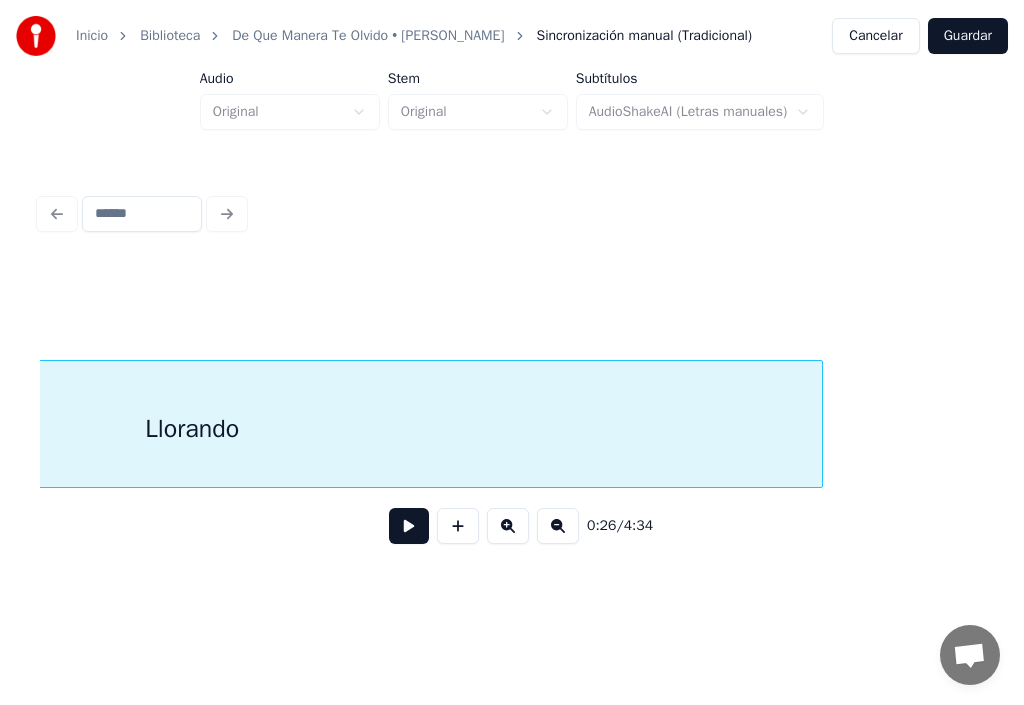 scroll, scrollTop: 0, scrollLeft: 33344, axis: horizontal 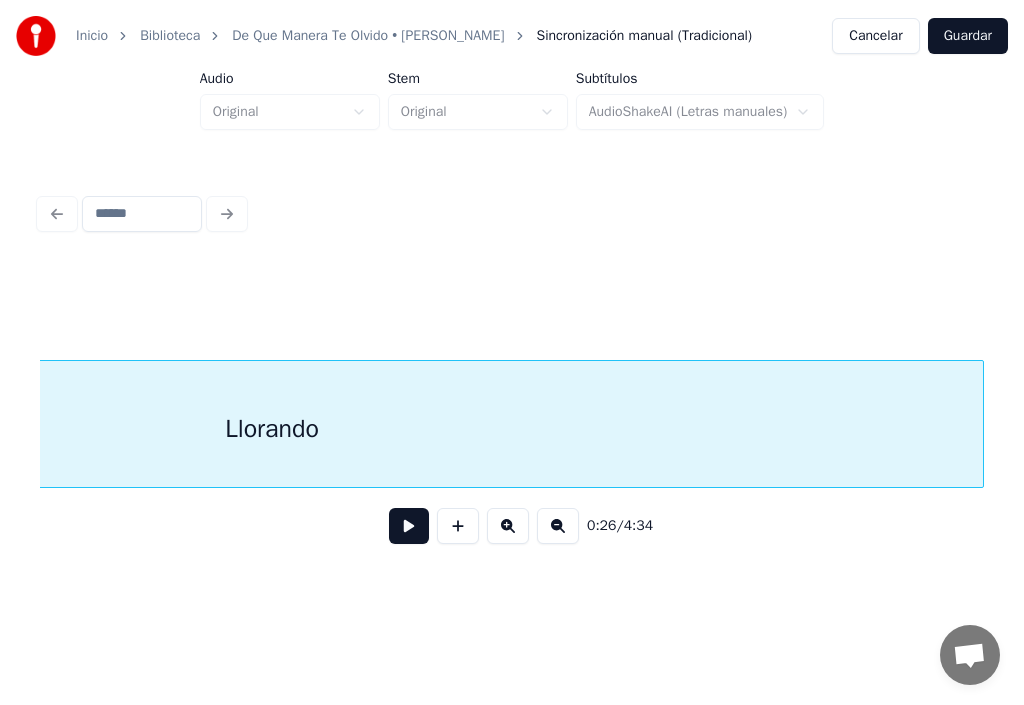 click at bounding box center (980, 424) 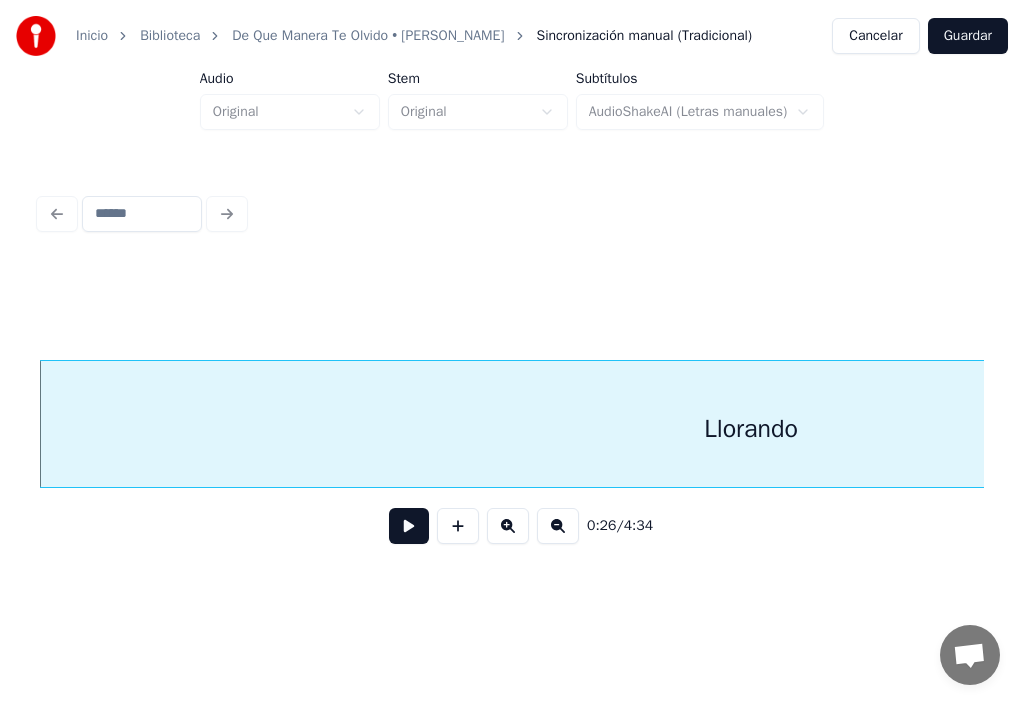 click on "Inicio Biblioteca De Que Manera Te Olvido • Jochy Hernandez Sincronización manual (Tradicional) Cancelar Guardar Audio Original Stem Original Subtítulos AudioShakeAI (Letras manuales) 0:26  /  4:34" at bounding box center [512, 292] 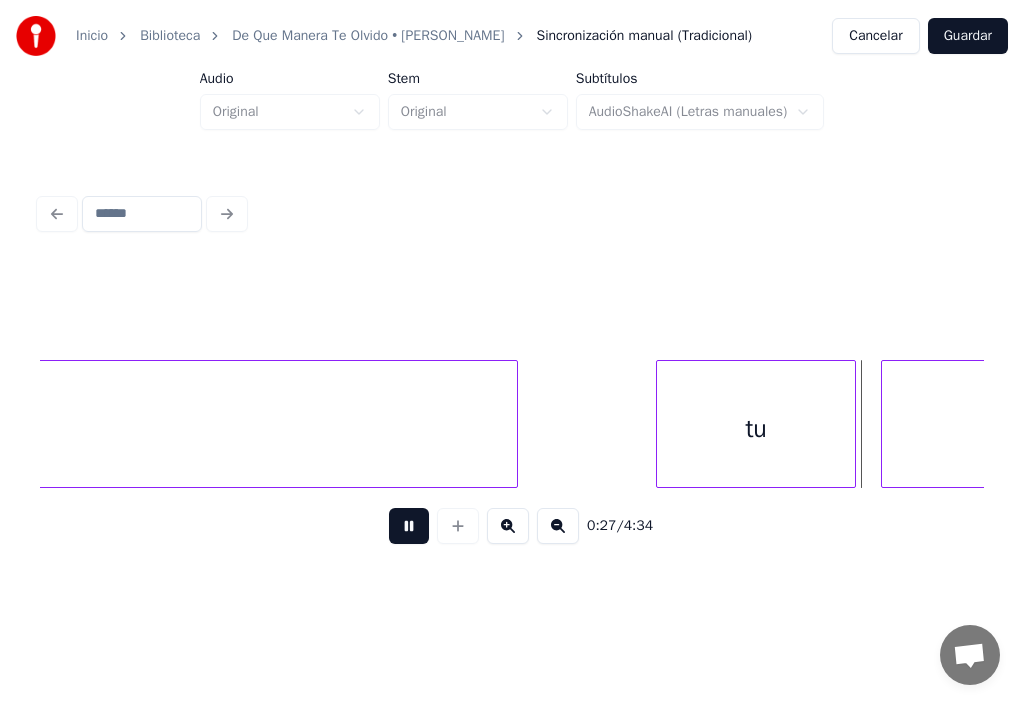 scroll, scrollTop: 0, scrollLeft: 34765, axis: horizontal 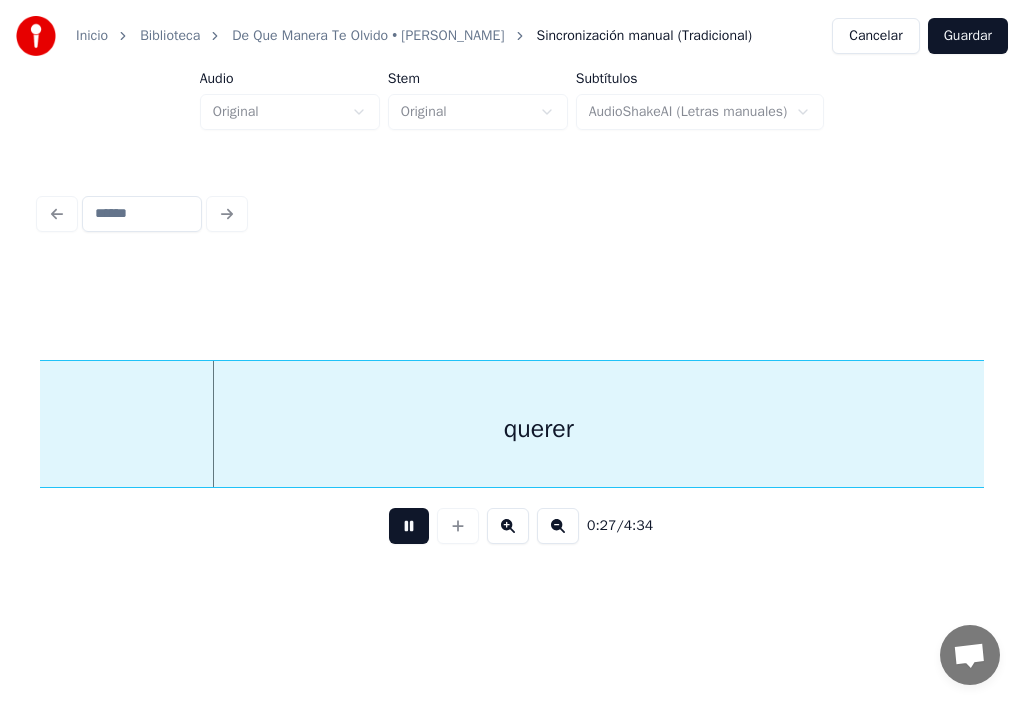 click at bounding box center [409, 526] 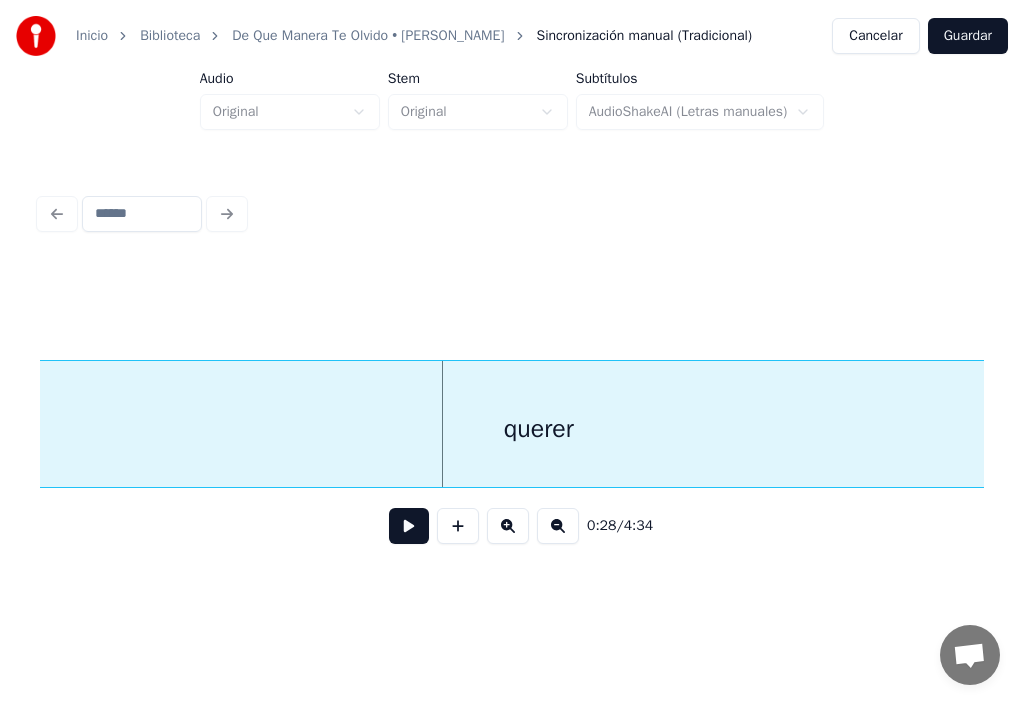 click at bounding box center [409, 526] 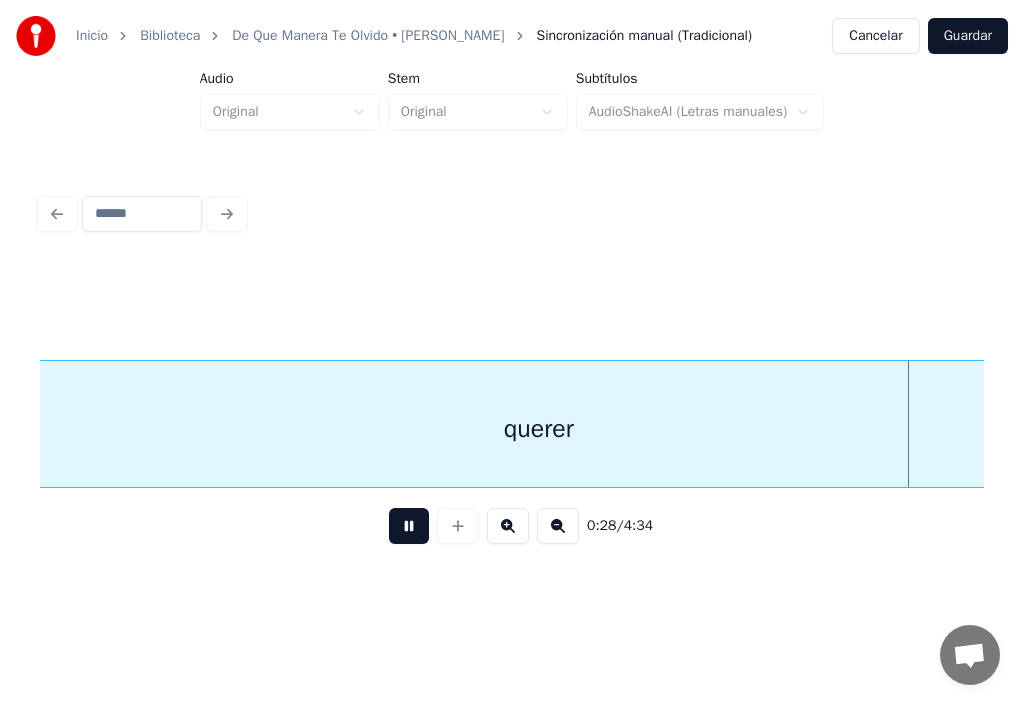 scroll, scrollTop: 0, scrollLeft: 35733, axis: horizontal 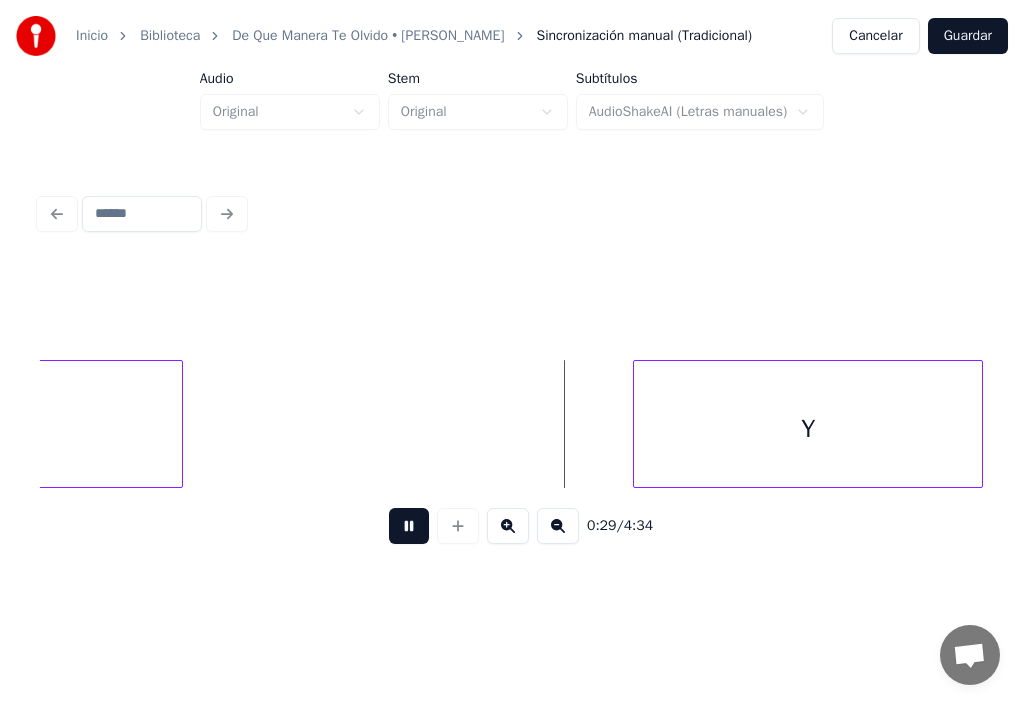 click at bounding box center (409, 526) 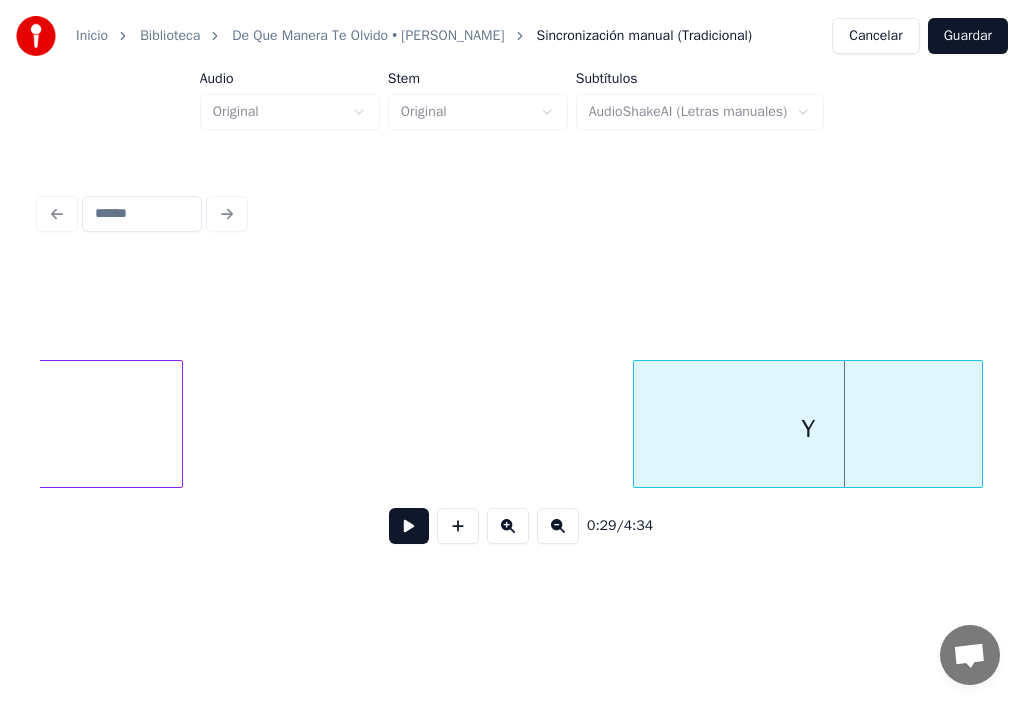 click at bounding box center [409, 526] 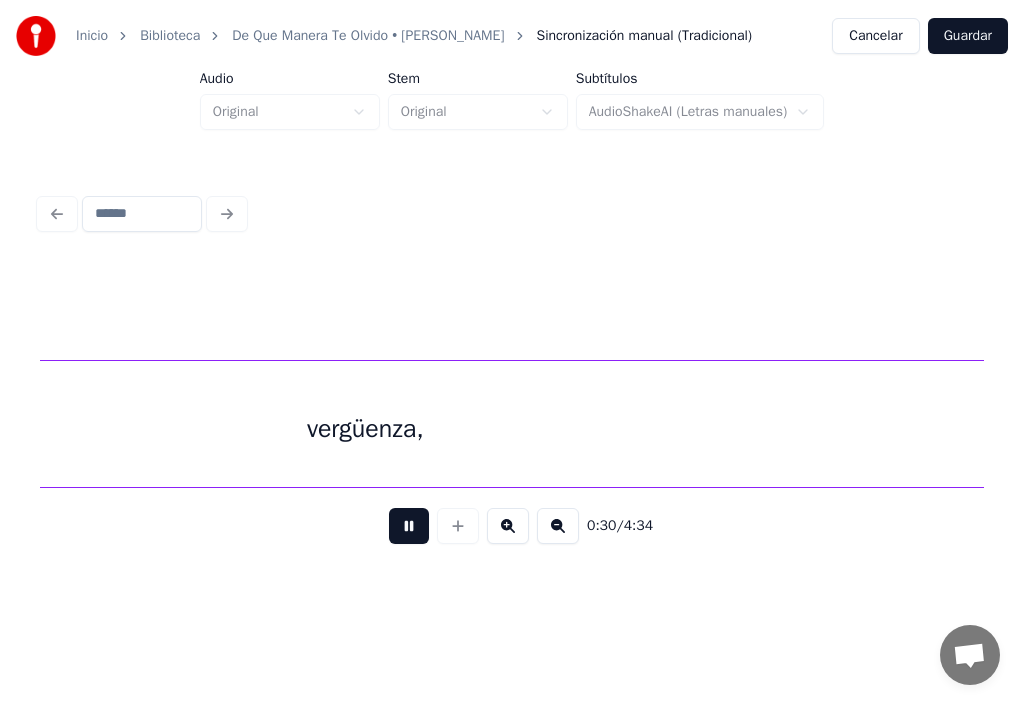 scroll, scrollTop: 0, scrollLeft: 38605, axis: horizontal 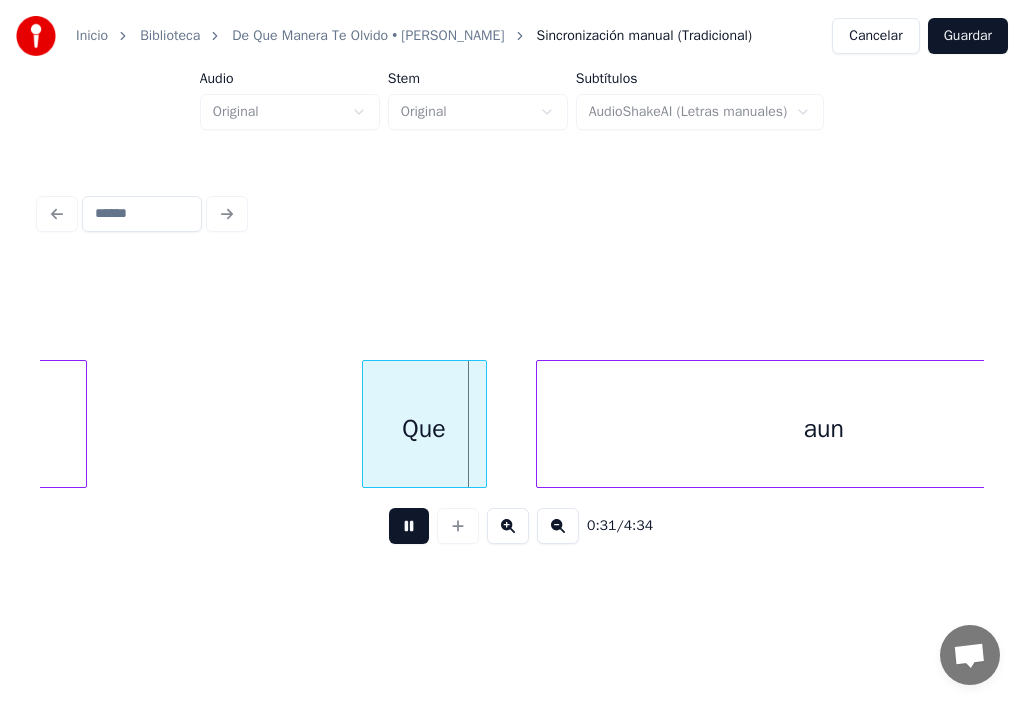 click at bounding box center (409, 526) 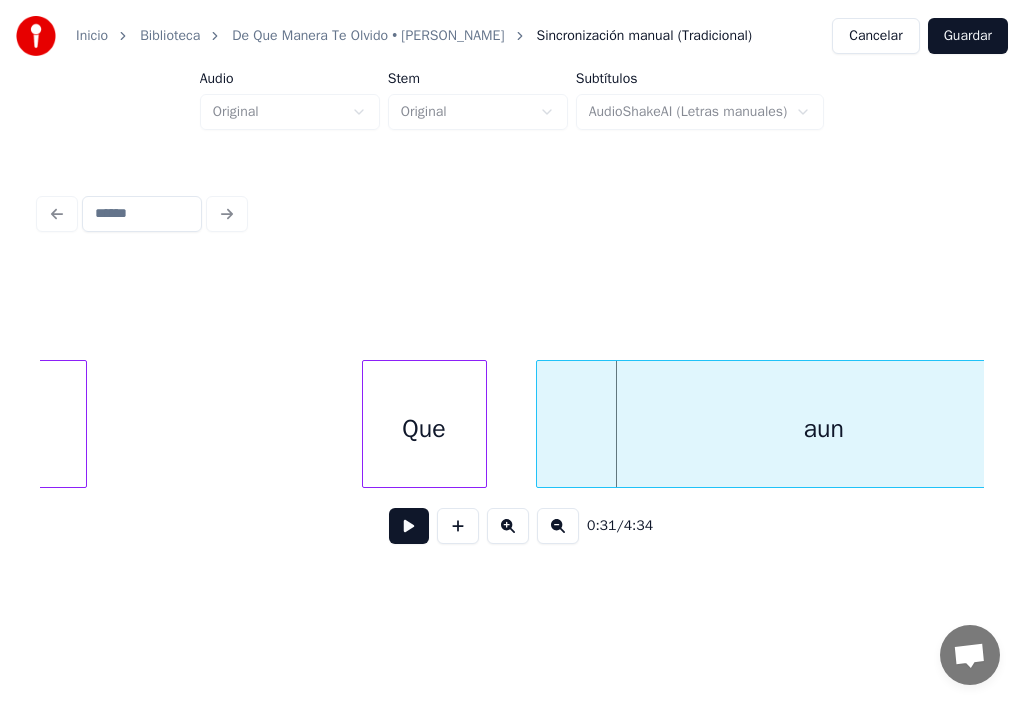 click at bounding box center (409, 526) 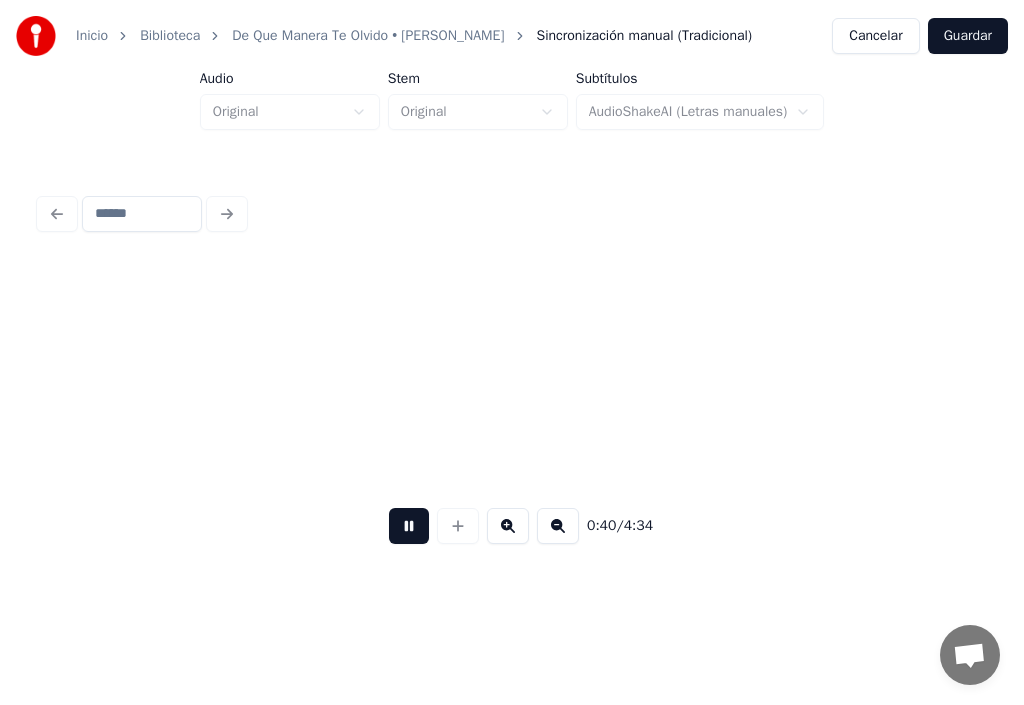 scroll, scrollTop: 0, scrollLeft: 50037, axis: horizontal 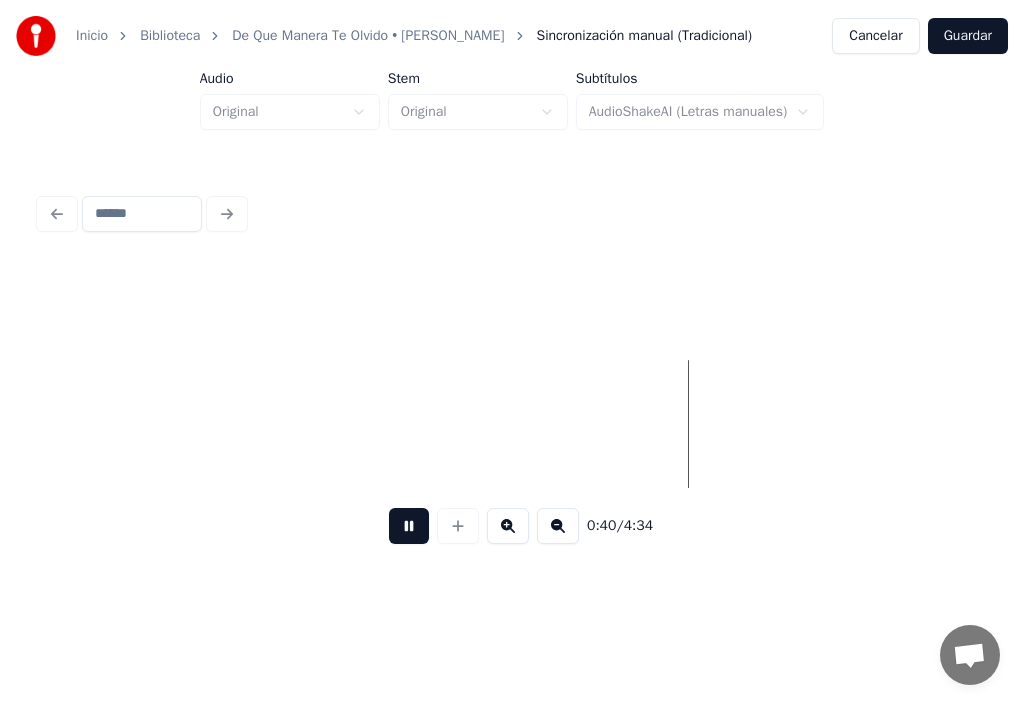 click at bounding box center (409, 526) 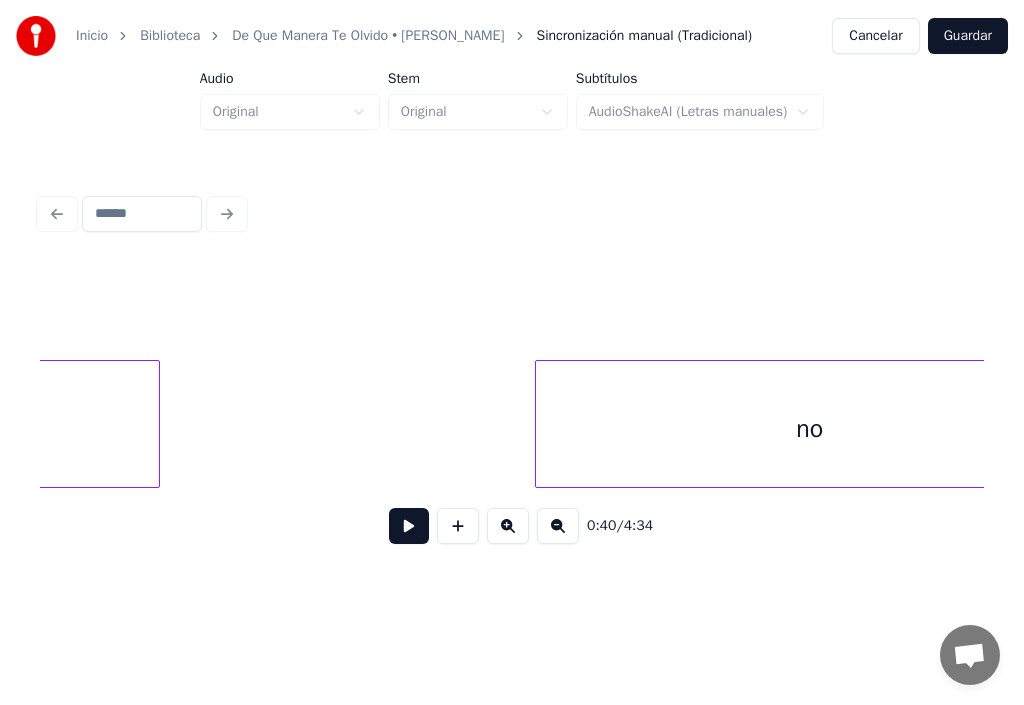 click on "ya" at bounding box center [-65, 429] 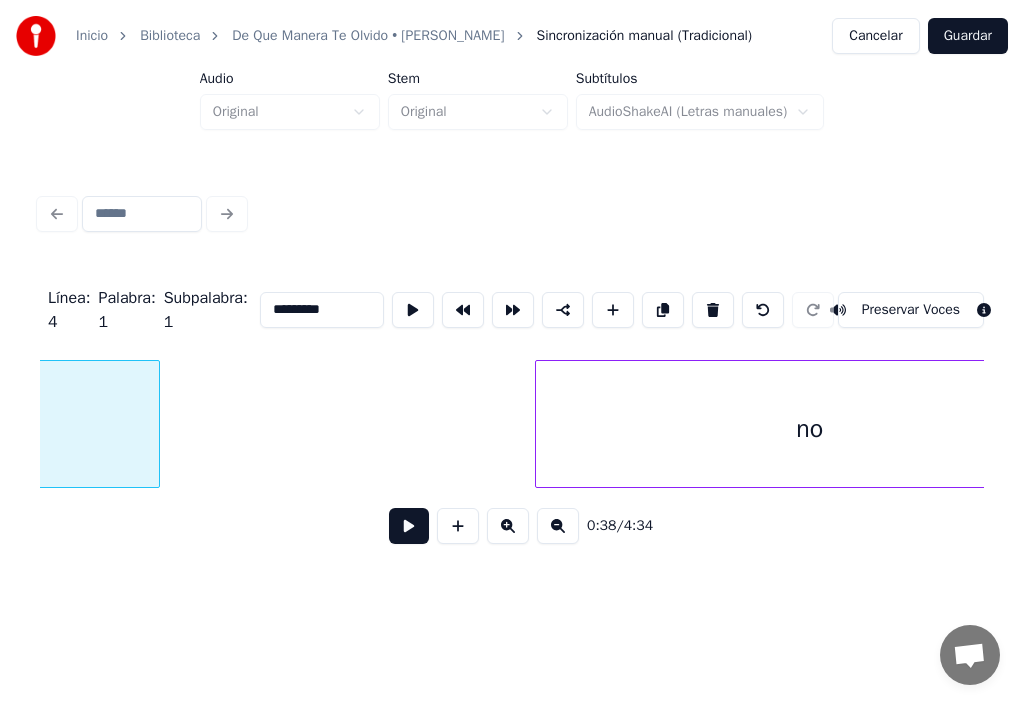 type on "**" 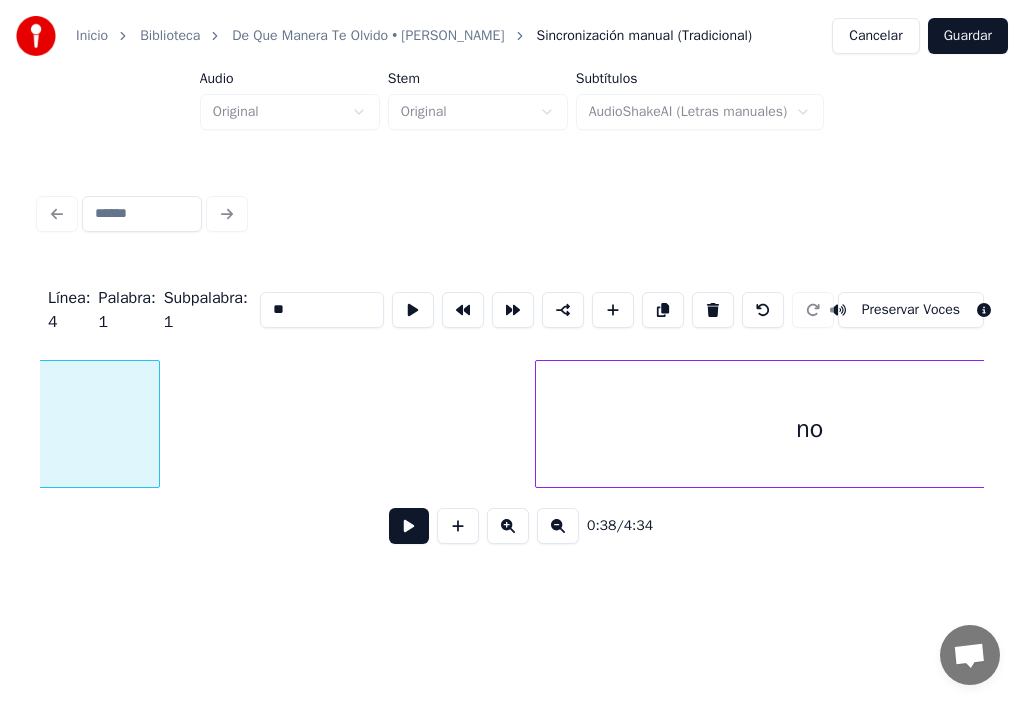 scroll, scrollTop: 0, scrollLeft: 48427, axis: horizontal 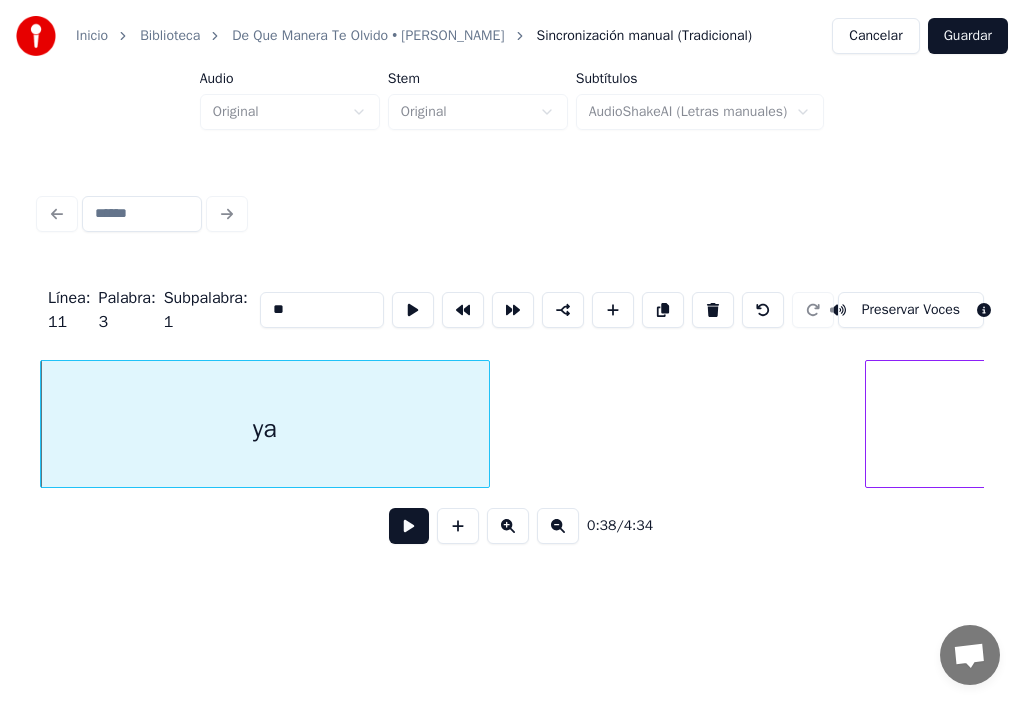 click at bounding box center (409, 526) 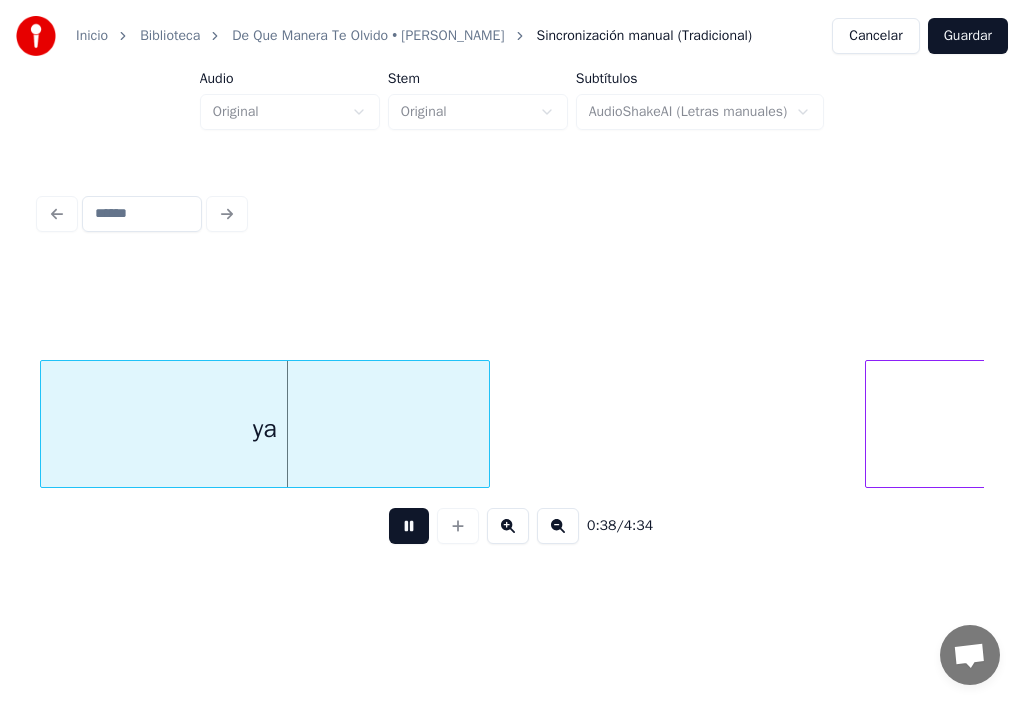 click at bounding box center (409, 526) 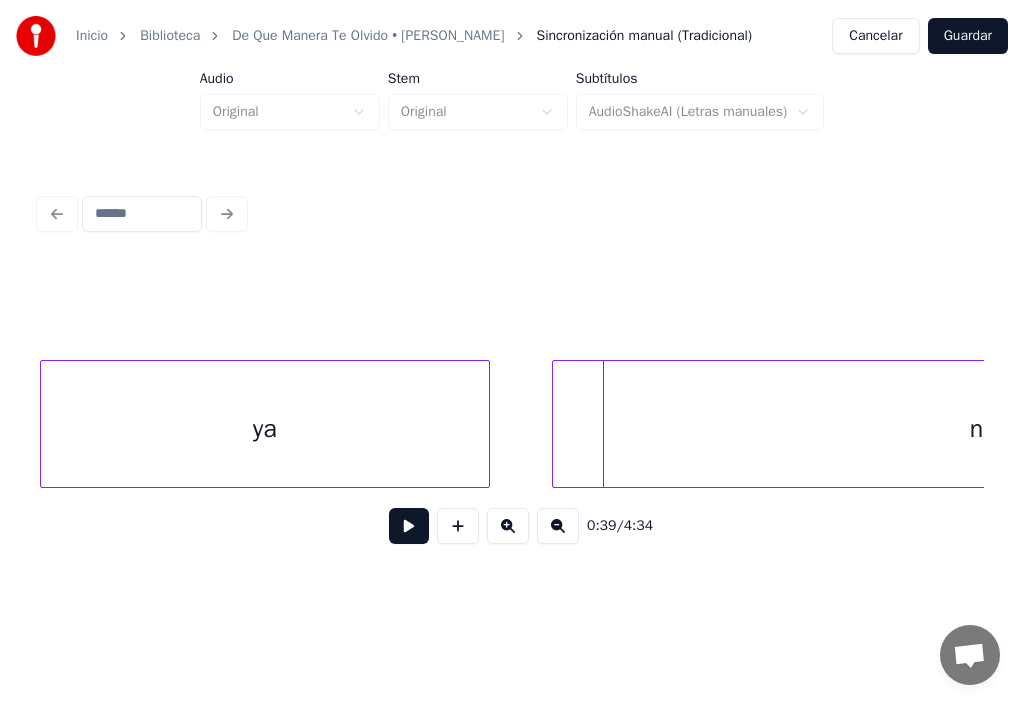 click at bounding box center [556, 424] 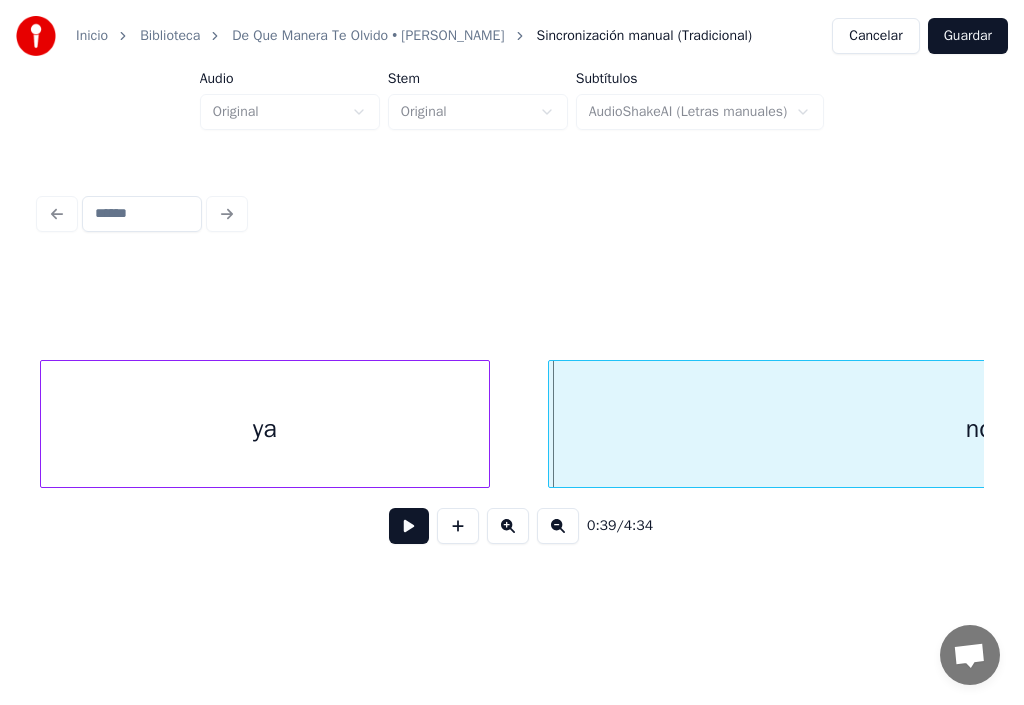 scroll, scrollTop: 0, scrollLeft: 48853, axis: horizontal 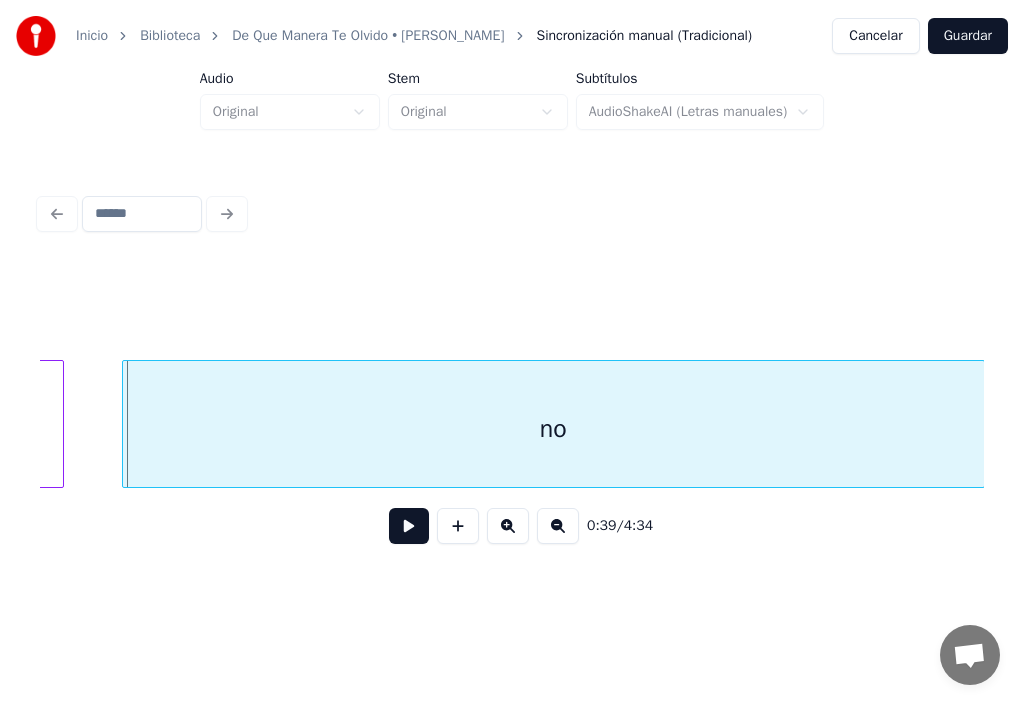 click on "no" at bounding box center (553, 429) 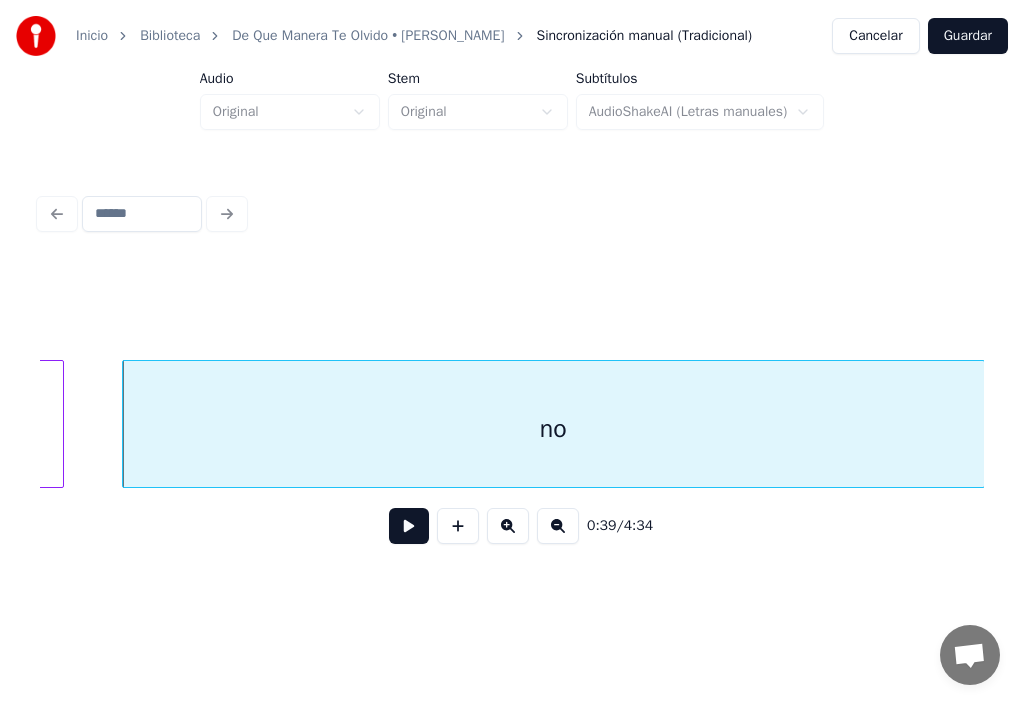 click at bounding box center [409, 526] 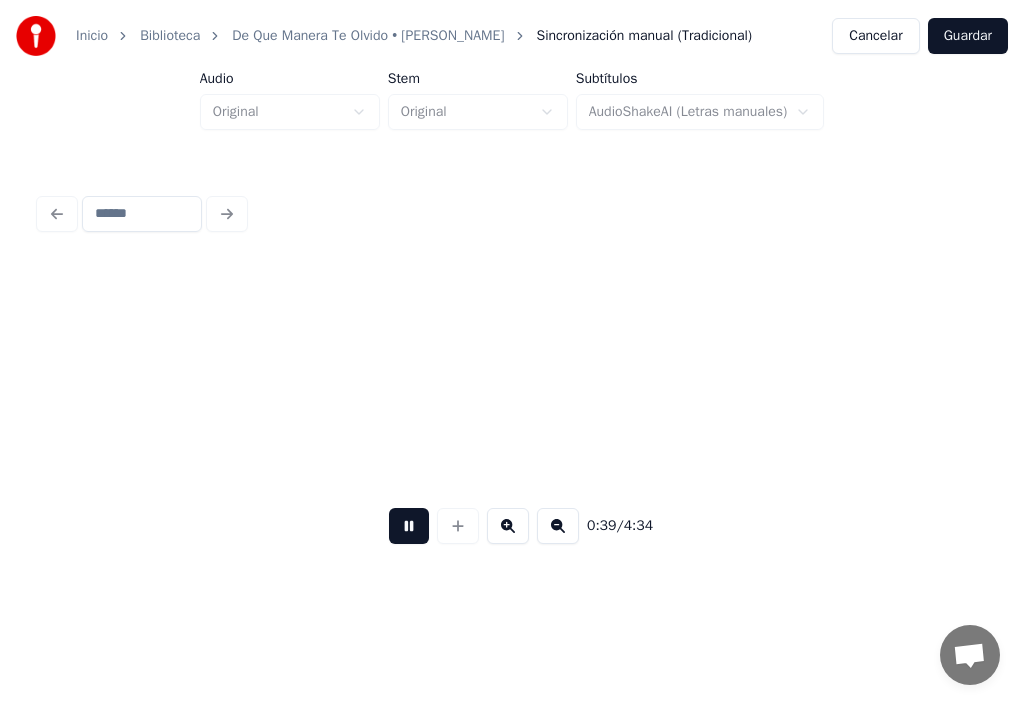 click at bounding box center (409, 526) 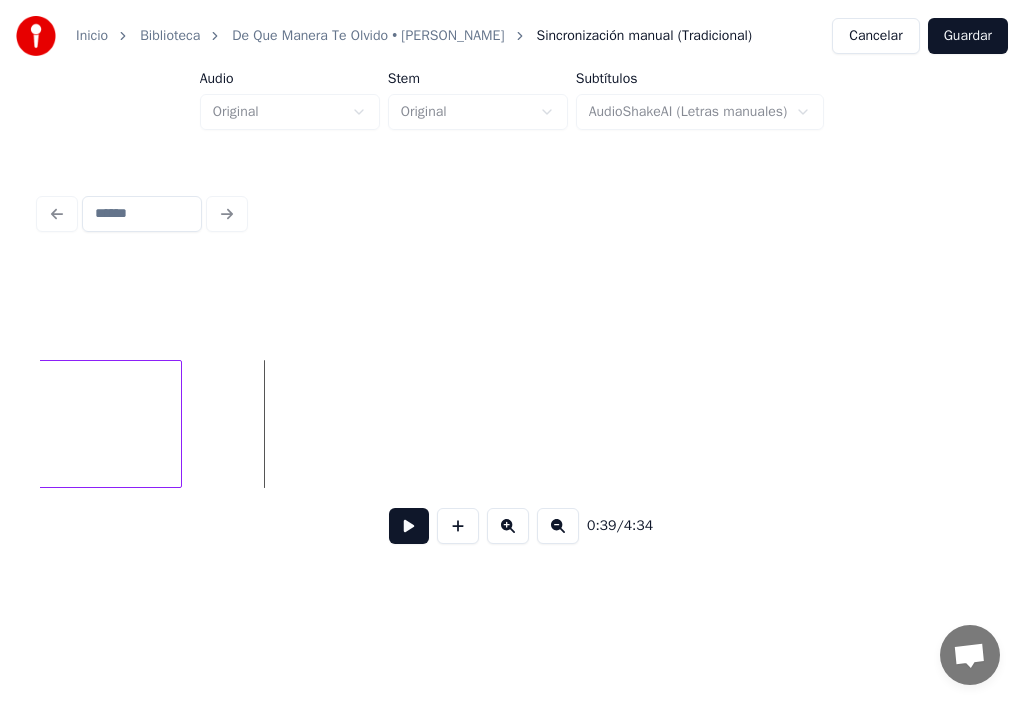 scroll, scrollTop: 0, scrollLeft: 49642, axis: horizontal 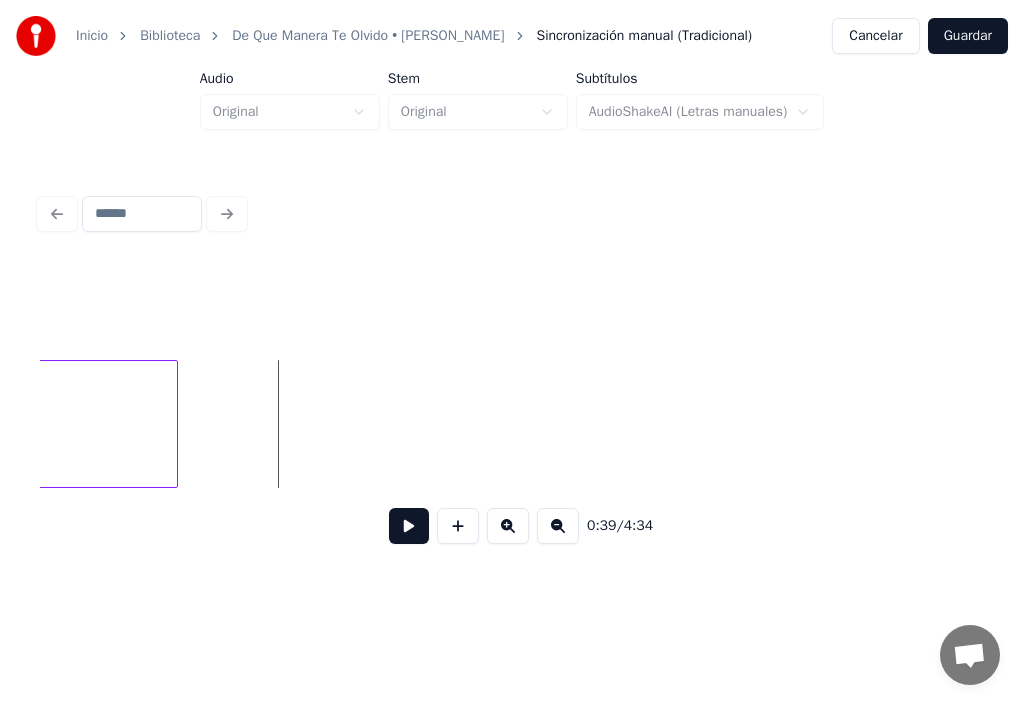 click at bounding box center [174, 424] 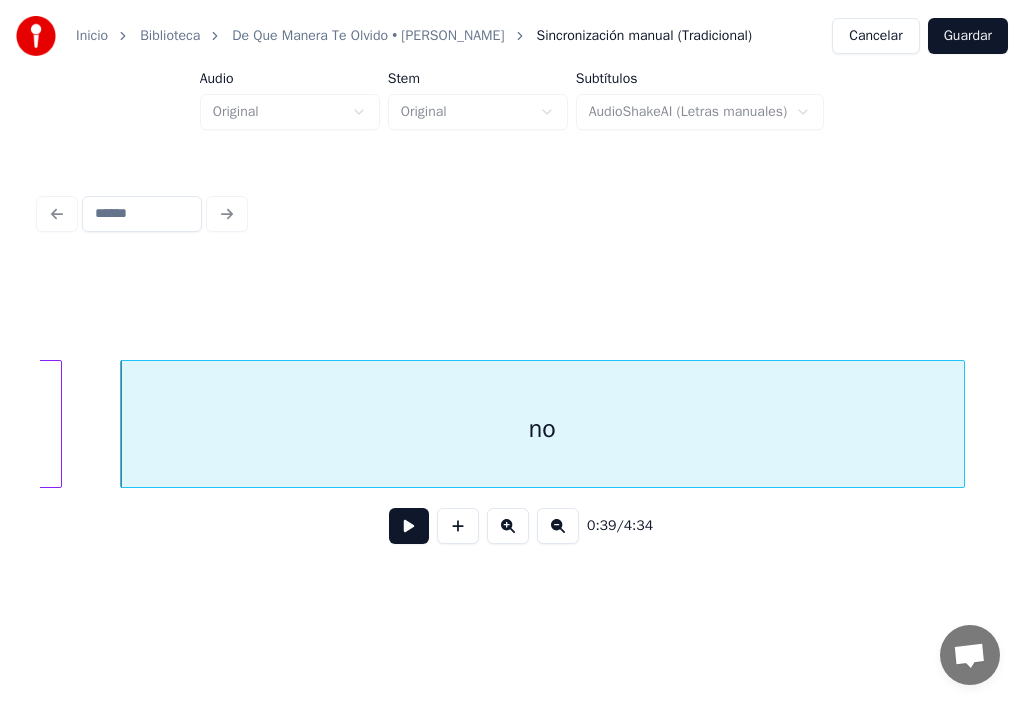 scroll, scrollTop: 0, scrollLeft: 48815, axis: horizontal 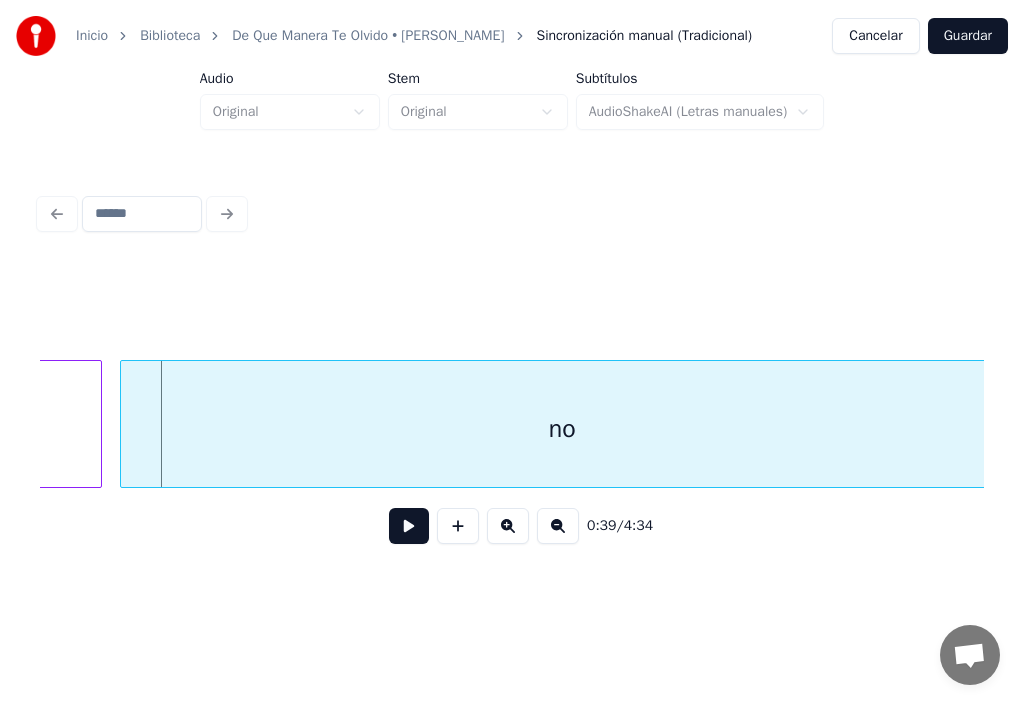 click at bounding box center (124, 424) 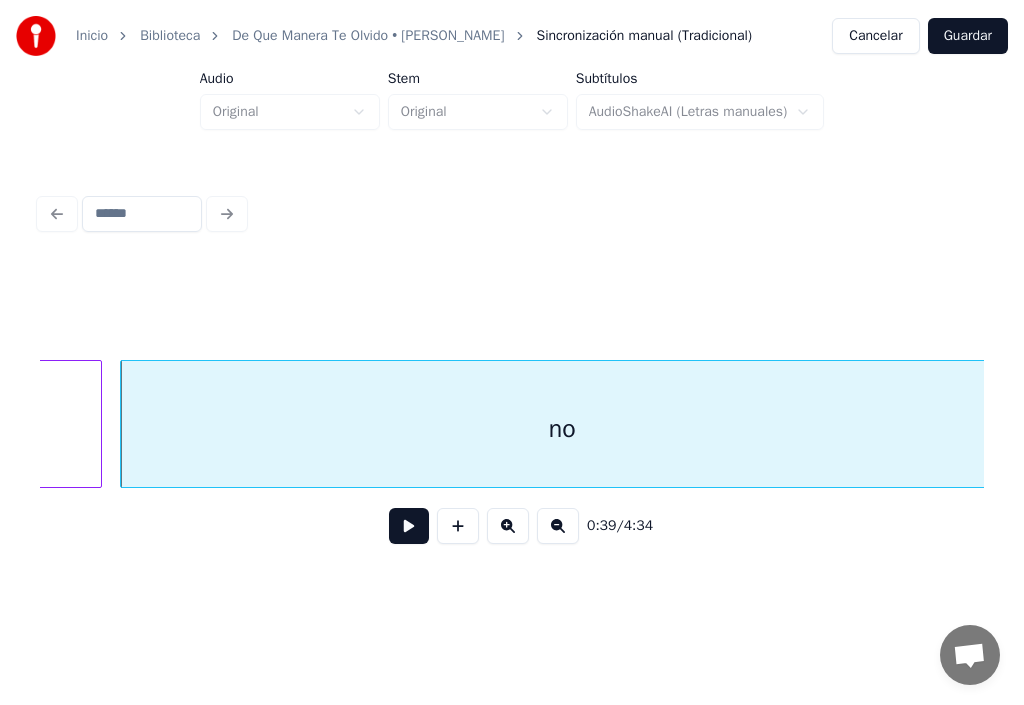 click on "ya" at bounding box center [-123, 429] 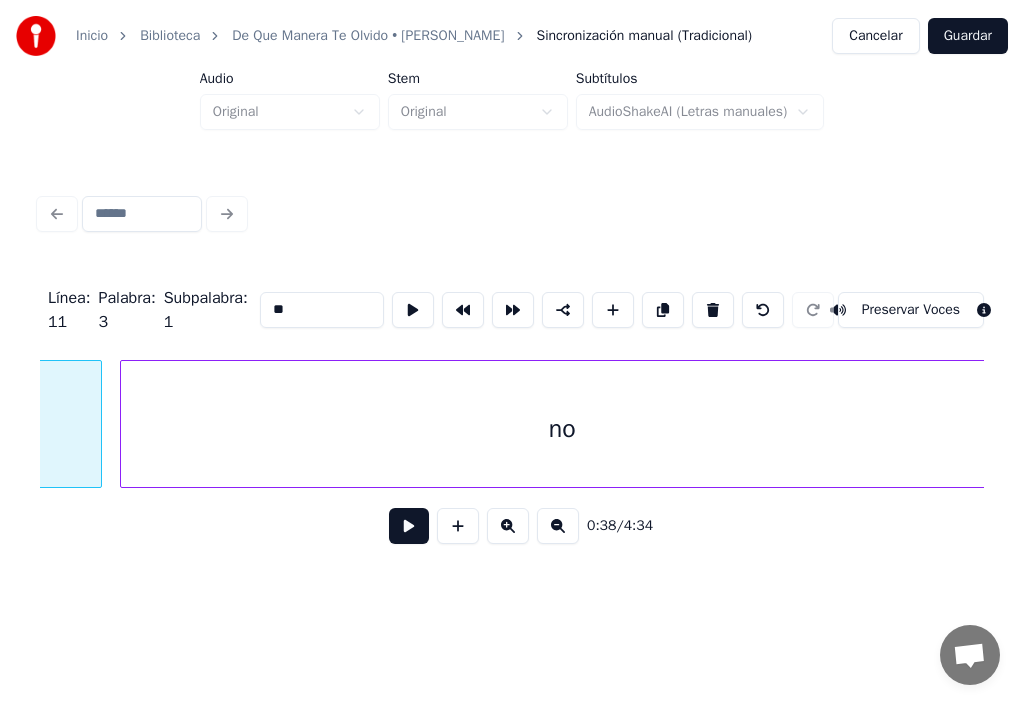 scroll, scrollTop: 0, scrollLeft: 48427, axis: horizontal 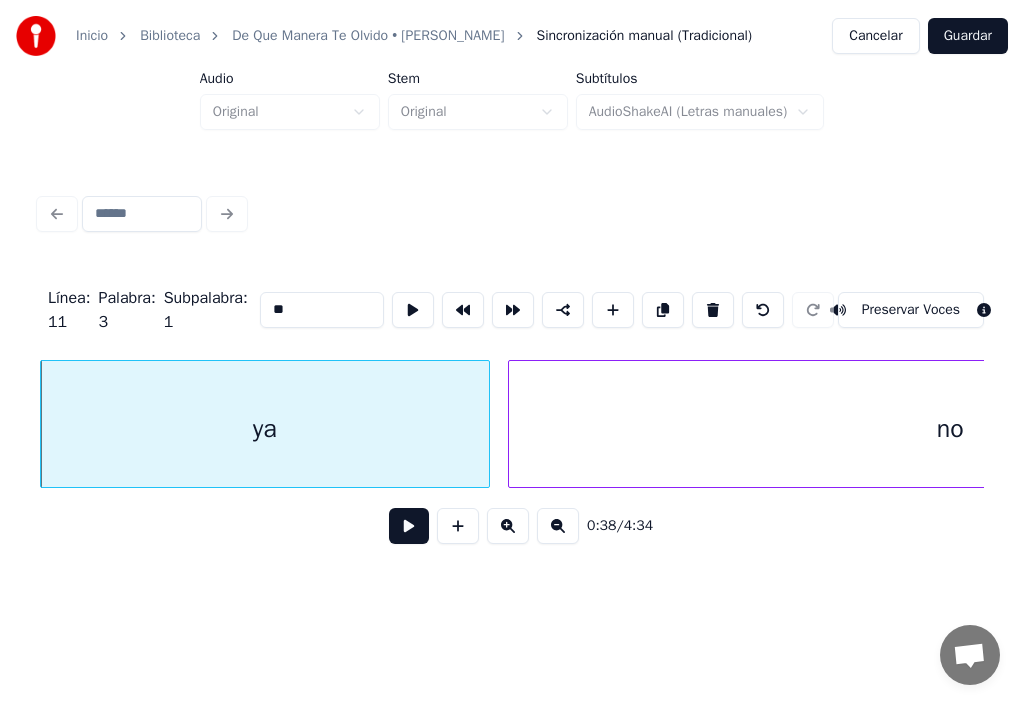 click at bounding box center (409, 526) 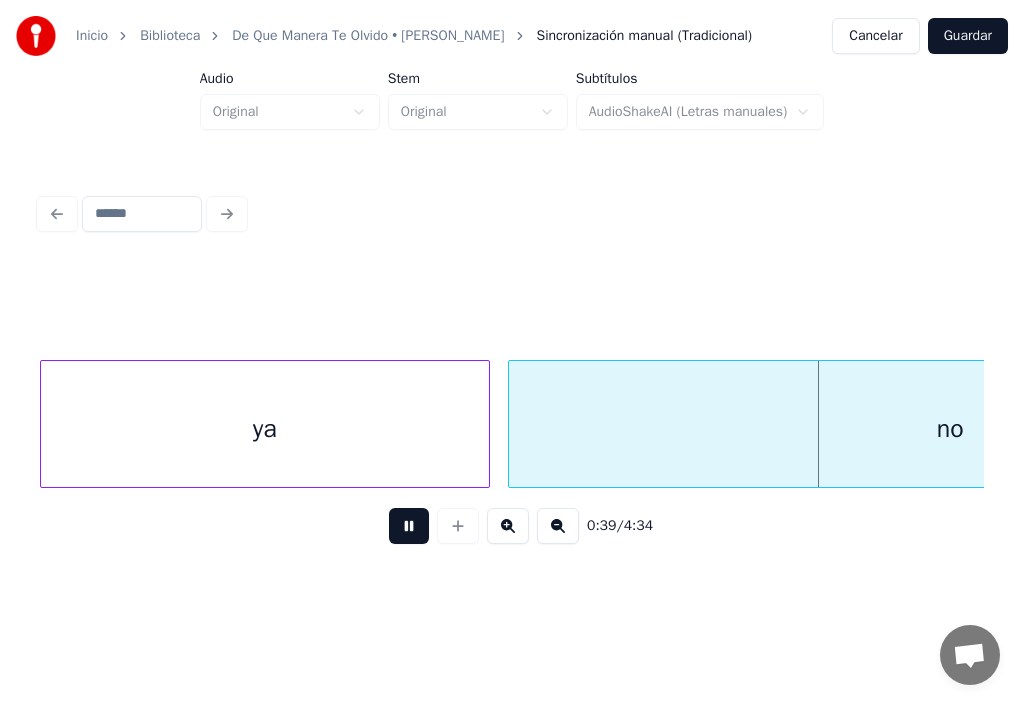 scroll, scrollTop: 0, scrollLeft: 49380, axis: horizontal 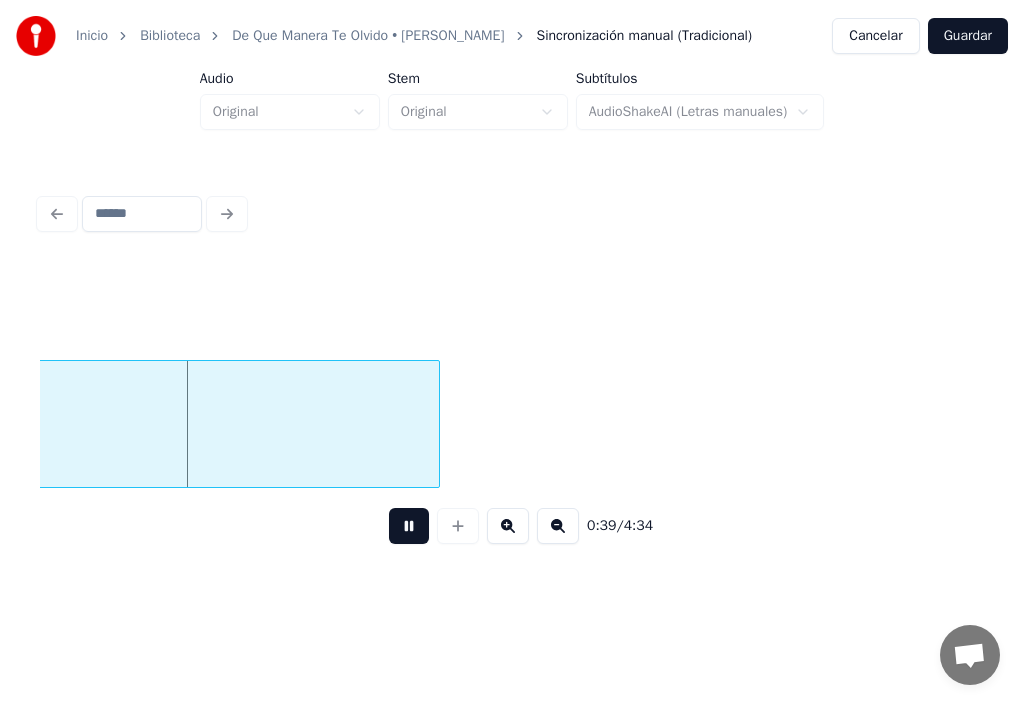 click at bounding box center [409, 526] 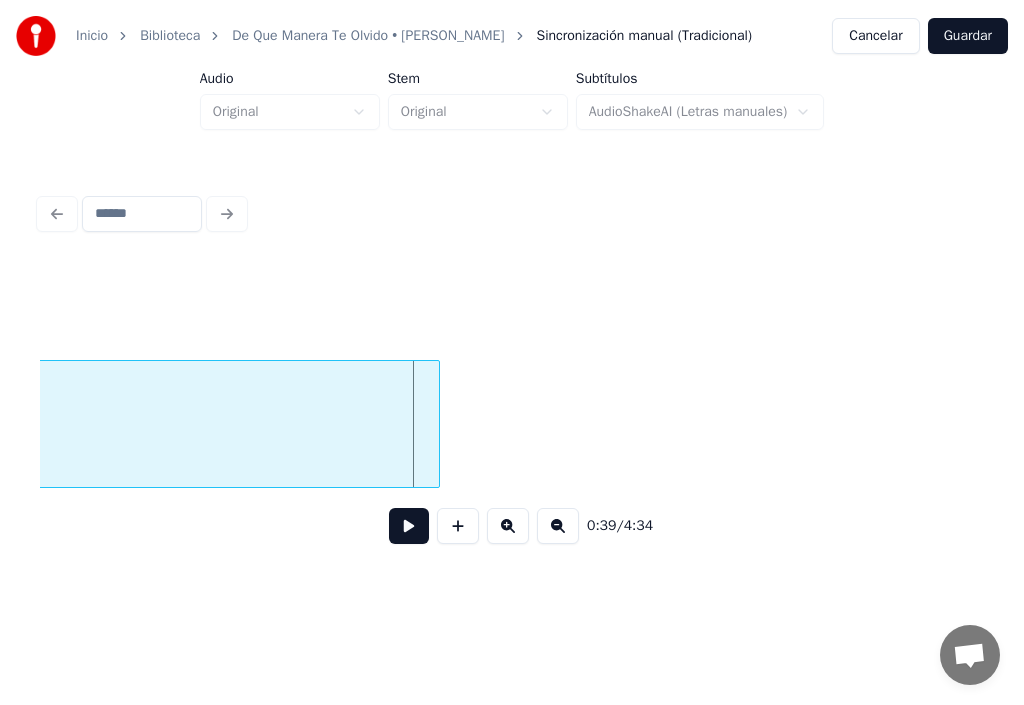 click at bounding box center (409, 526) 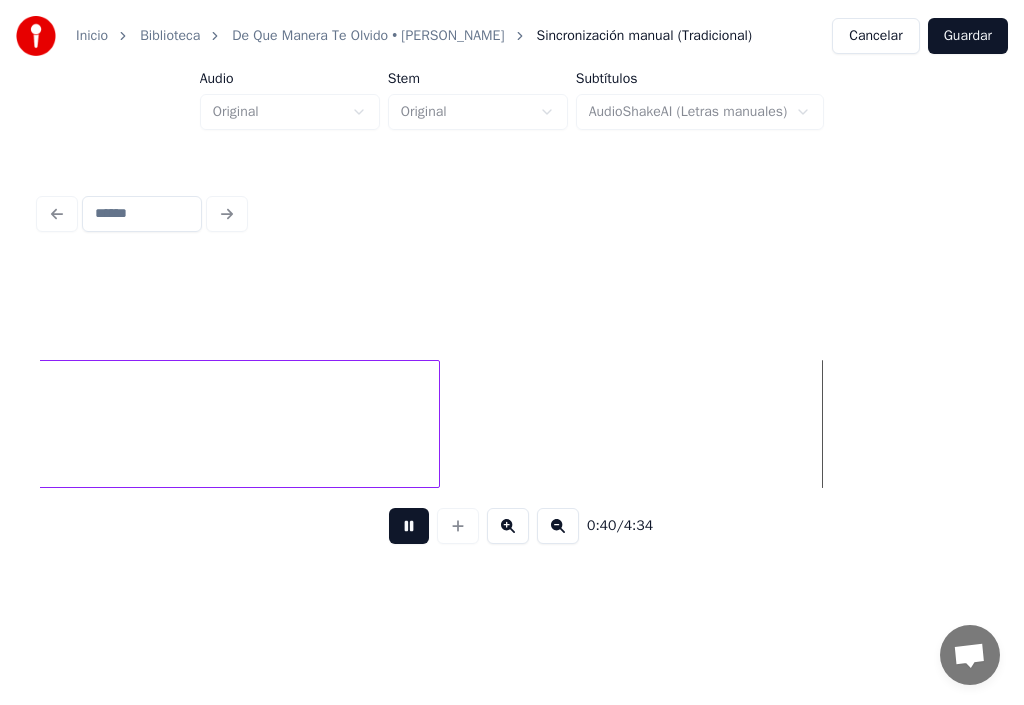 click at bounding box center [409, 526] 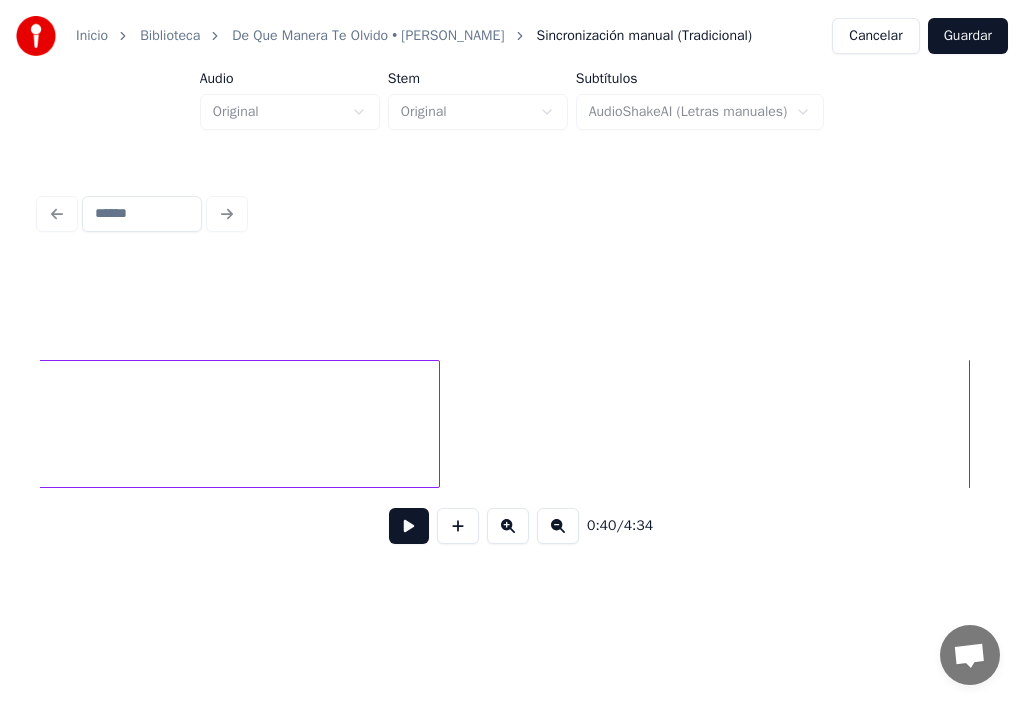 click on "no" at bounding box center [122328, 424] 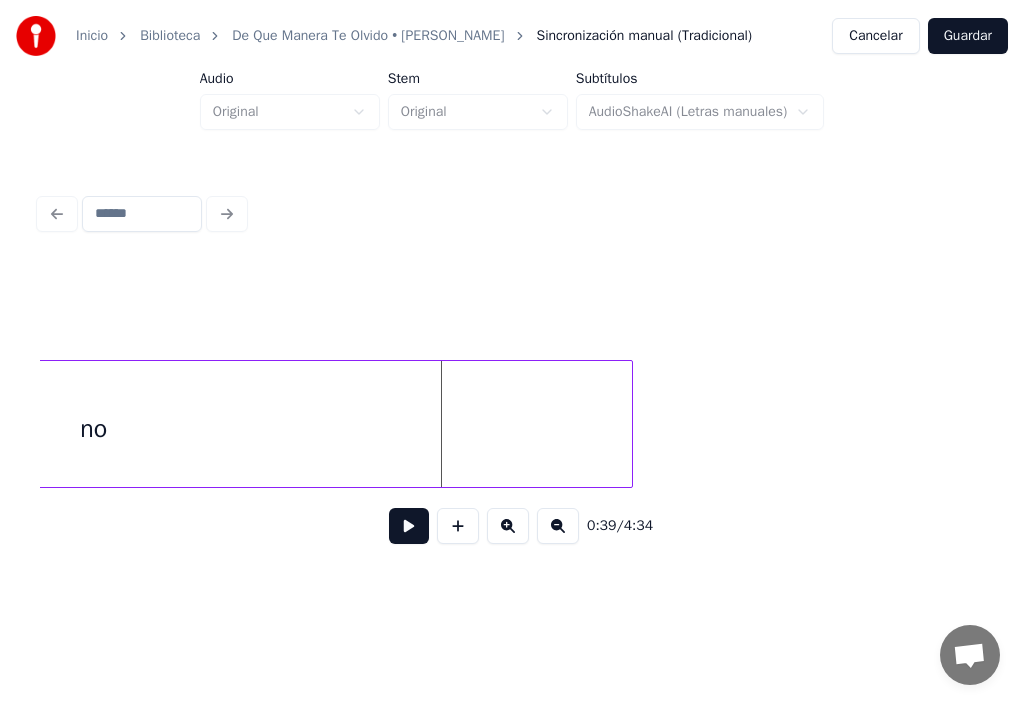 click at bounding box center [629, 424] 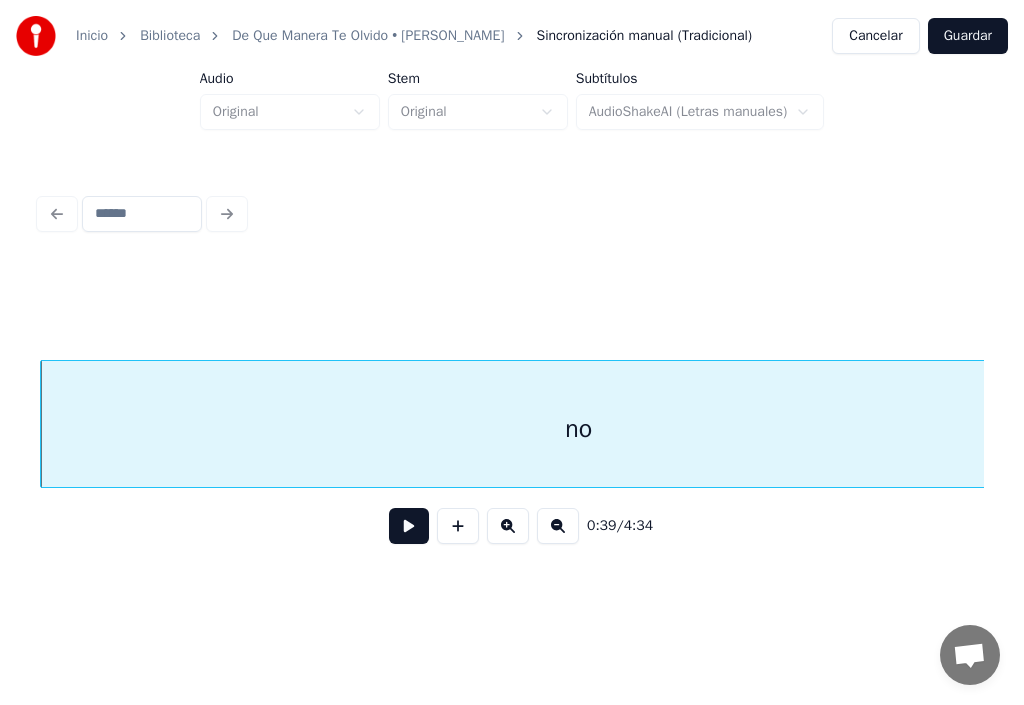 click at bounding box center [409, 526] 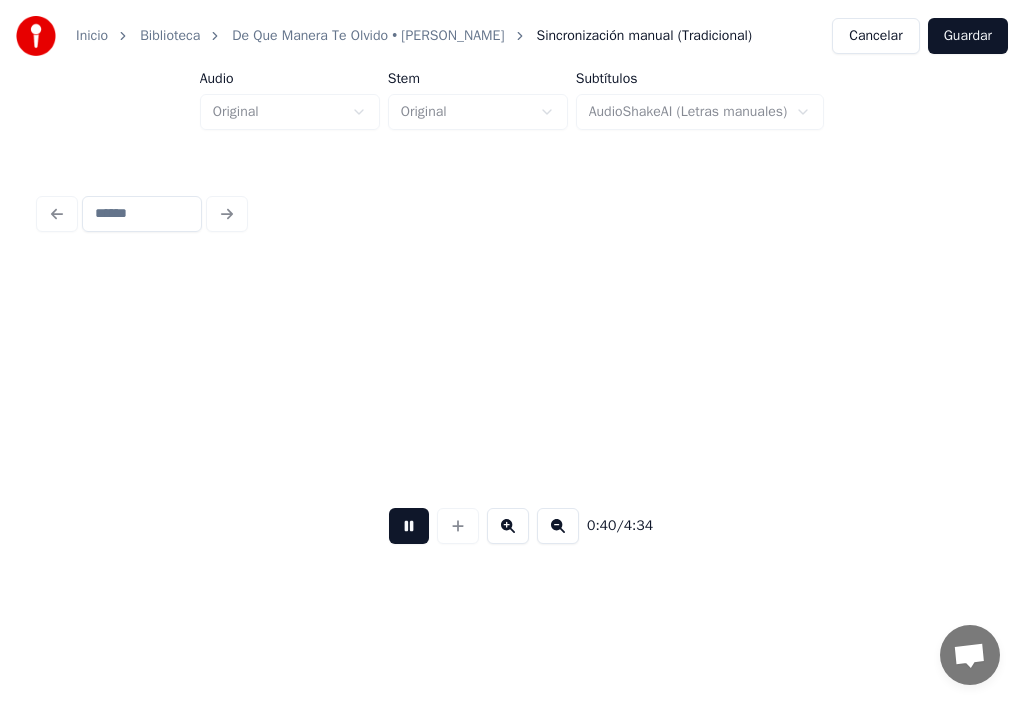 scroll, scrollTop: 0, scrollLeft: 50801, axis: horizontal 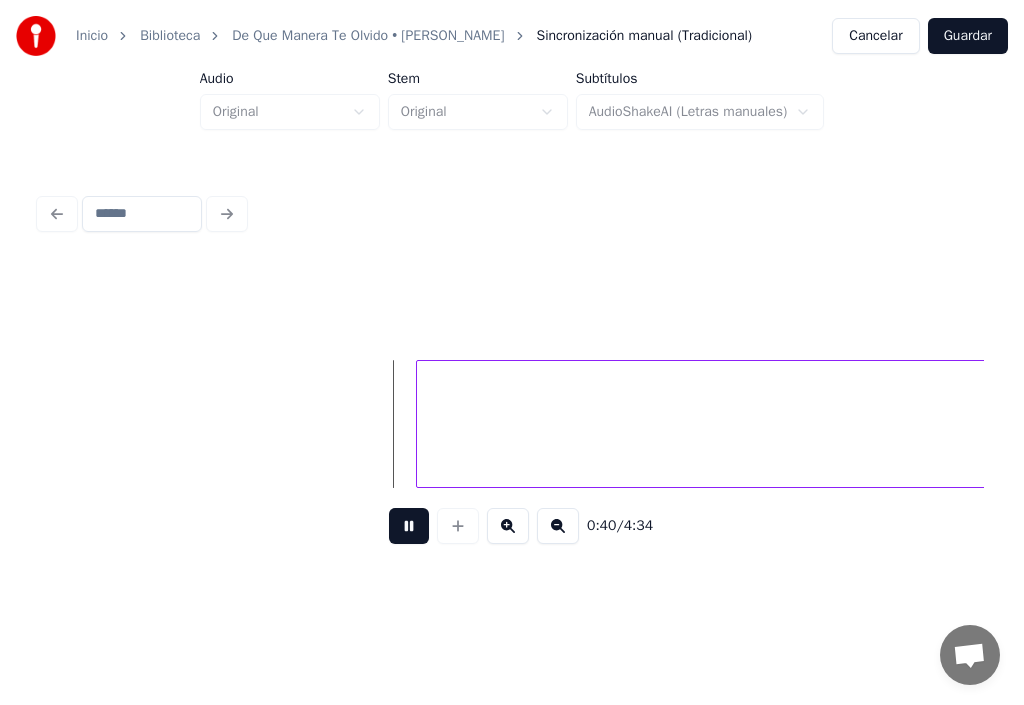 click at bounding box center [409, 526] 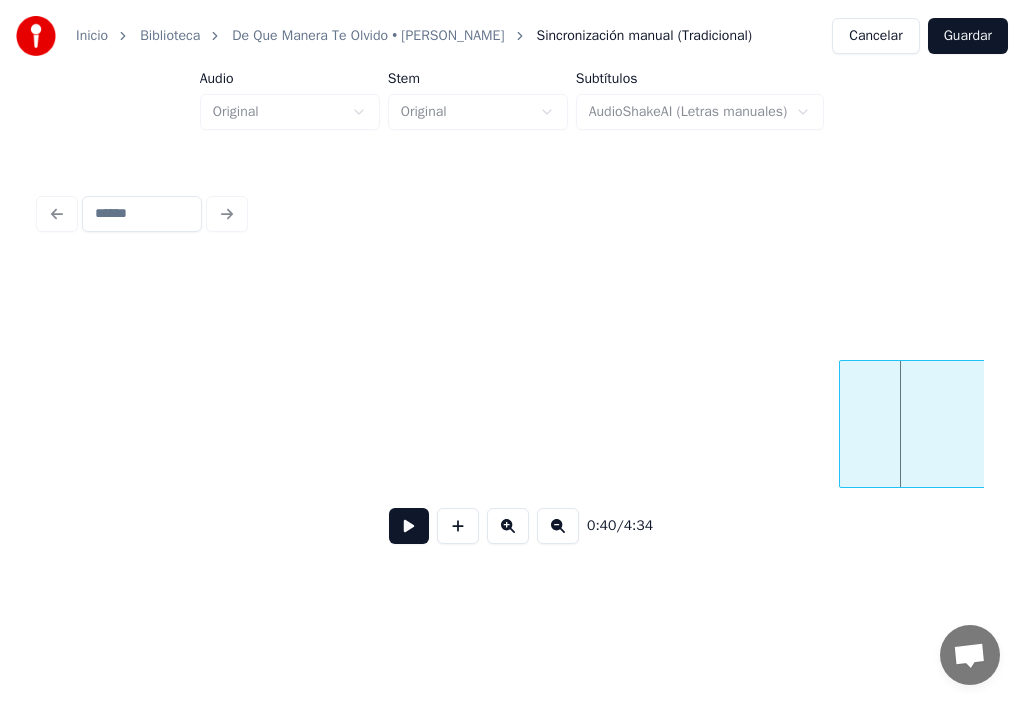 scroll, scrollTop: 0, scrollLeft: 50361, axis: horizontal 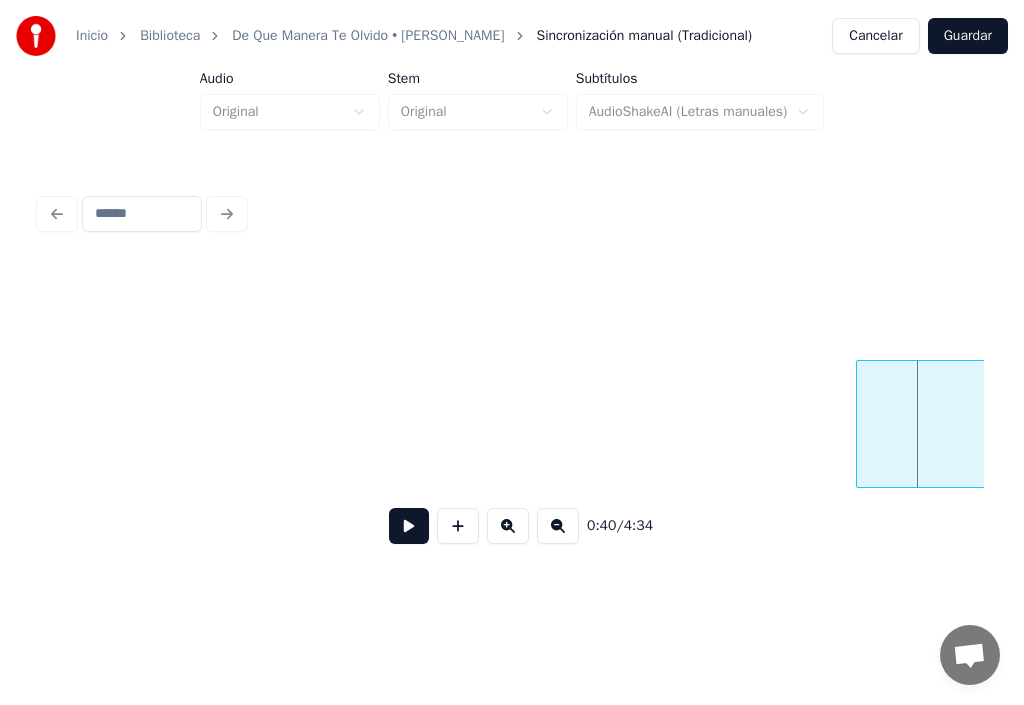click on "0:40  /  4:34" at bounding box center (512, 374) 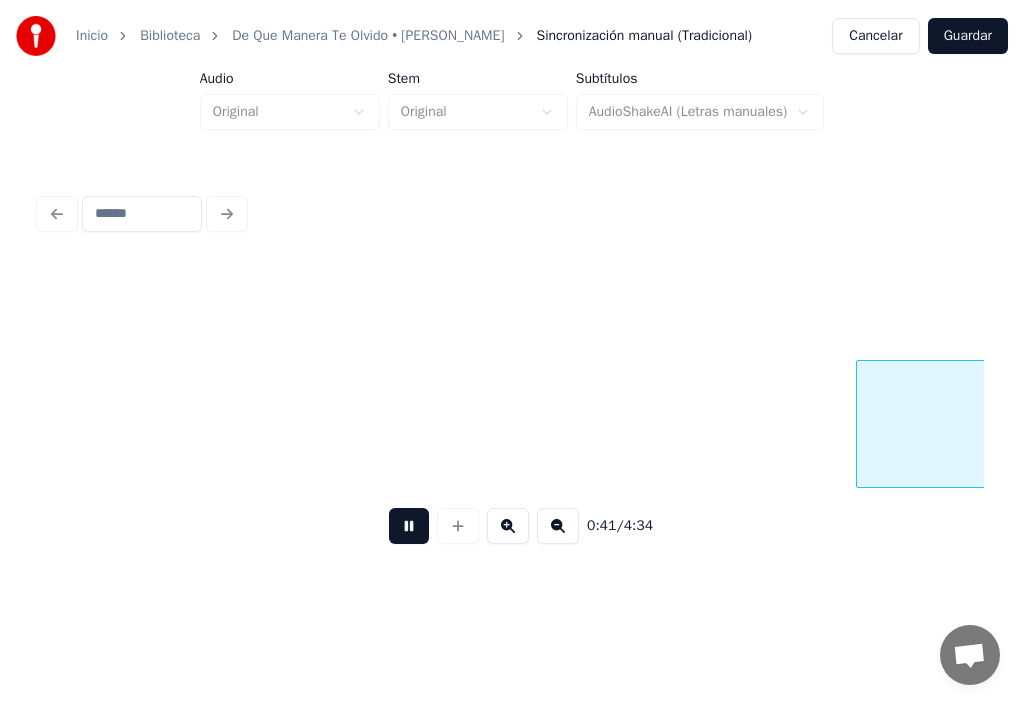 scroll, scrollTop: 0, scrollLeft: 51334, axis: horizontal 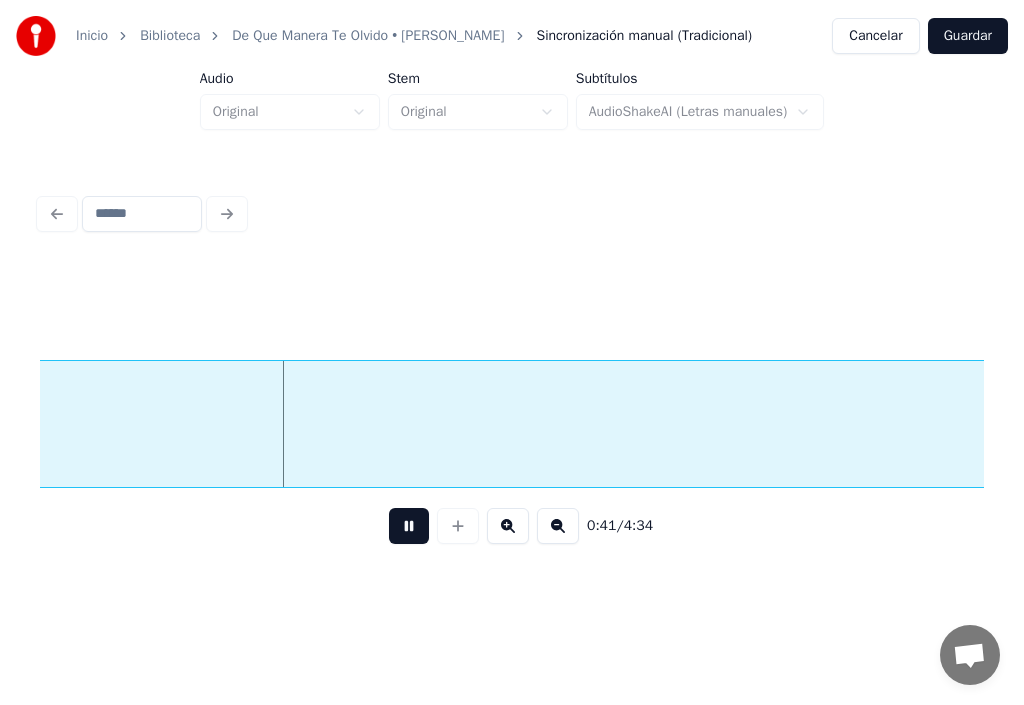 click at bounding box center (409, 526) 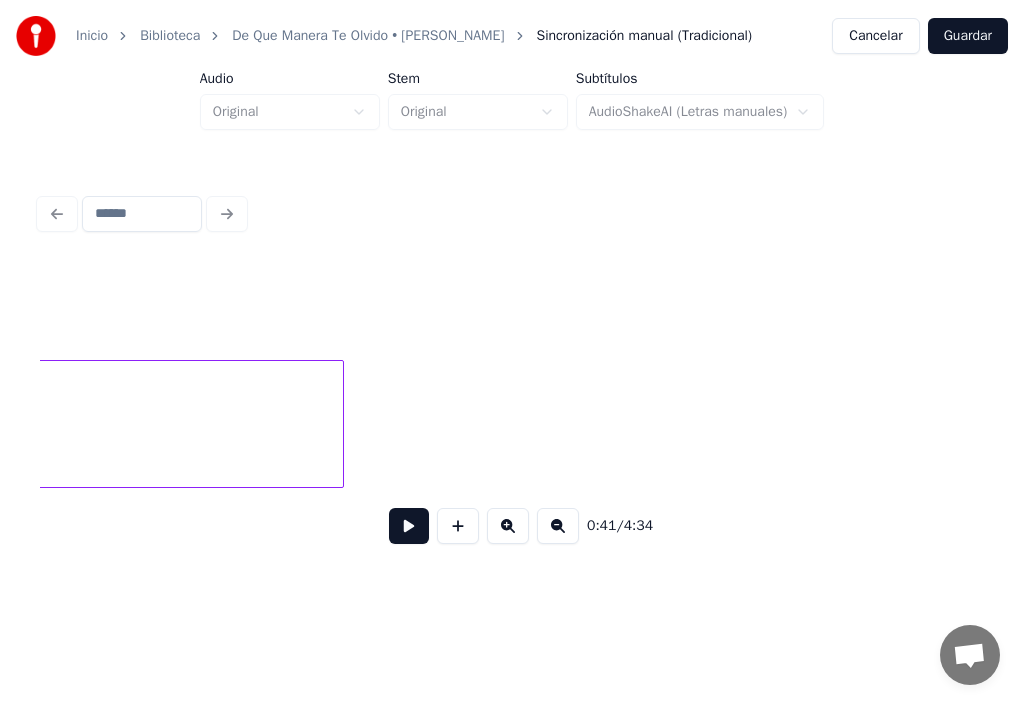 scroll, scrollTop: 0, scrollLeft: 49574, axis: horizontal 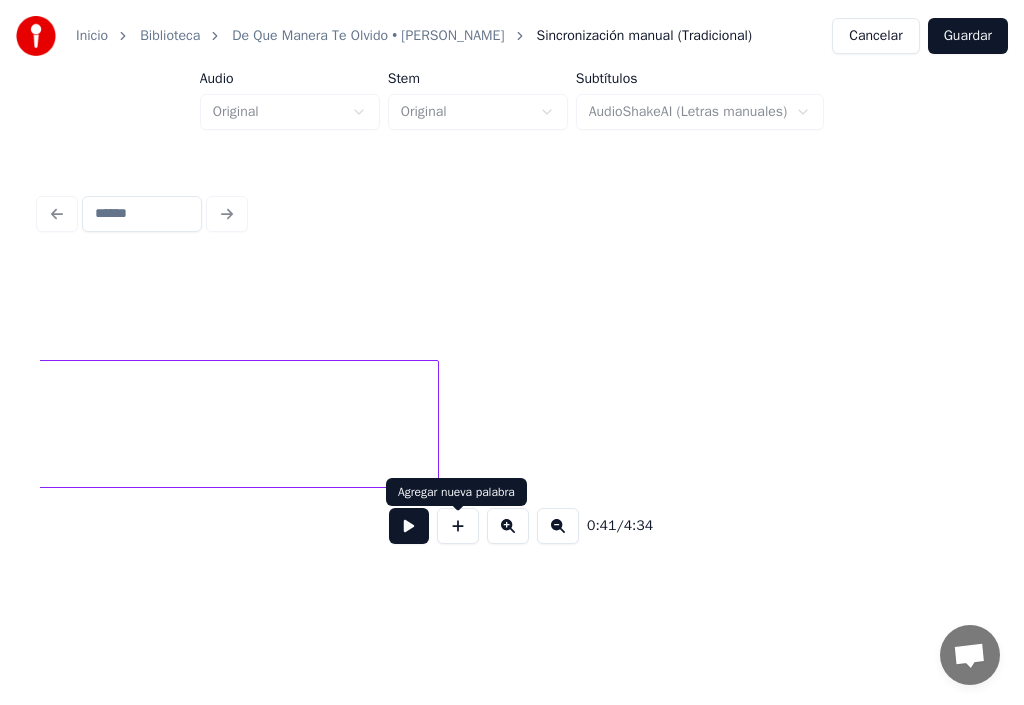 click at bounding box center [458, 526] 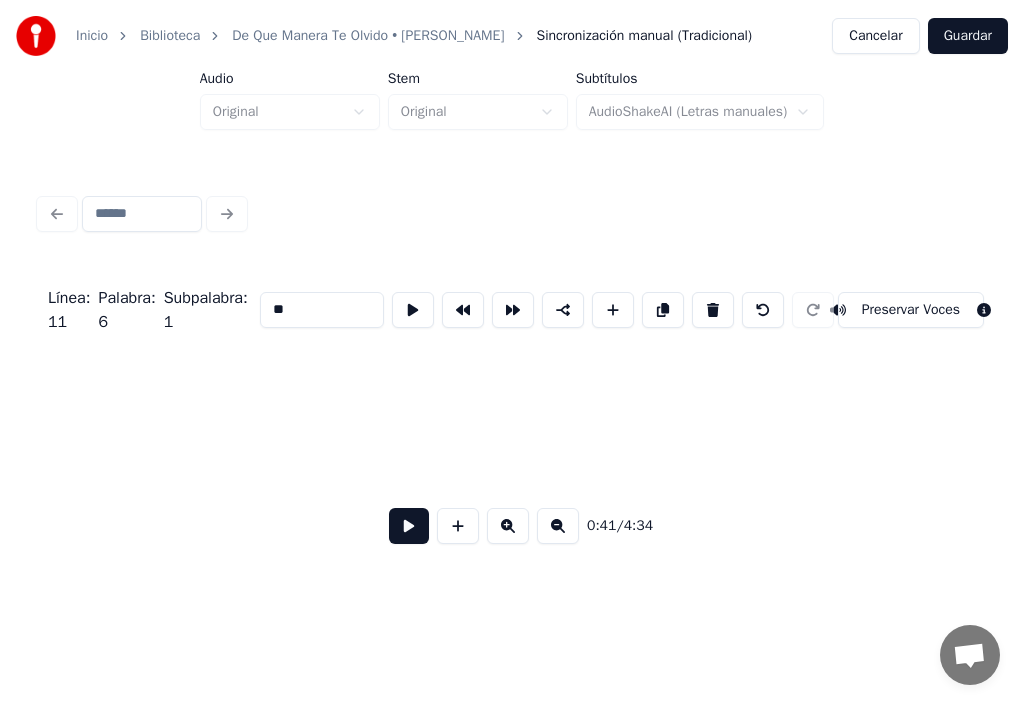 scroll, scrollTop: 0, scrollLeft: 51721, axis: horizontal 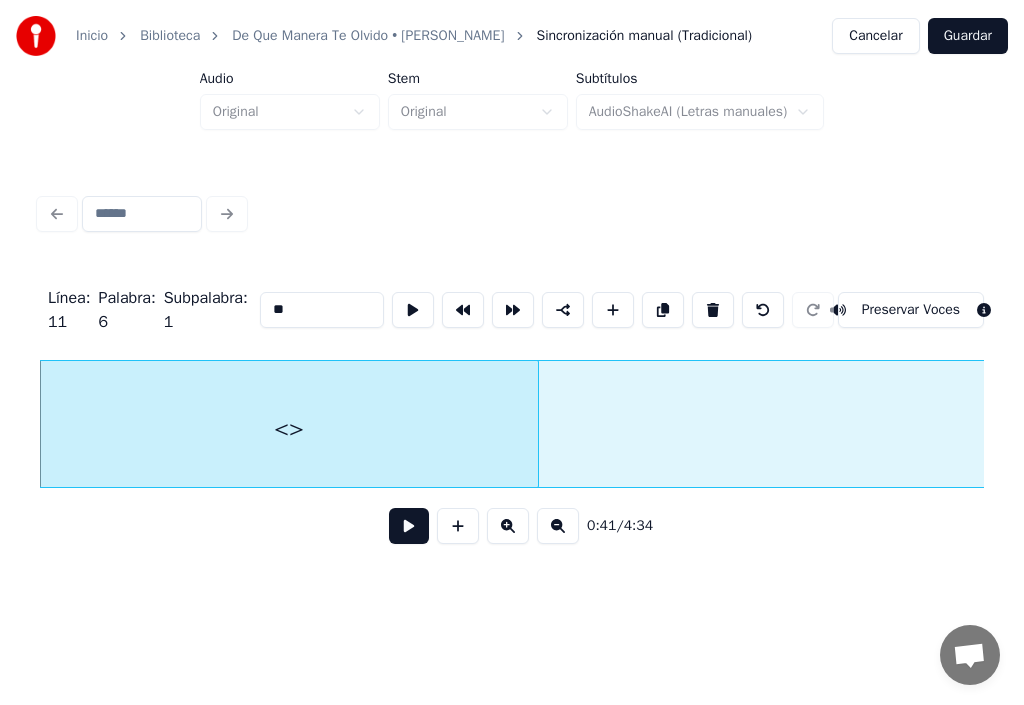 click on "<>" at bounding box center [289, 429] 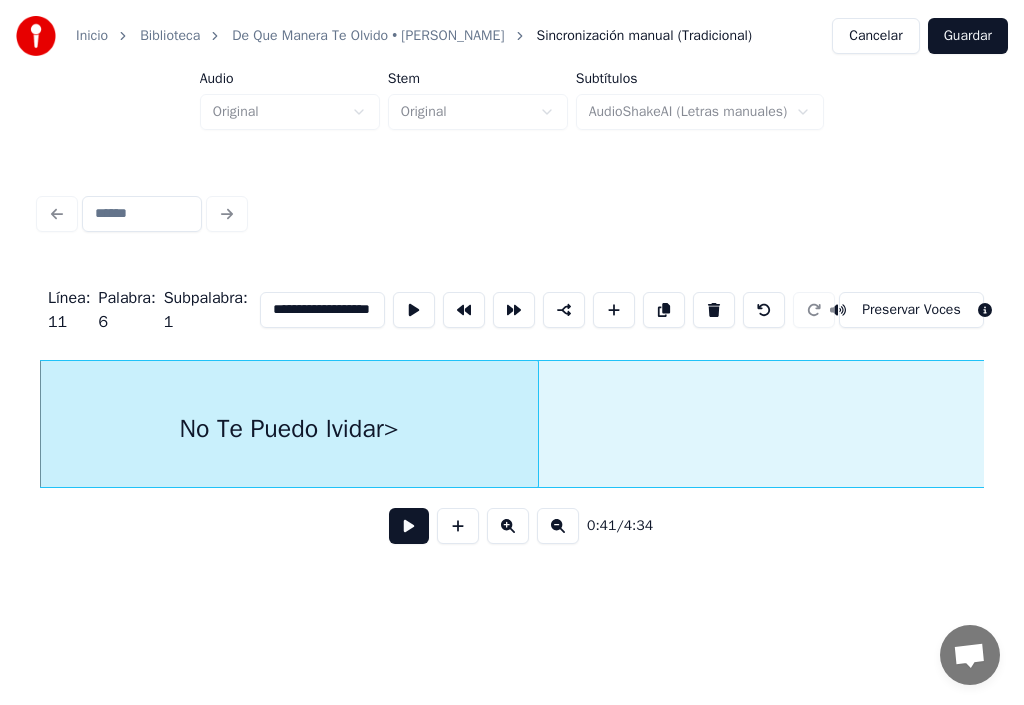scroll, scrollTop: 0, scrollLeft: 18, axis: horizontal 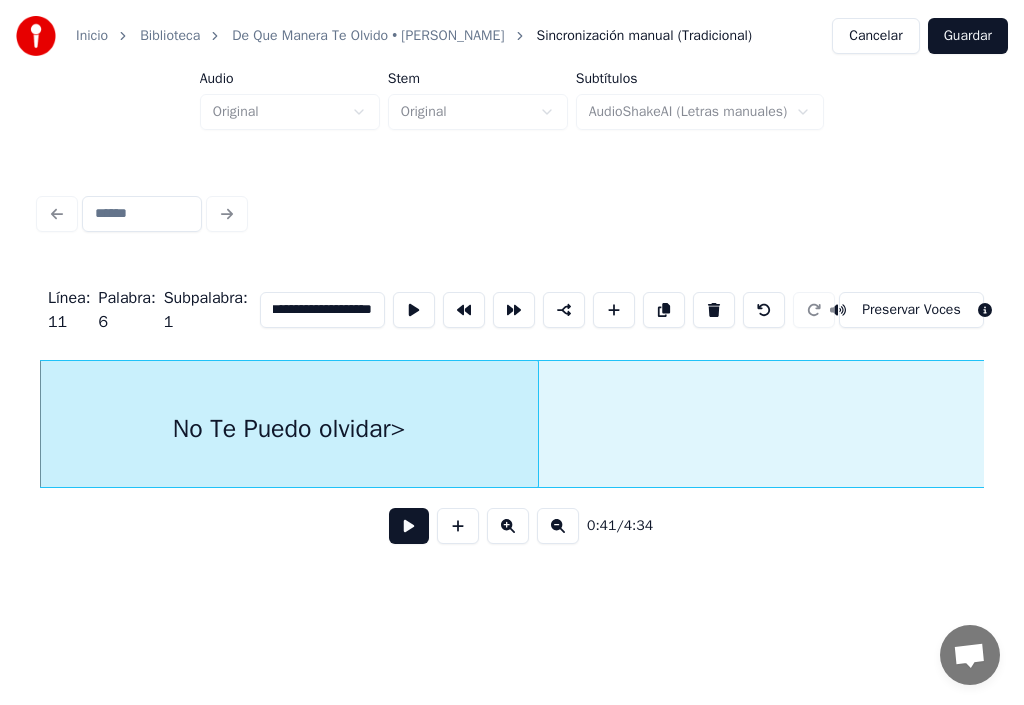 click on "No Te Puedo olvidar>" at bounding box center [289, 429] 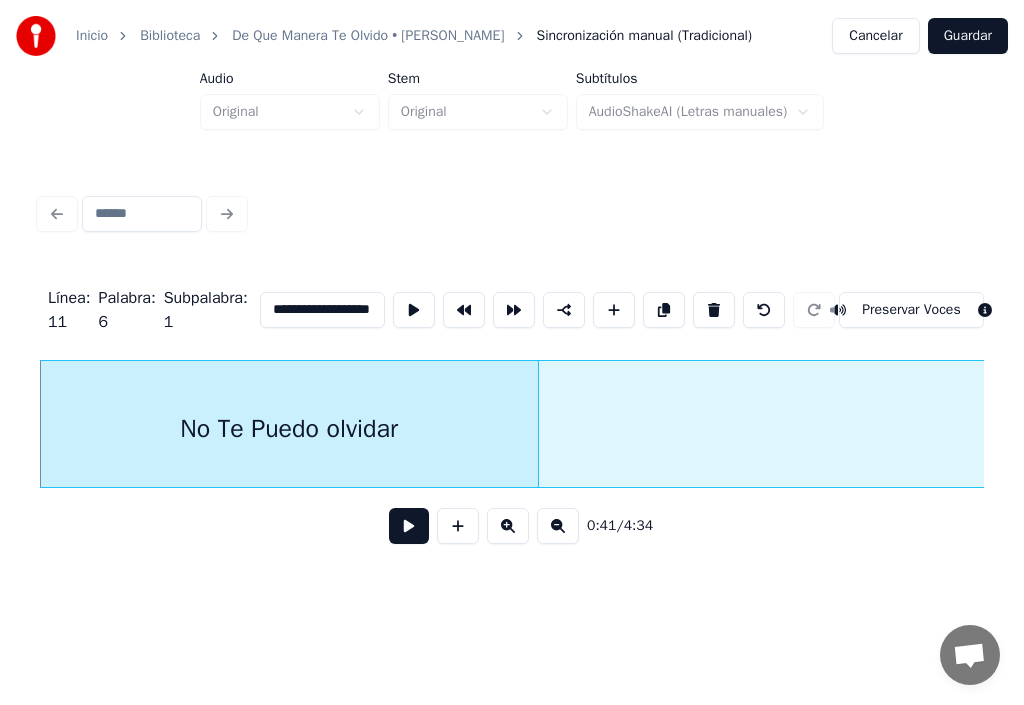 scroll, scrollTop: 0, scrollLeft: 26, axis: horizontal 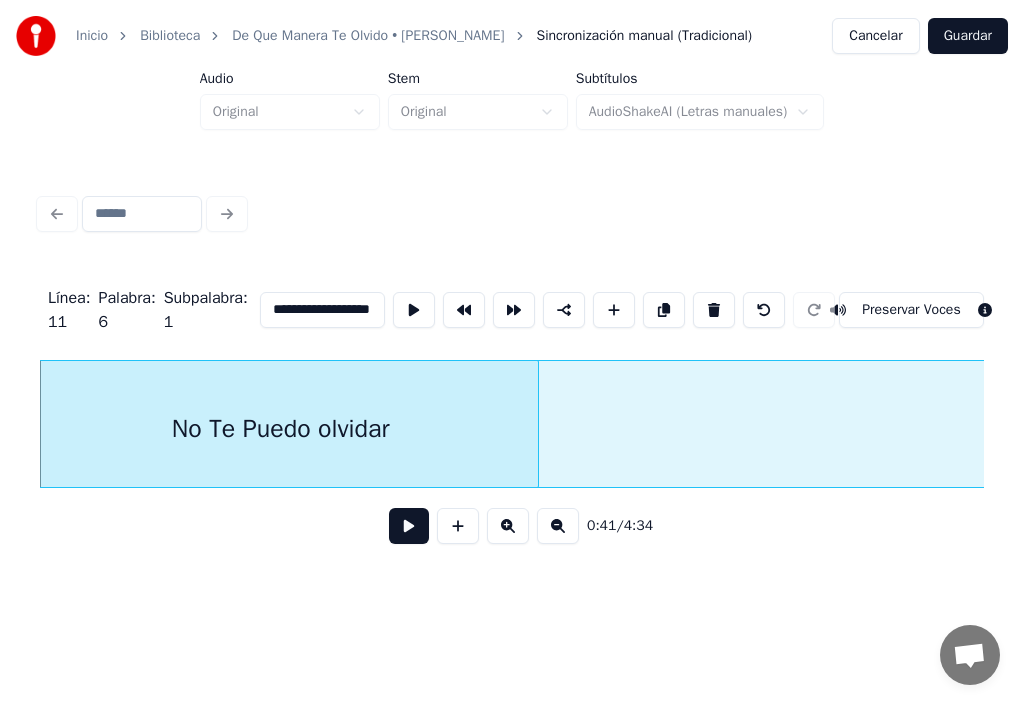 click on "**********" at bounding box center [512, 292] 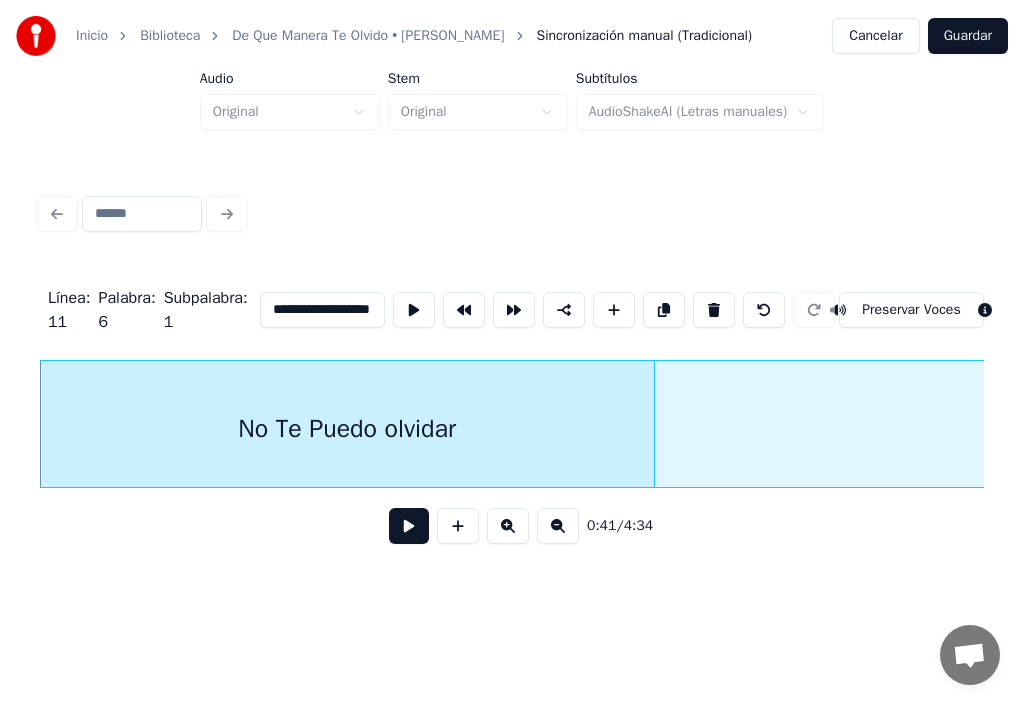 click at bounding box center [651, 424] 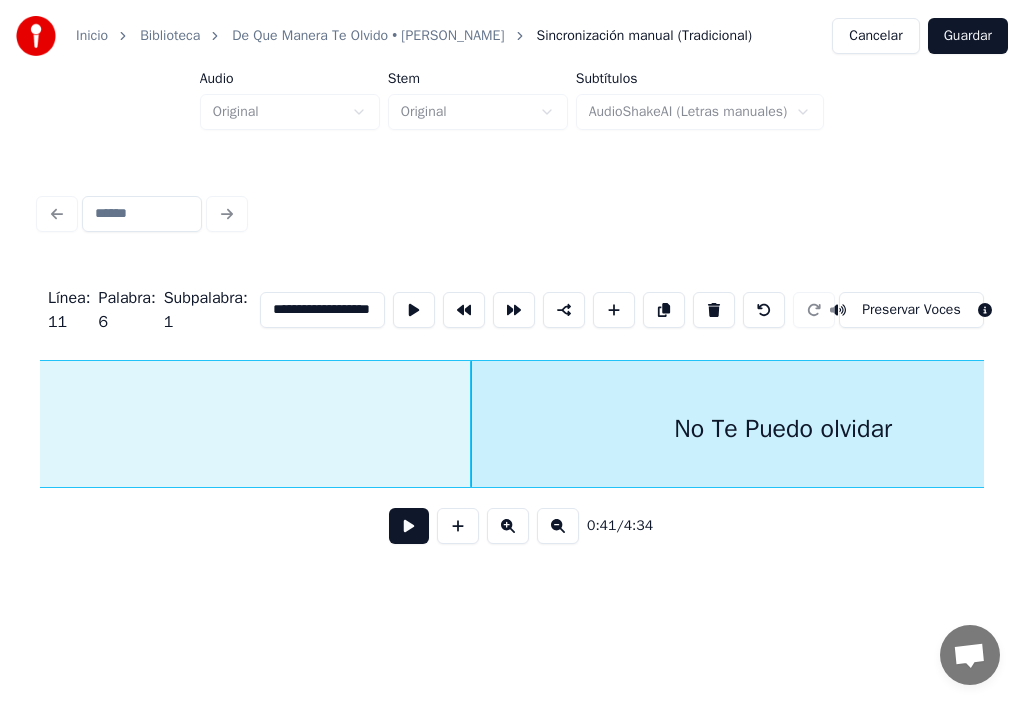 scroll, scrollTop: 0, scrollLeft: 51264, axis: horizontal 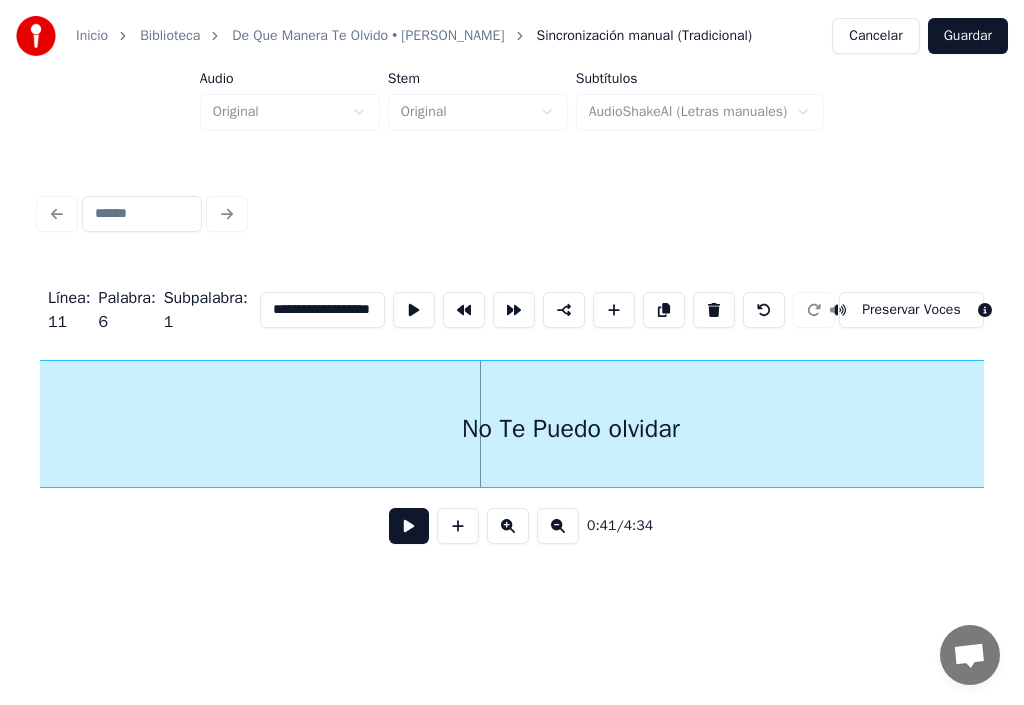 click at bounding box center [41, 424] 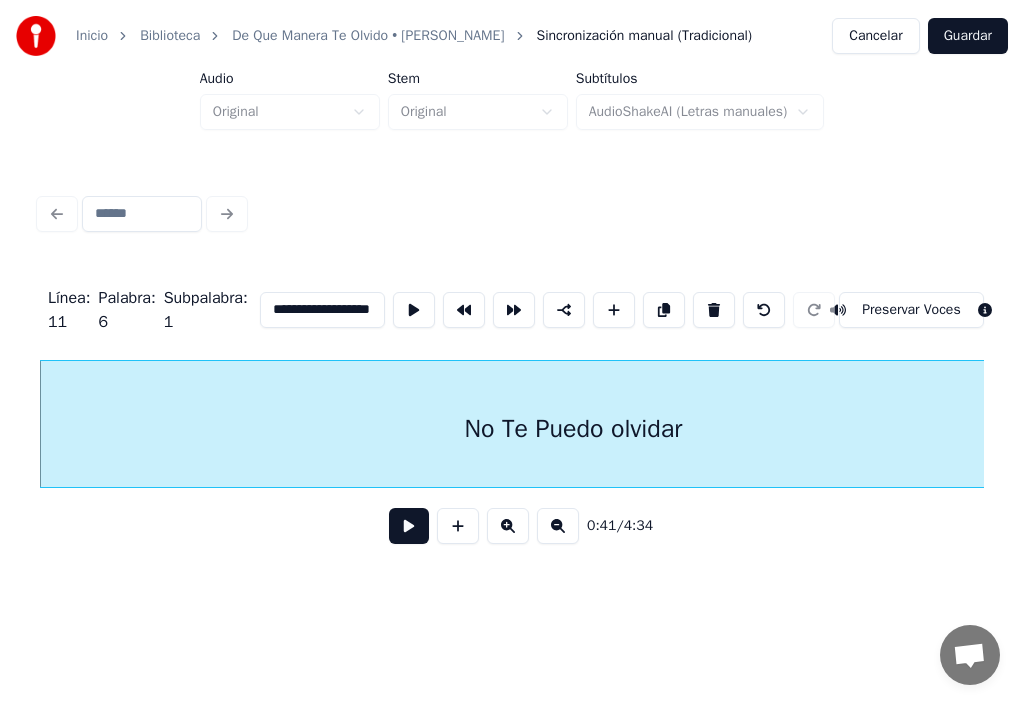 type on "**********" 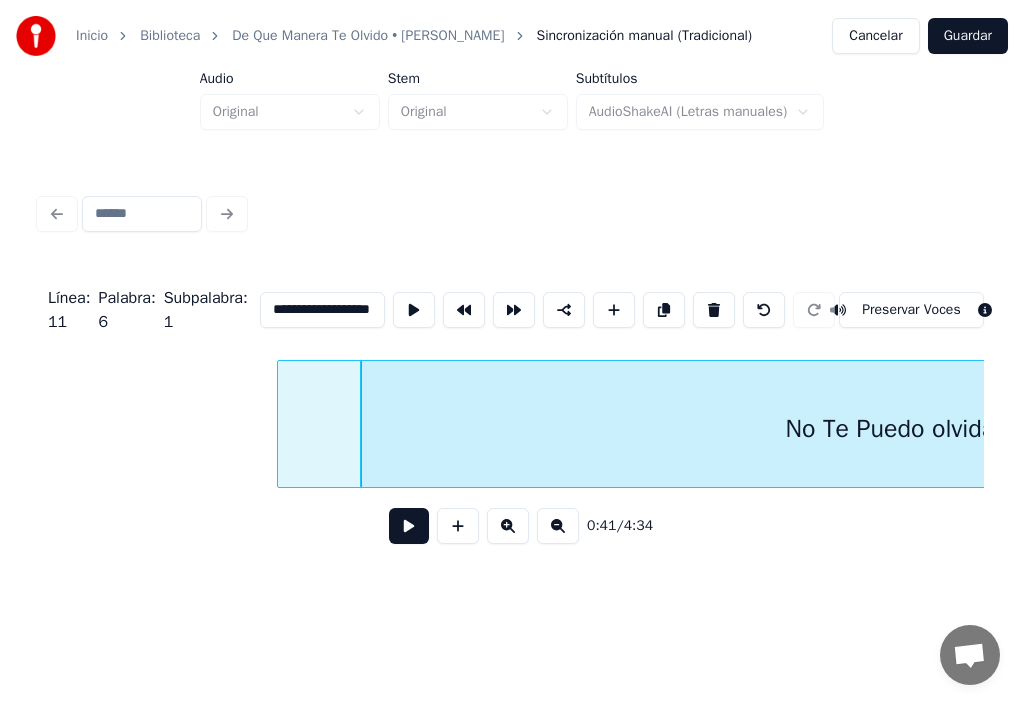 scroll, scrollTop: 0, scrollLeft: 50901, axis: horizontal 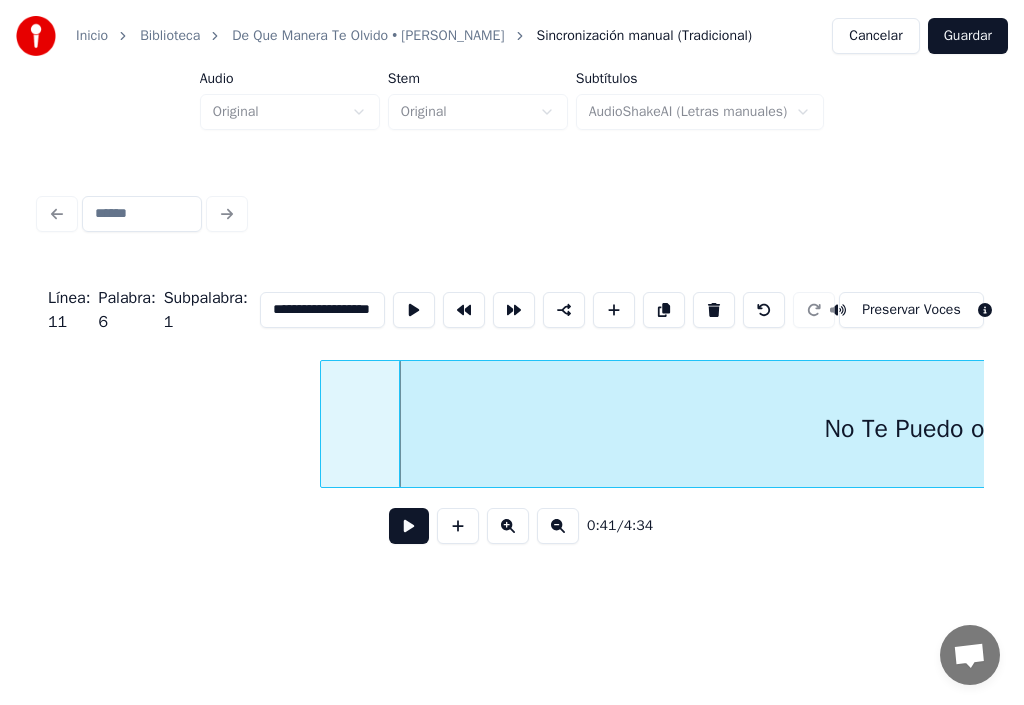 click at bounding box center (324, 424) 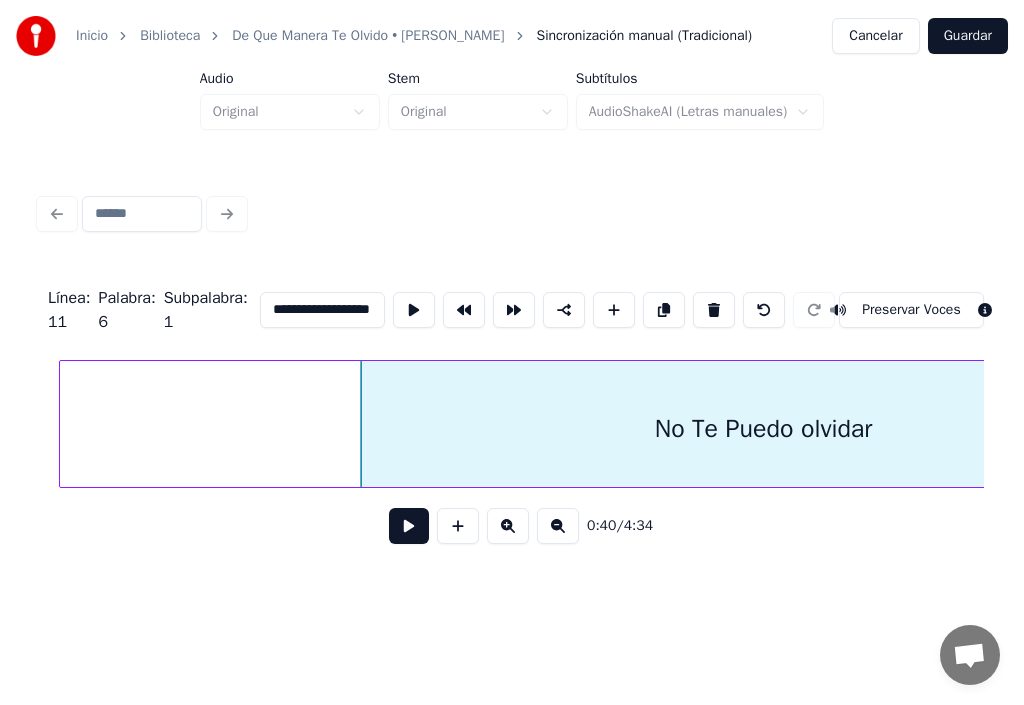 click at bounding box center [63, 424] 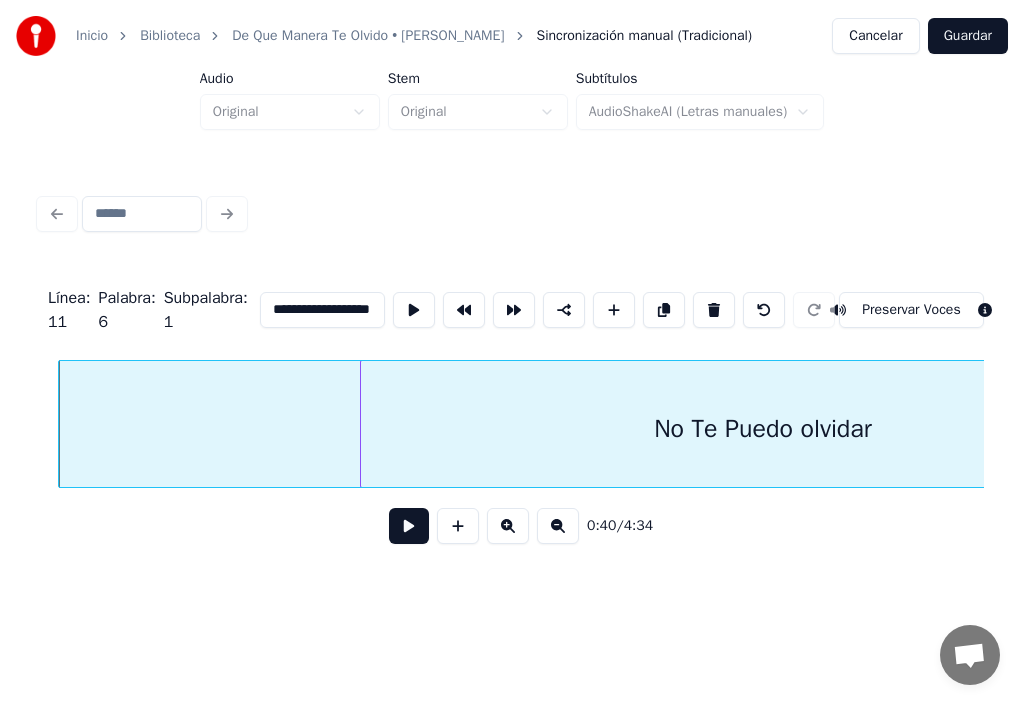 click at bounding box center [409, 526] 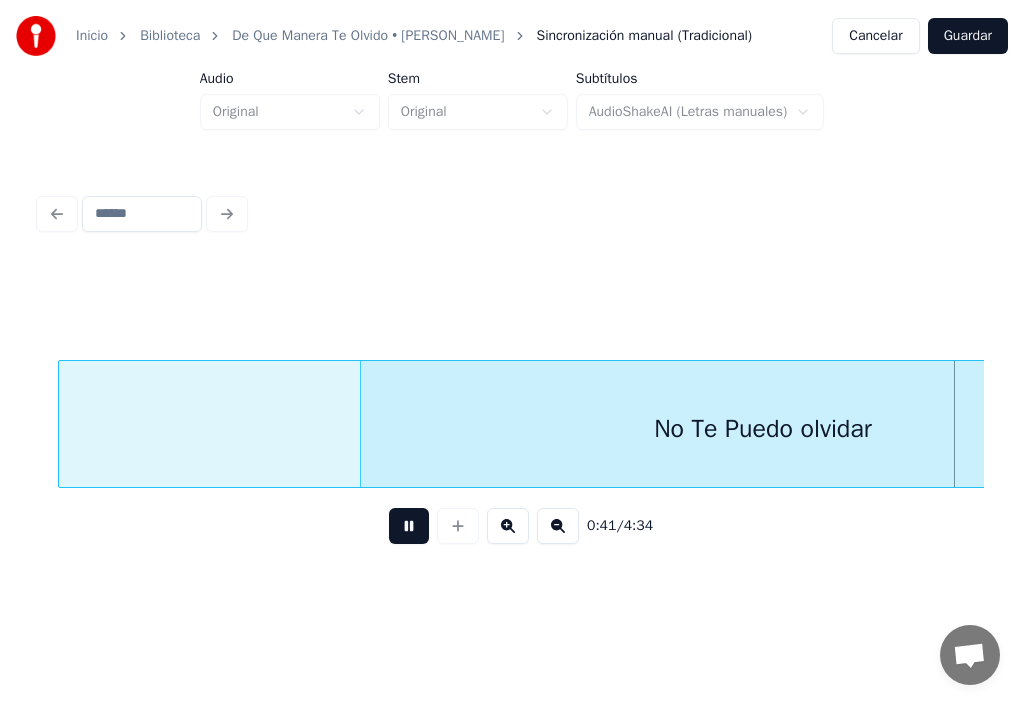 click at bounding box center (409, 526) 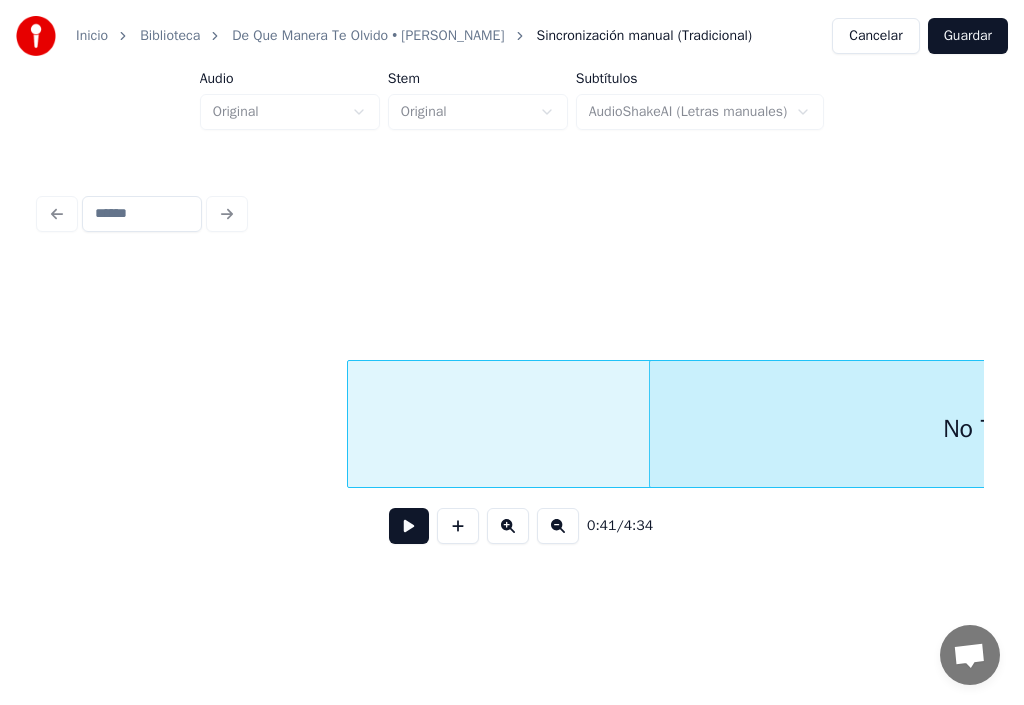 scroll, scrollTop: 0, scrollLeft: 50610, axis: horizontal 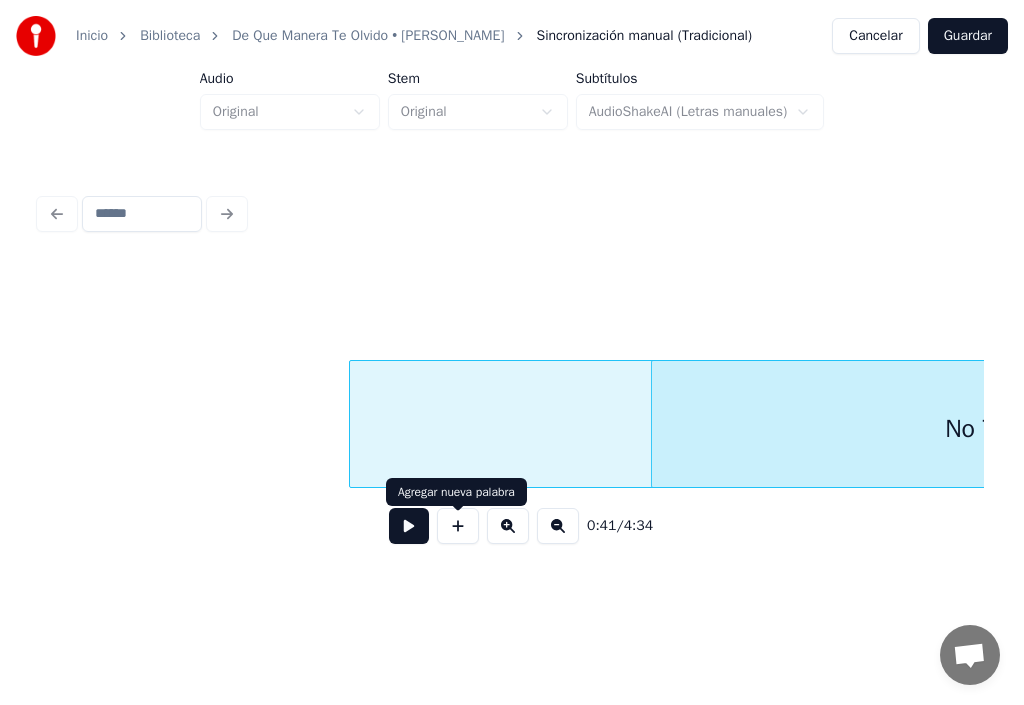 click at bounding box center (458, 526) 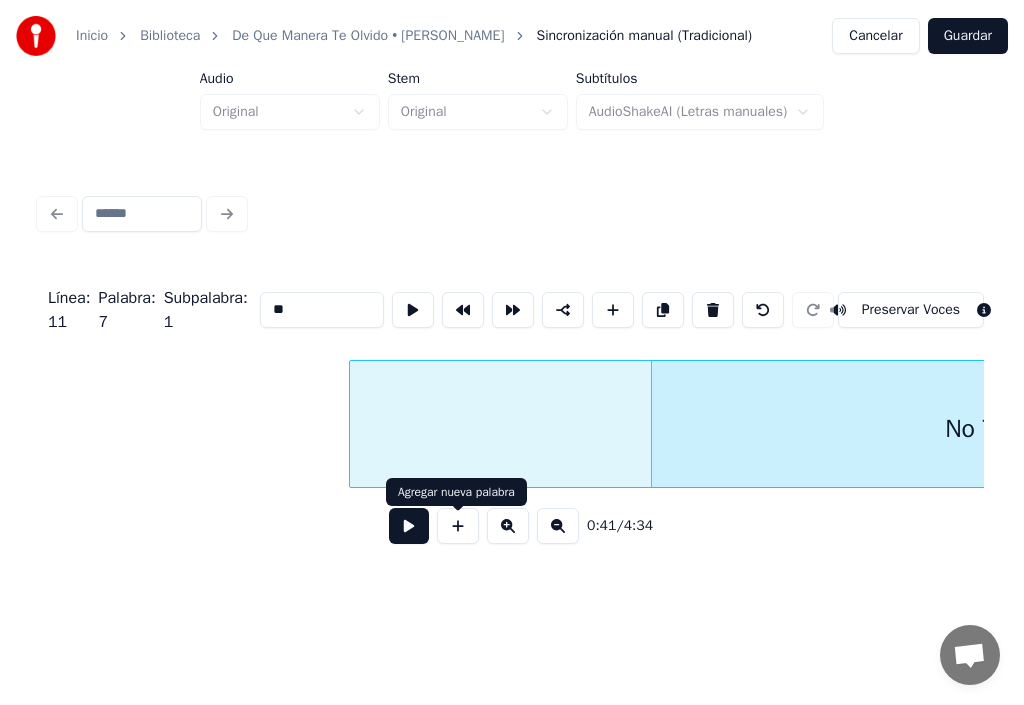 scroll, scrollTop: 0, scrollLeft: 51852, axis: horizontal 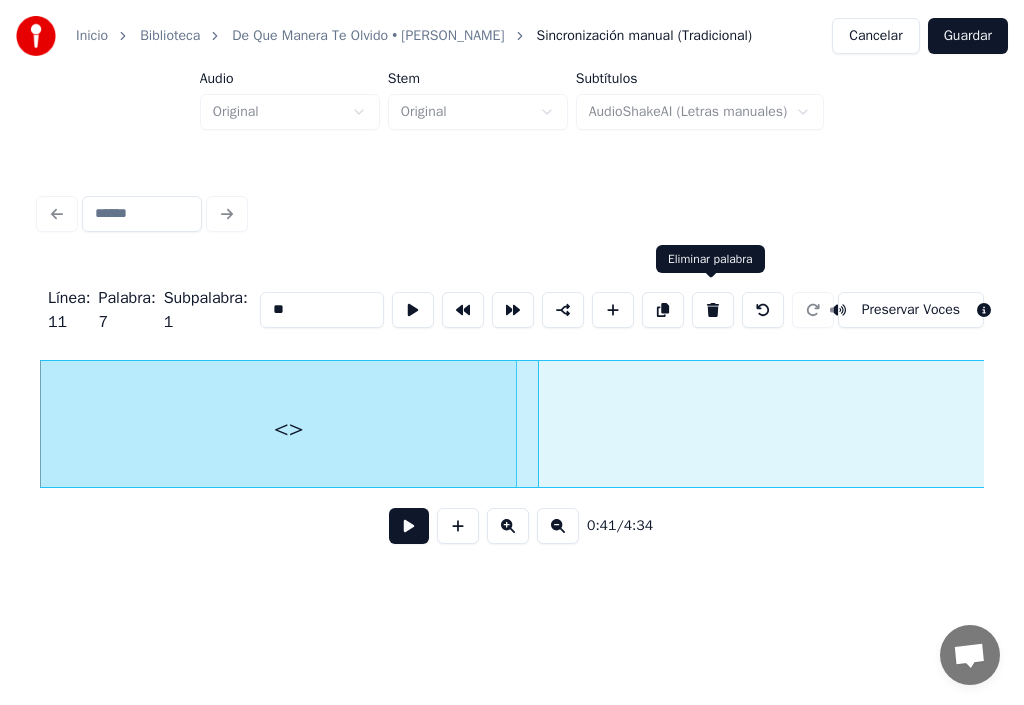 click at bounding box center [713, 310] 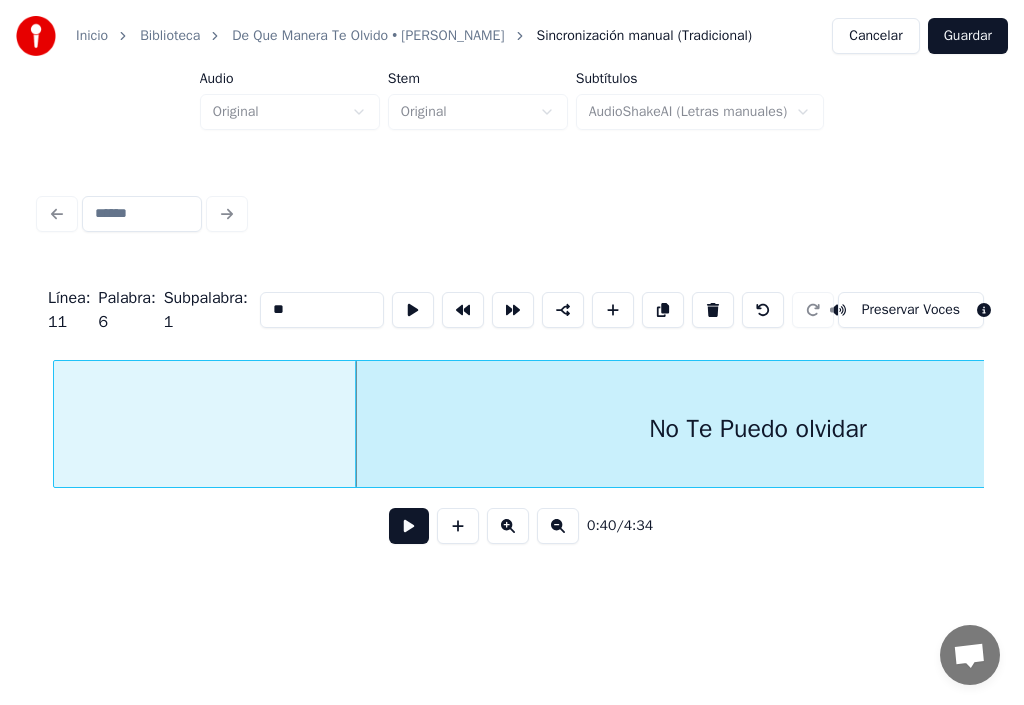 scroll, scrollTop: 0, scrollLeft: 50902, axis: horizontal 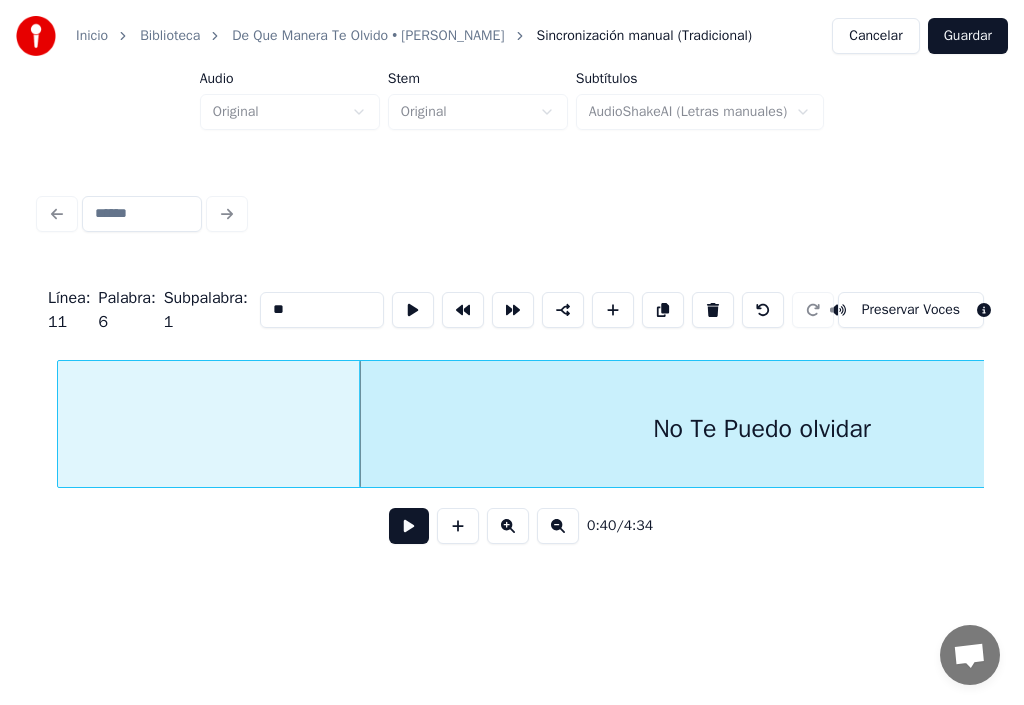 click on "No Te Puedo olvidar" at bounding box center (762, 429) 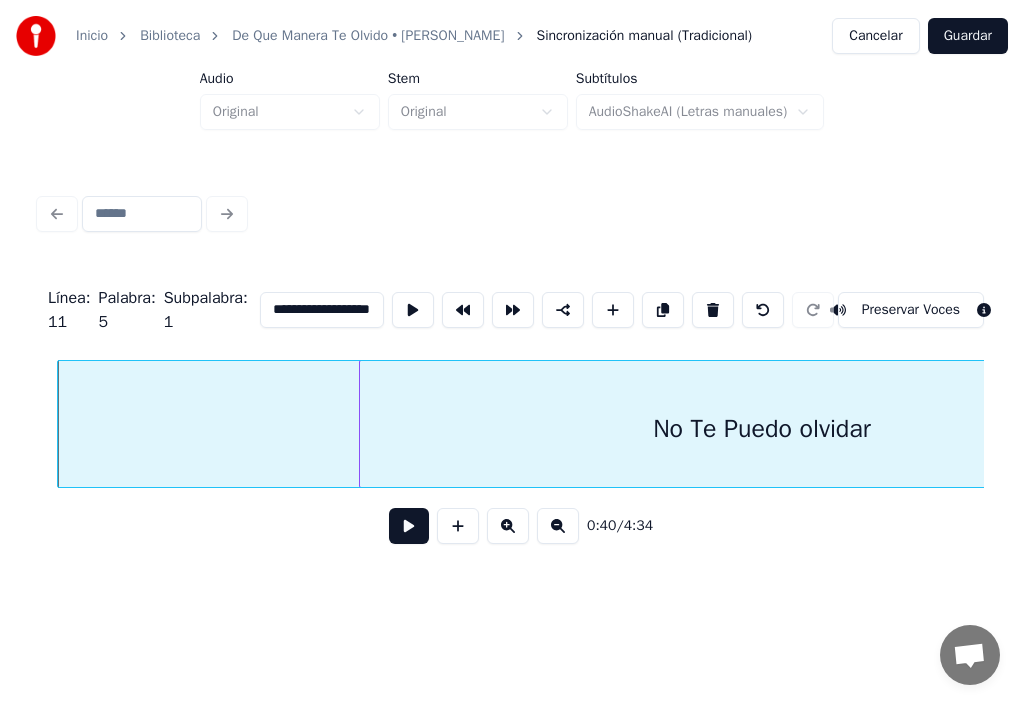 click on "No Te Puedo olvidar" at bounding box center [762, 429] 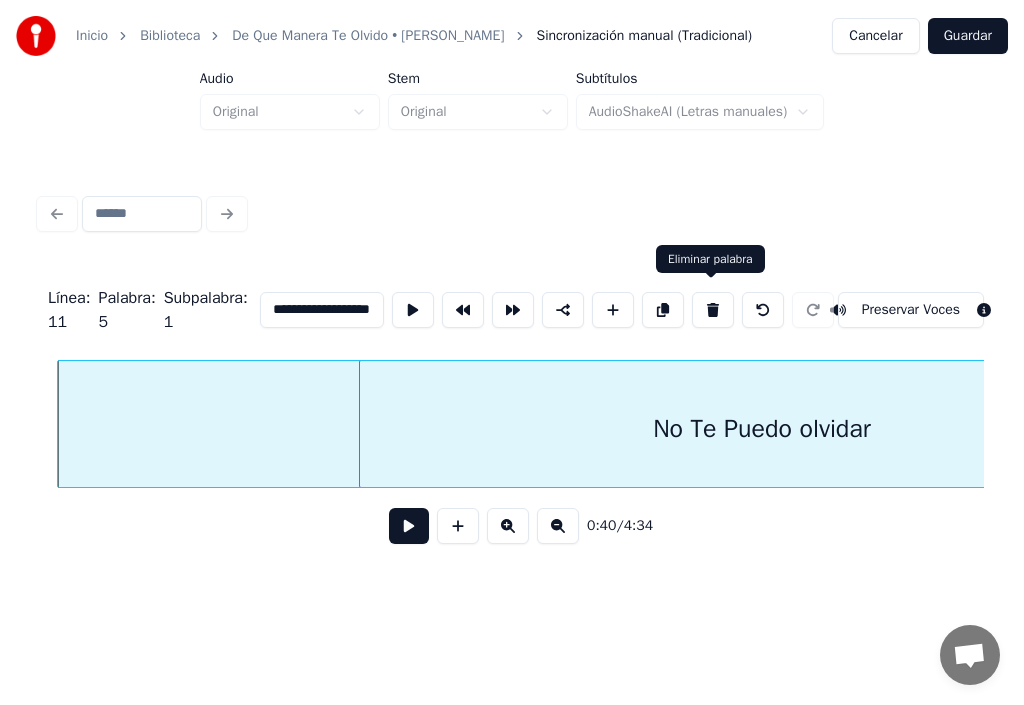 click at bounding box center (713, 310) 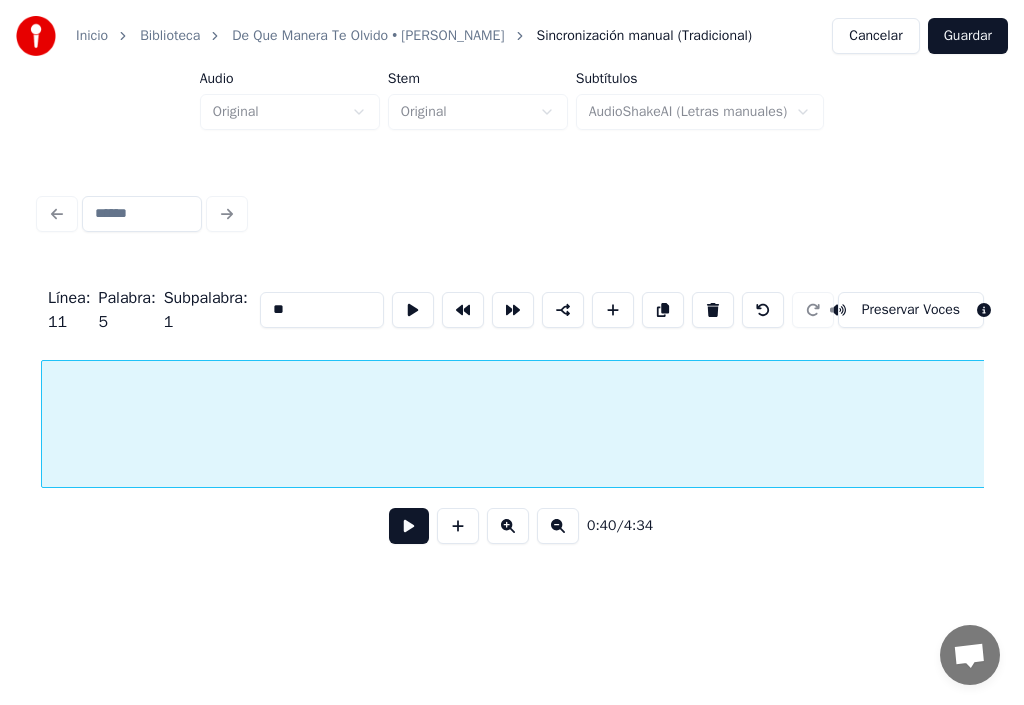 scroll, scrollTop: 0, scrollLeft: 51263, axis: horizontal 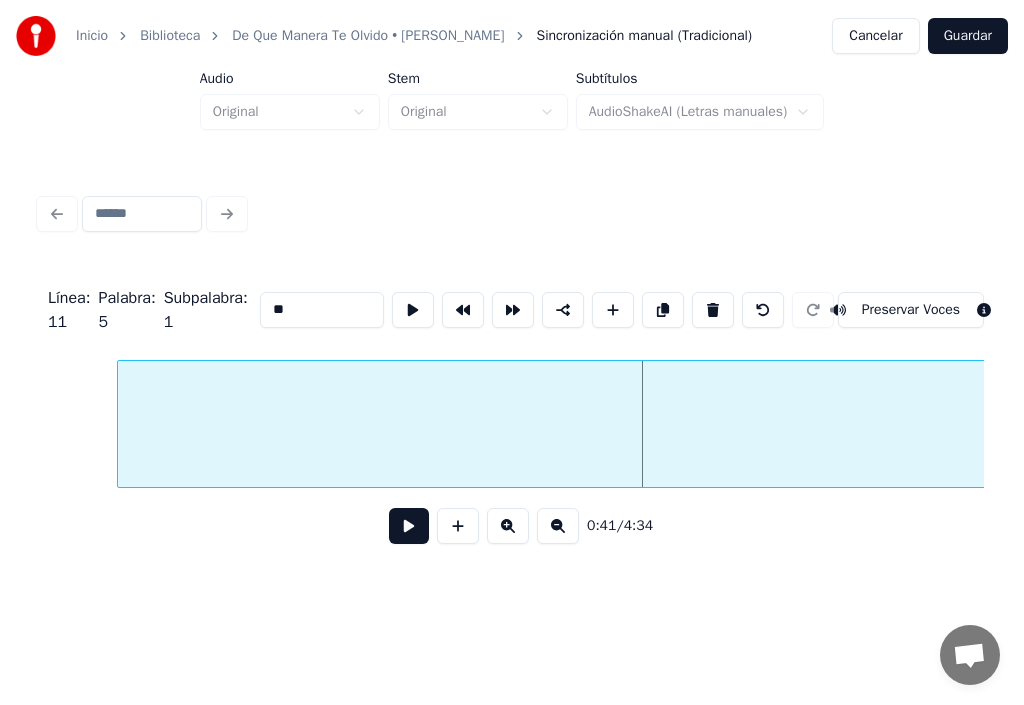 click at bounding box center [121, 424] 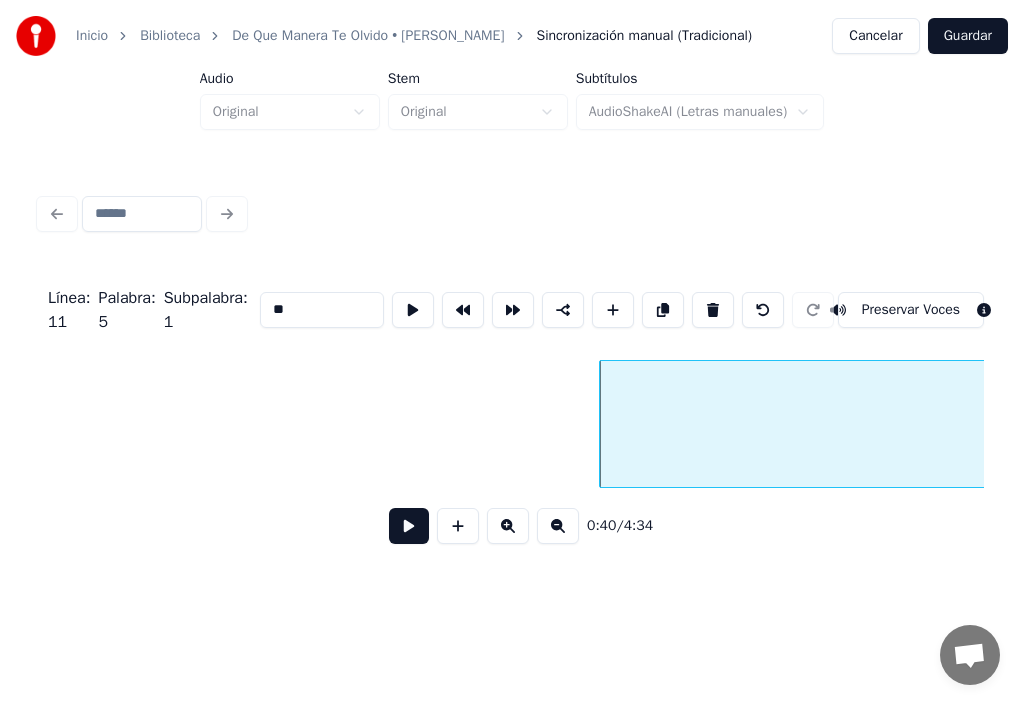 scroll, scrollTop: 0, scrollLeft: 50143, axis: horizontal 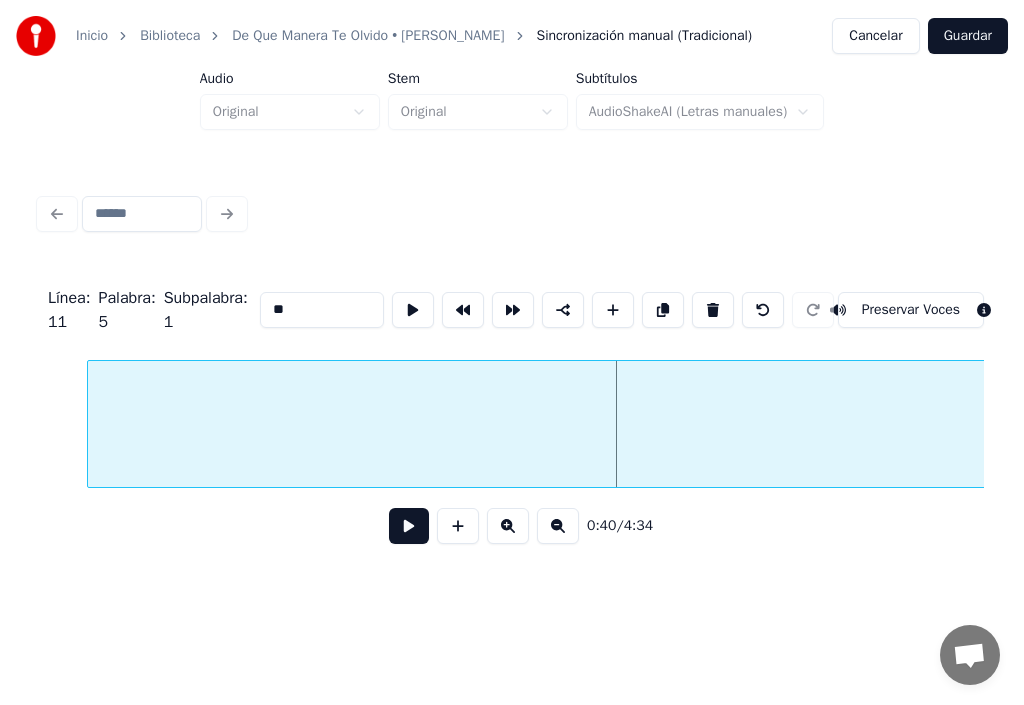 click at bounding box center (91, 424) 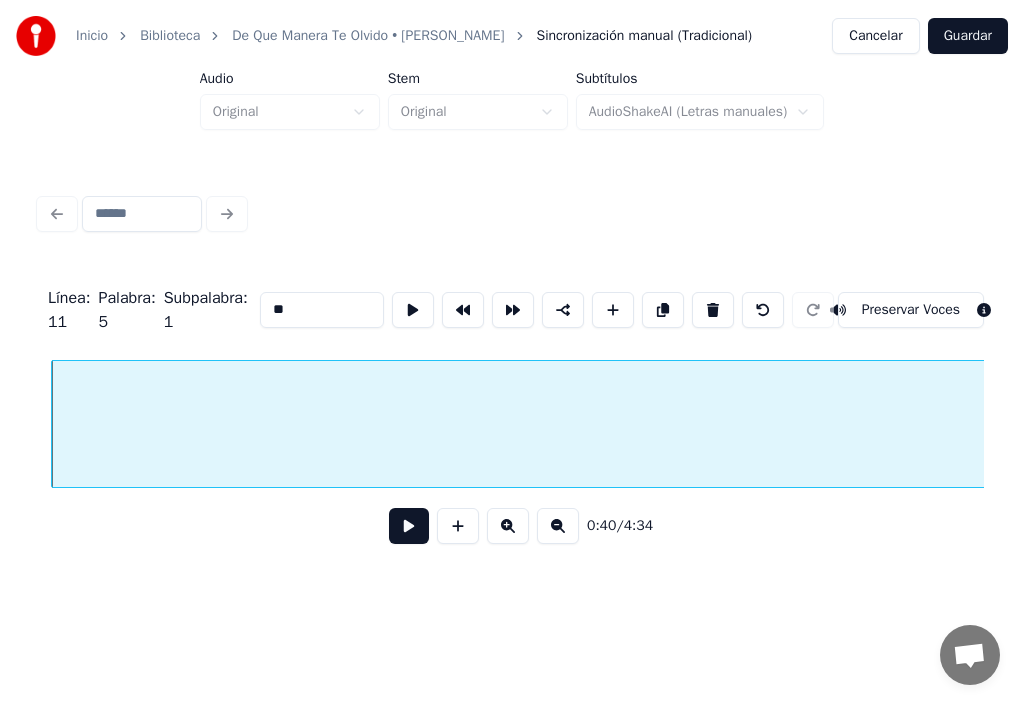 click at bounding box center [409, 526] 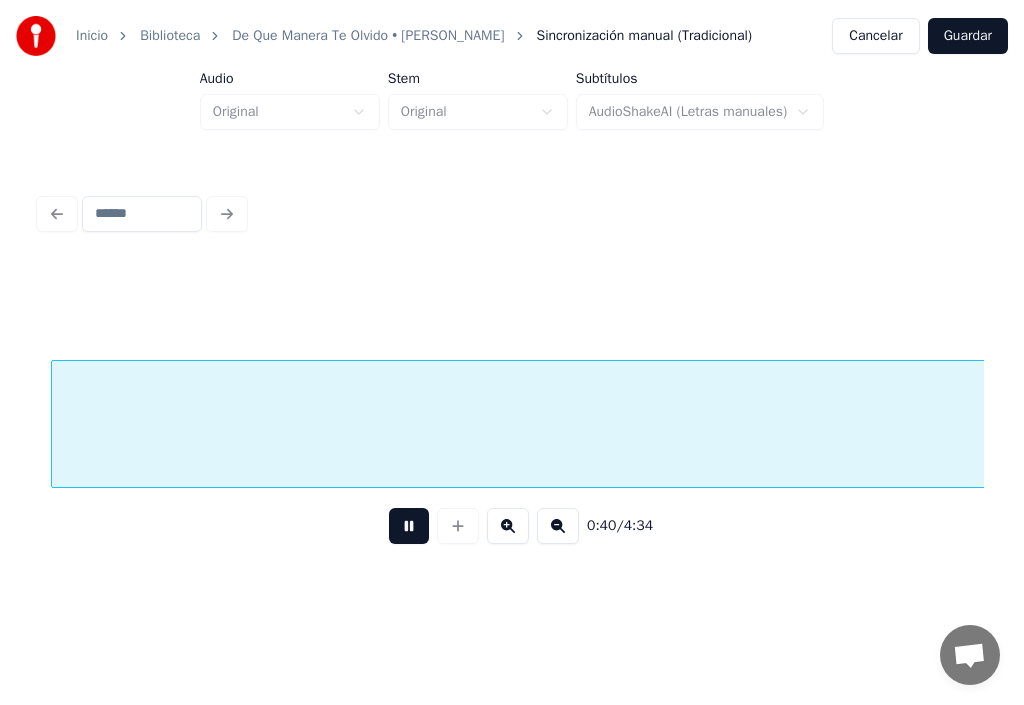 scroll, scrollTop: 0, scrollLeft: 51087, axis: horizontal 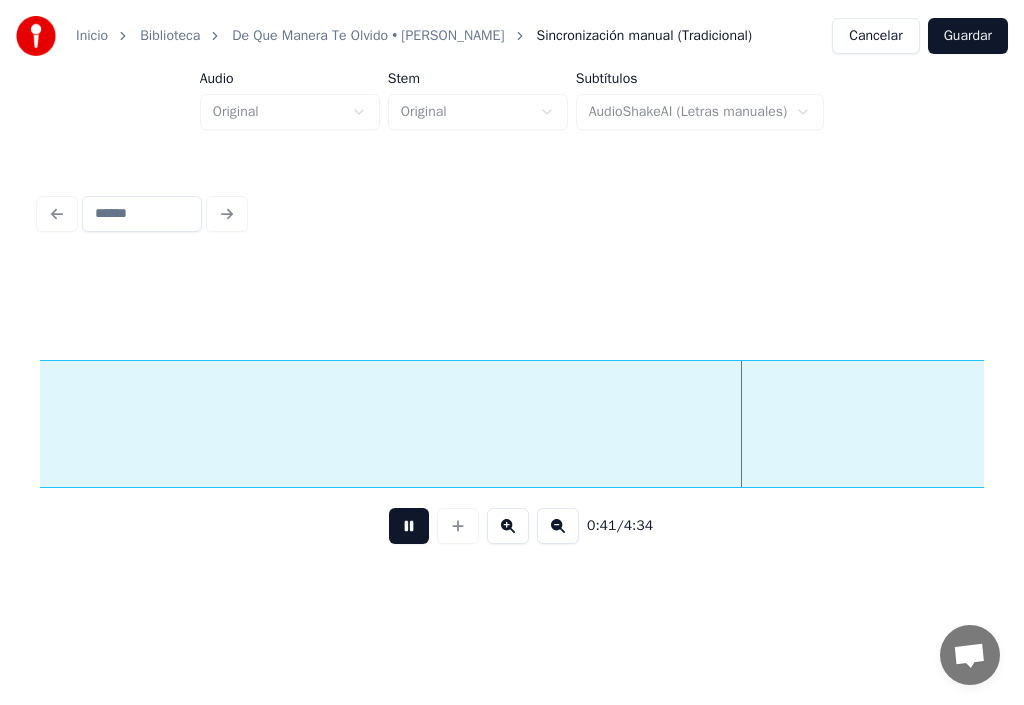 click at bounding box center [409, 526] 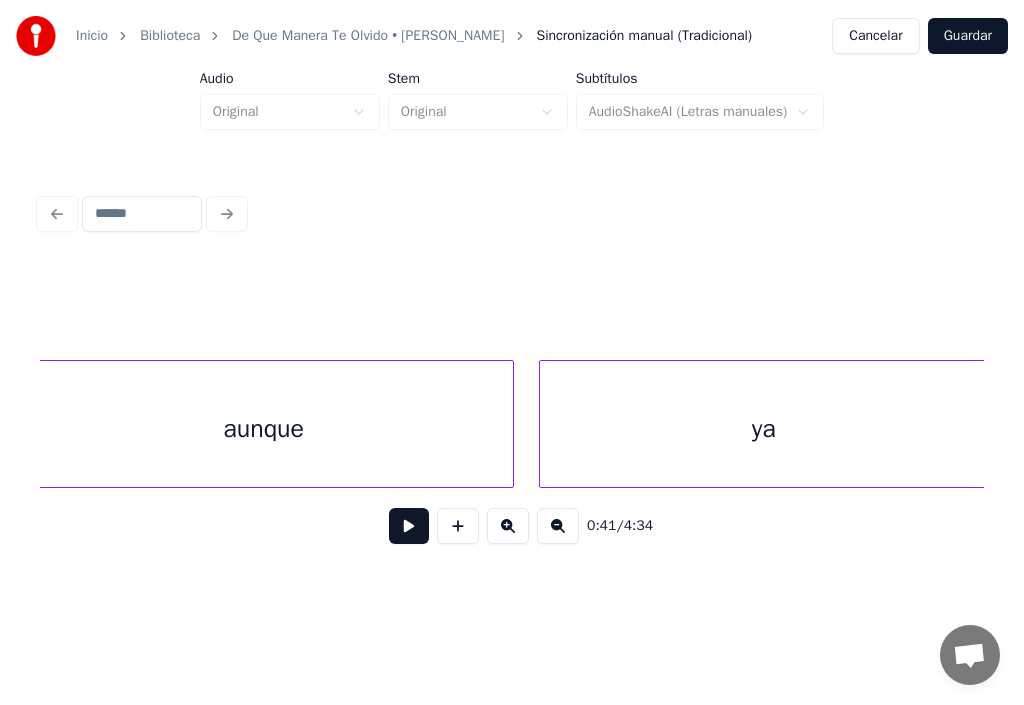 scroll, scrollTop: 0, scrollLeft: 49461, axis: horizontal 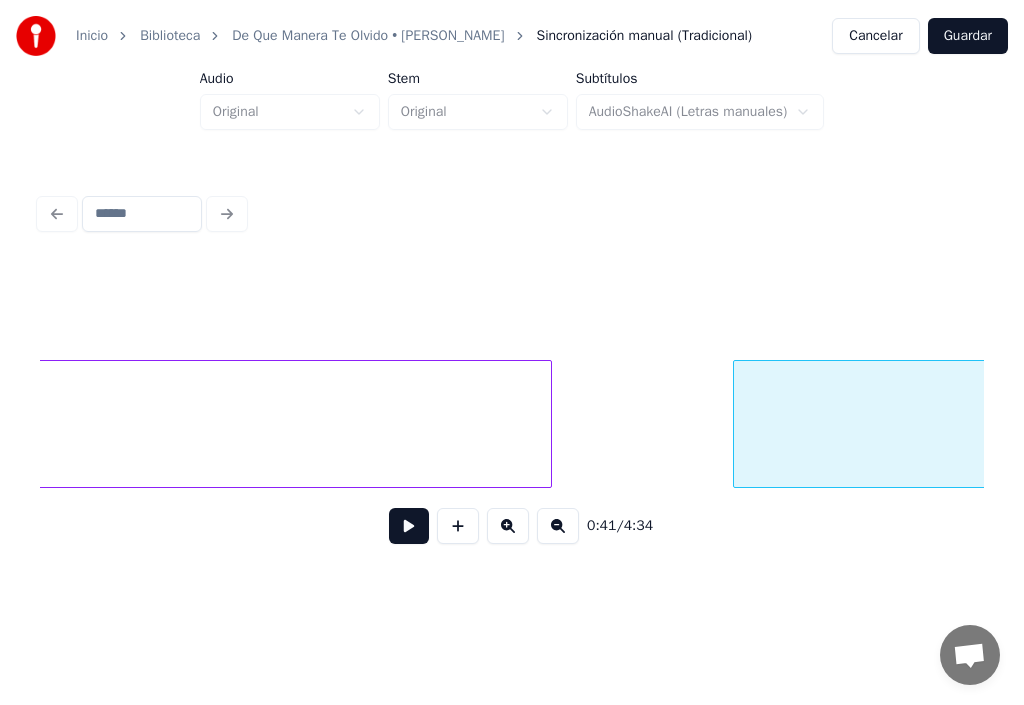 click on "lo" at bounding box center [3828, 429] 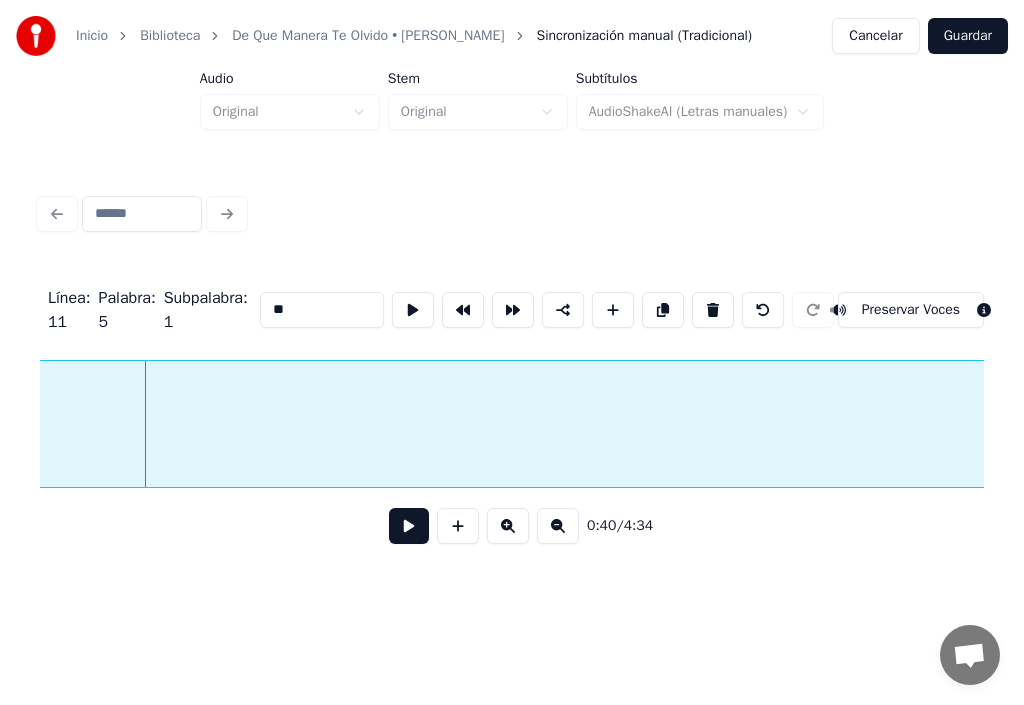 click on "lo" at bounding box center (3132, 429) 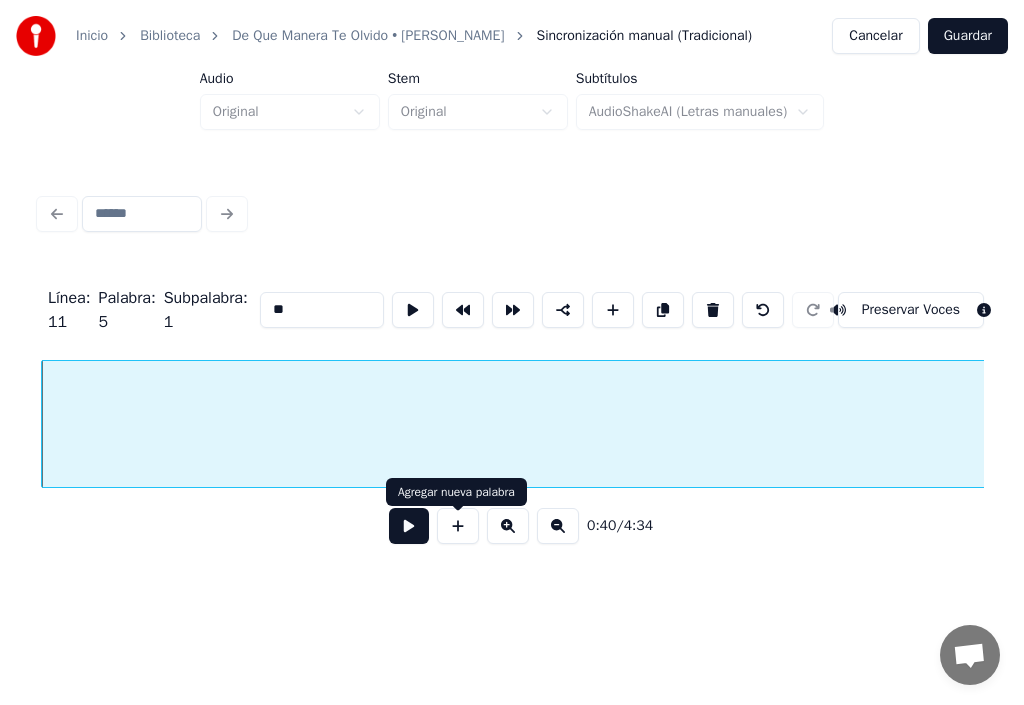 click at bounding box center [458, 526] 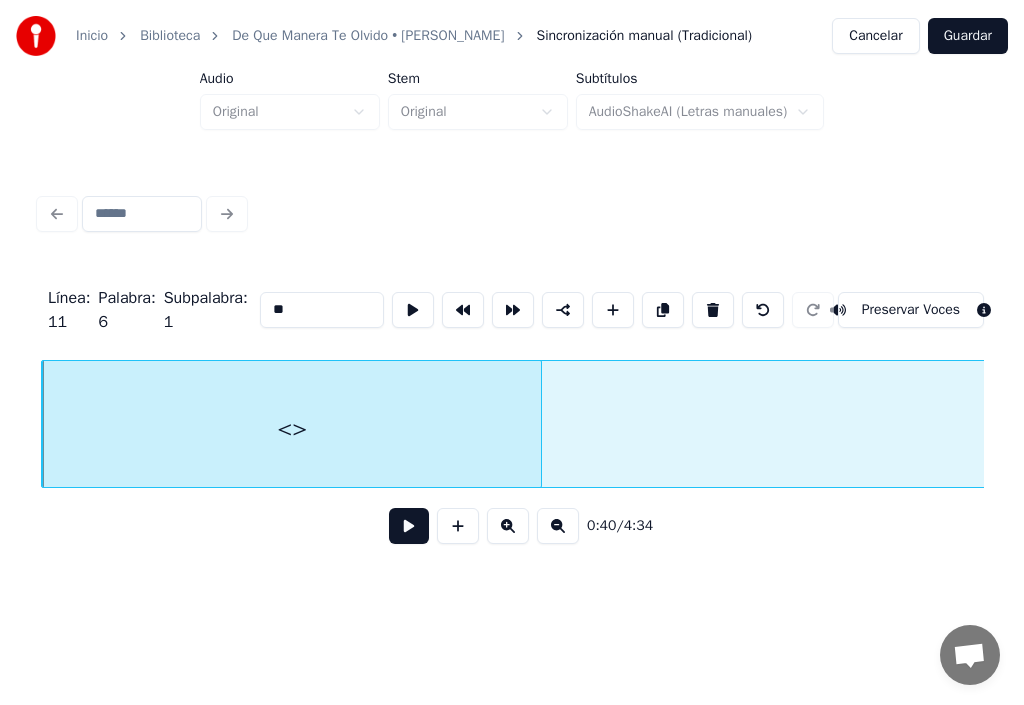 click on "**" at bounding box center (322, 310) 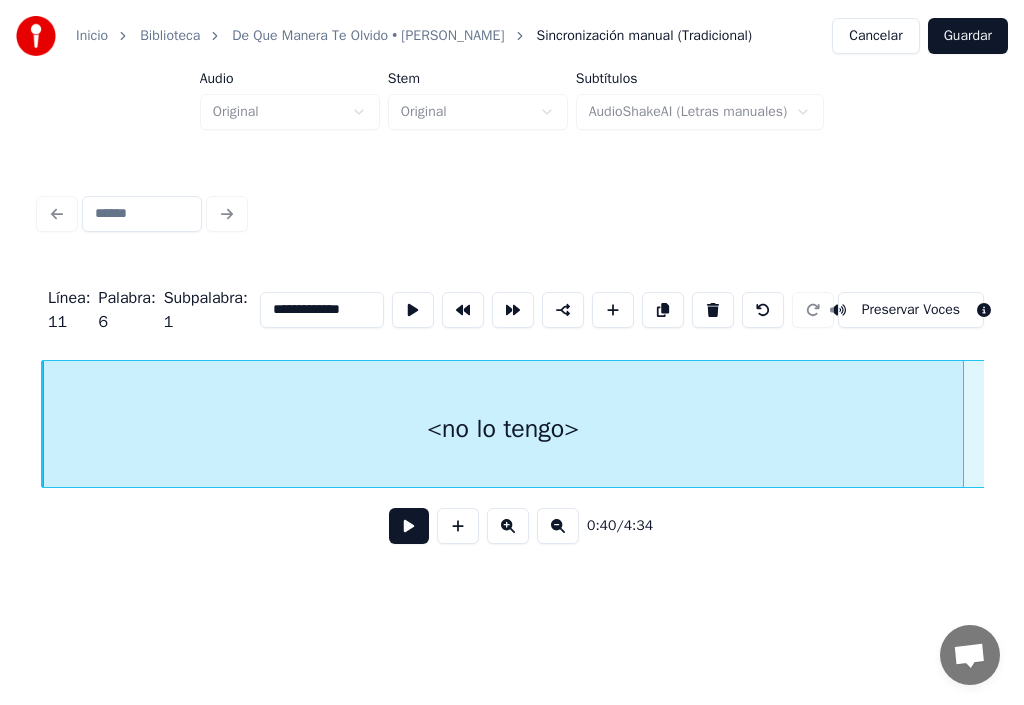 click at bounding box center [960, 424] 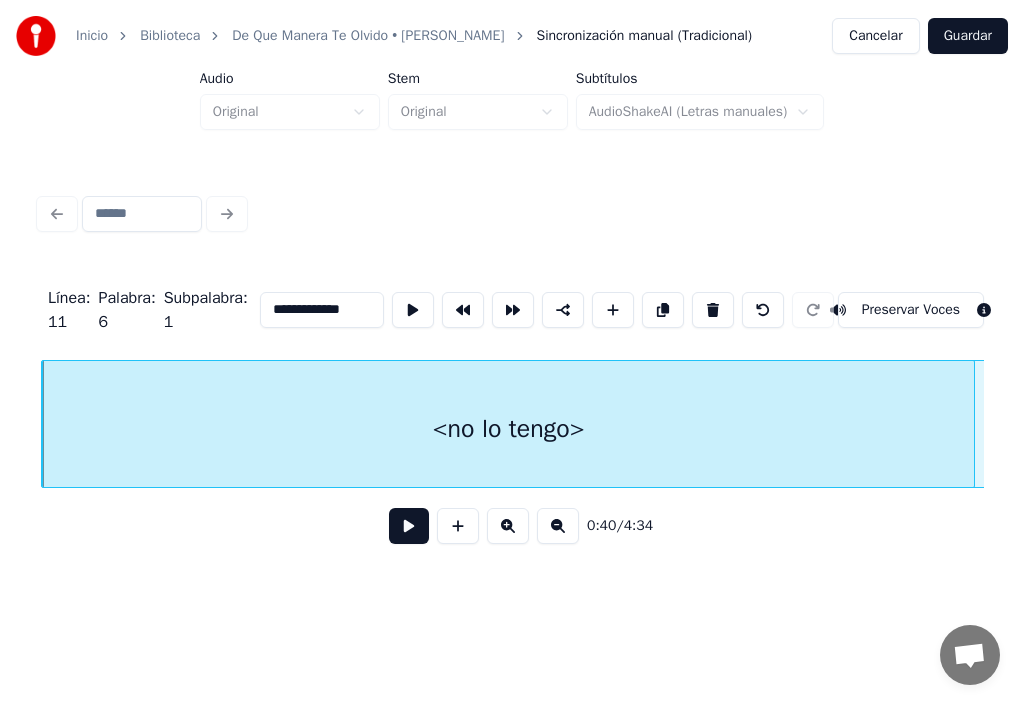 type on "**********" 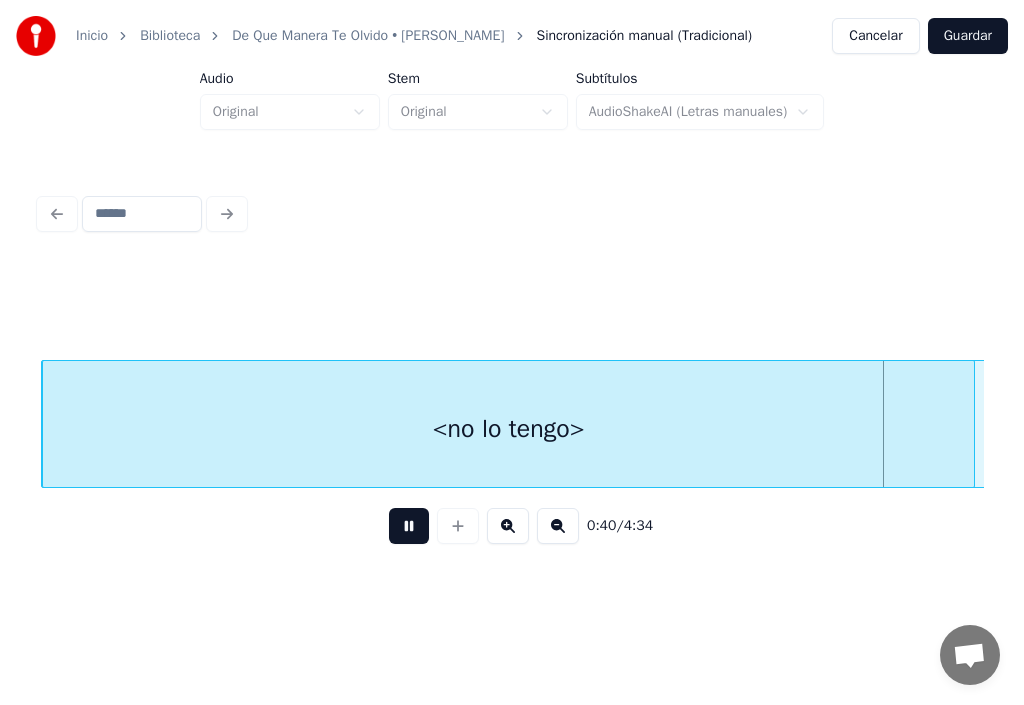scroll, scrollTop: 0, scrollLeft: 51000, axis: horizontal 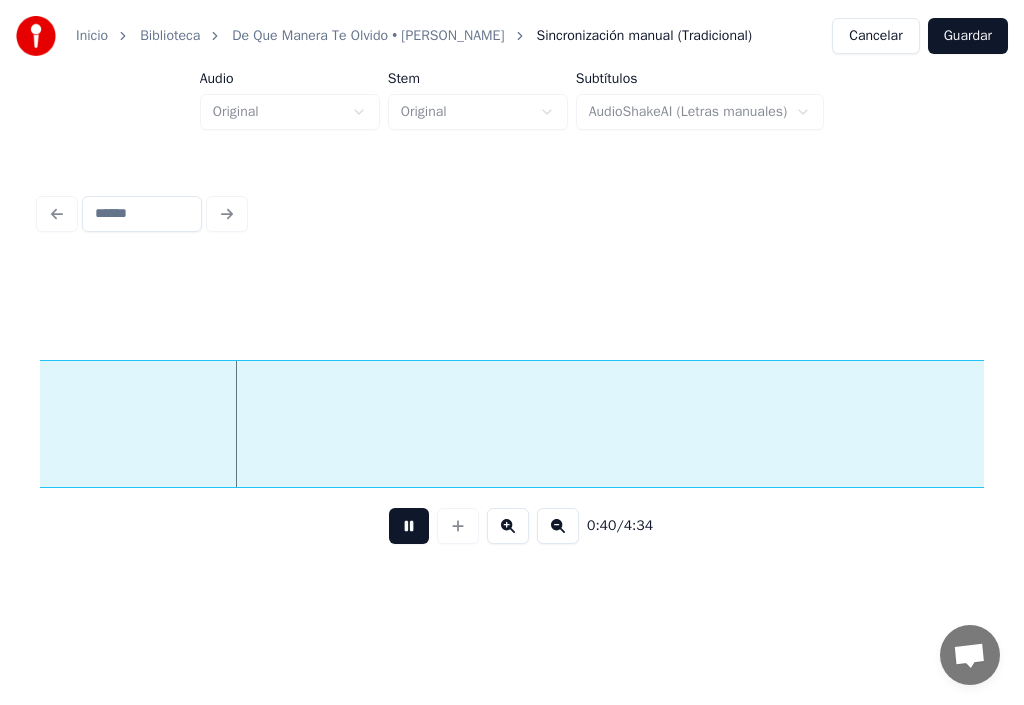 click at bounding box center (409, 526) 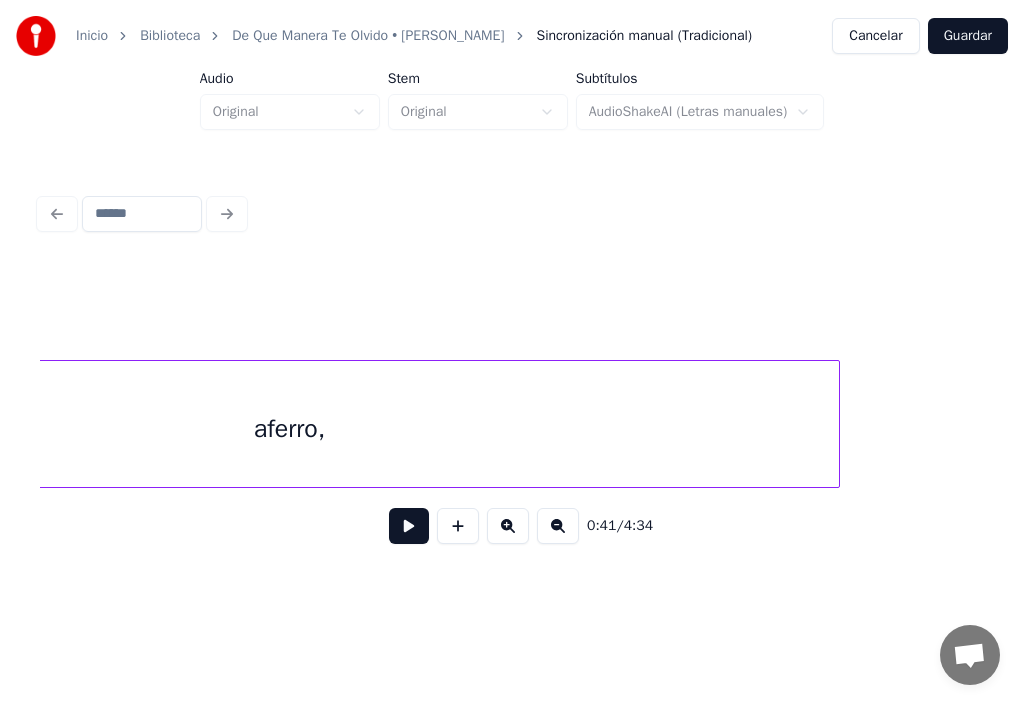 scroll, scrollTop: 0, scrollLeft: 46011, axis: horizontal 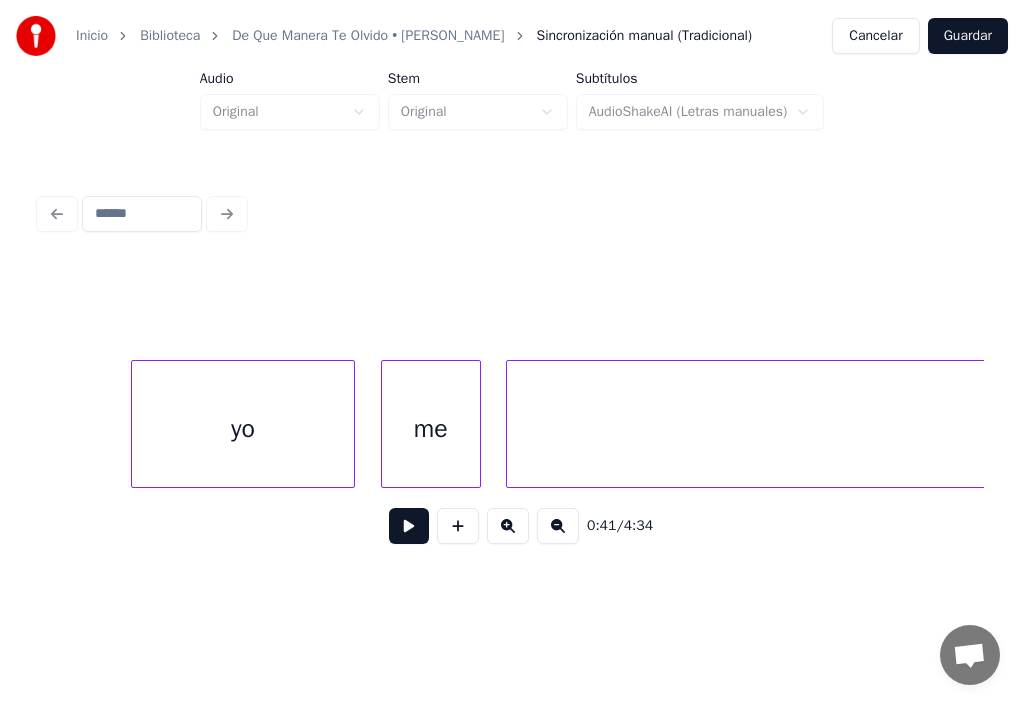 click at bounding box center [409, 526] 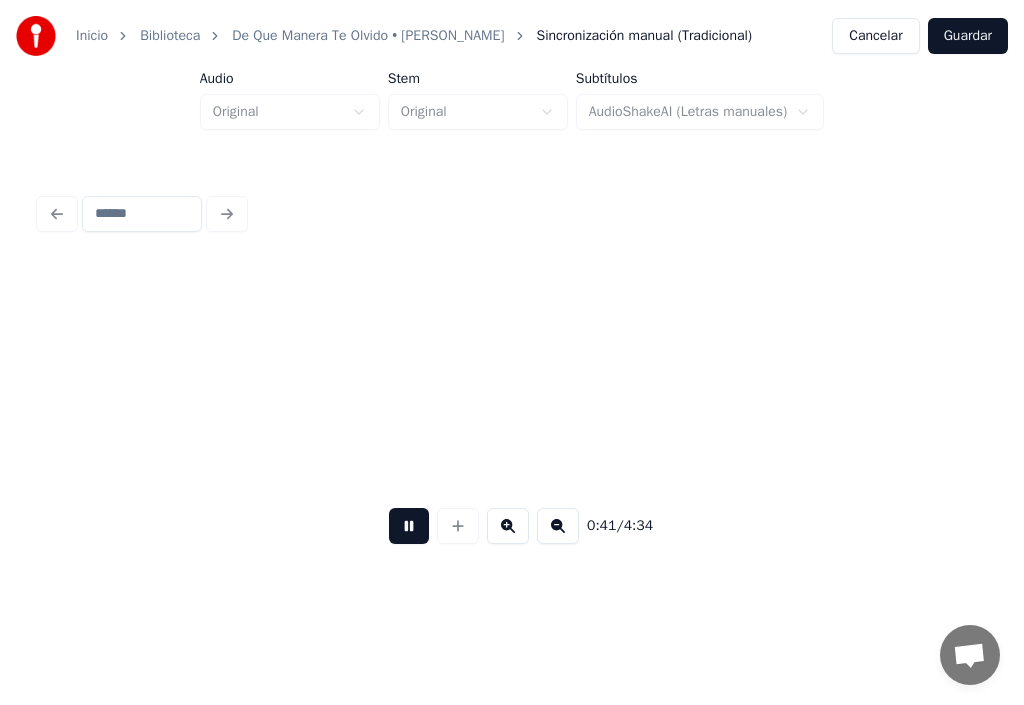 scroll, scrollTop: 0, scrollLeft: 51325, axis: horizontal 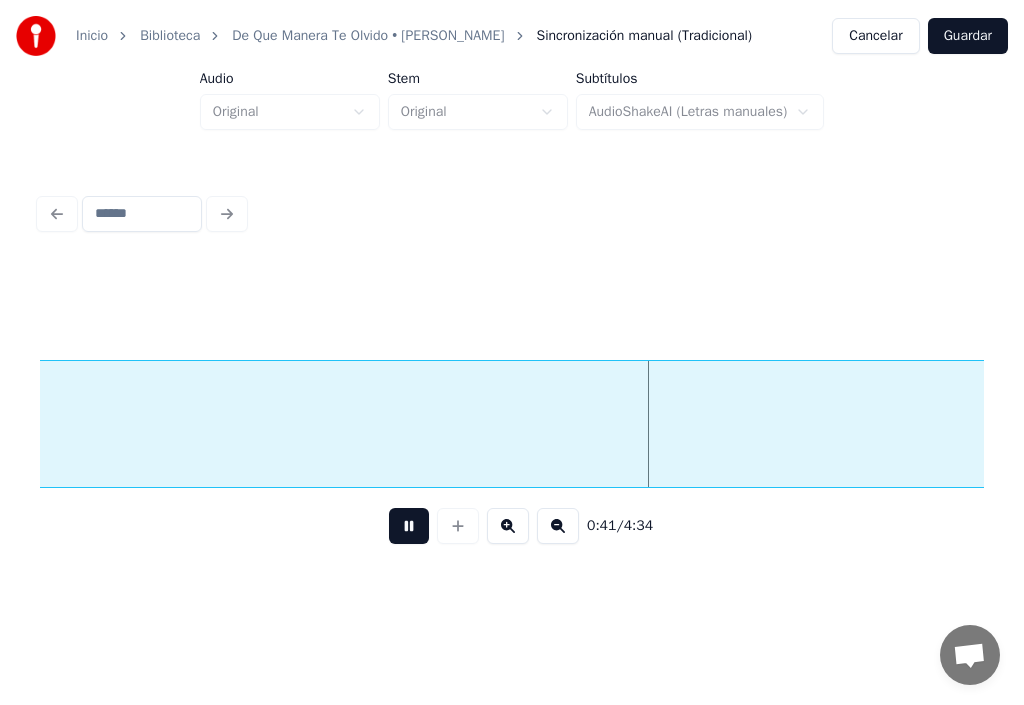 click at bounding box center (409, 526) 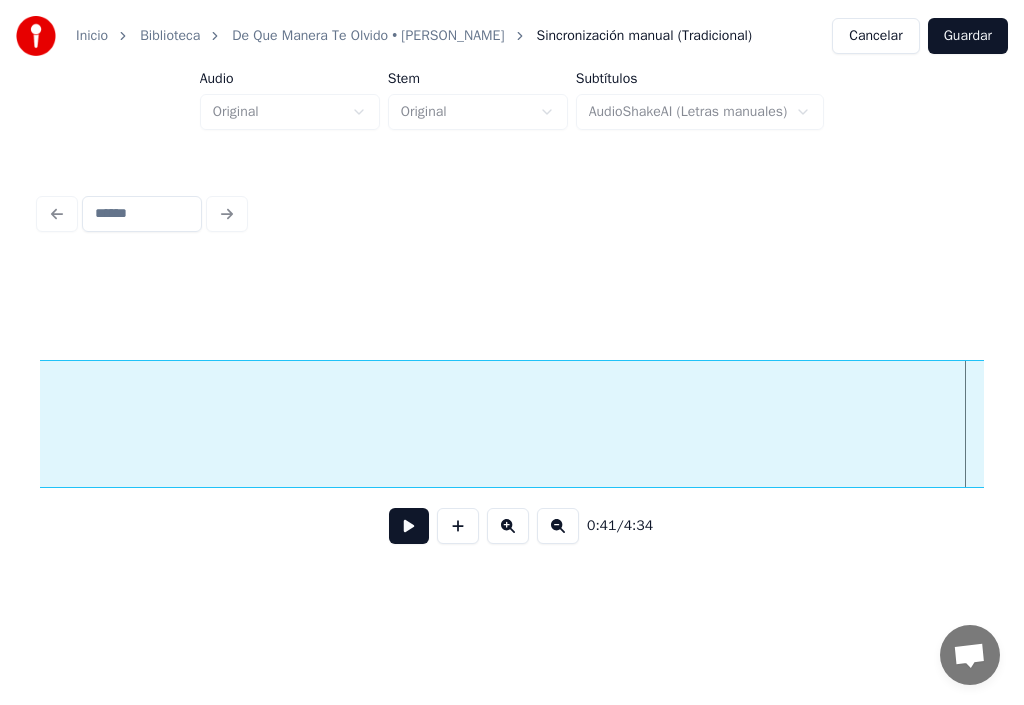 click on "0:41  /  4:34" at bounding box center (512, 526) 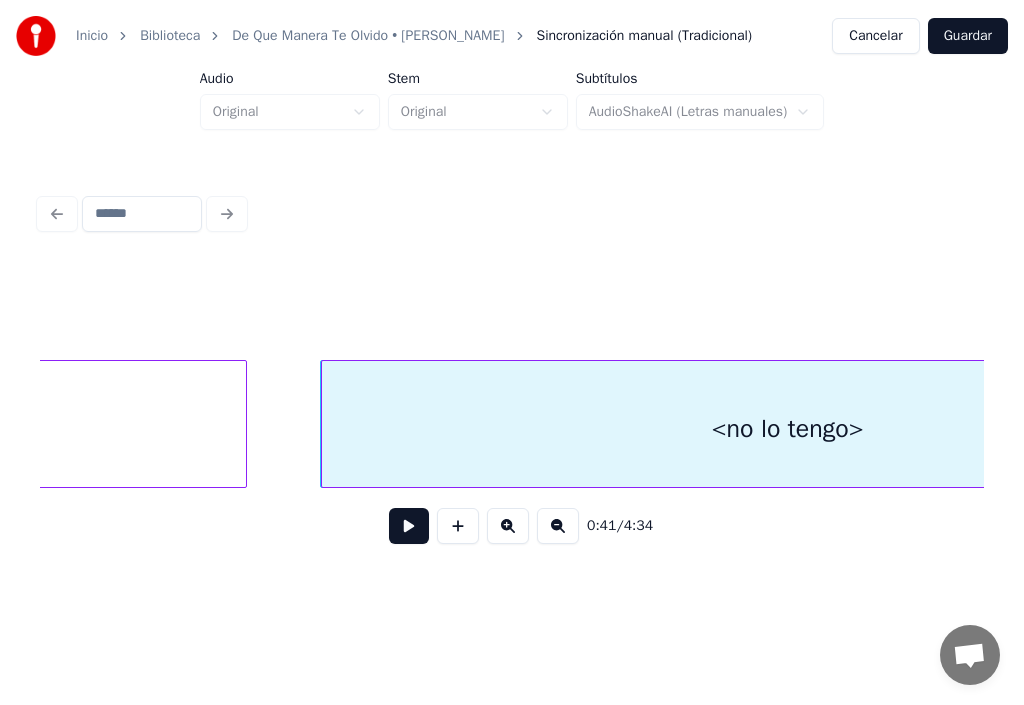 scroll, scrollTop: 0, scrollLeft: 49765, axis: horizontal 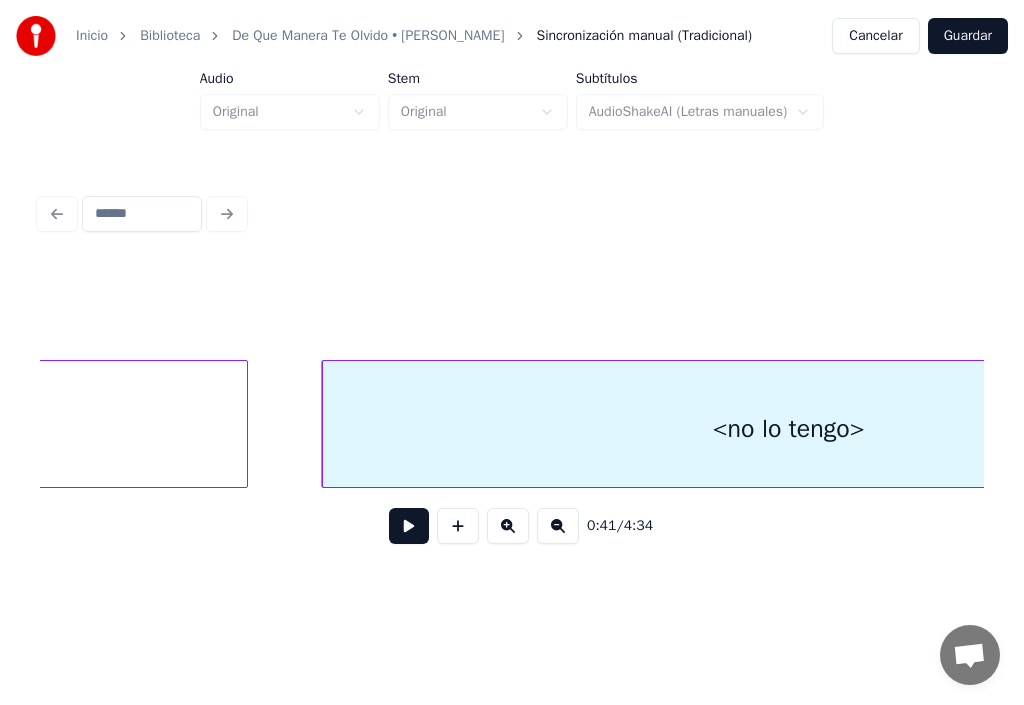 click on "<no lo tengo>" at bounding box center [788, 429] 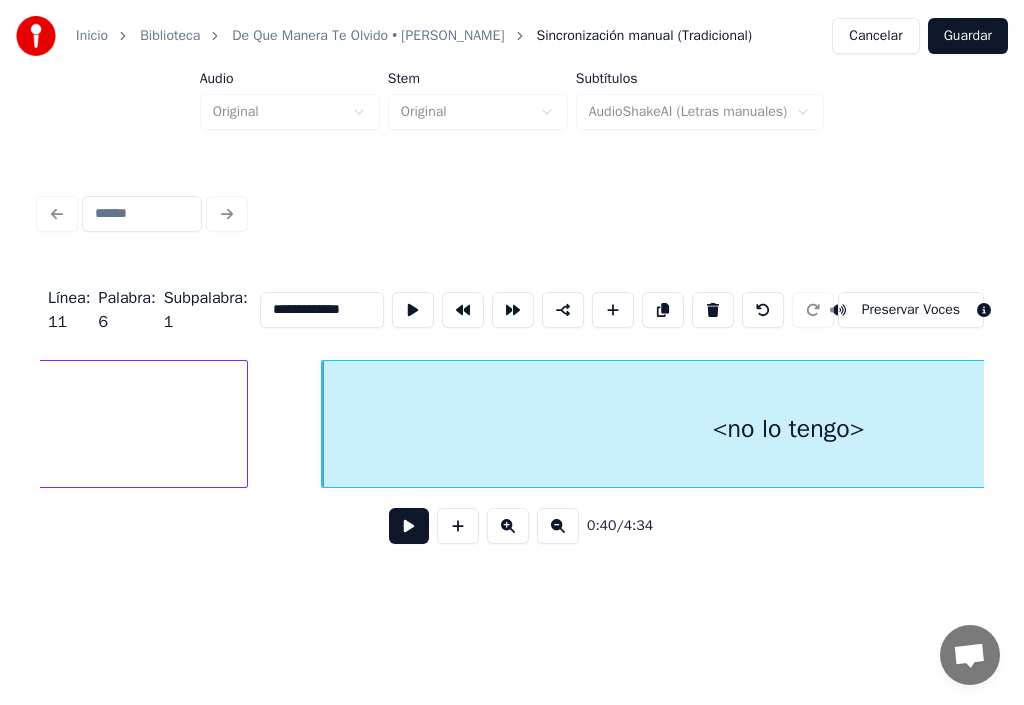 click on "**********" at bounding box center (322, 310) 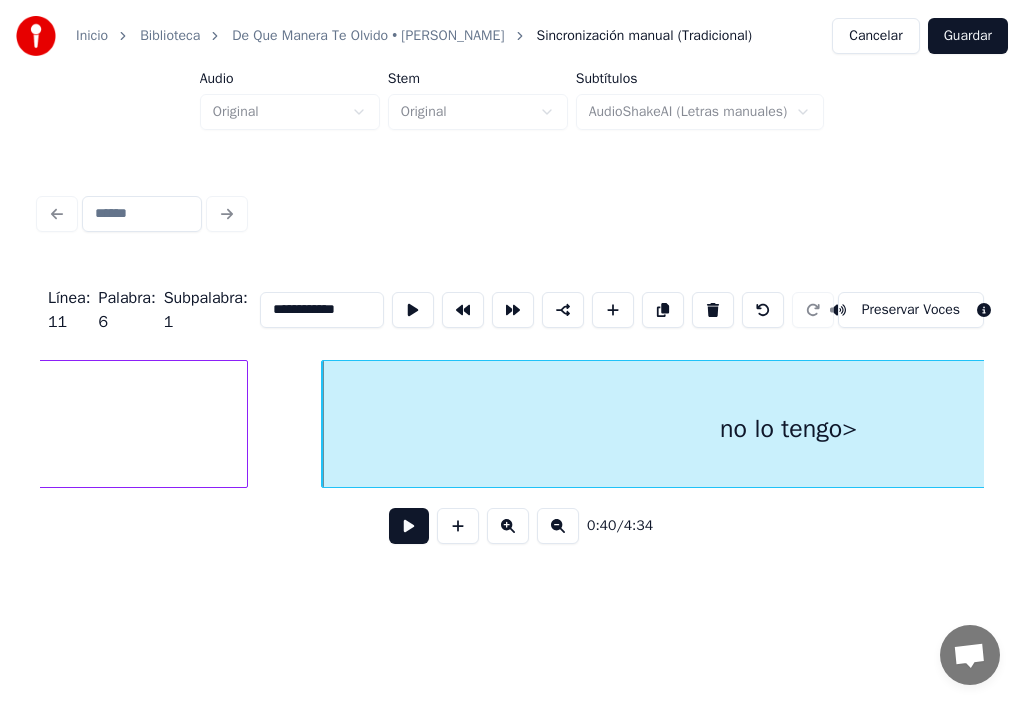 click on "**********" at bounding box center [322, 310] 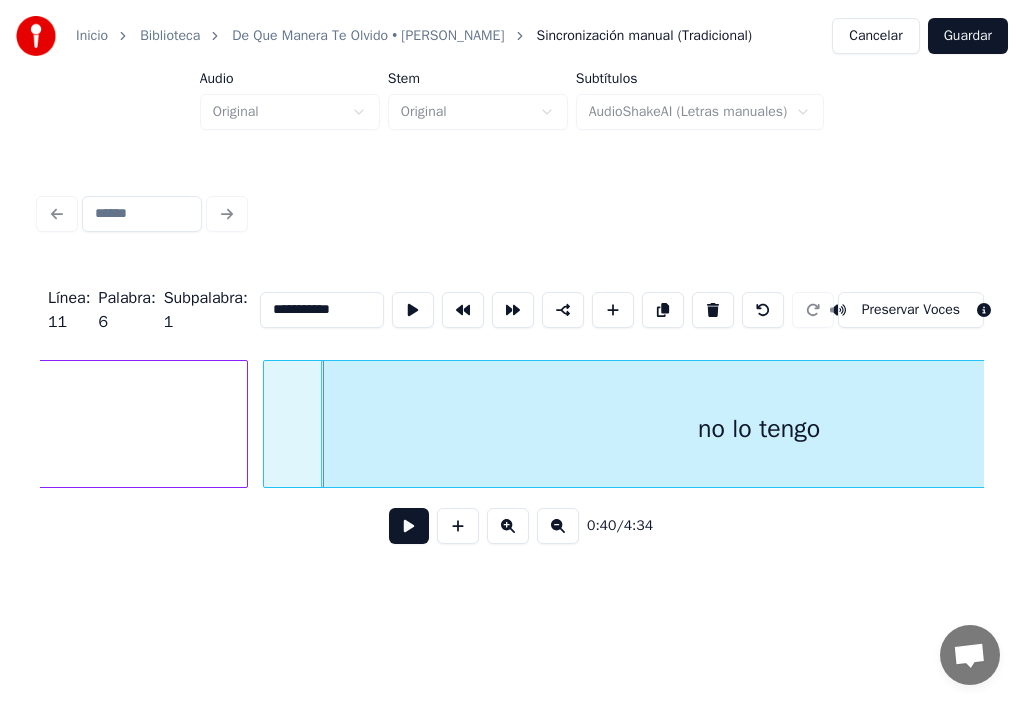 click at bounding box center (267, 424) 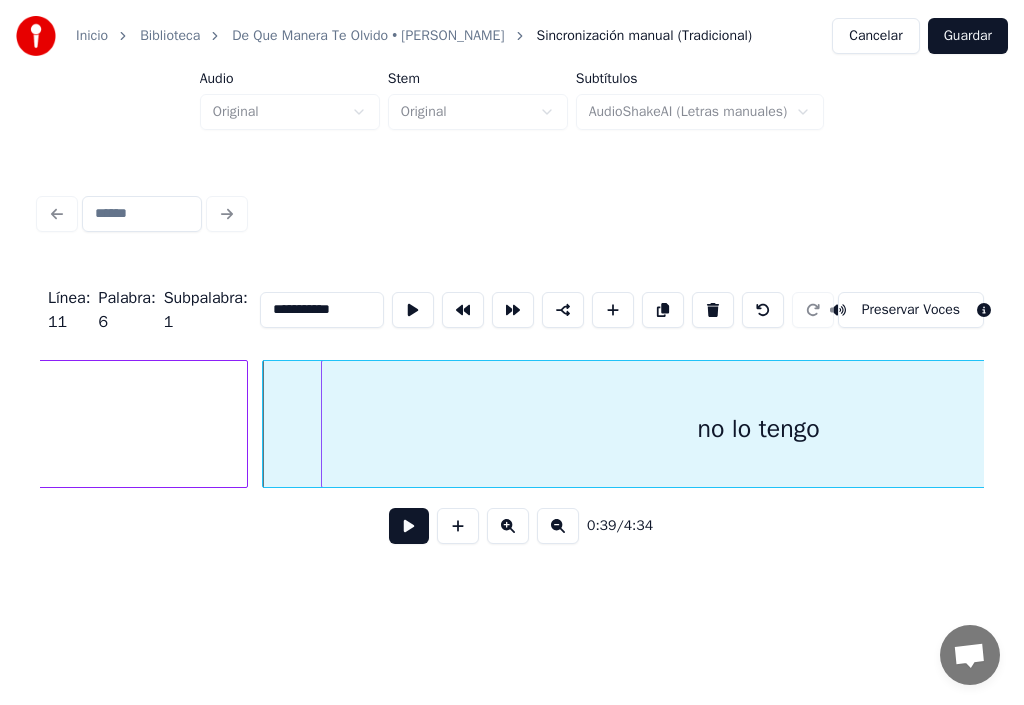 type on "**********" 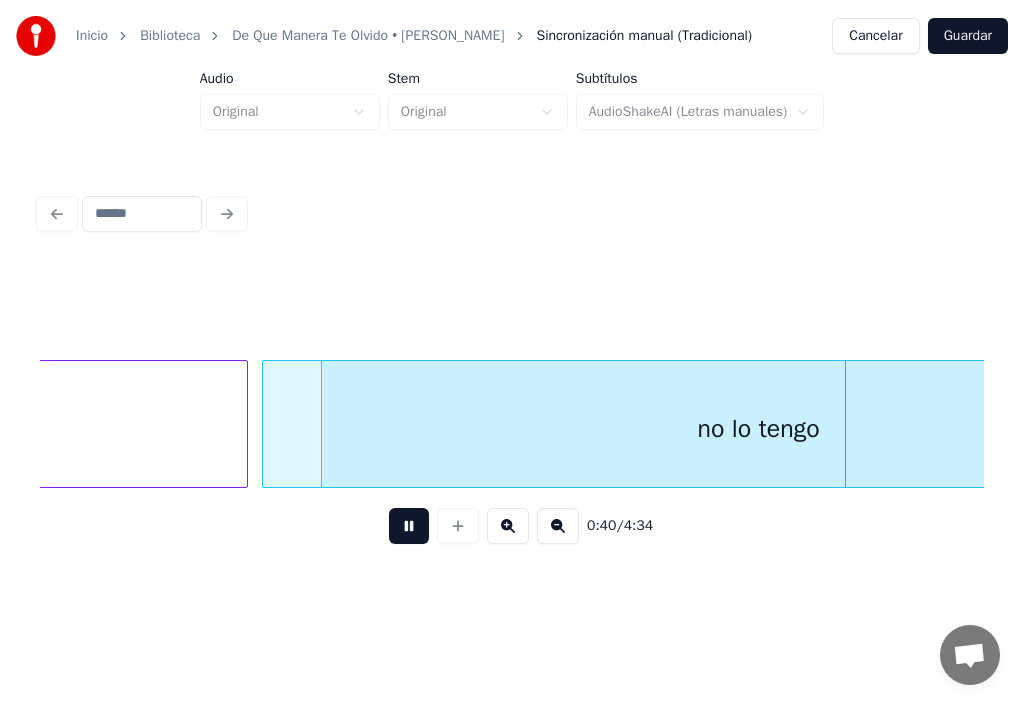 scroll, scrollTop: 0, scrollLeft: 50721, axis: horizontal 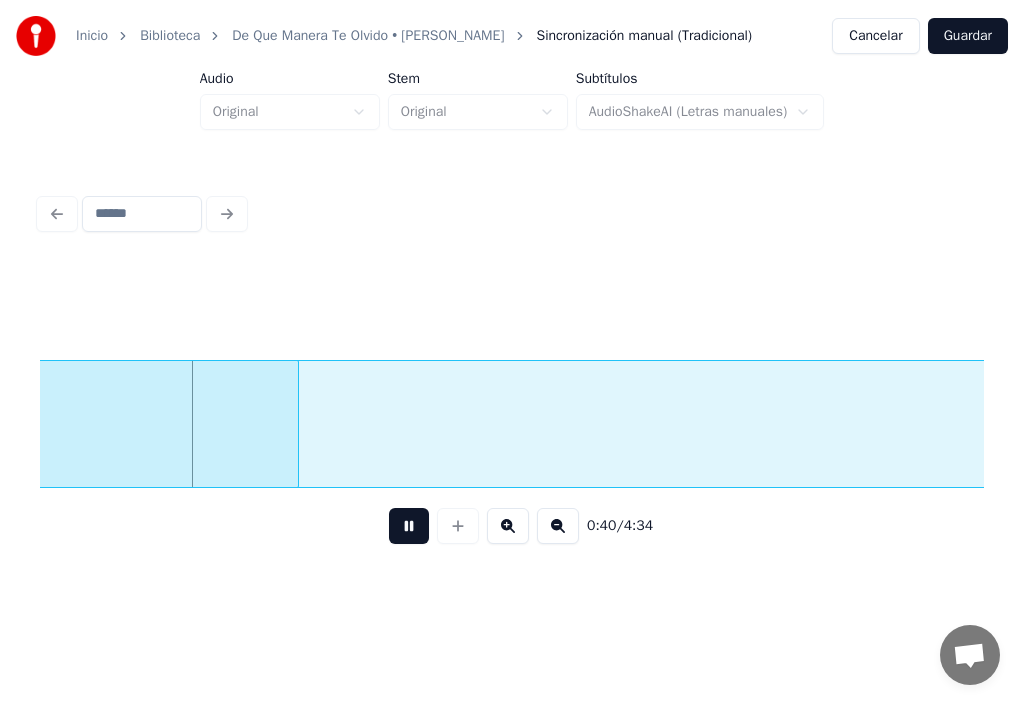 click at bounding box center [409, 526] 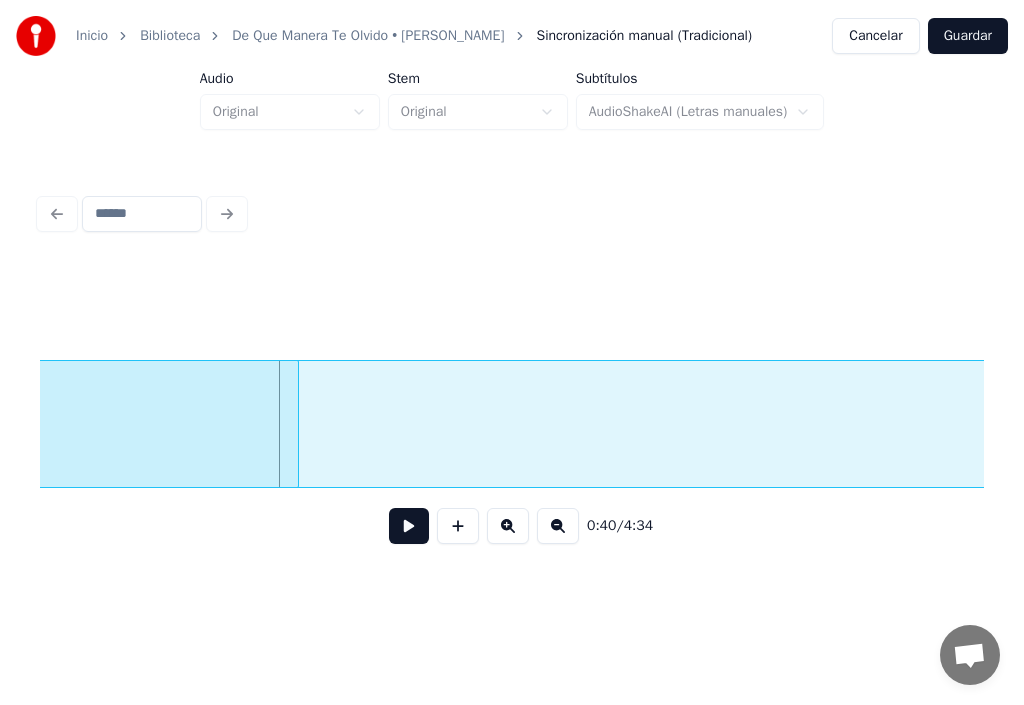 click at bounding box center [409, 526] 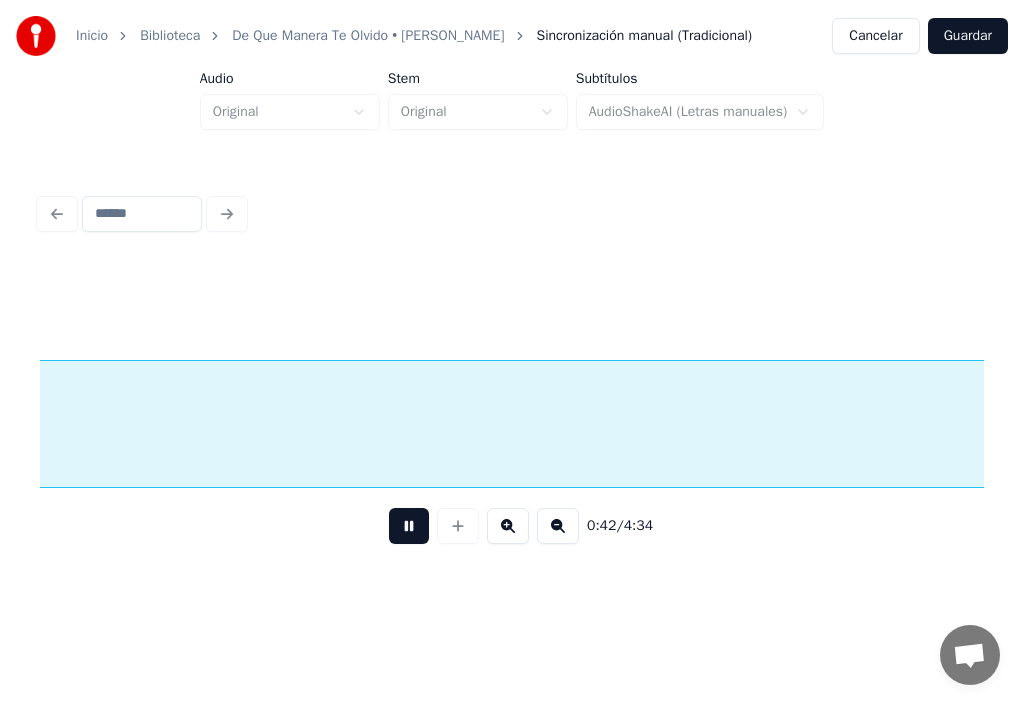 scroll, scrollTop: 0, scrollLeft: 52634, axis: horizontal 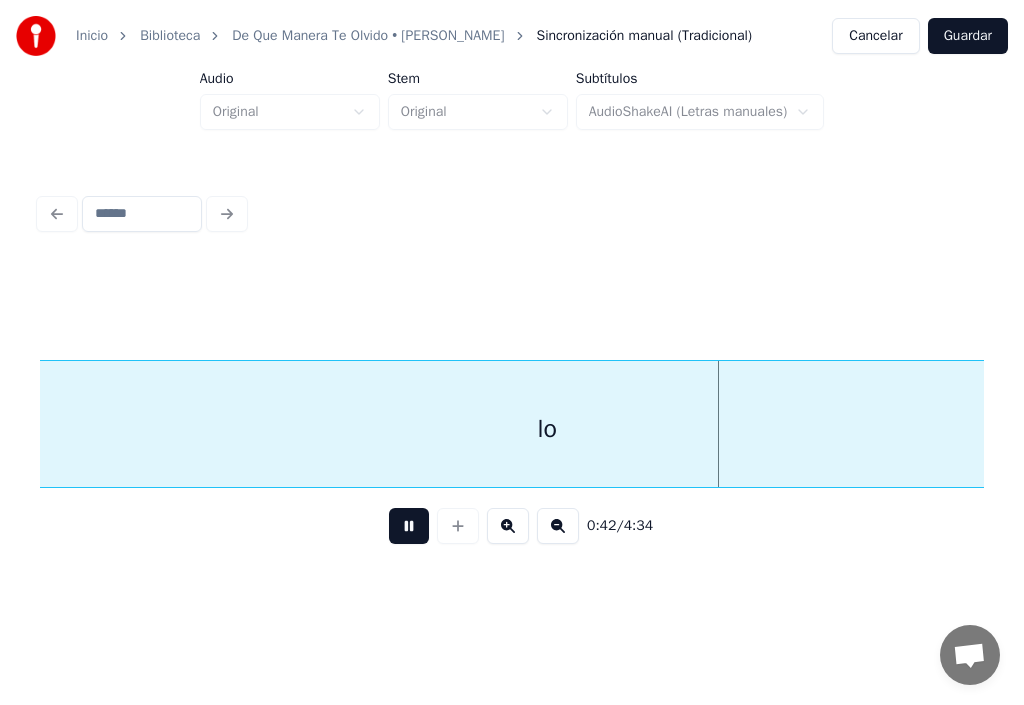 click at bounding box center [409, 526] 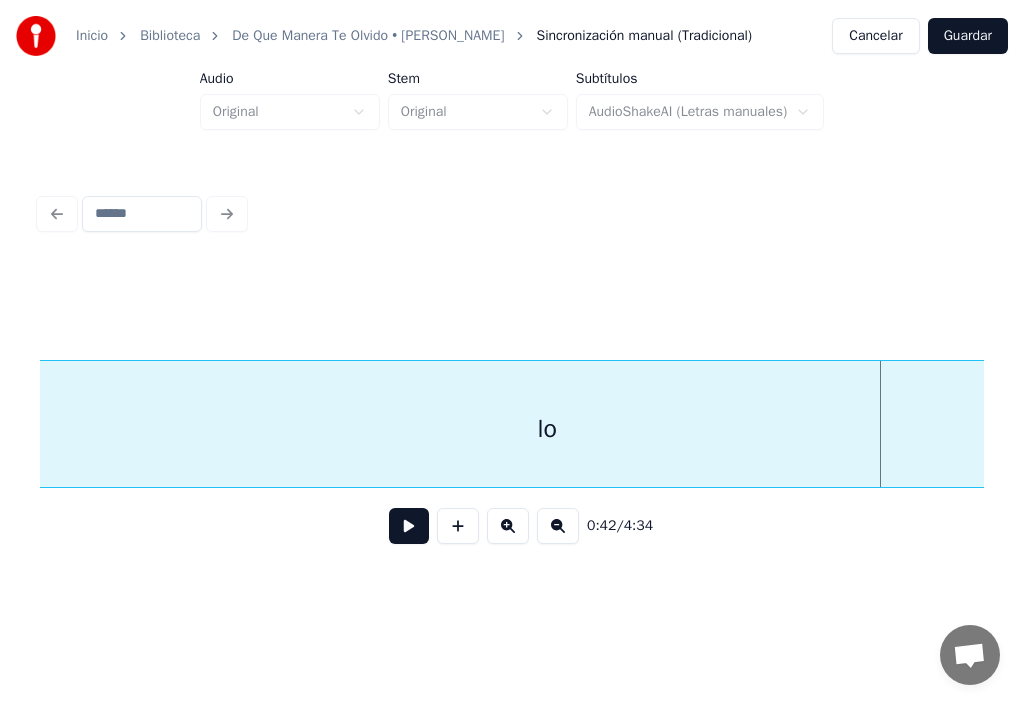 click on "lo" at bounding box center (547, 429) 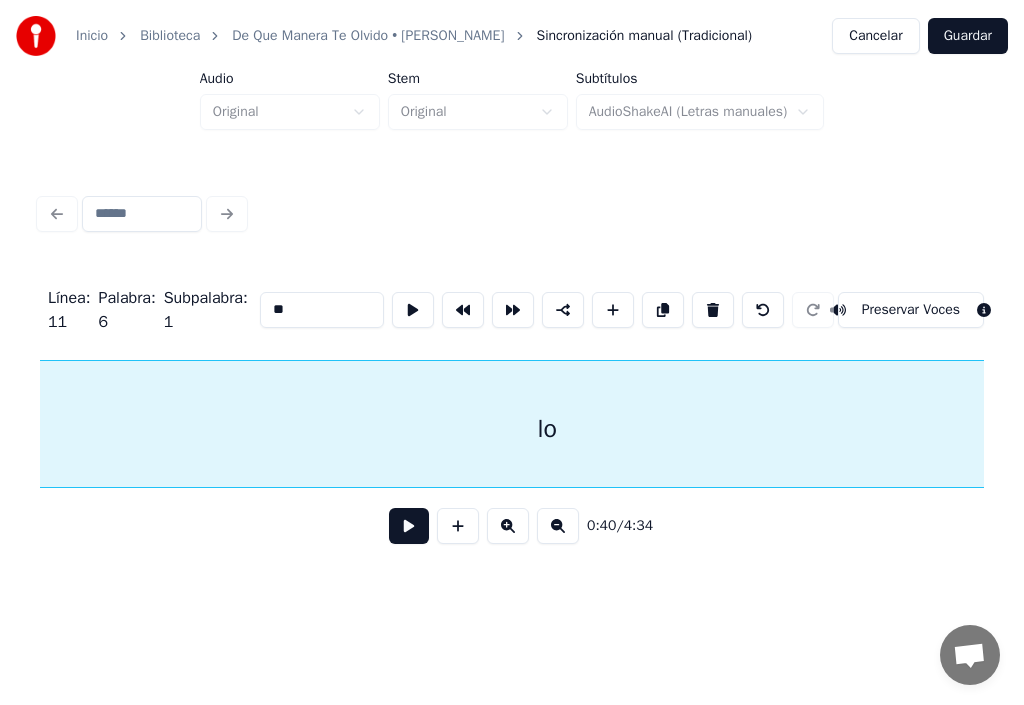 scroll, scrollTop: 0, scrollLeft: 50047, axis: horizontal 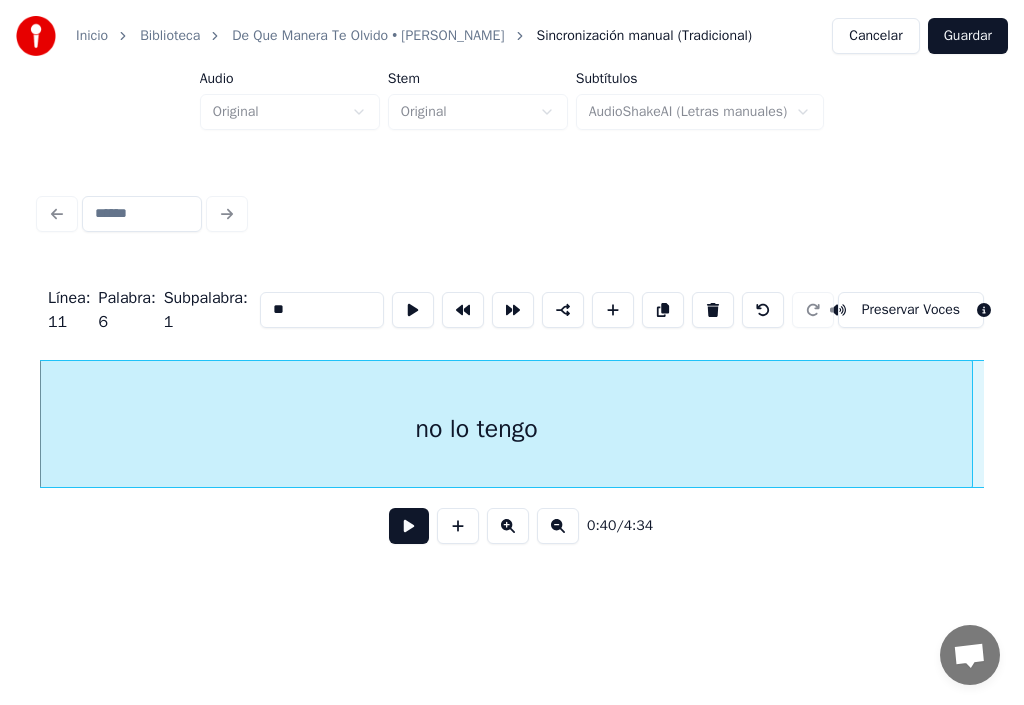 click at bounding box center (409, 526) 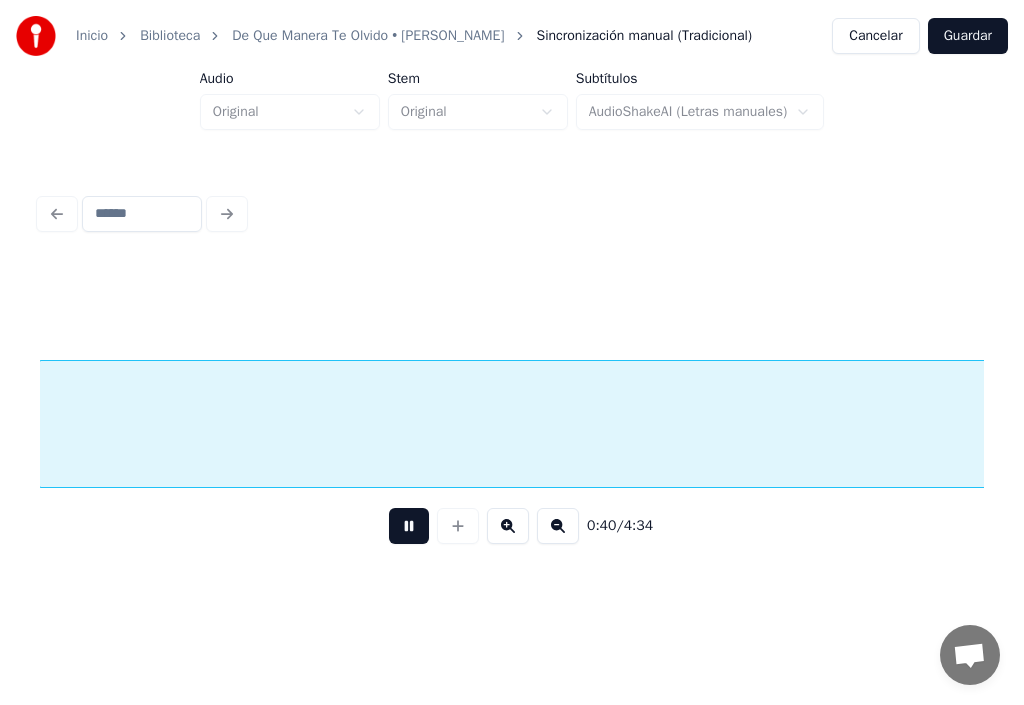 scroll, scrollTop: 0, scrollLeft: 50993, axis: horizontal 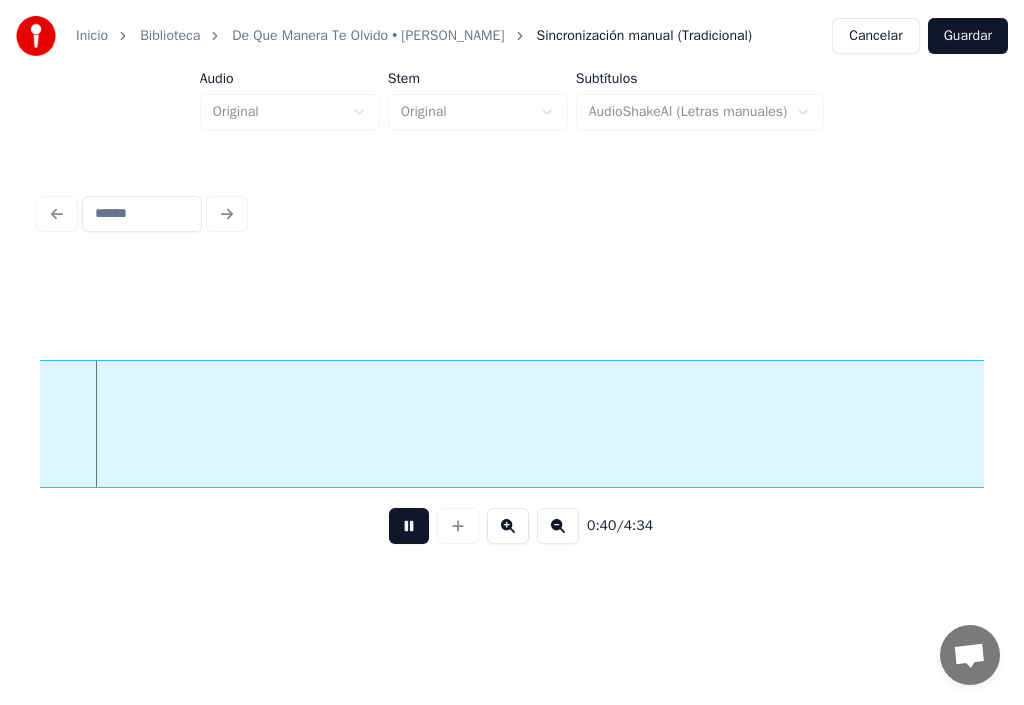 click at bounding box center [409, 526] 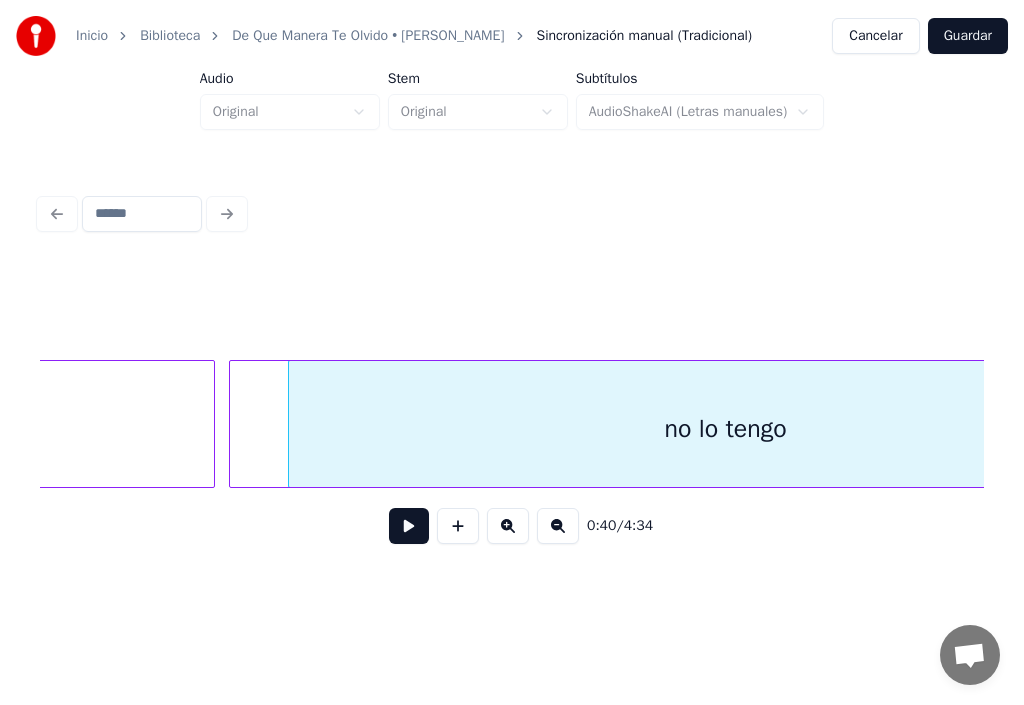scroll, scrollTop: 0, scrollLeft: 49793, axis: horizontal 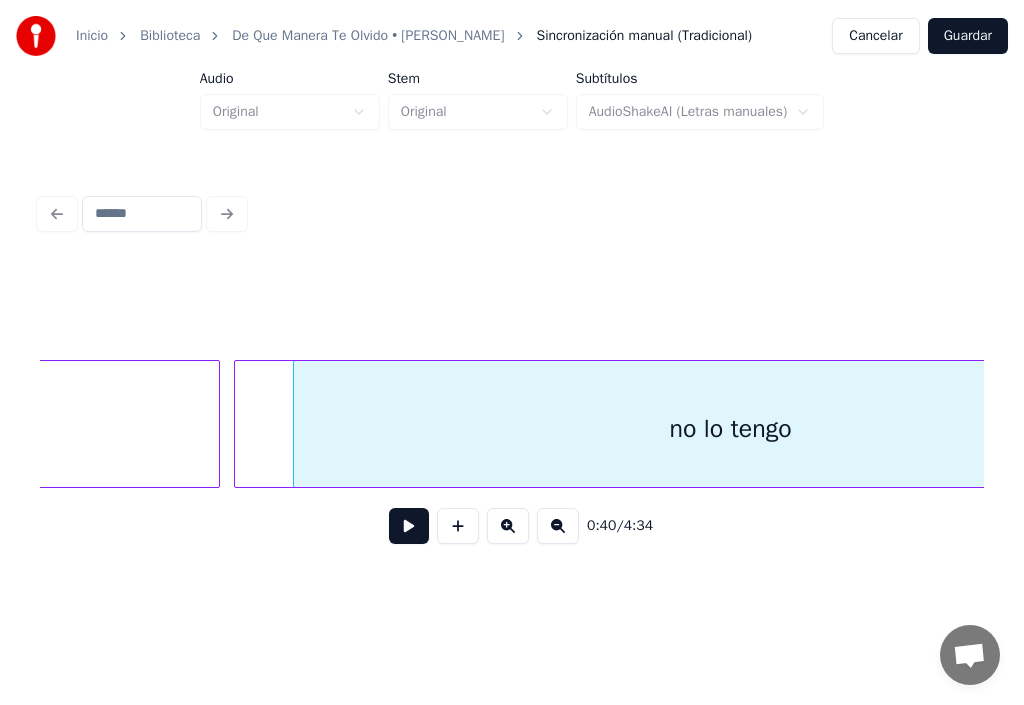 click at bounding box center (409, 526) 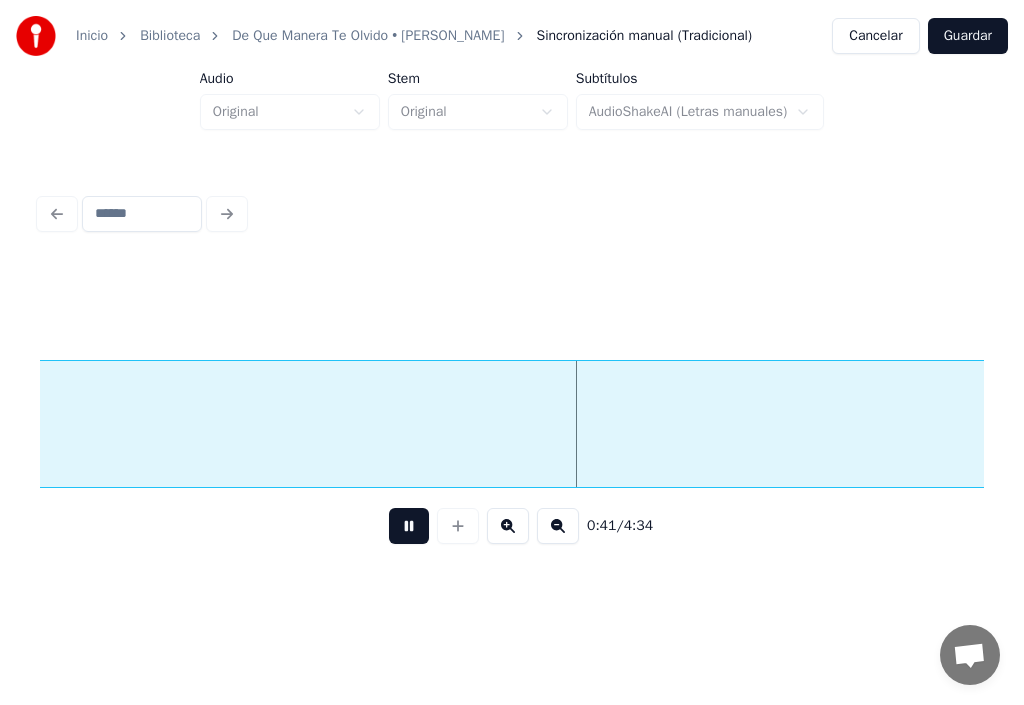 click at bounding box center [409, 526] 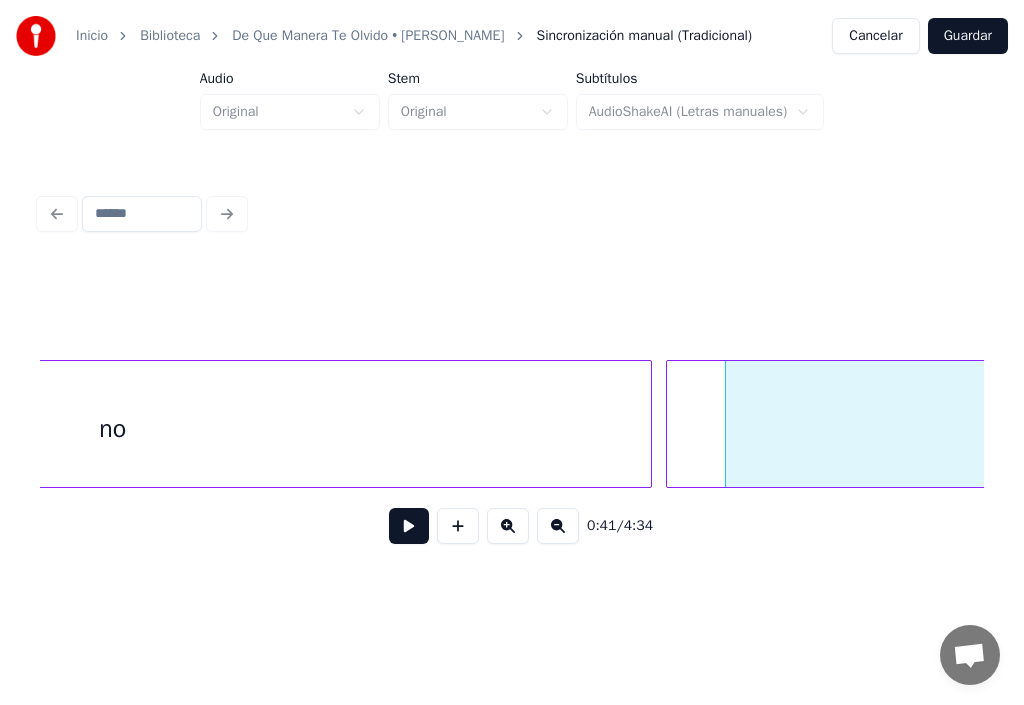 click on "no" at bounding box center [113, 429] 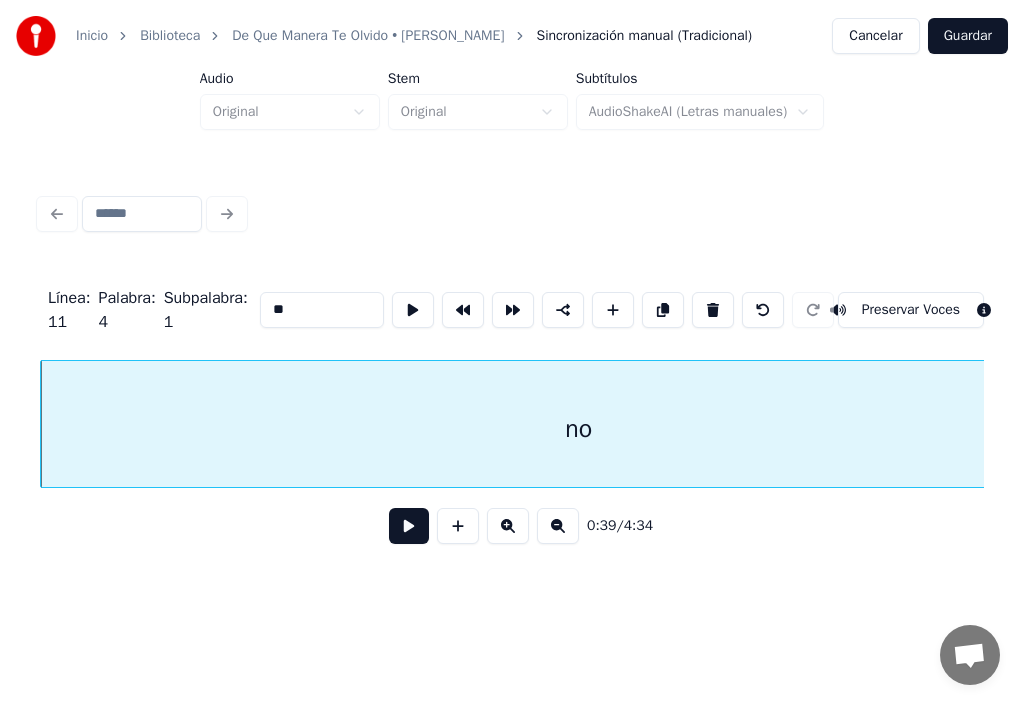 click at bounding box center [409, 526] 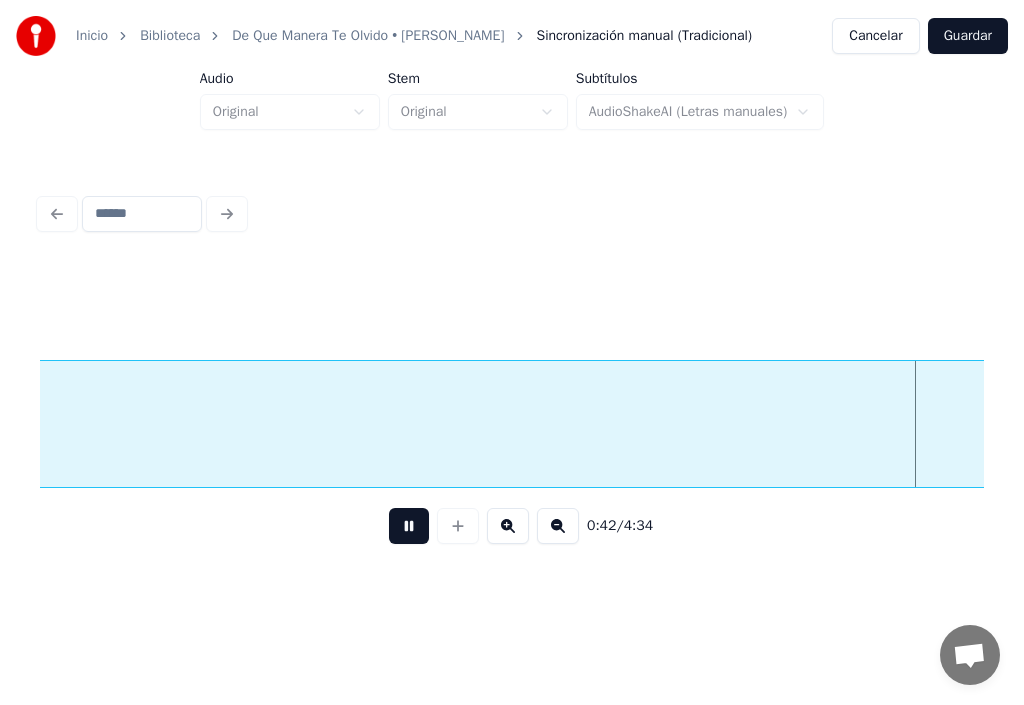 scroll, scrollTop: 0, scrollLeft: 52730, axis: horizontal 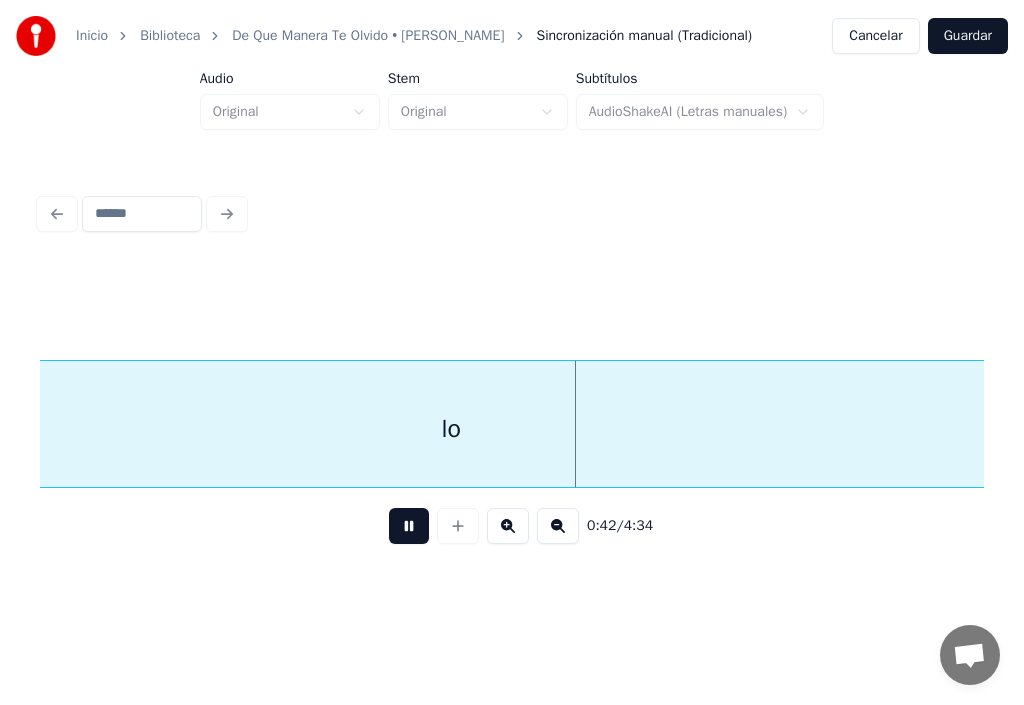 click at bounding box center [409, 526] 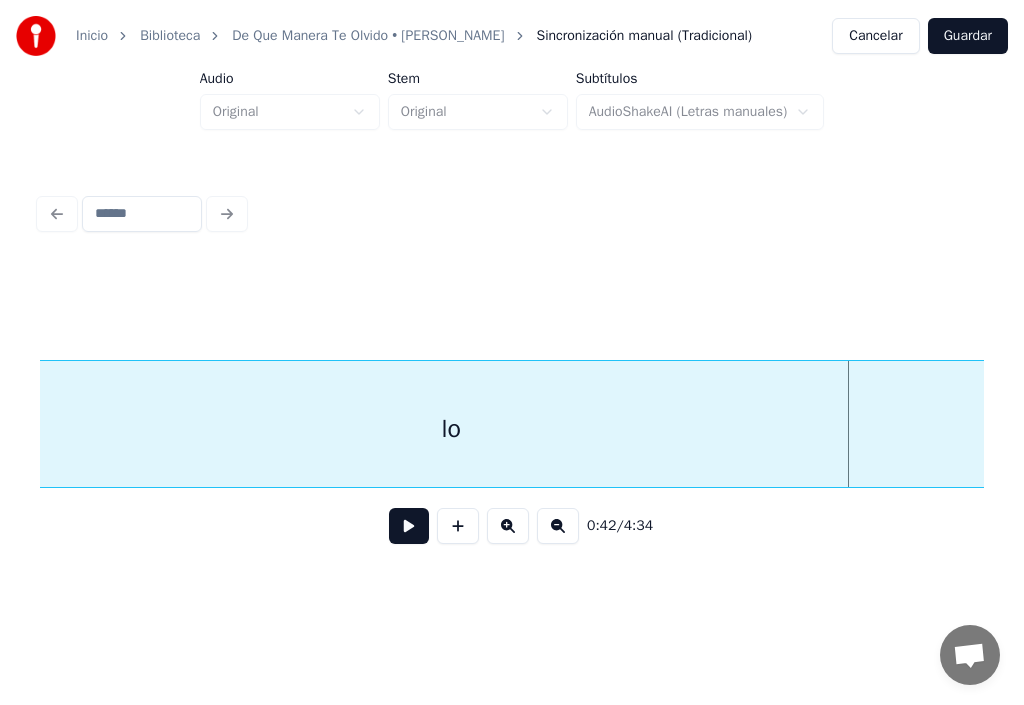click on "lo" at bounding box center (451, 429) 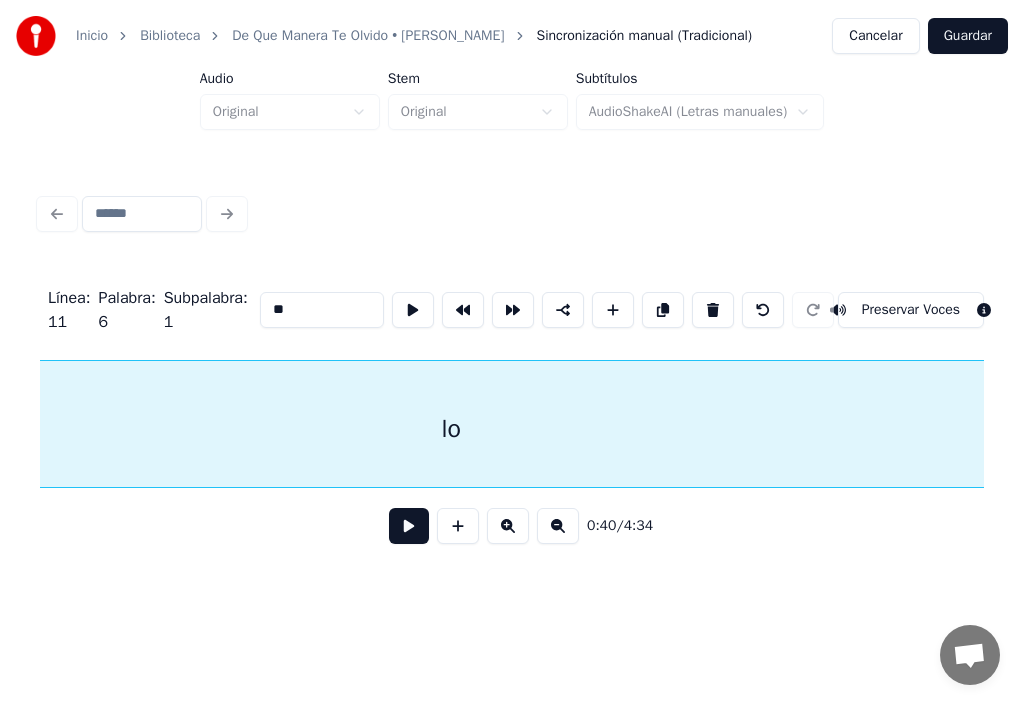 scroll, scrollTop: 0, scrollLeft: 50047, axis: horizontal 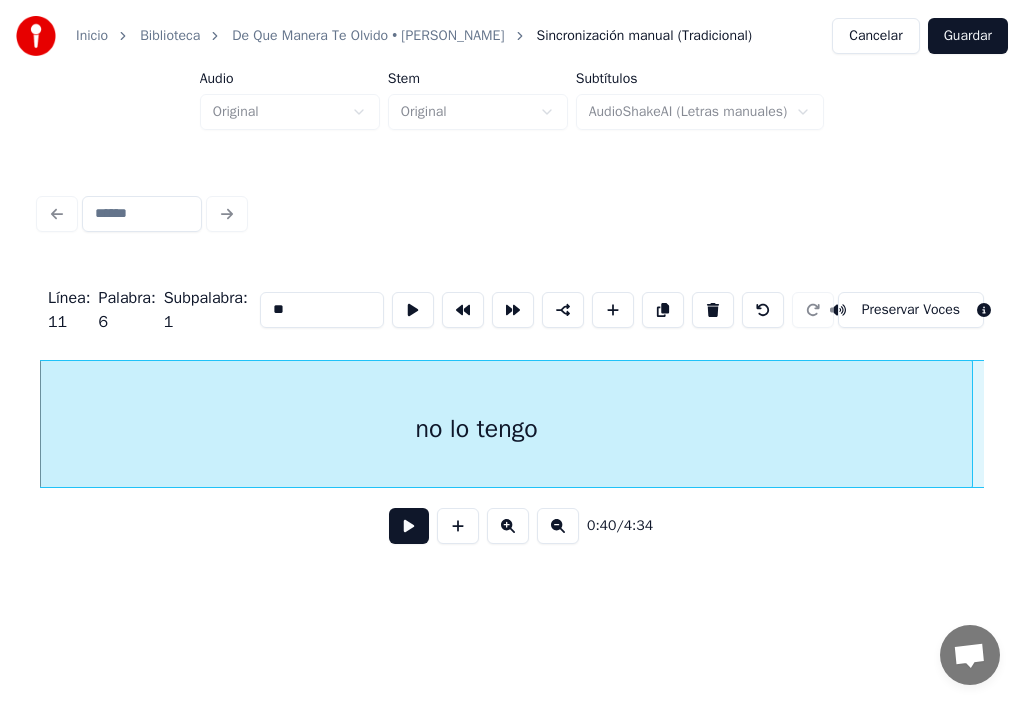 click at bounding box center [409, 526] 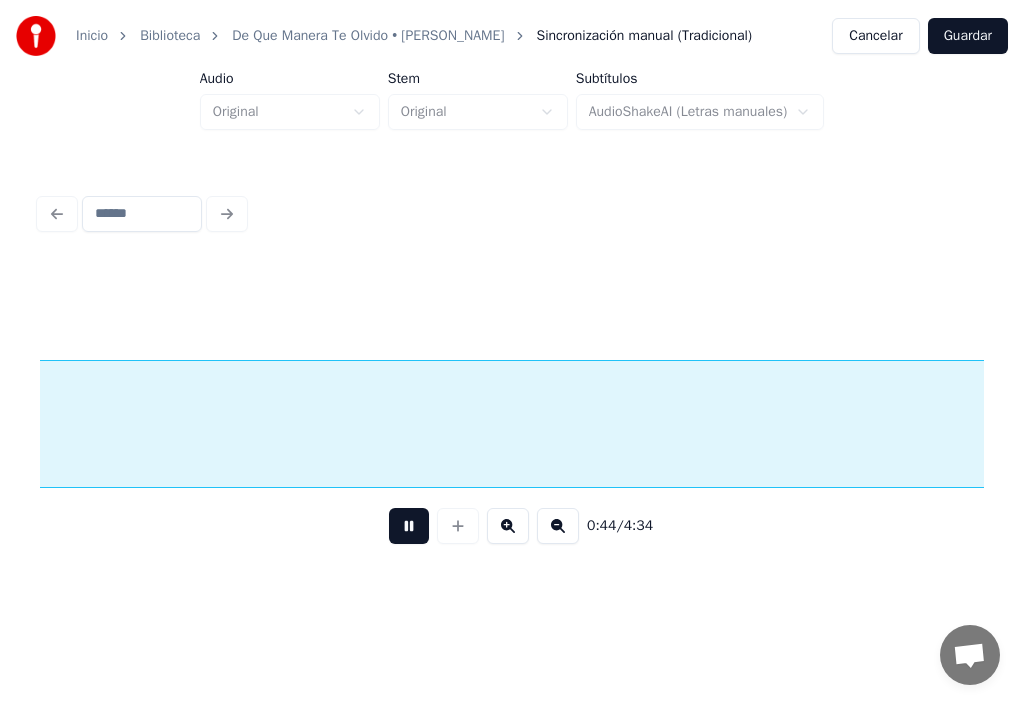 scroll, scrollTop: 0, scrollLeft: 55762, axis: horizontal 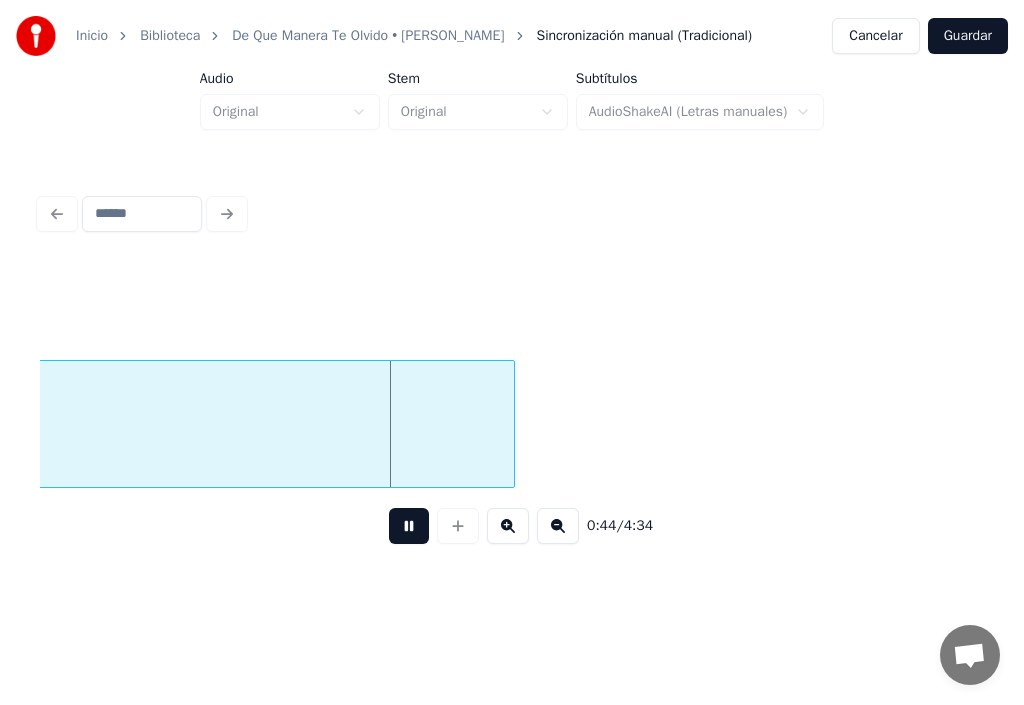 click at bounding box center [409, 526] 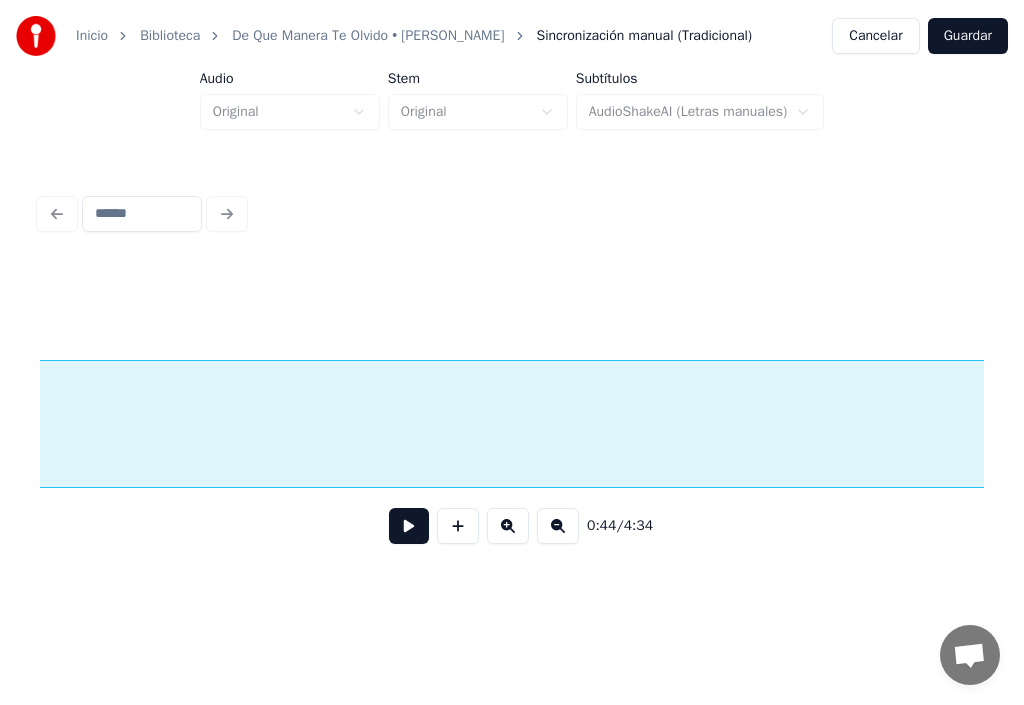 scroll, scrollTop: 0, scrollLeft: 53295, axis: horizontal 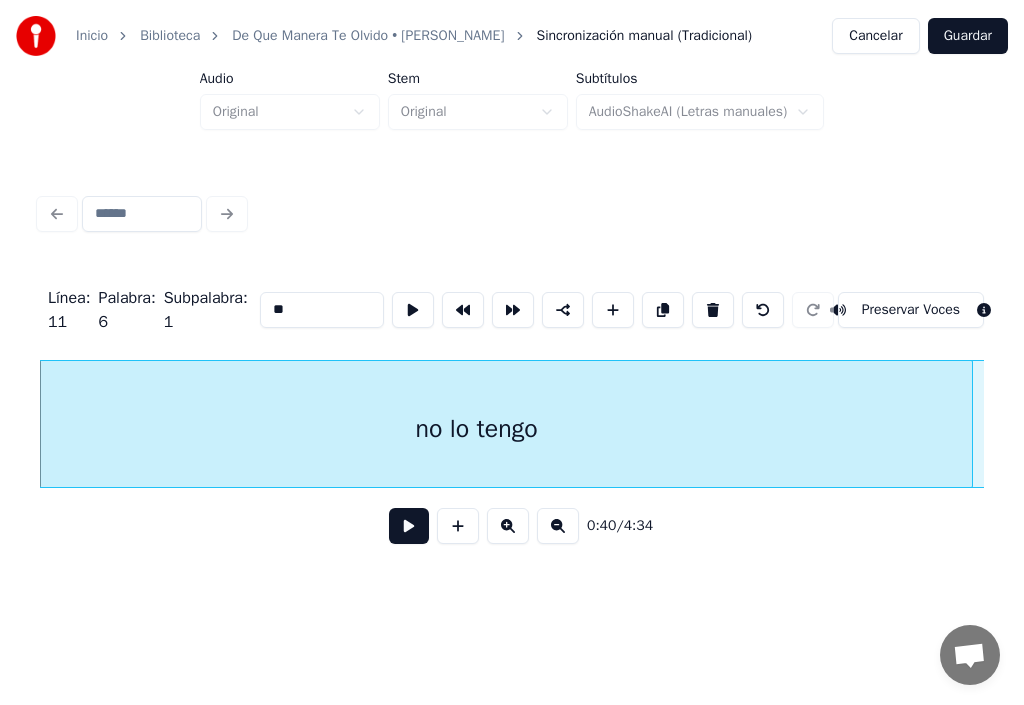 drag, startPoint x: 297, startPoint y: 300, endPoint x: 106, endPoint y: 321, distance: 192.15099 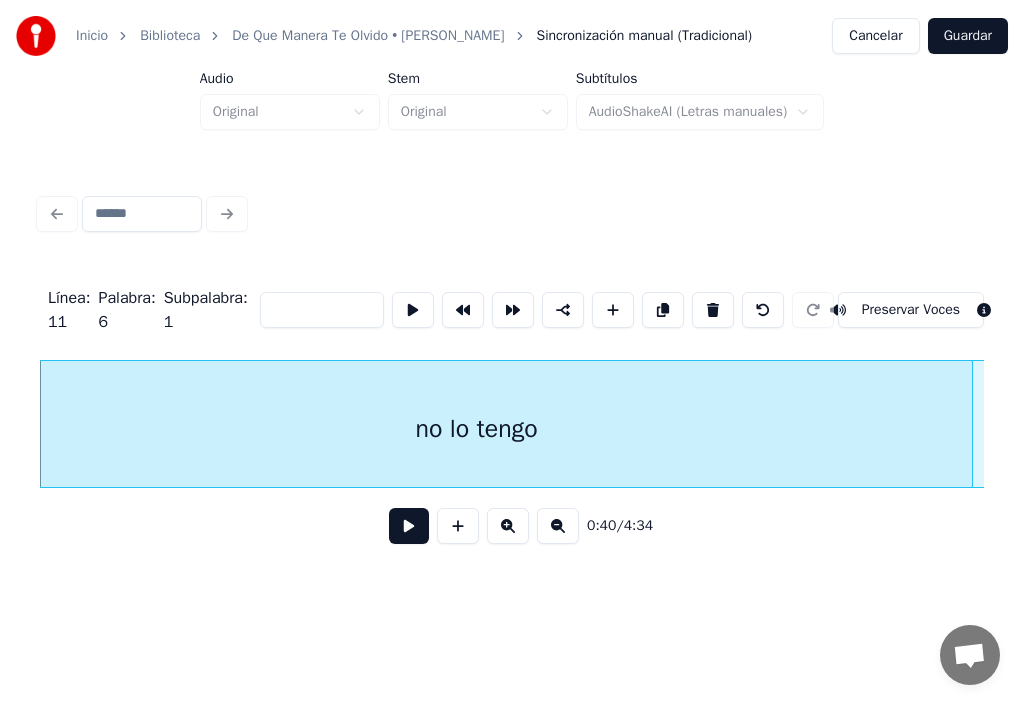 type 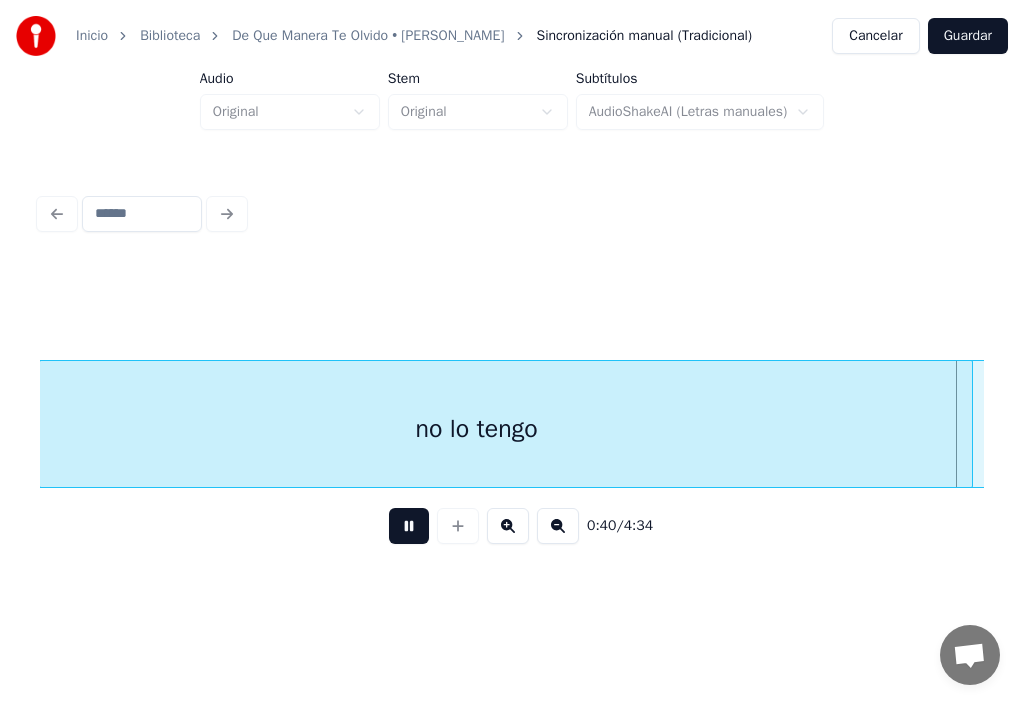 scroll, scrollTop: 0, scrollLeft: 50993, axis: horizontal 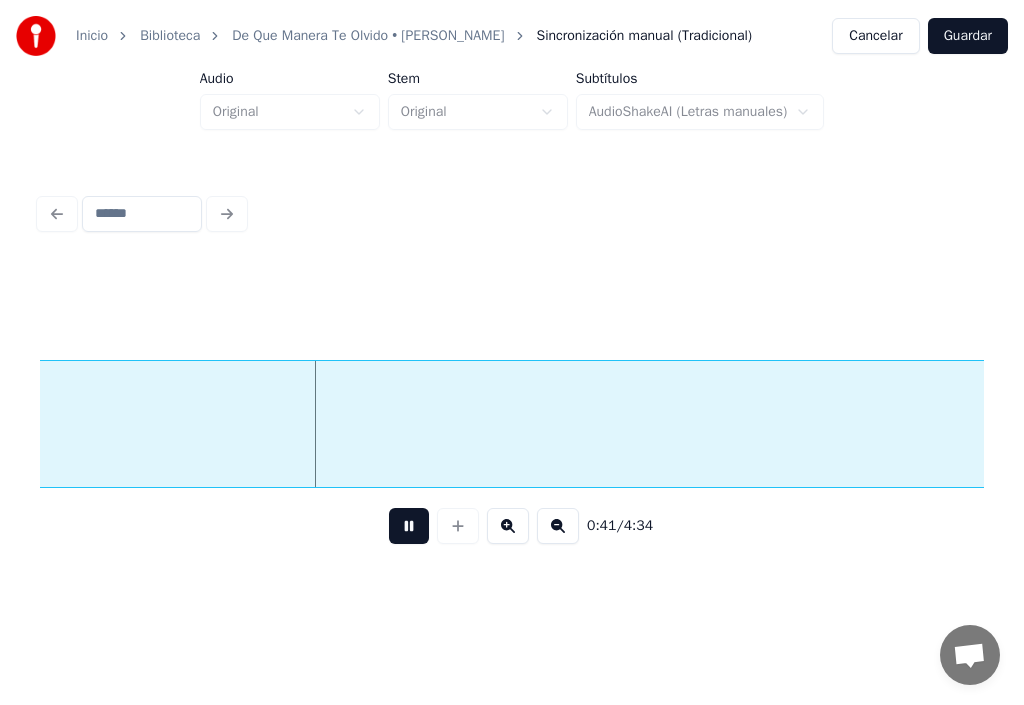 click at bounding box center (409, 526) 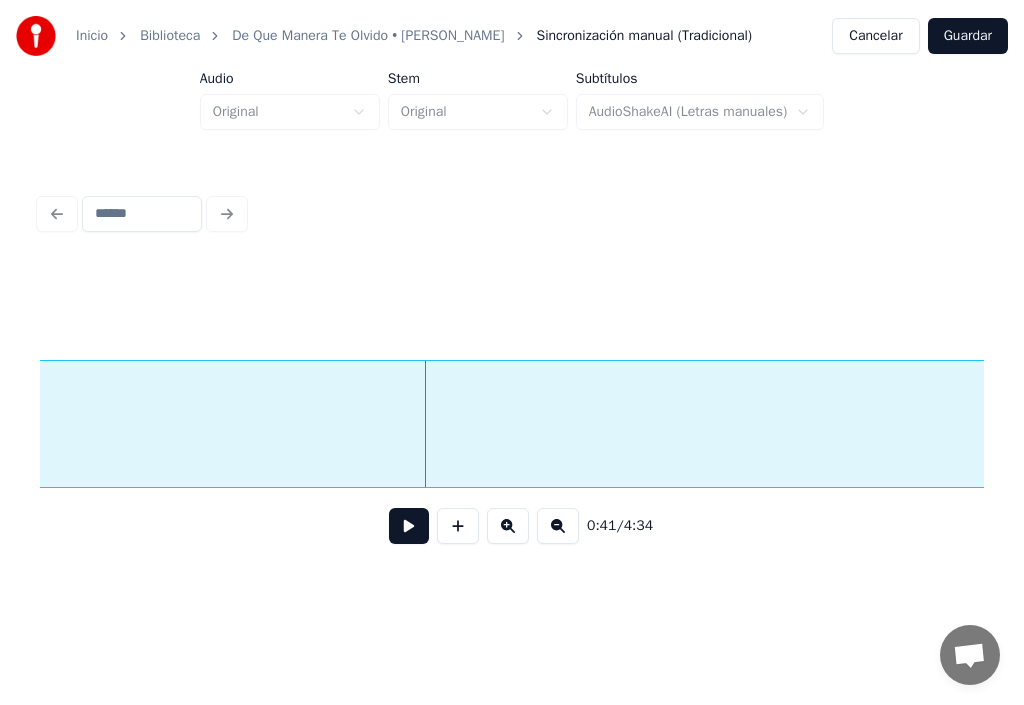 click at bounding box center [409, 526] 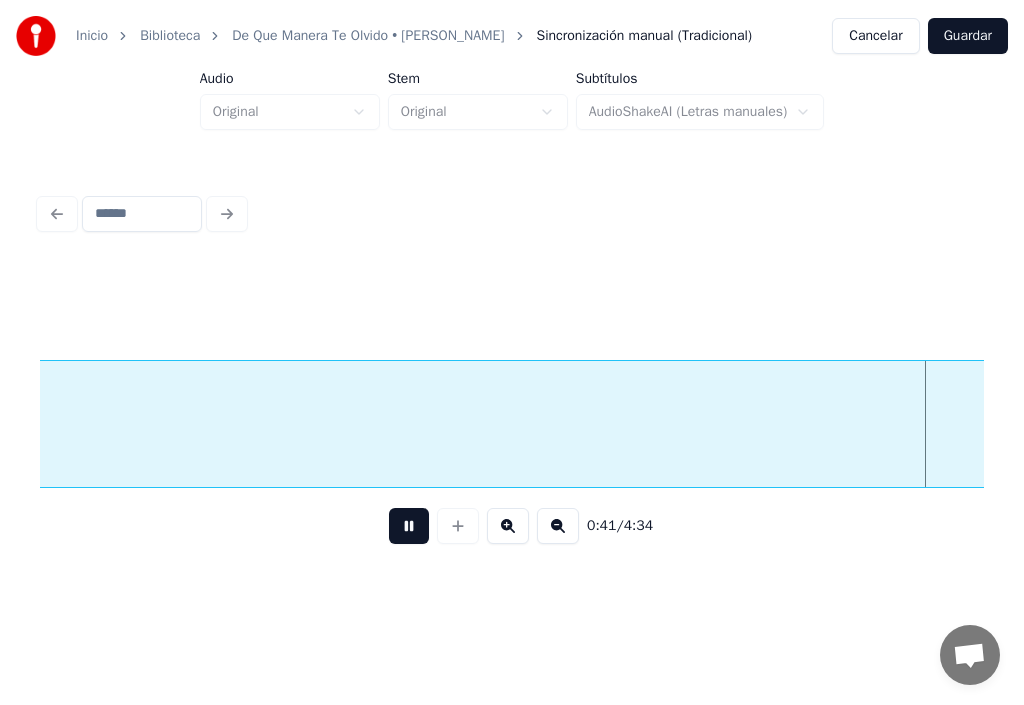 click at bounding box center (409, 526) 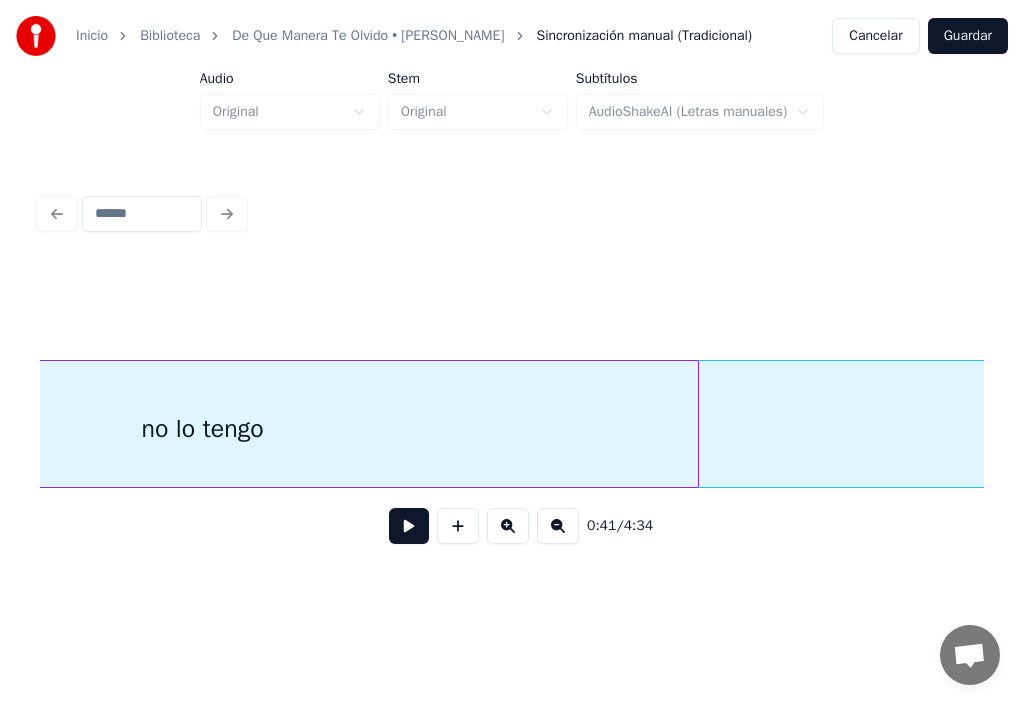 scroll, scrollTop: 0, scrollLeft: 50313, axis: horizontal 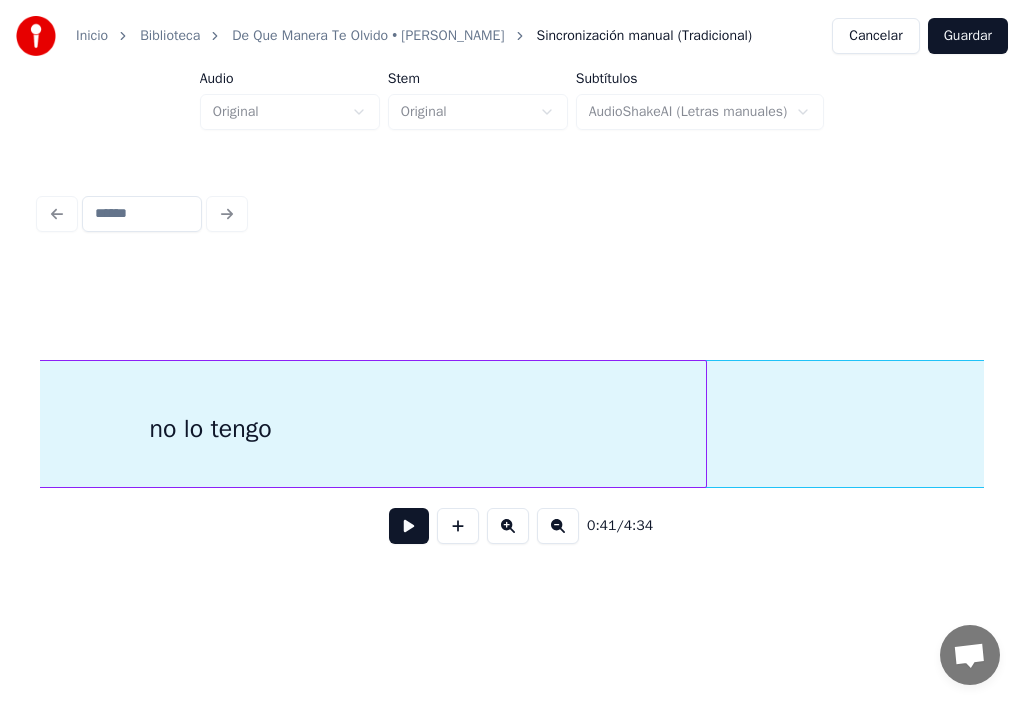 click at bounding box center [409, 526] 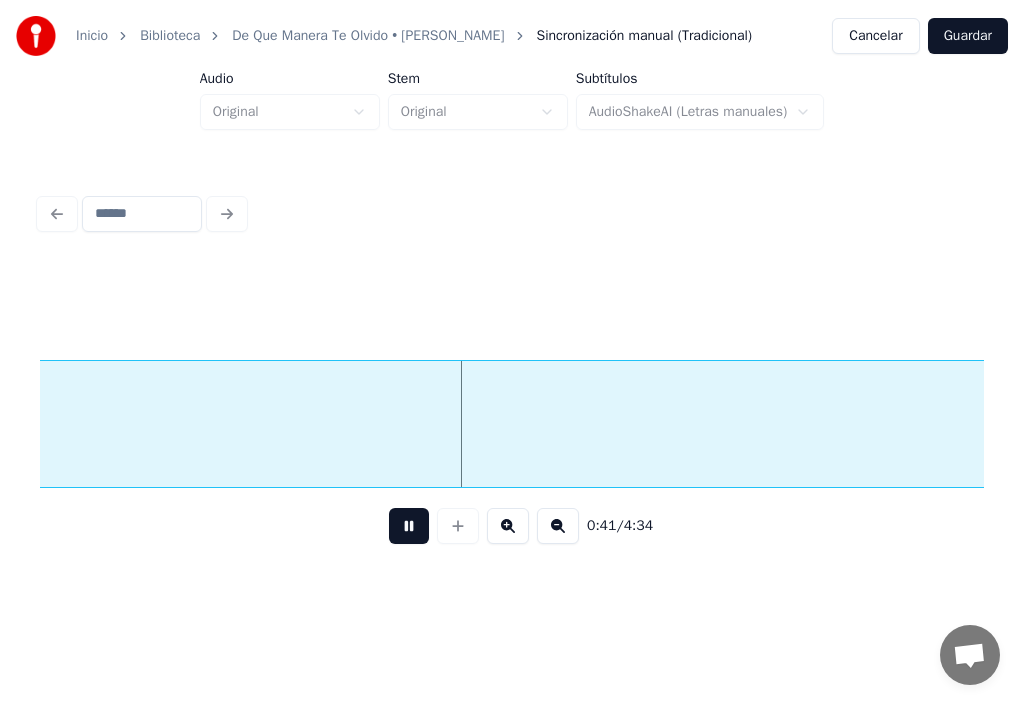 drag, startPoint x: 412, startPoint y: 542, endPoint x: 419, endPoint y: 553, distance: 13.038404 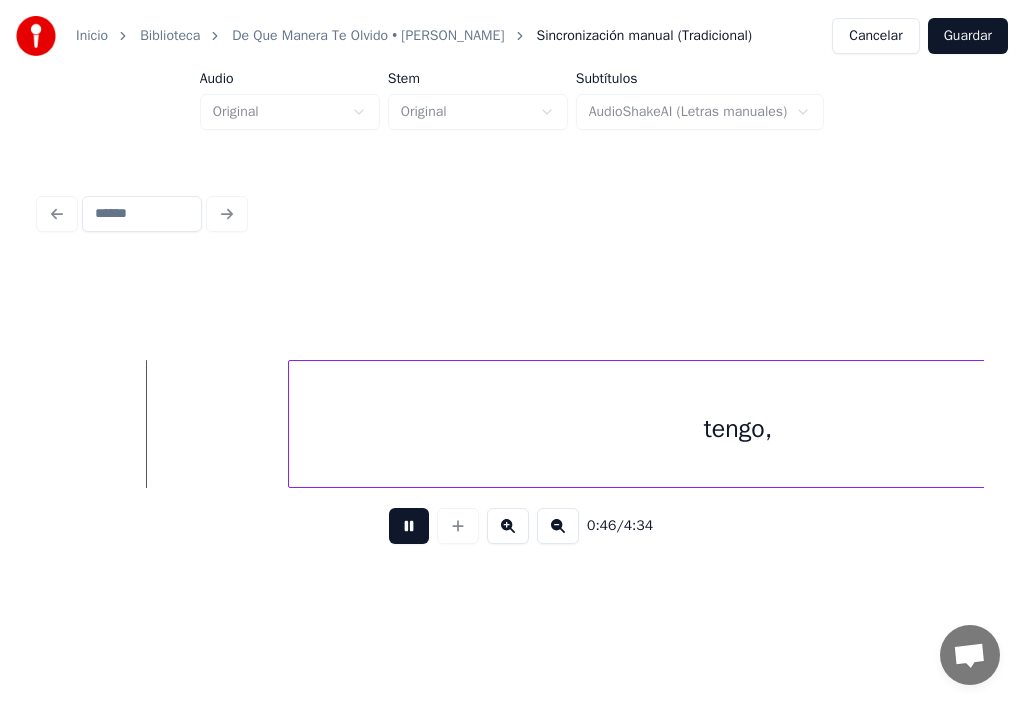 drag, startPoint x: 403, startPoint y: 532, endPoint x: 331, endPoint y: 530, distance: 72.02777 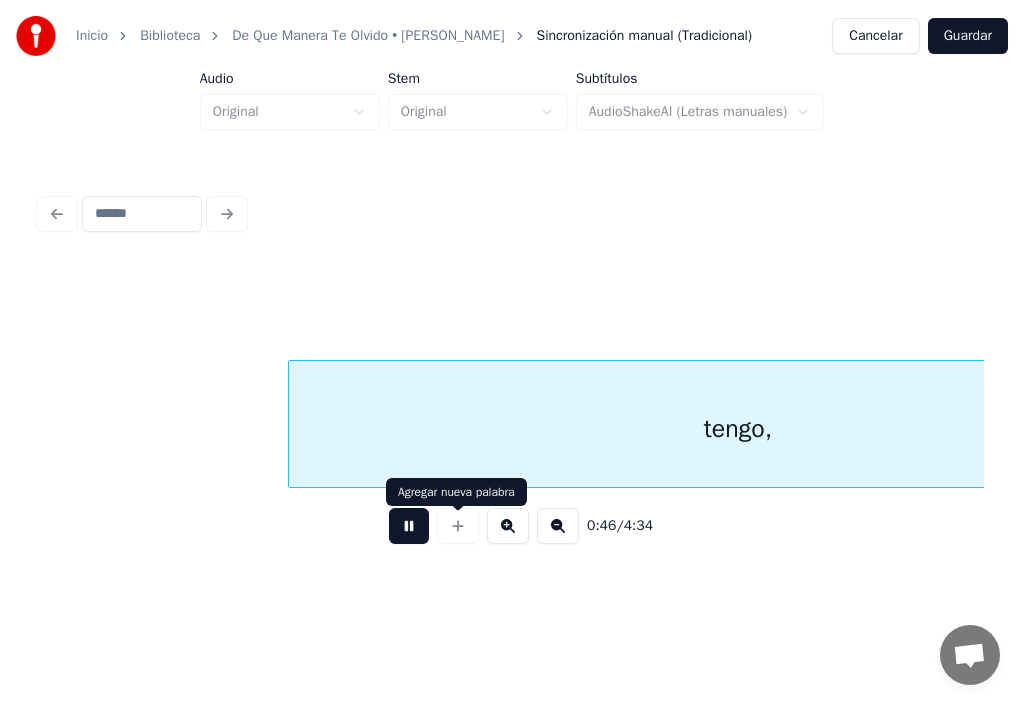 scroll, scrollTop: 0, scrollLeft: 58552, axis: horizontal 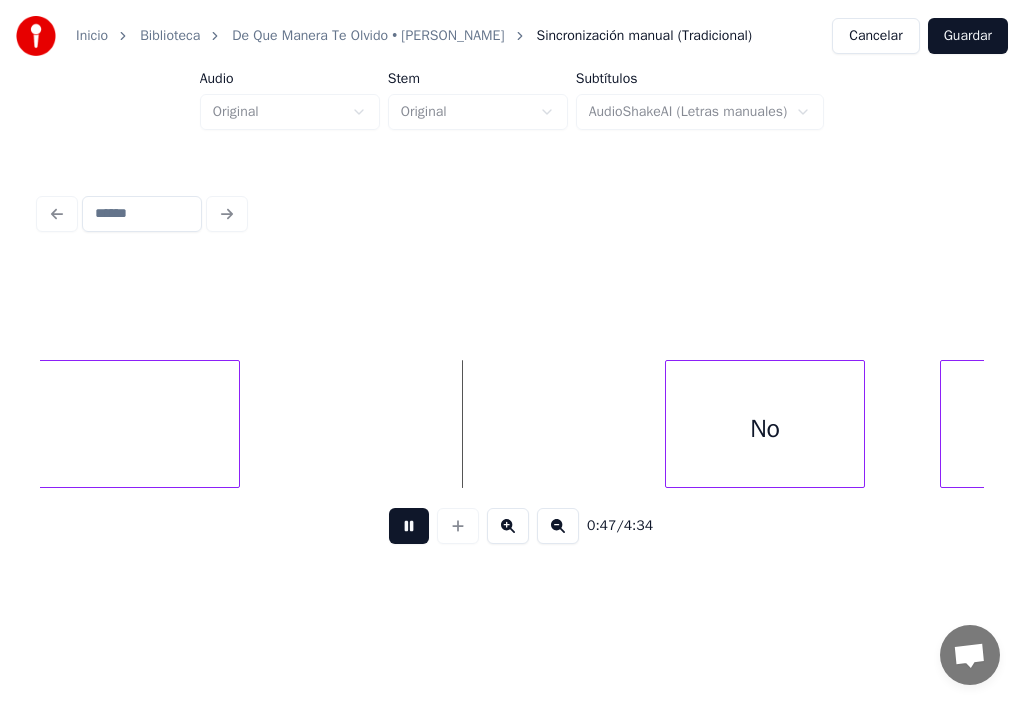 click at bounding box center [409, 526] 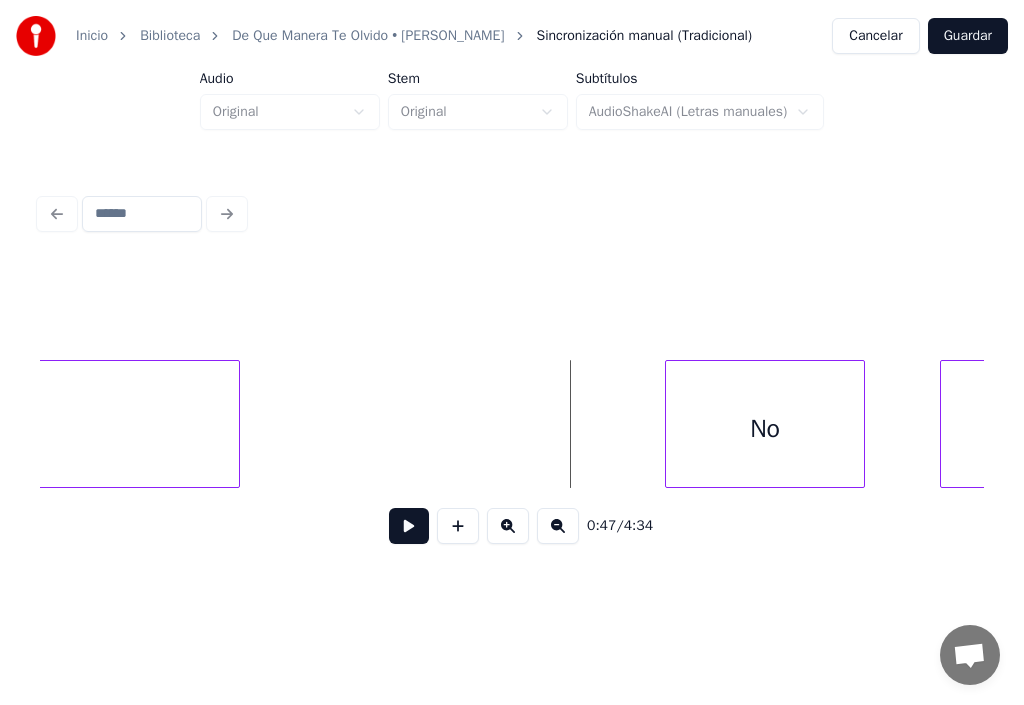drag, startPoint x: 391, startPoint y: 529, endPoint x: 300, endPoint y: 531, distance: 91.02197 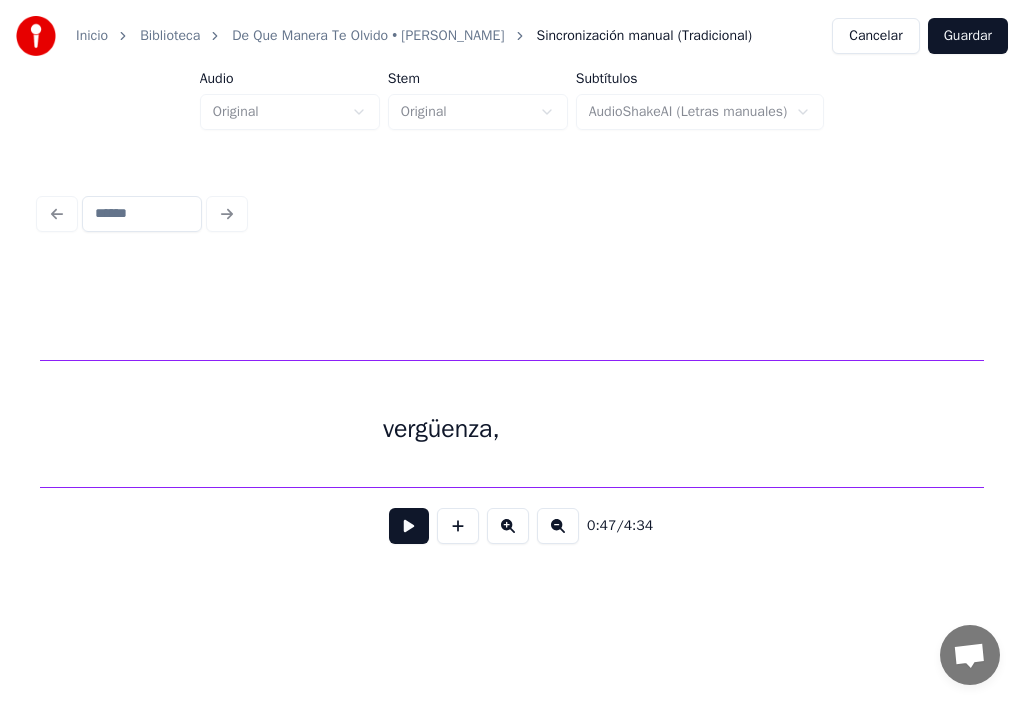 scroll, scrollTop: 0, scrollLeft: 31824, axis: horizontal 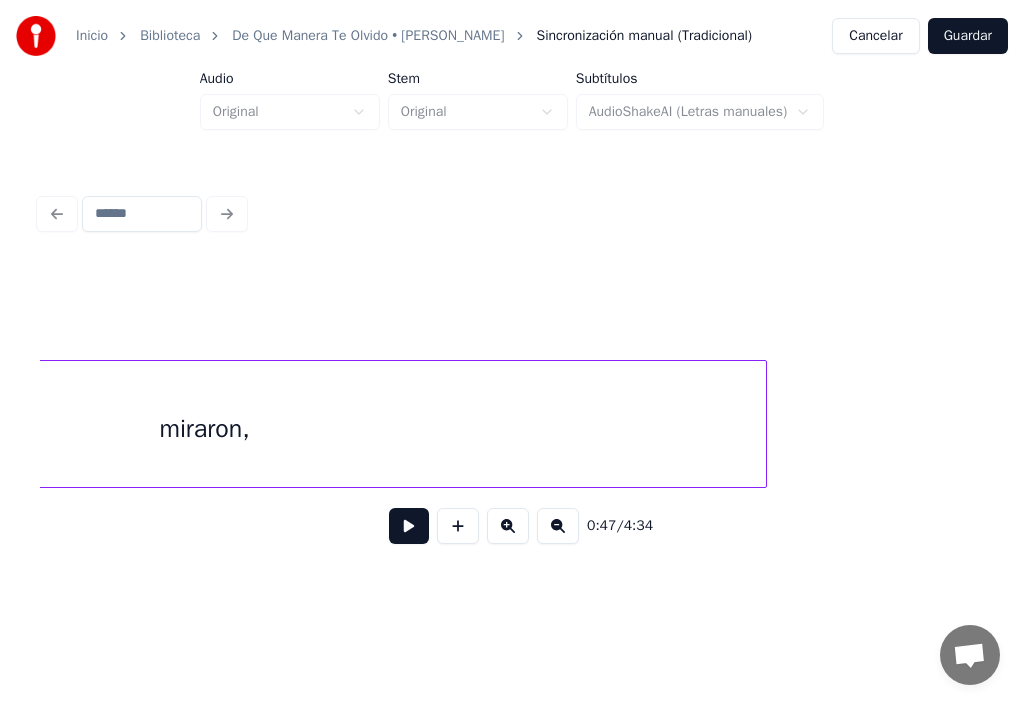 click at bounding box center (409, 526) 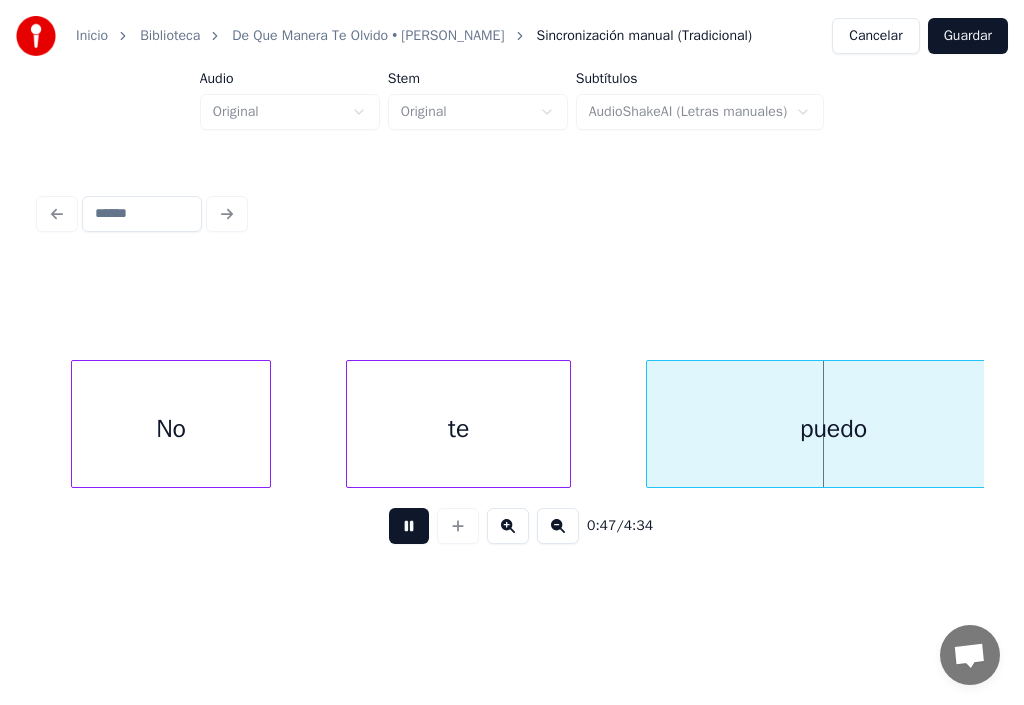 scroll, scrollTop: 0, scrollLeft: 60104, axis: horizontal 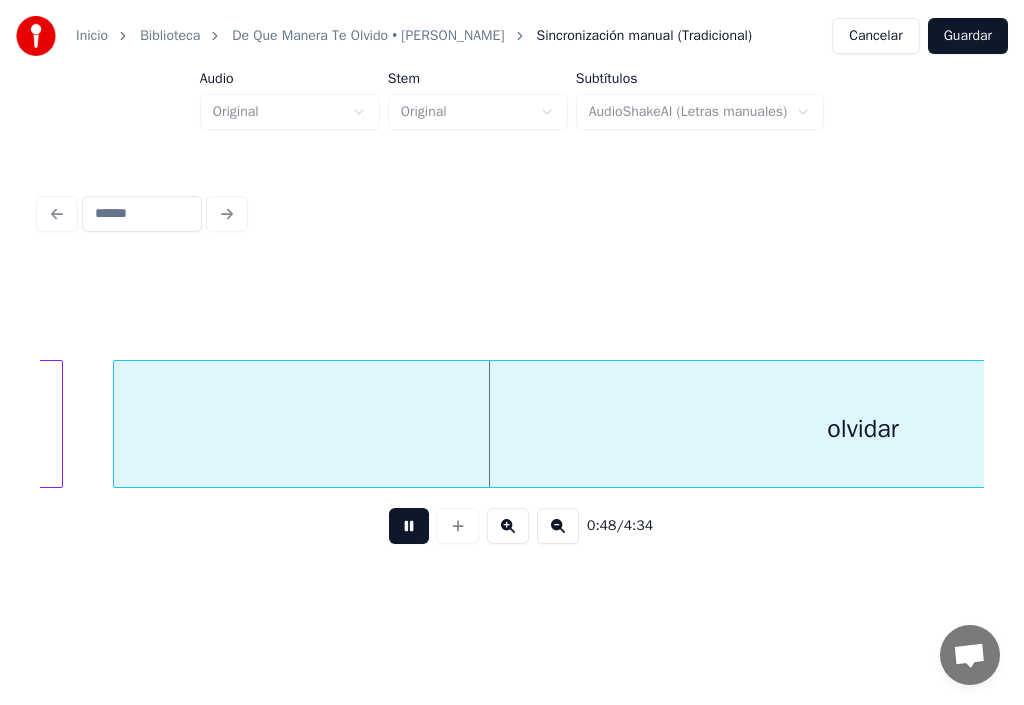 click at bounding box center (409, 526) 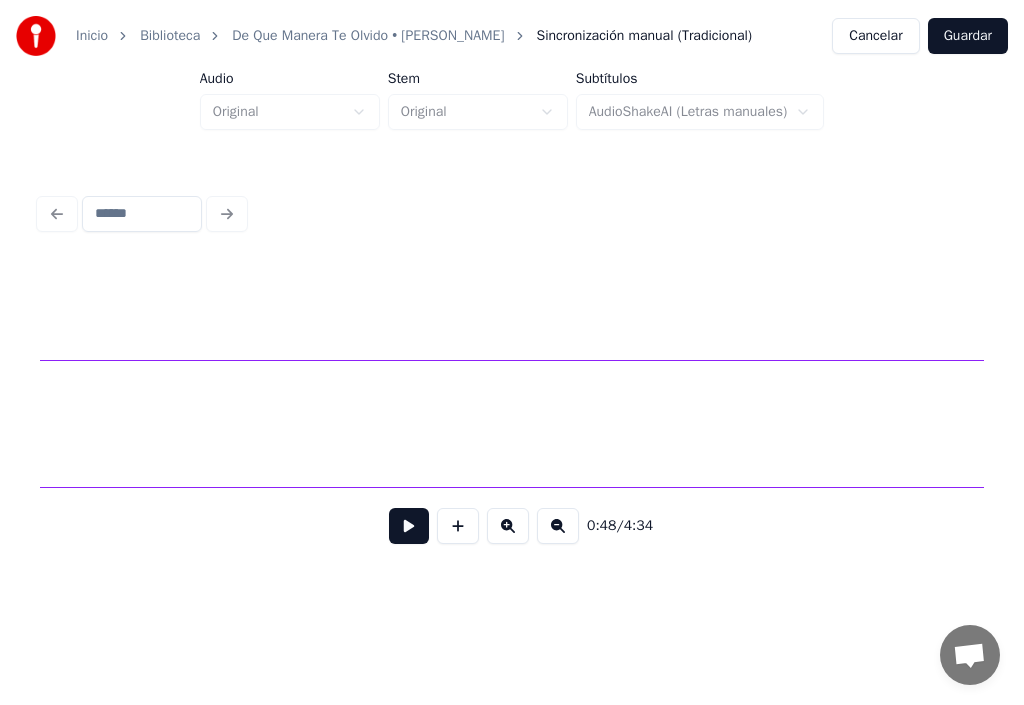 click at bounding box center [-1963, 429] 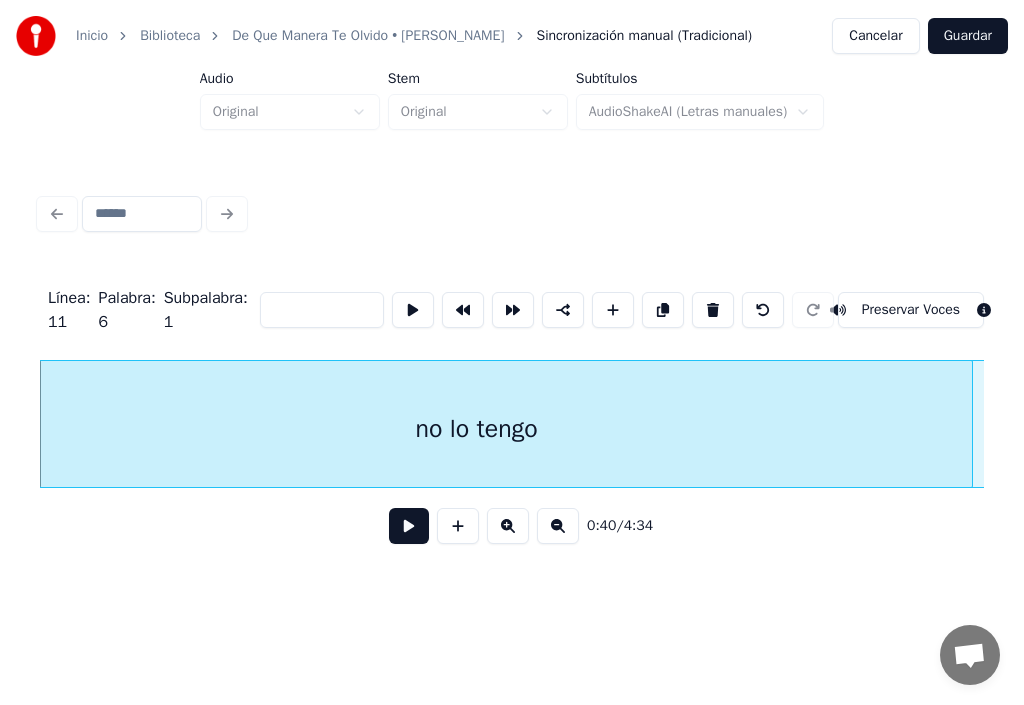 click at bounding box center (409, 526) 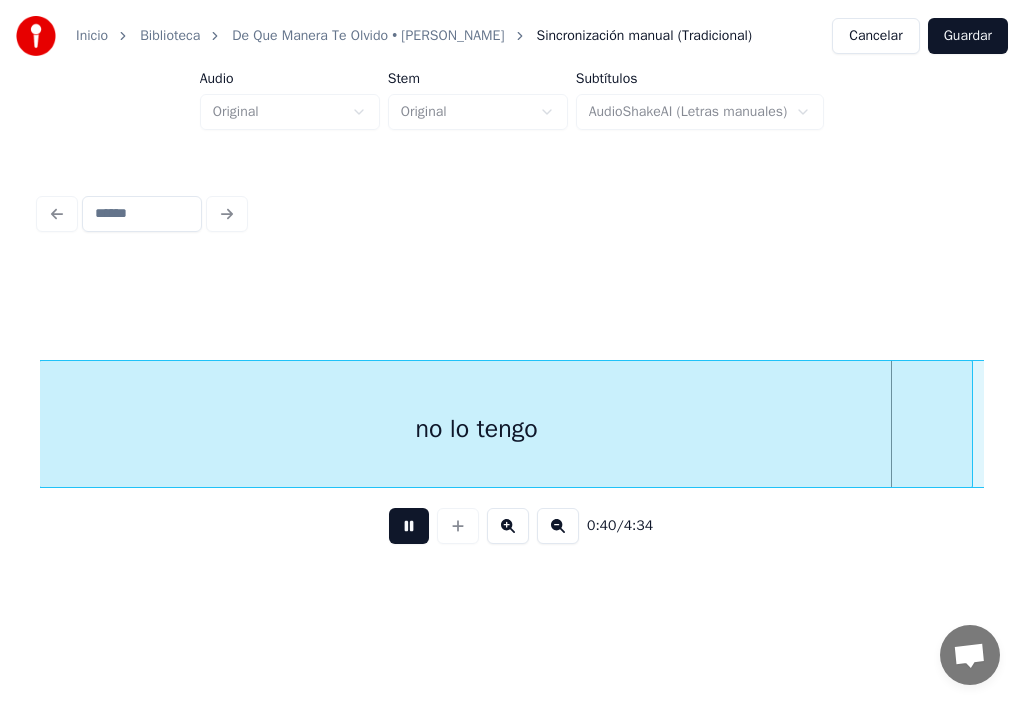 scroll, scrollTop: 0, scrollLeft: 50999, axis: horizontal 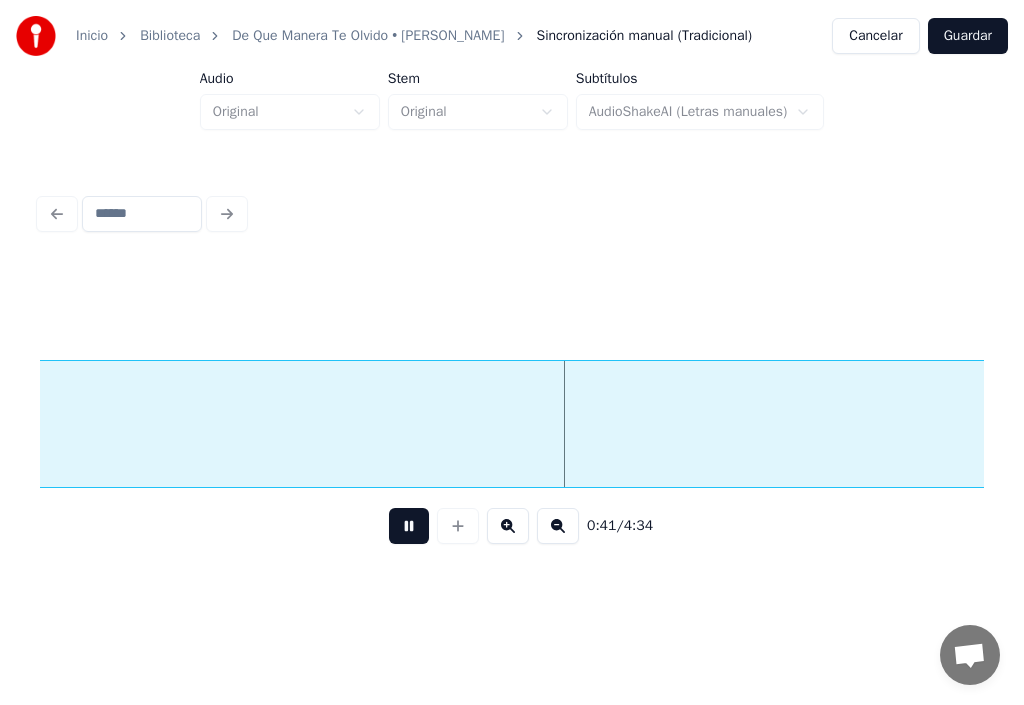 click at bounding box center [409, 526] 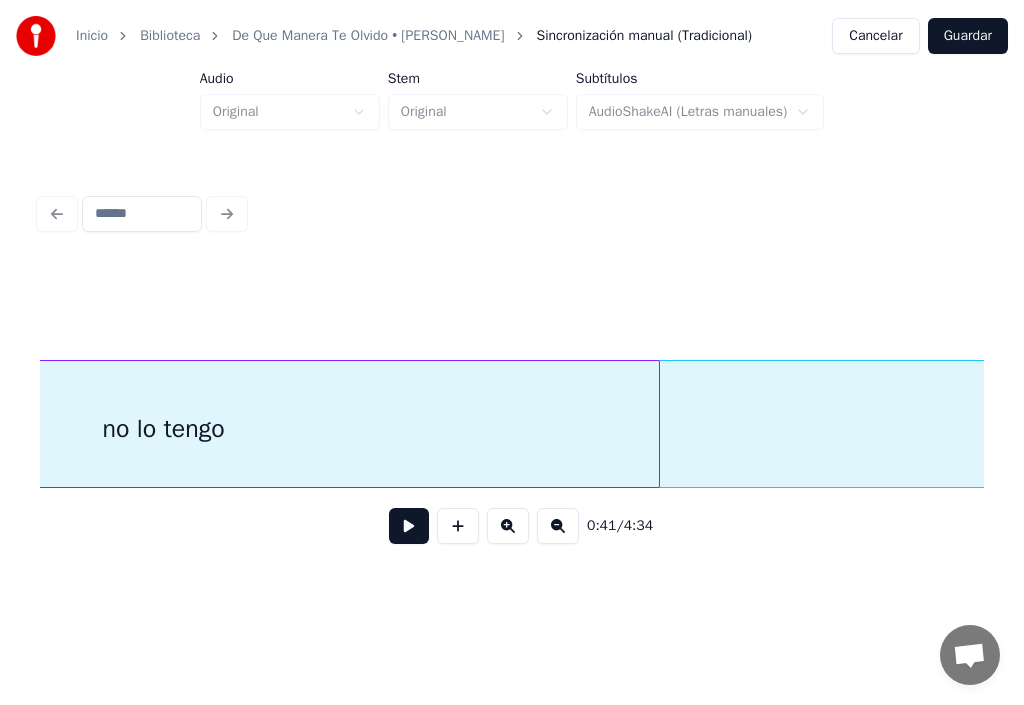 scroll, scrollTop: 0, scrollLeft: 50359, axis: horizontal 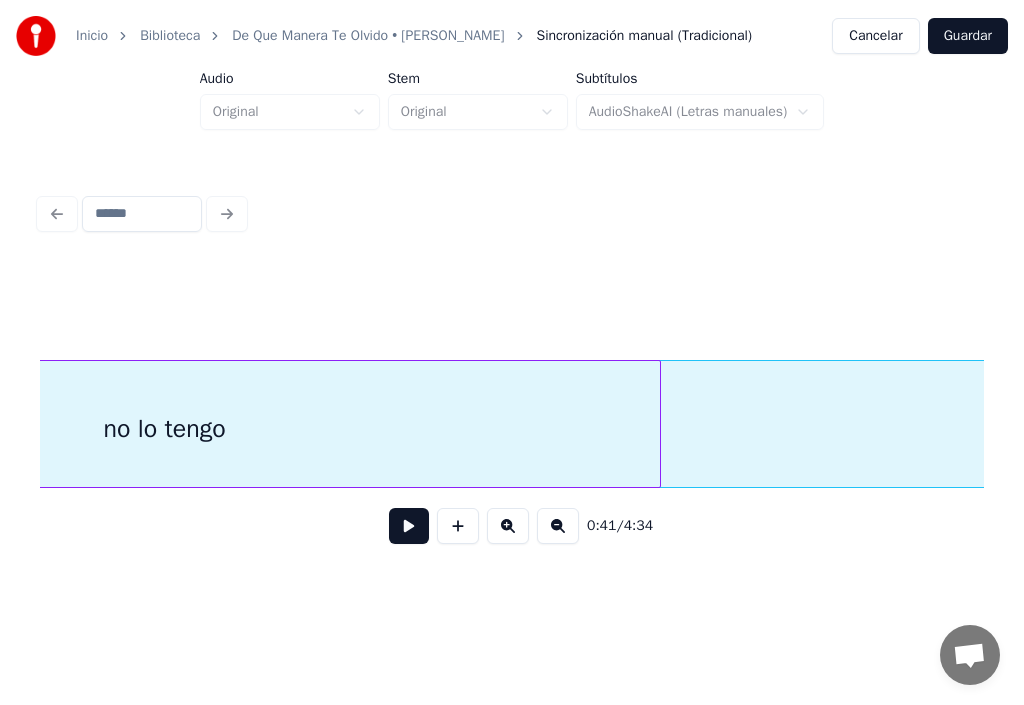 click at bounding box center (2822, 429) 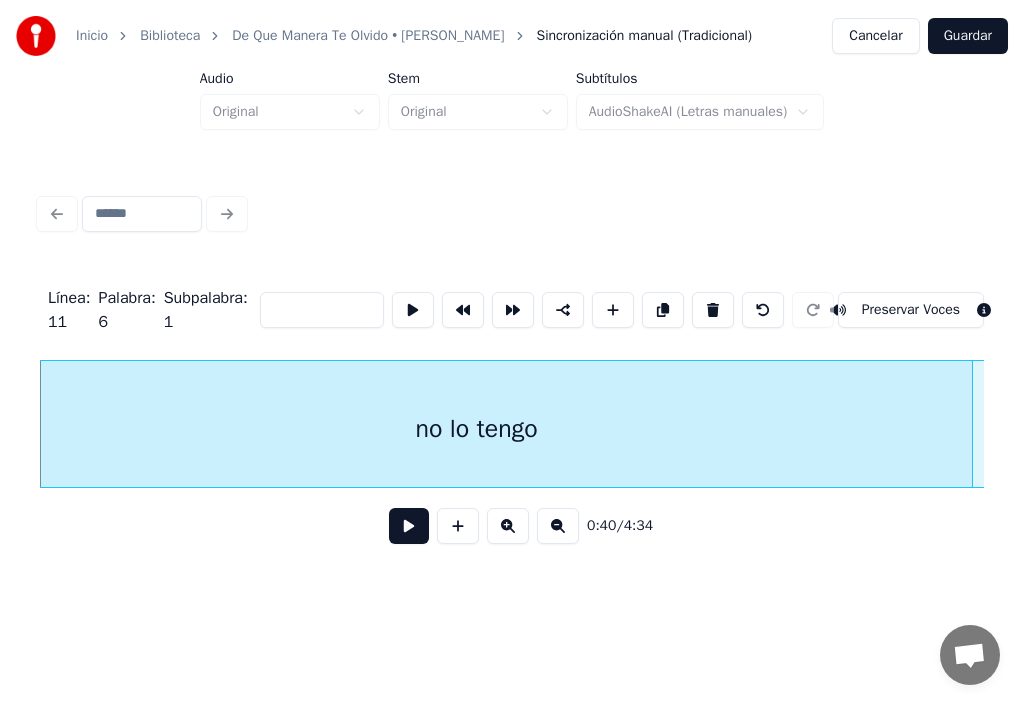 click at bounding box center (409, 526) 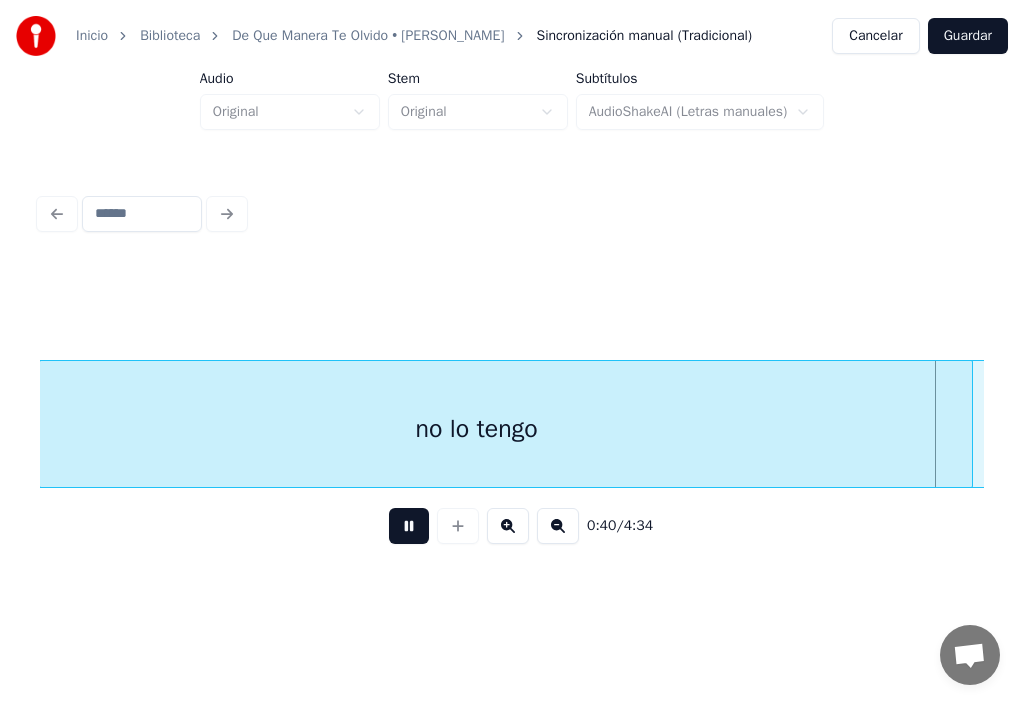scroll, scrollTop: 0, scrollLeft: 50992, axis: horizontal 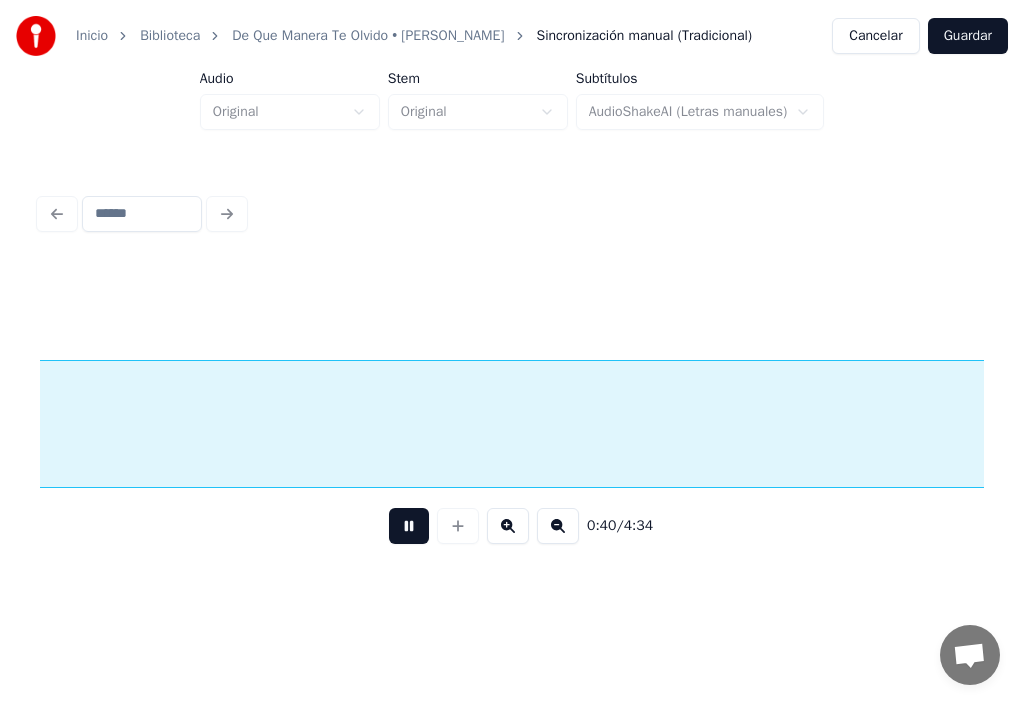 click at bounding box center (409, 526) 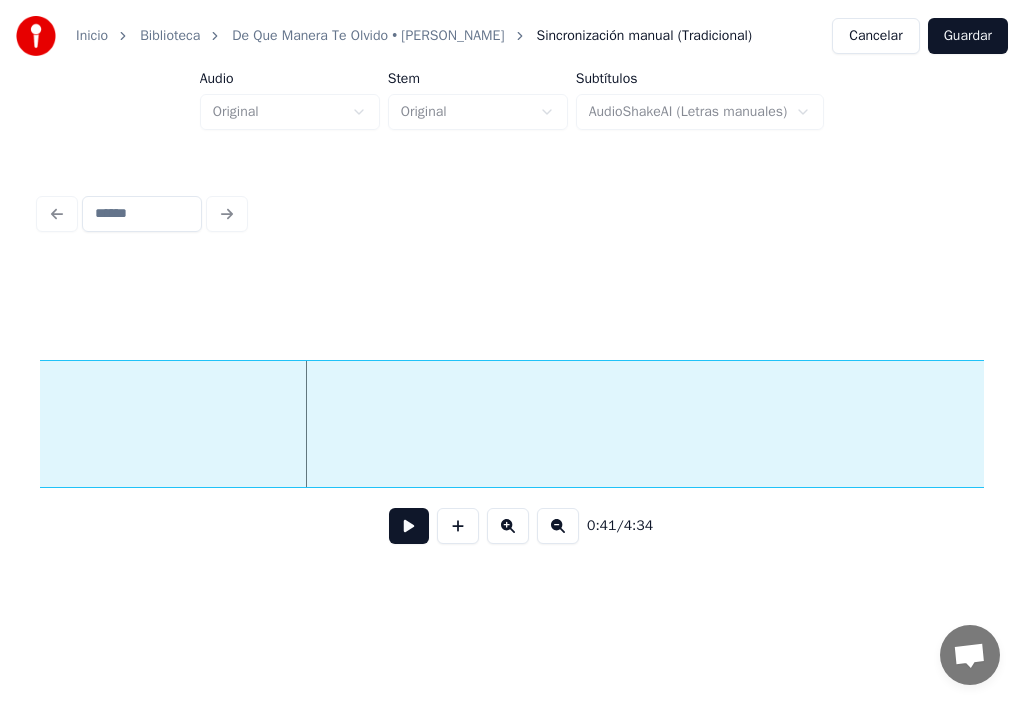 click at bounding box center [409, 526] 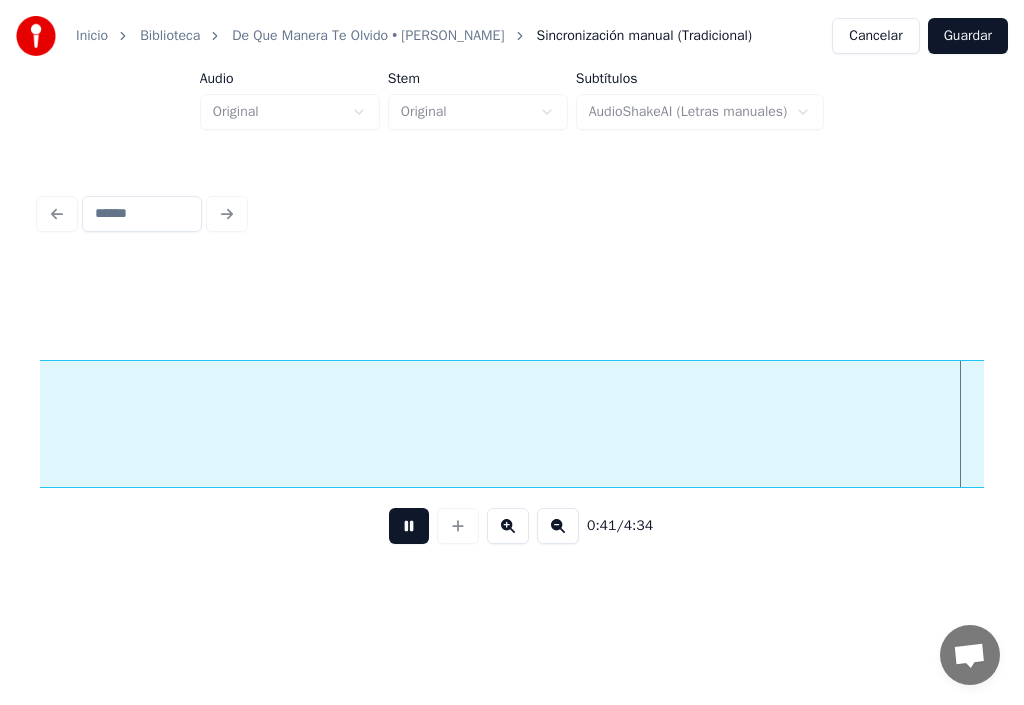 click at bounding box center [409, 526] 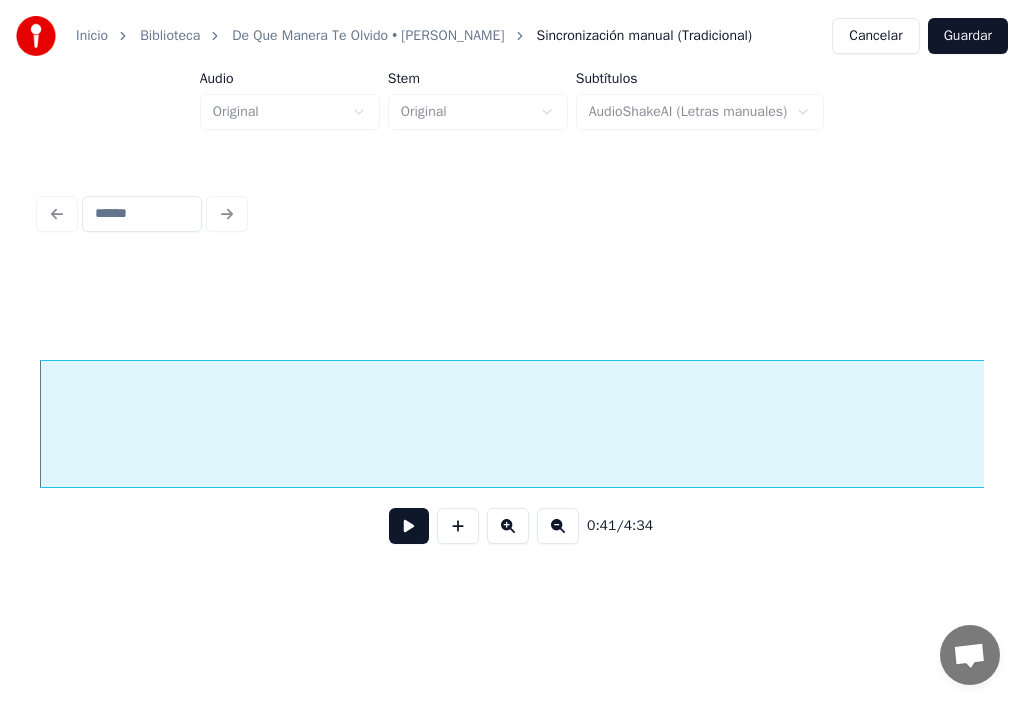 click at bounding box center (409, 526) 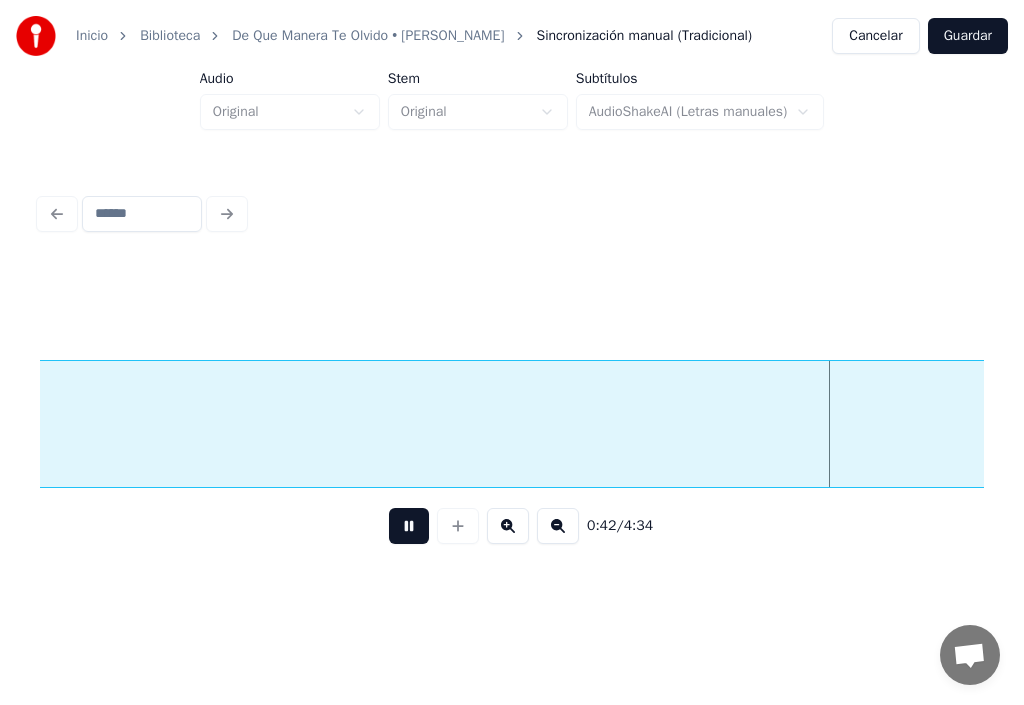 scroll, scrollTop: 0, scrollLeft: 52904, axis: horizontal 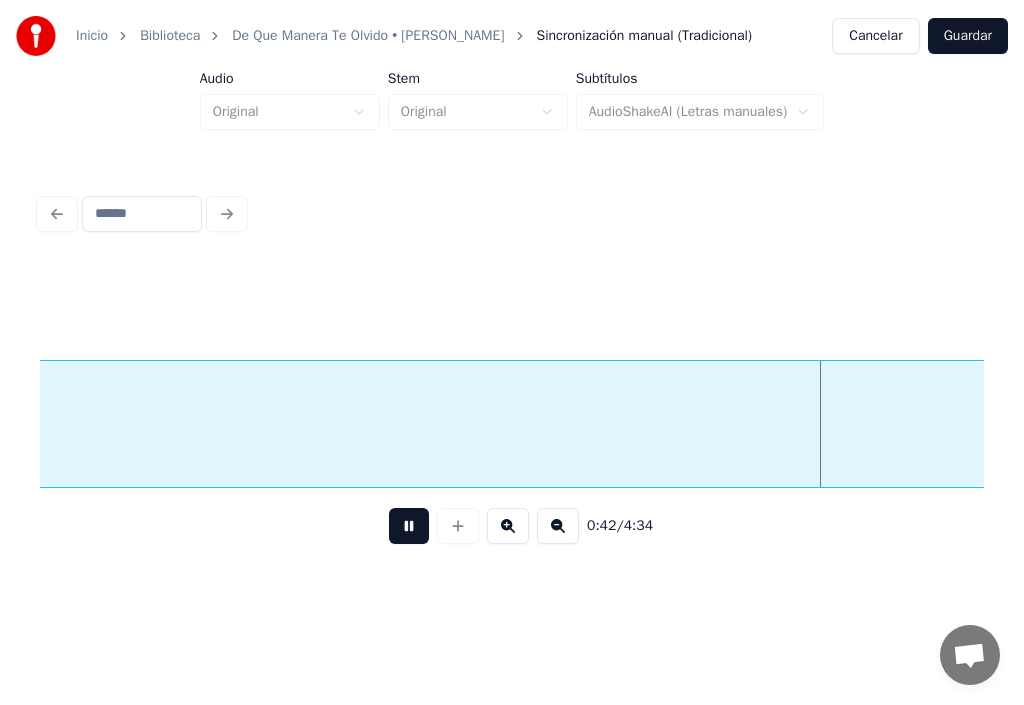 click at bounding box center [409, 526] 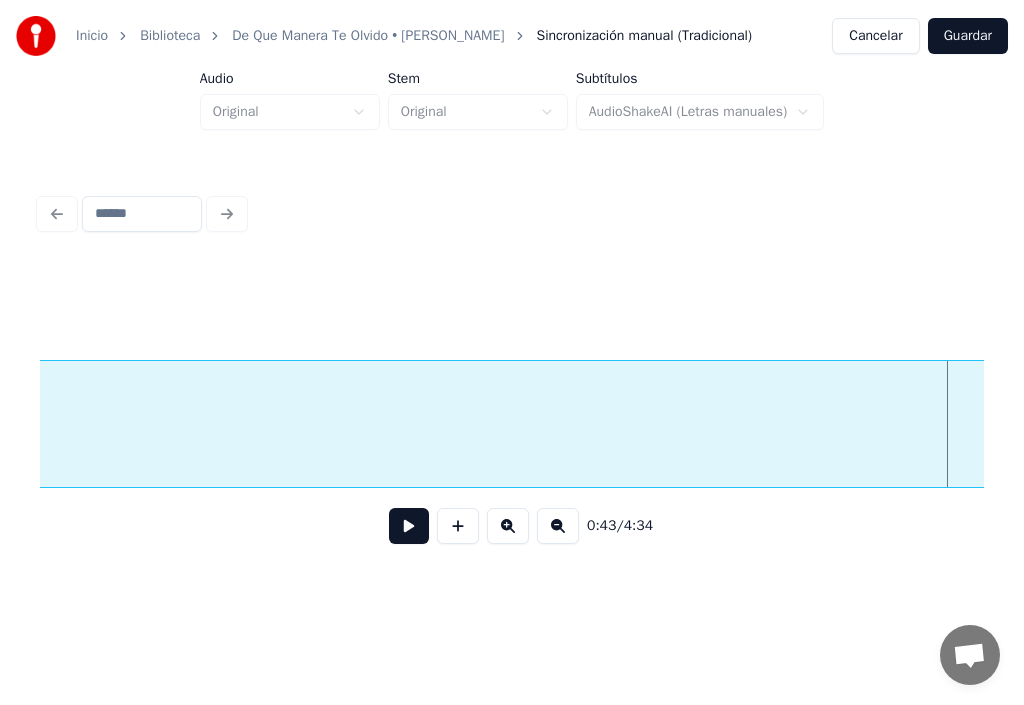 click at bounding box center (409, 526) 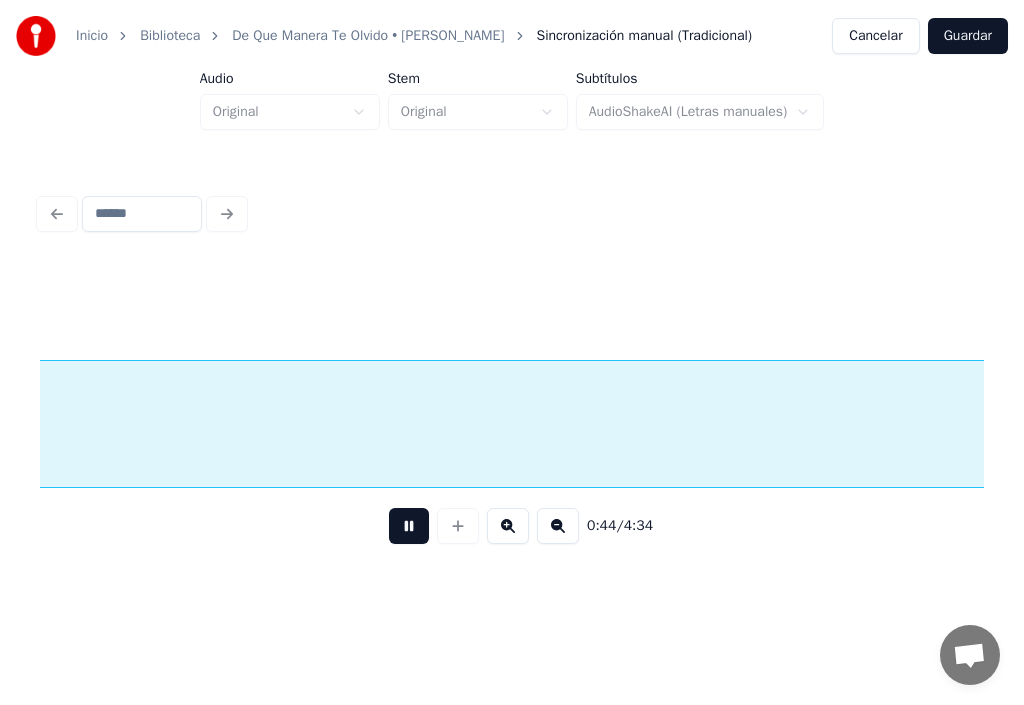 scroll, scrollTop: 0, scrollLeft: 55823, axis: horizontal 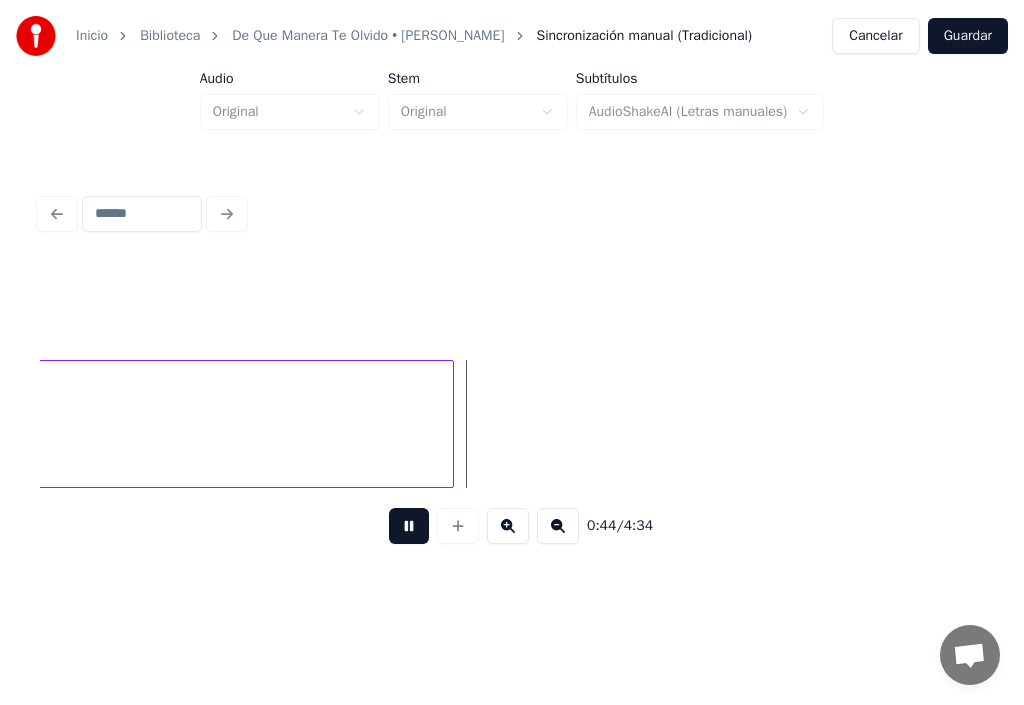 click at bounding box center [409, 526] 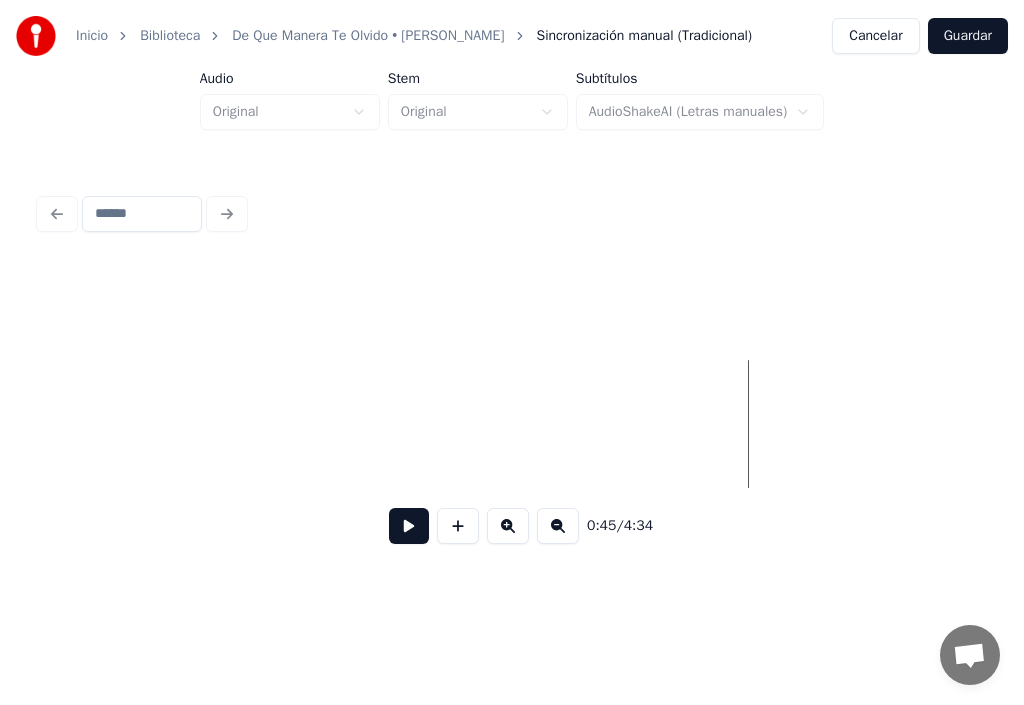 click on "Inicio Biblioteca De Que Manera Te Olvido • Jochy Hernandez Sincronización manual (Tradicional) Cancelar Guardar Audio Original Stem Original Subtítulos AudioShakeAI (Letras manuales) 0:45  /  4:34" at bounding box center [512, 292] 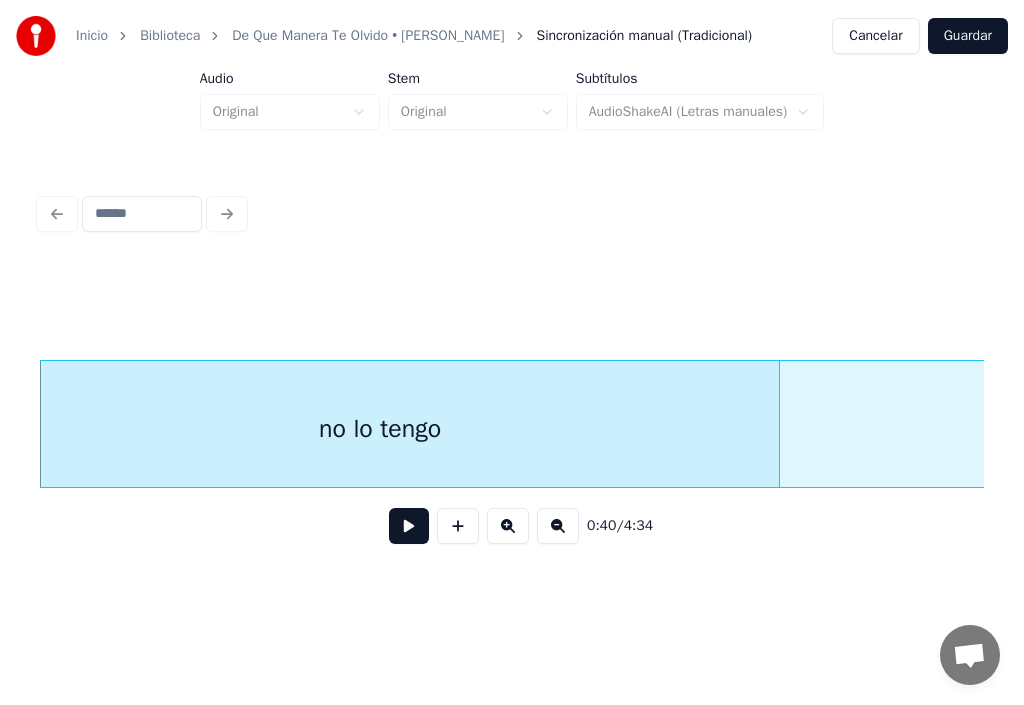 click at bounding box center [776, 424] 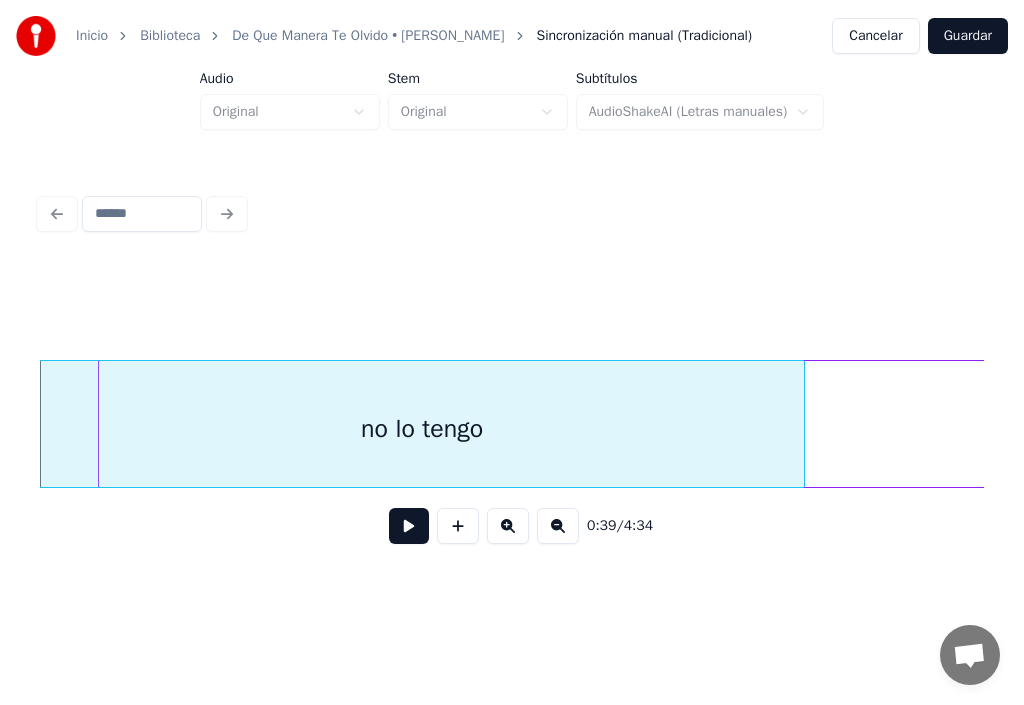 click at bounding box center (2967, 429) 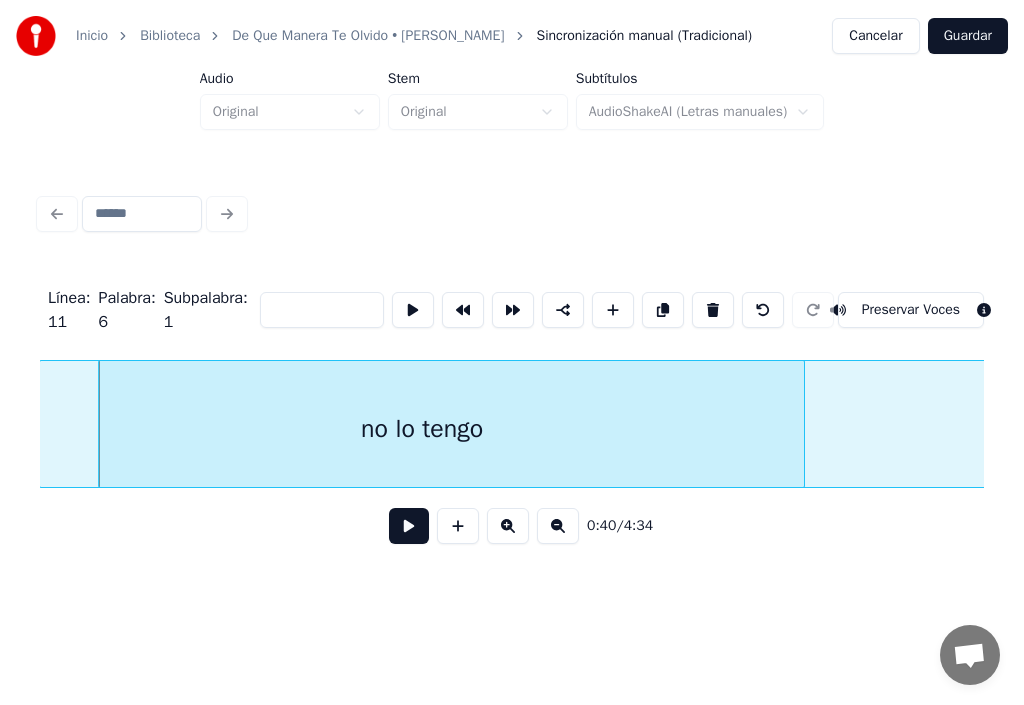 click at bounding box center [2967, 429] 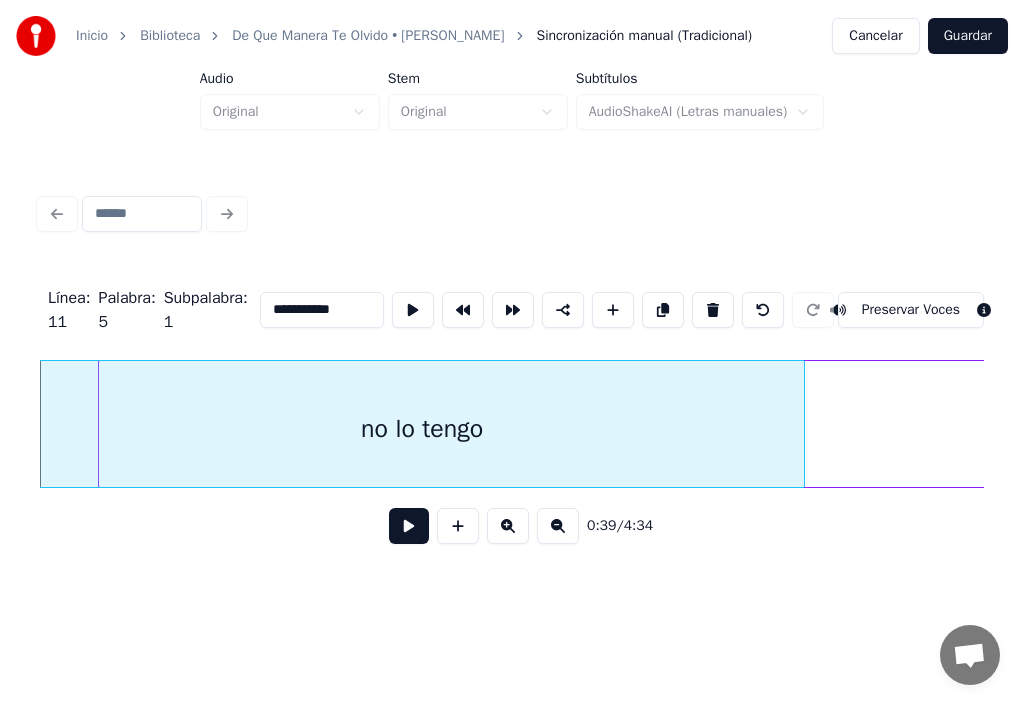 click at bounding box center (2967, 429) 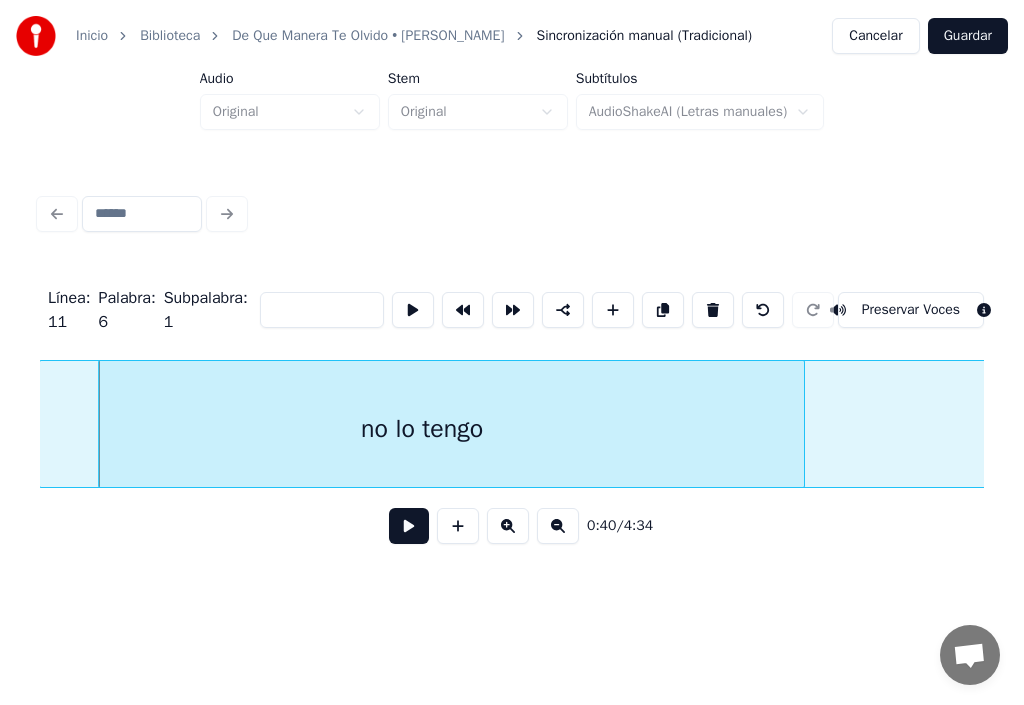 click on "no lo tengo" at bounding box center [422, 429] 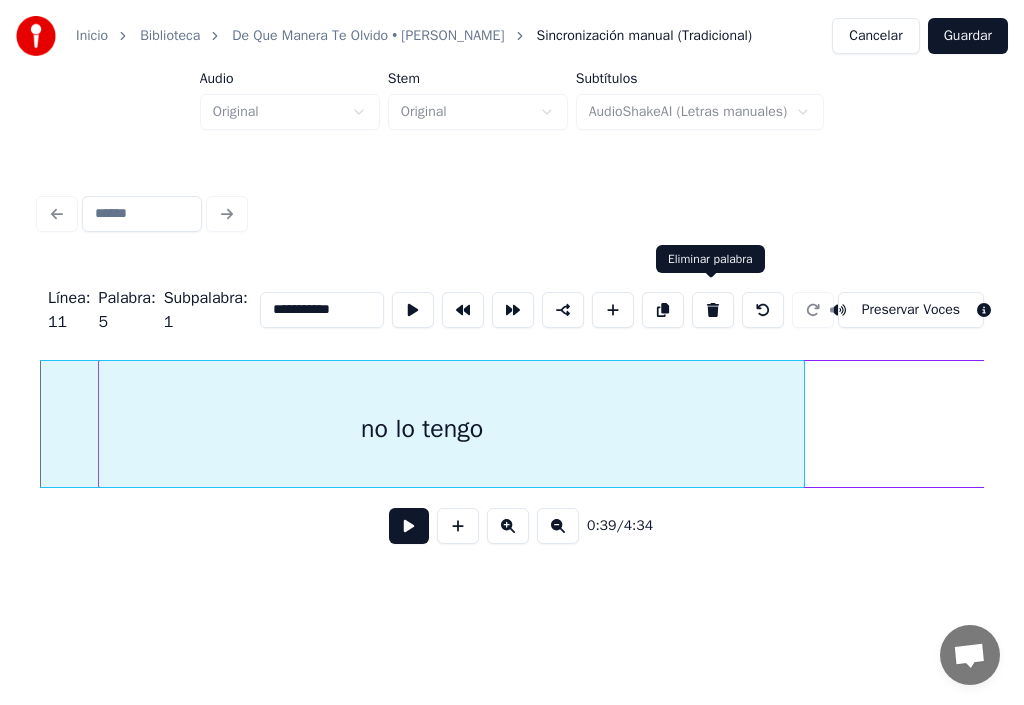 click at bounding box center (713, 310) 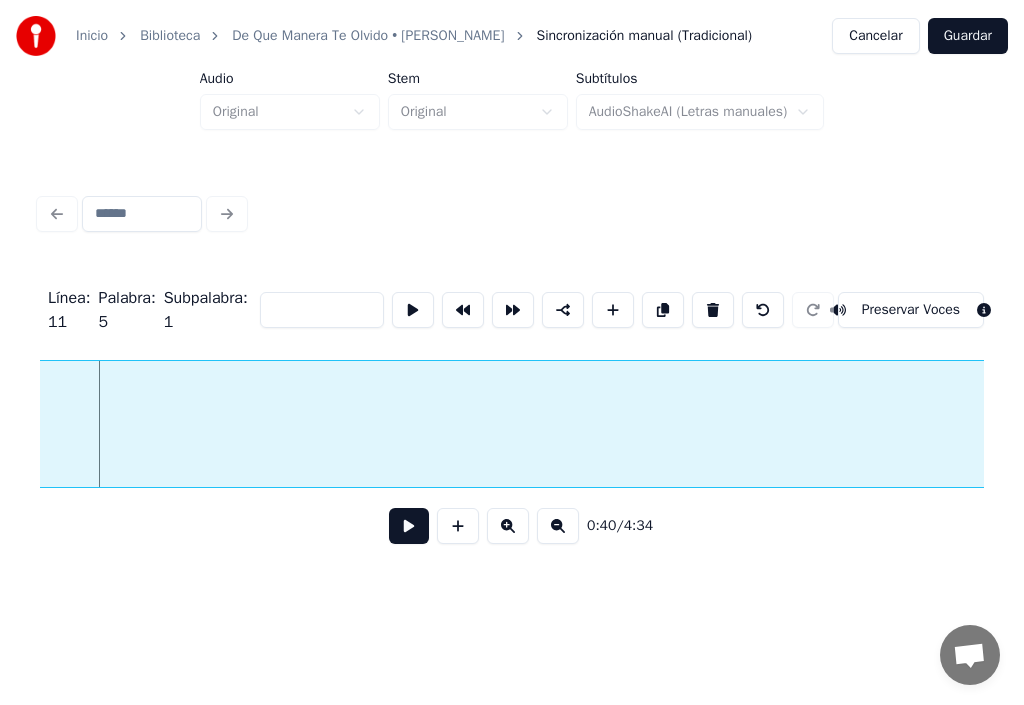 click on "Inicio Biblioteca De Que Manera Te Olvido • Jochy Hernandez Sincronización manual (Tradicional) Cancelar Guardar Audio Original Stem Original Subtítulos AudioShakeAI (Letras manuales) Línea :   11 Palabra :   5 Subpalabra :   1 Preservar Voces 0:40  /  4:34" at bounding box center (512, 292) 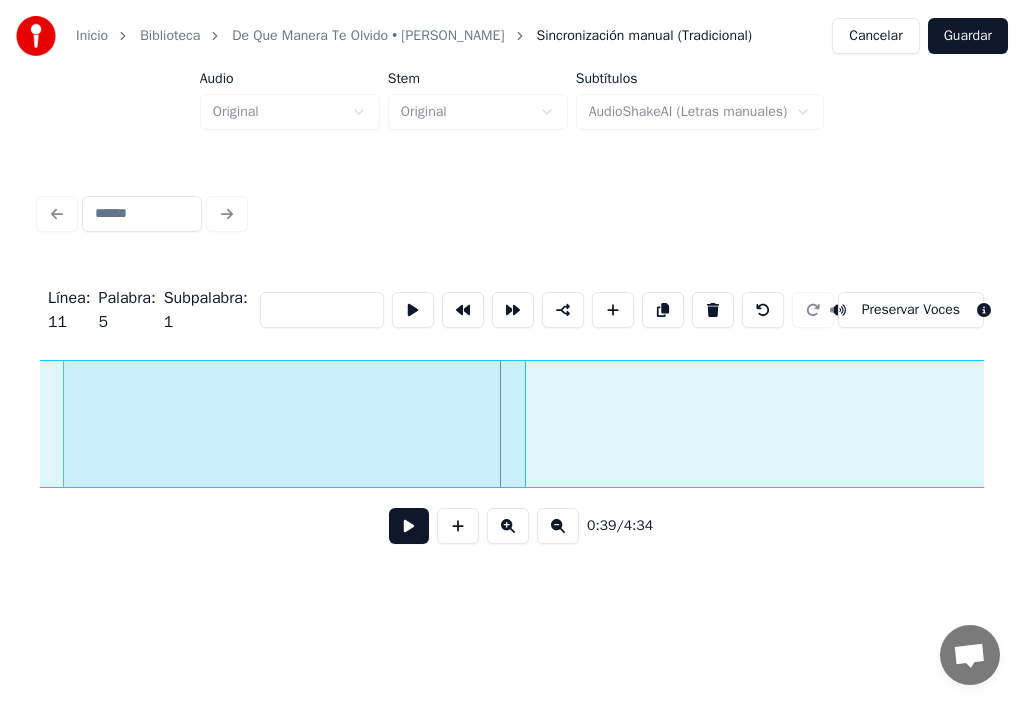 click on "no" at bounding box center (122221, 424) 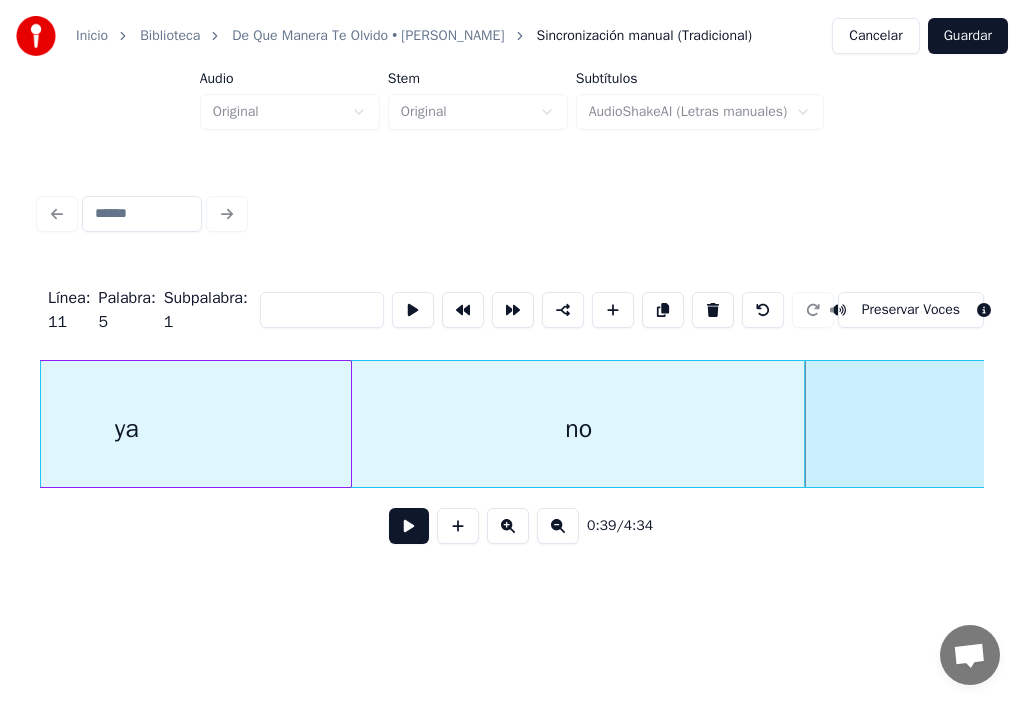 scroll, scrollTop: 0, scrollLeft: 48507, axis: horizontal 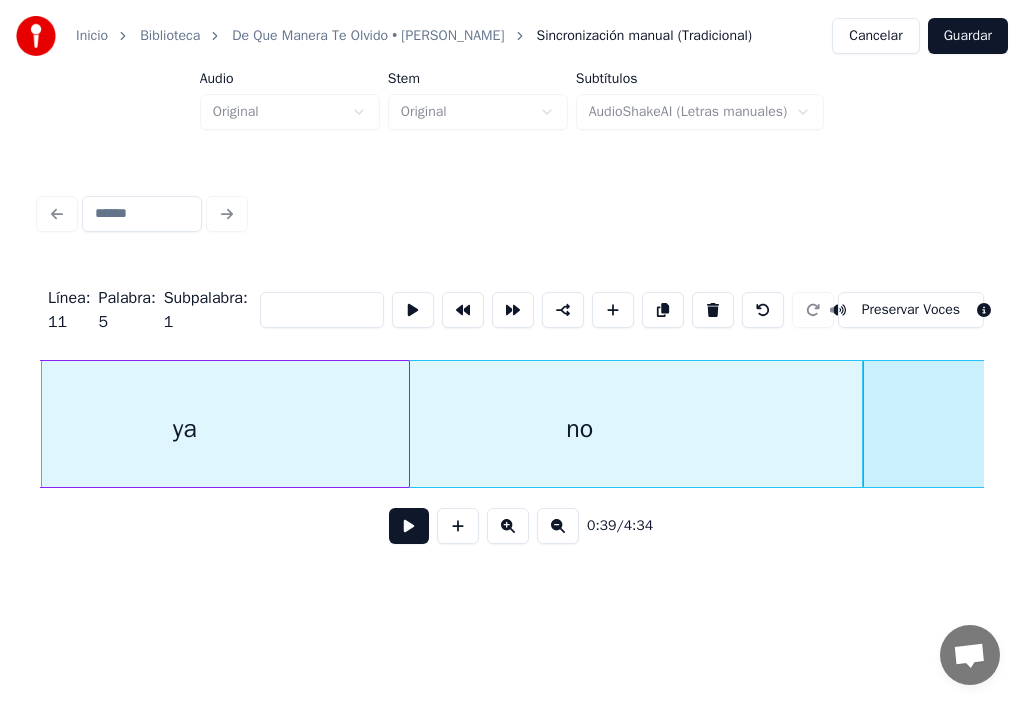 click on "no ya" at bounding box center (123201, 424) 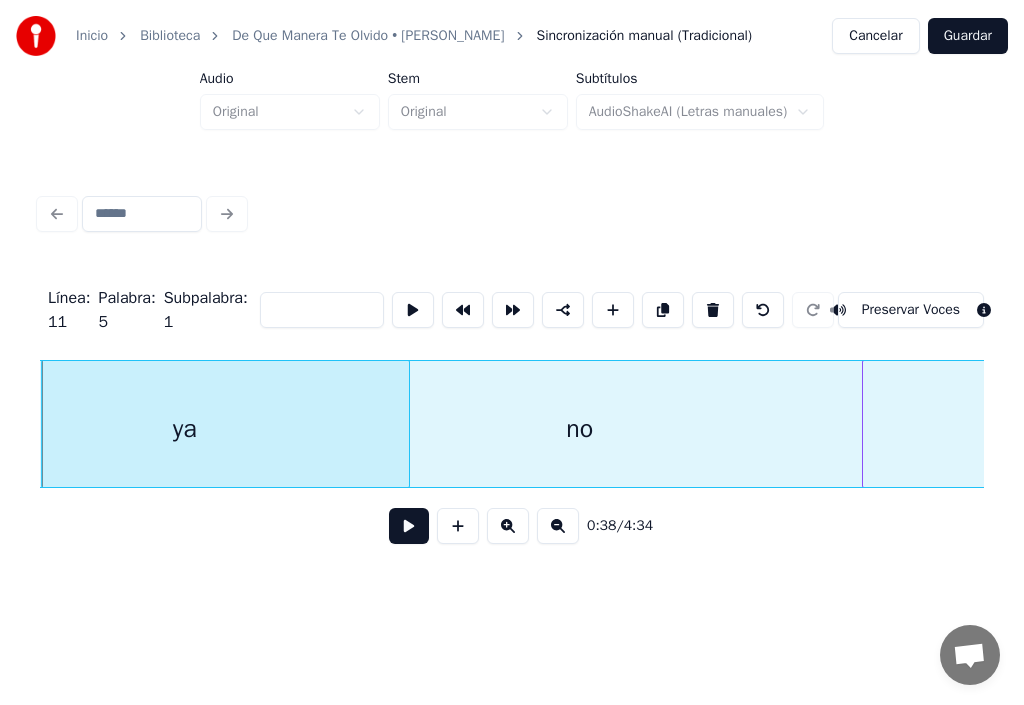 click on "ya" at bounding box center [185, 429] 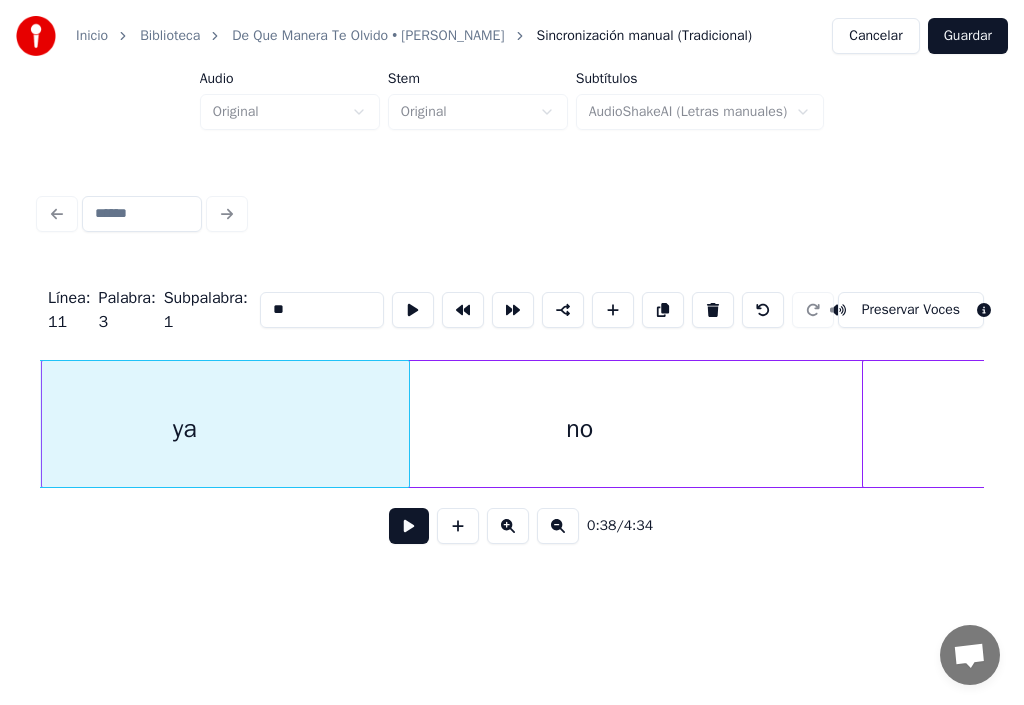 scroll, scrollTop: 0, scrollLeft: 48427, axis: horizontal 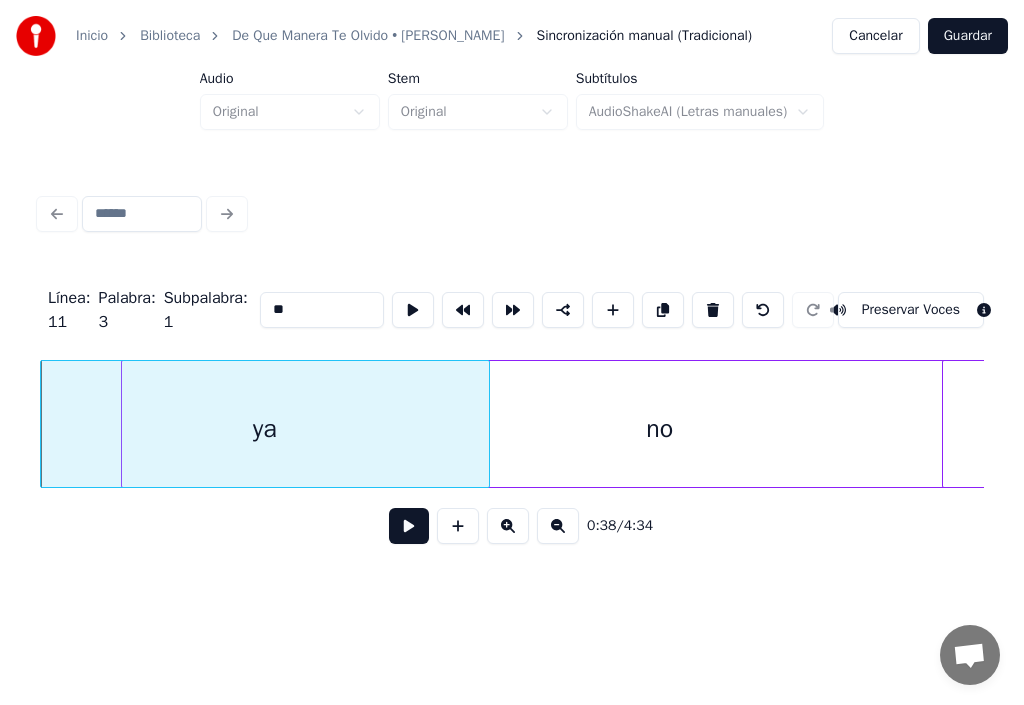 click at bounding box center [409, 526] 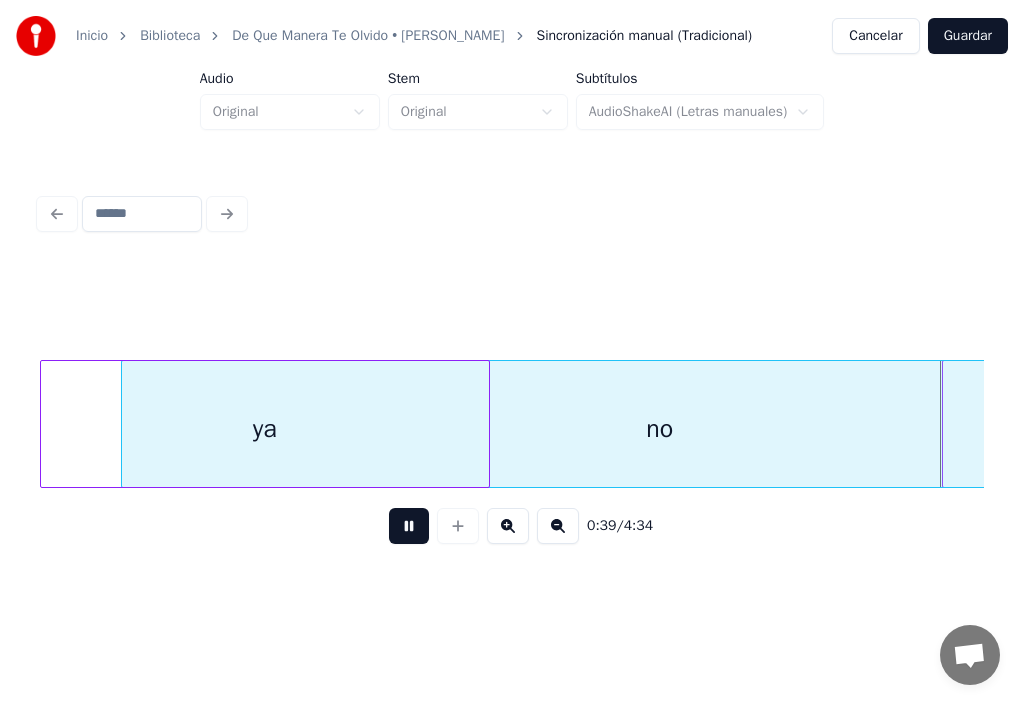 click at bounding box center [409, 526] 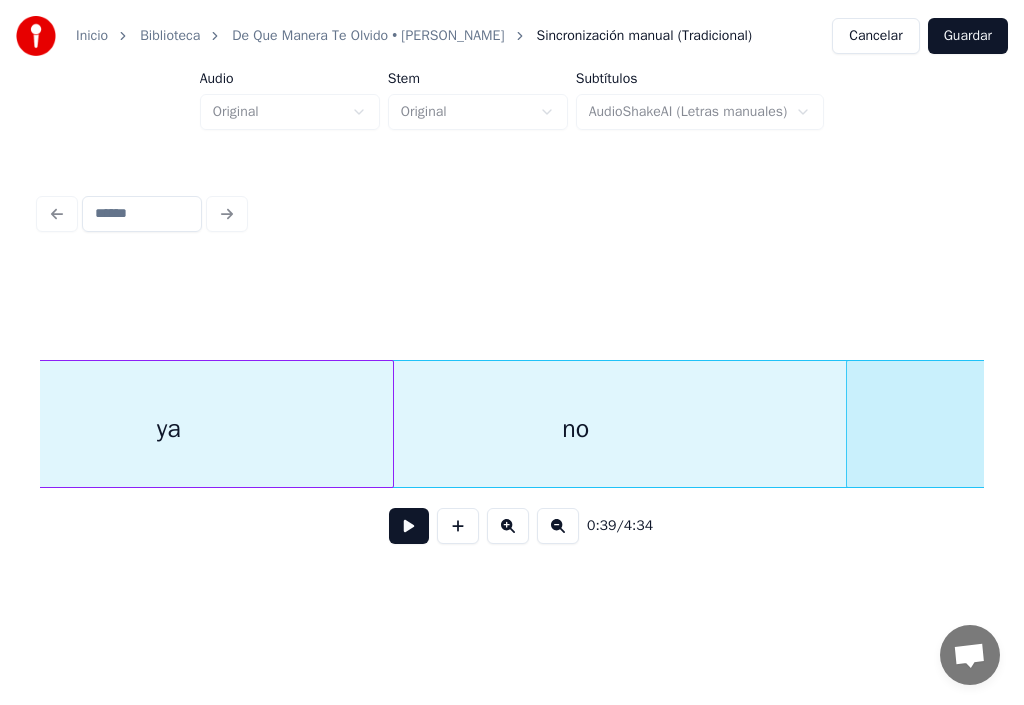 scroll, scrollTop: 0, scrollLeft: 48515, axis: horizontal 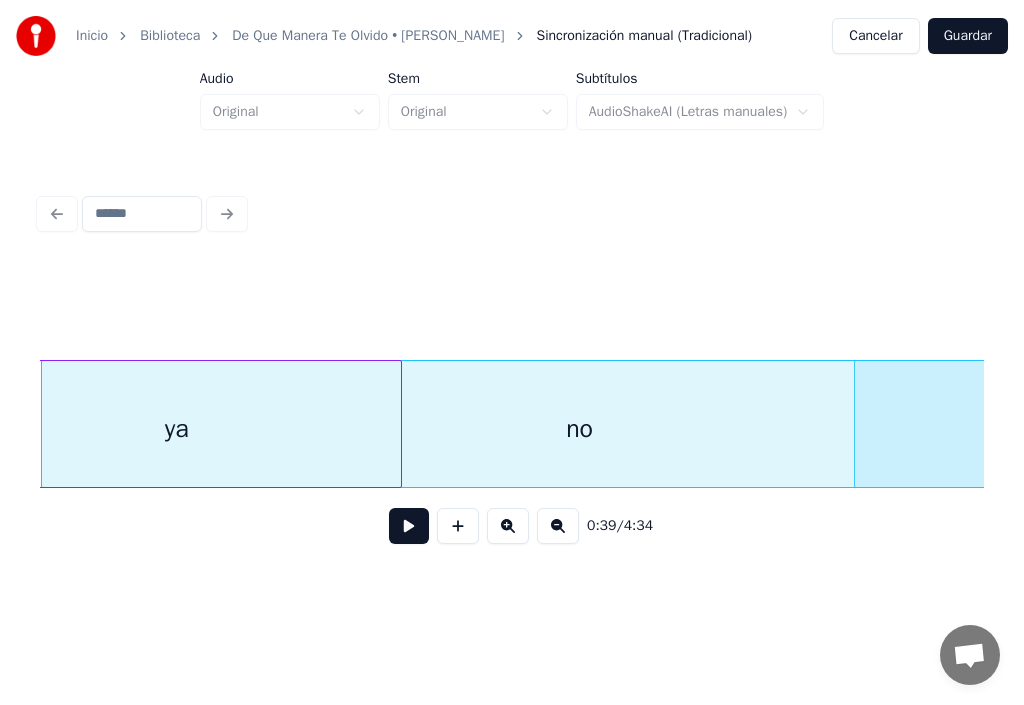 click on "no" at bounding box center [580, 429] 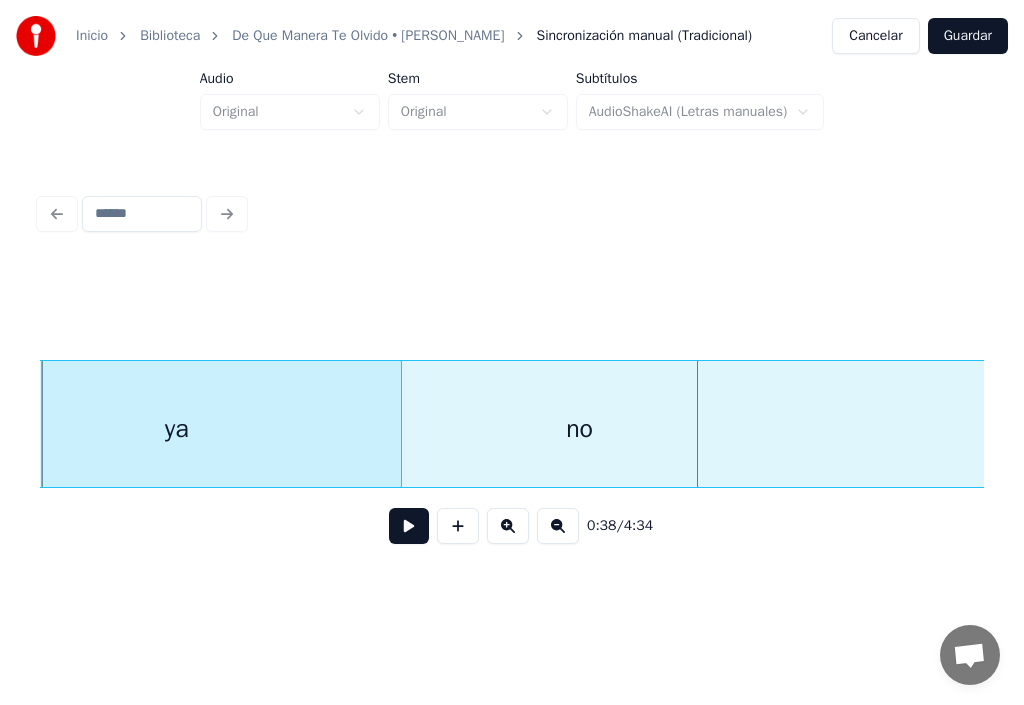 click at bounding box center (701, 424) 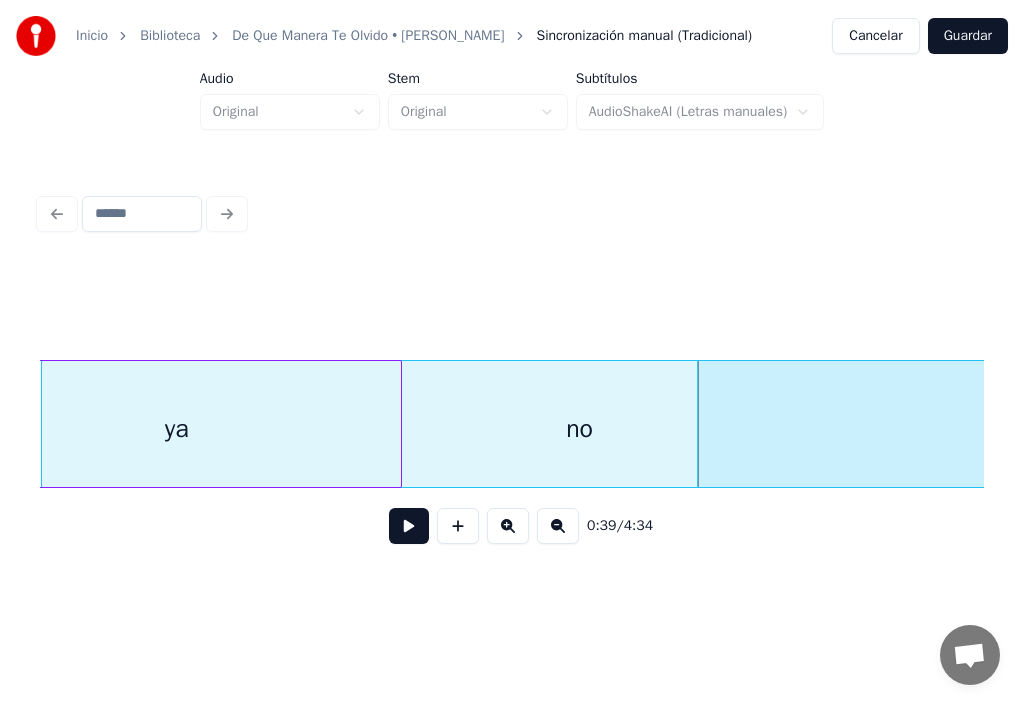 click at bounding box center (409, 526) 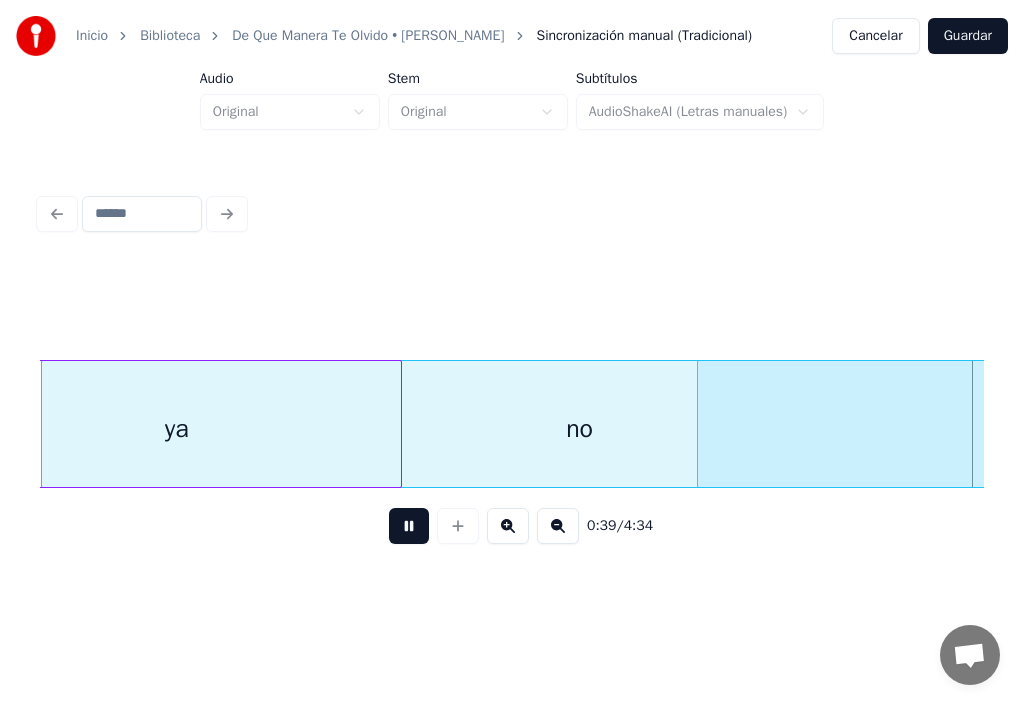 scroll, scrollTop: 0, scrollLeft: 49470, axis: horizontal 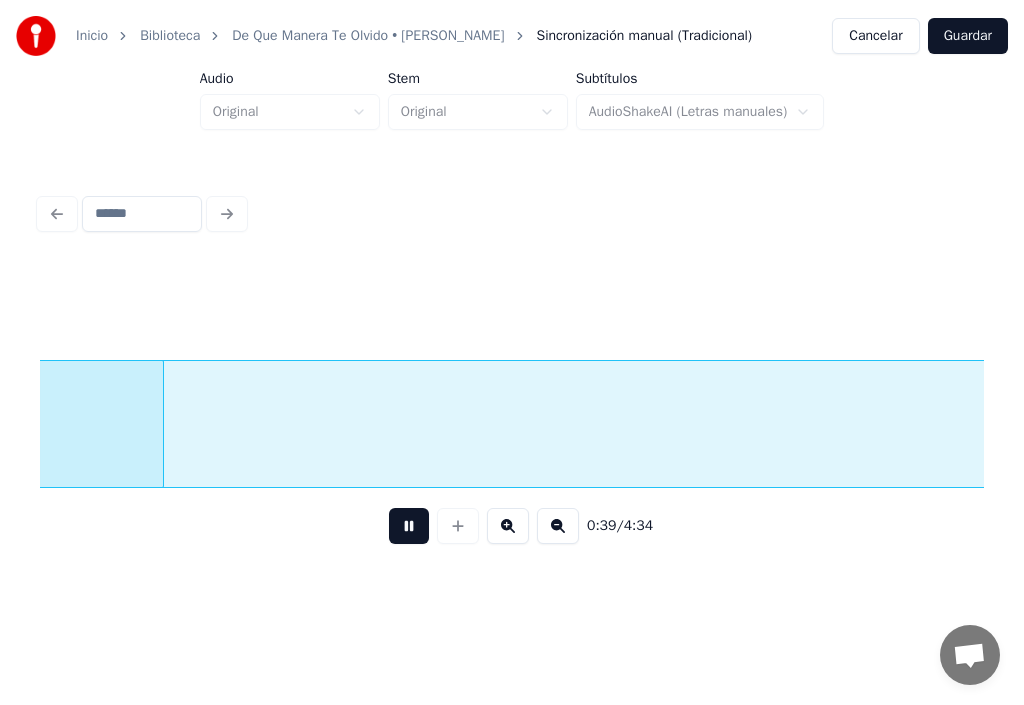 click at bounding box center [409, 526] 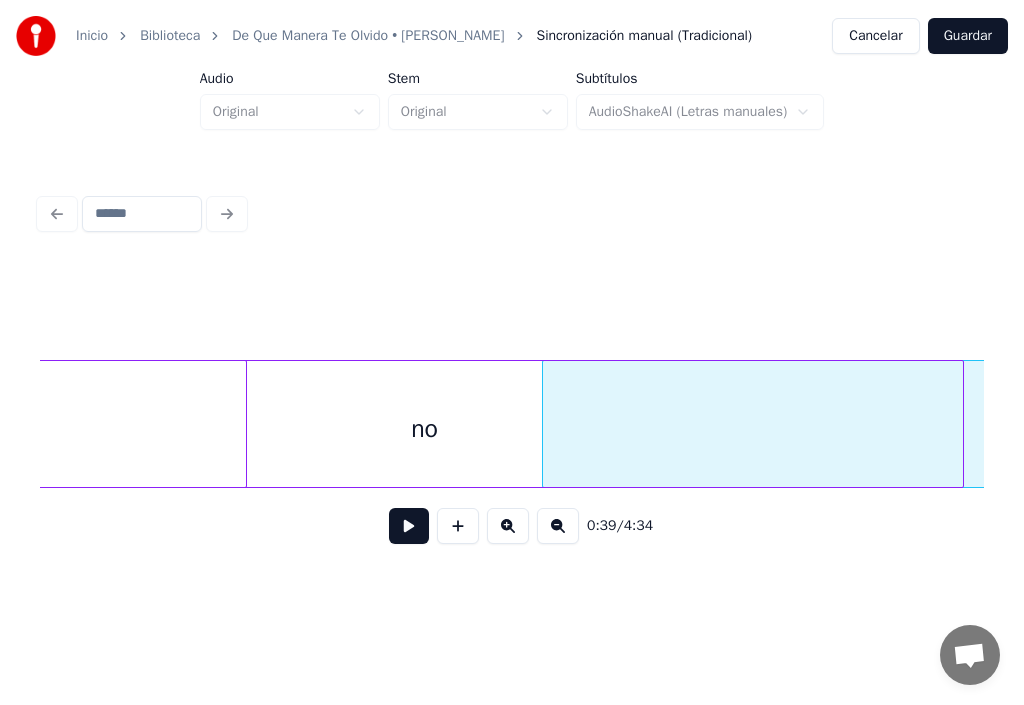 scroll, scrollTop: 0, scrollLeft: 48630, axis: horizontal 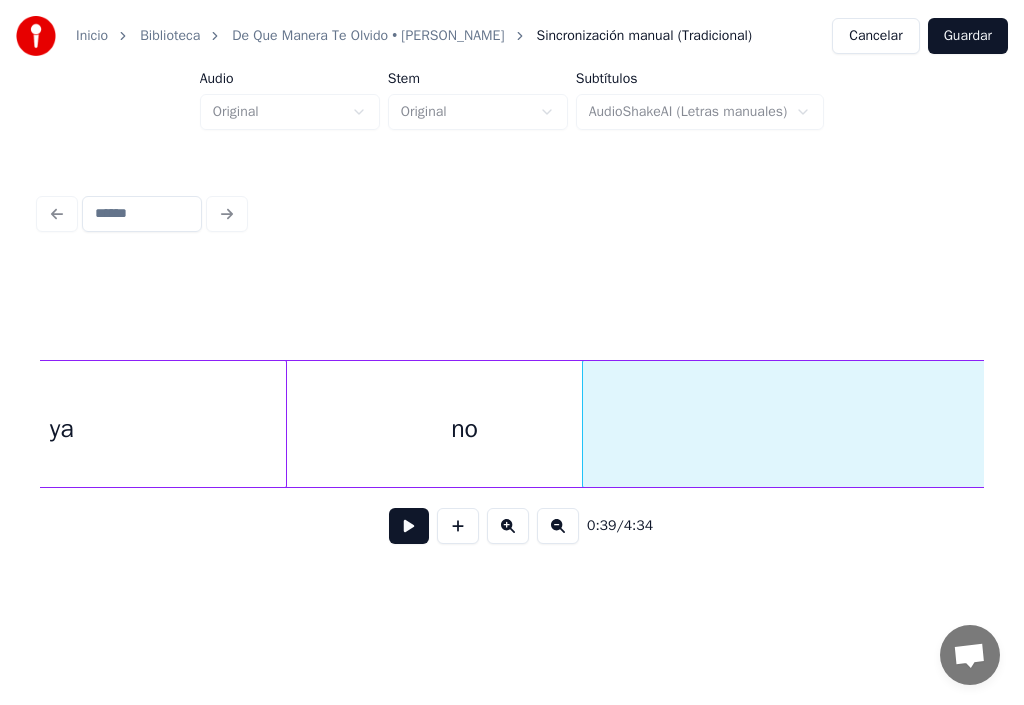 click on "no" at bounding box center (465, 429) 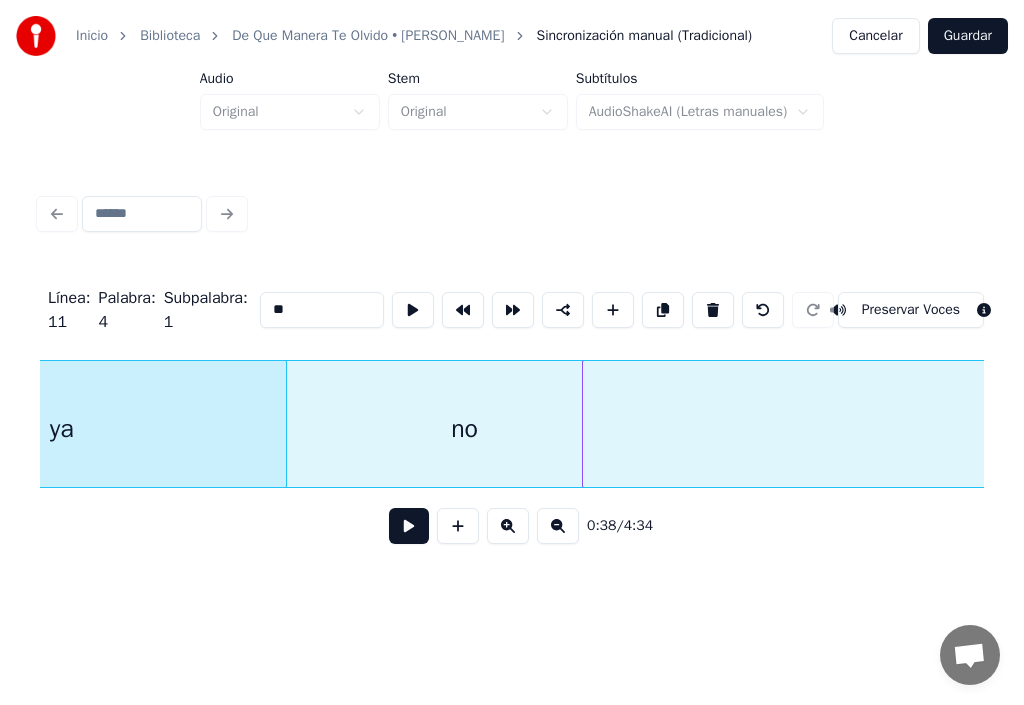 scroll, scrollTop: 0, scrollLeft: 48516, axis: horizontal 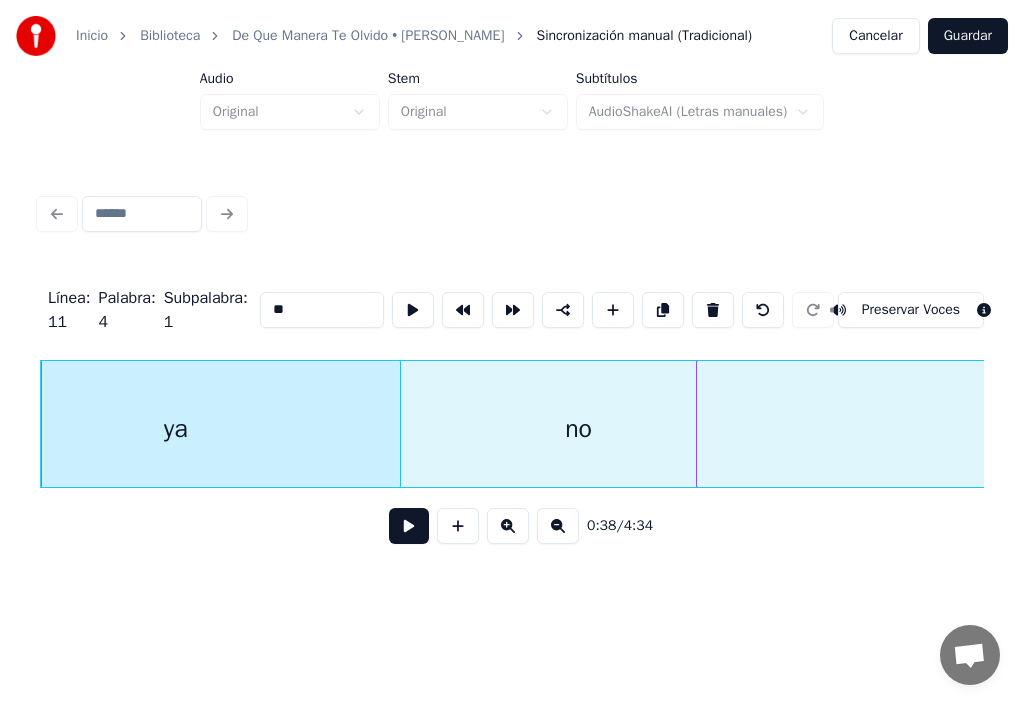 click on "**" at bounding box center (322, 310) 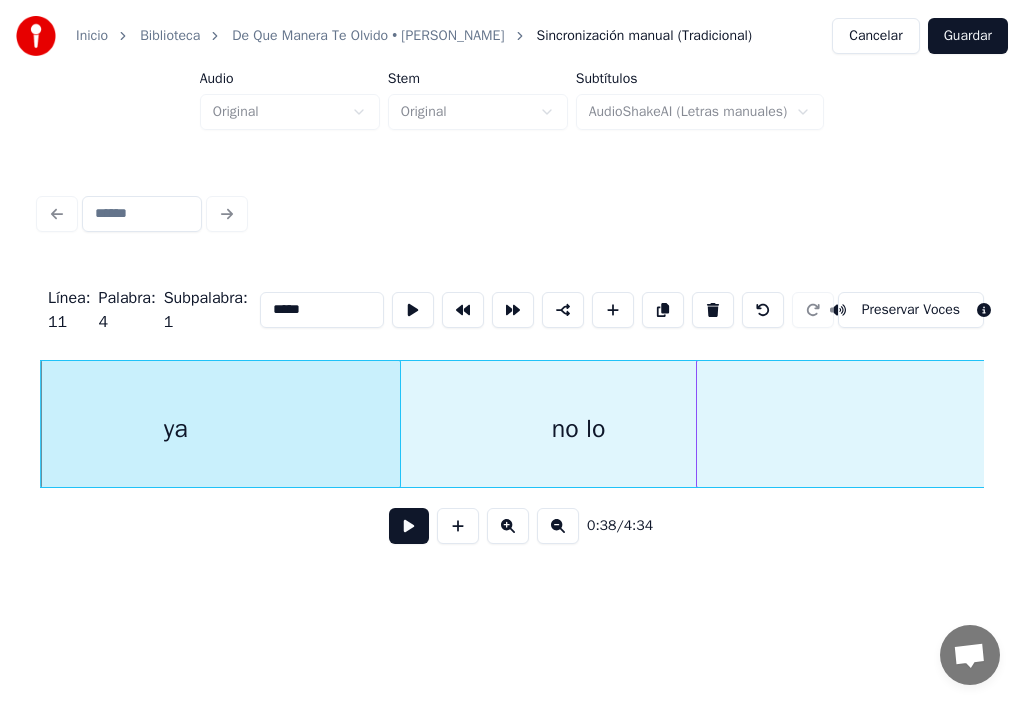 click on "no lo" at bounding box center (579, 429) 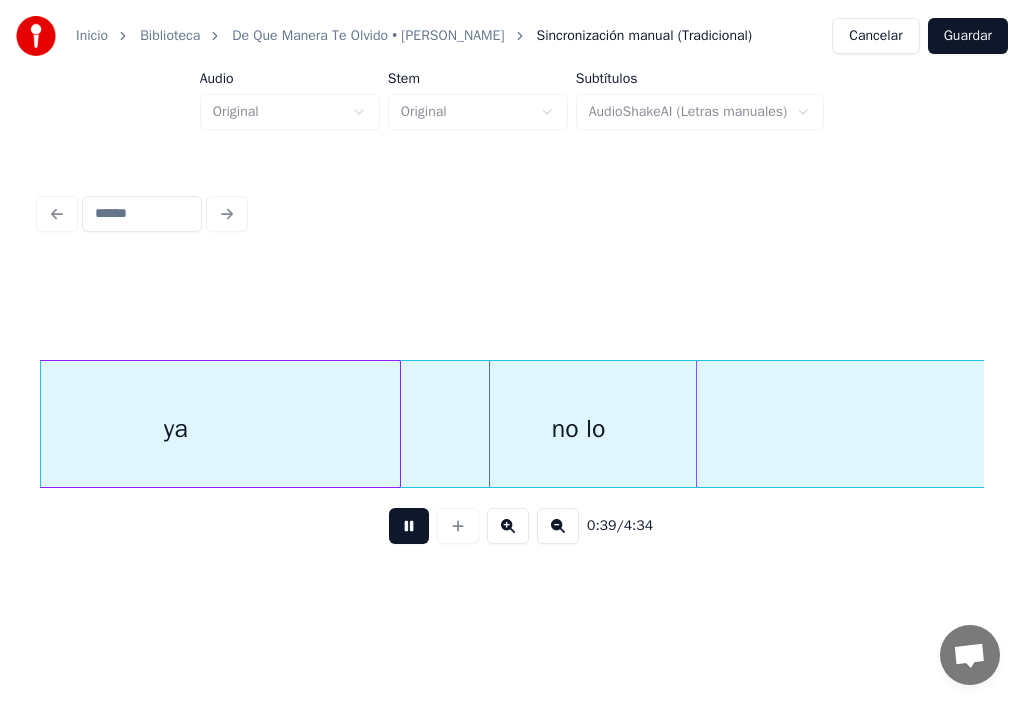 click at bounding box center [409, 526] 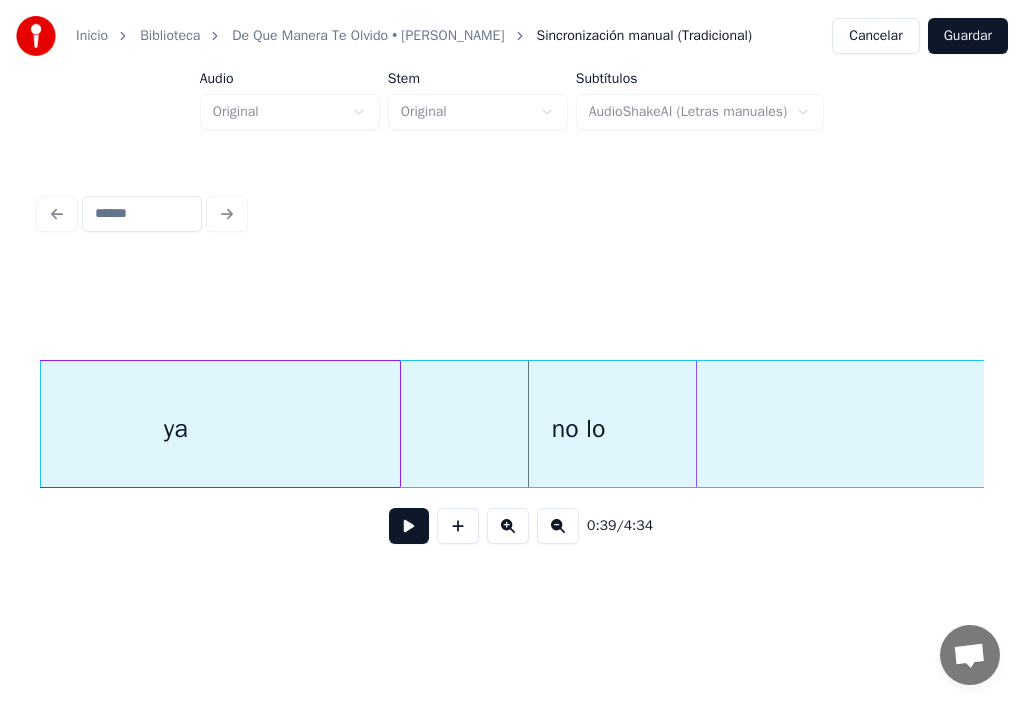 click at bounding box center [409, 526] 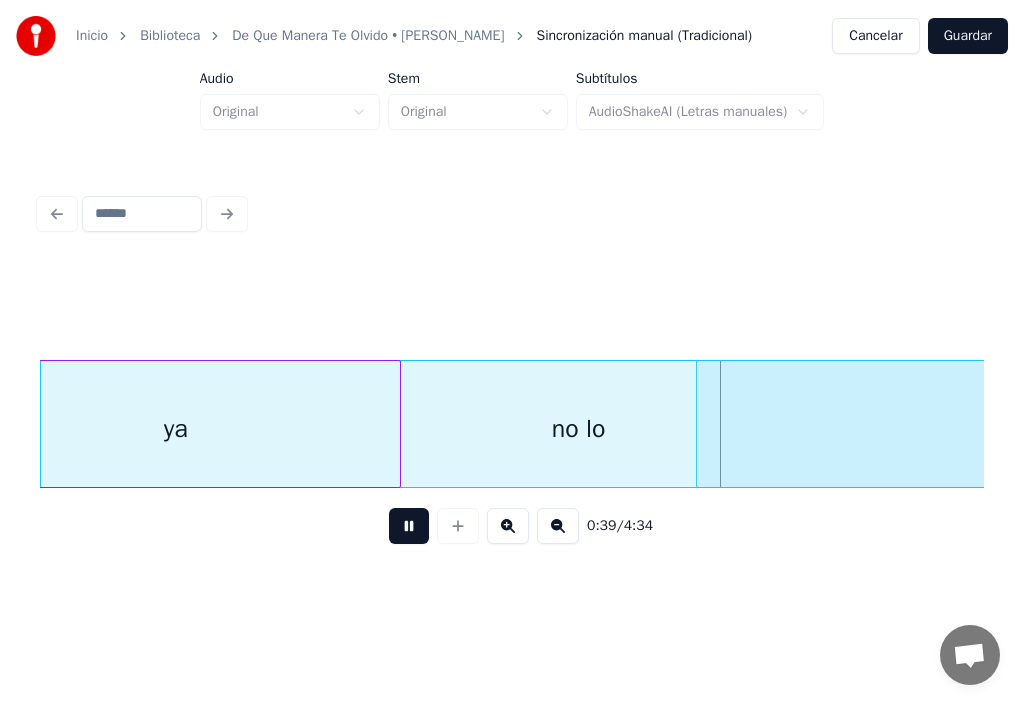 click at bounding box center (409, 526) 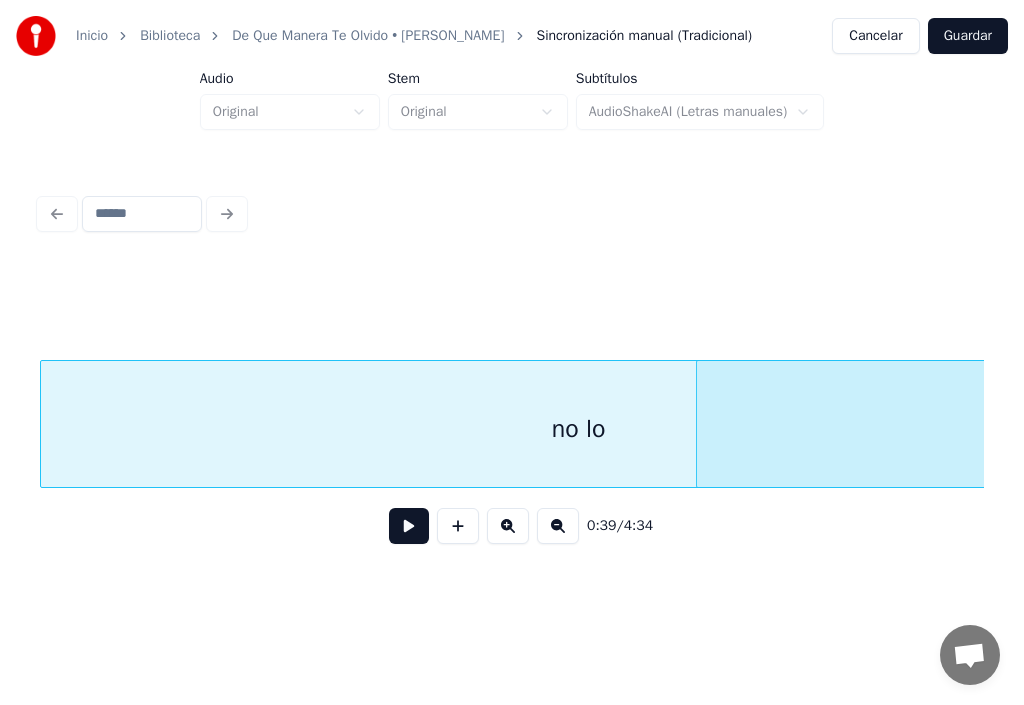 scroll, scrollTop: 0, scrollLeft: 49471, axis: horizontal 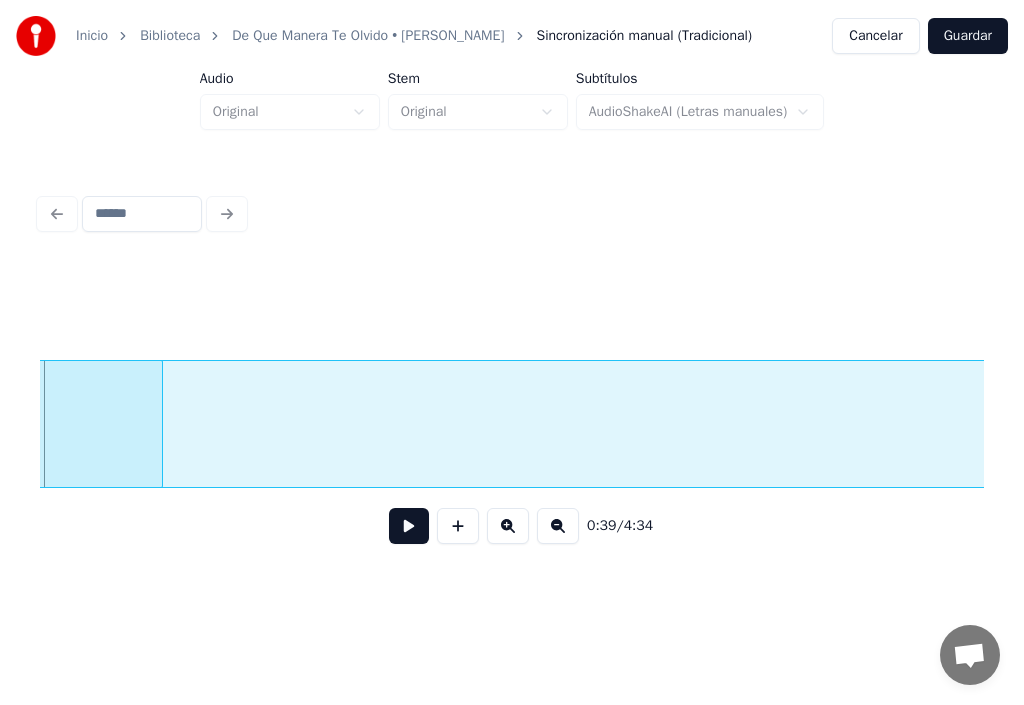 type 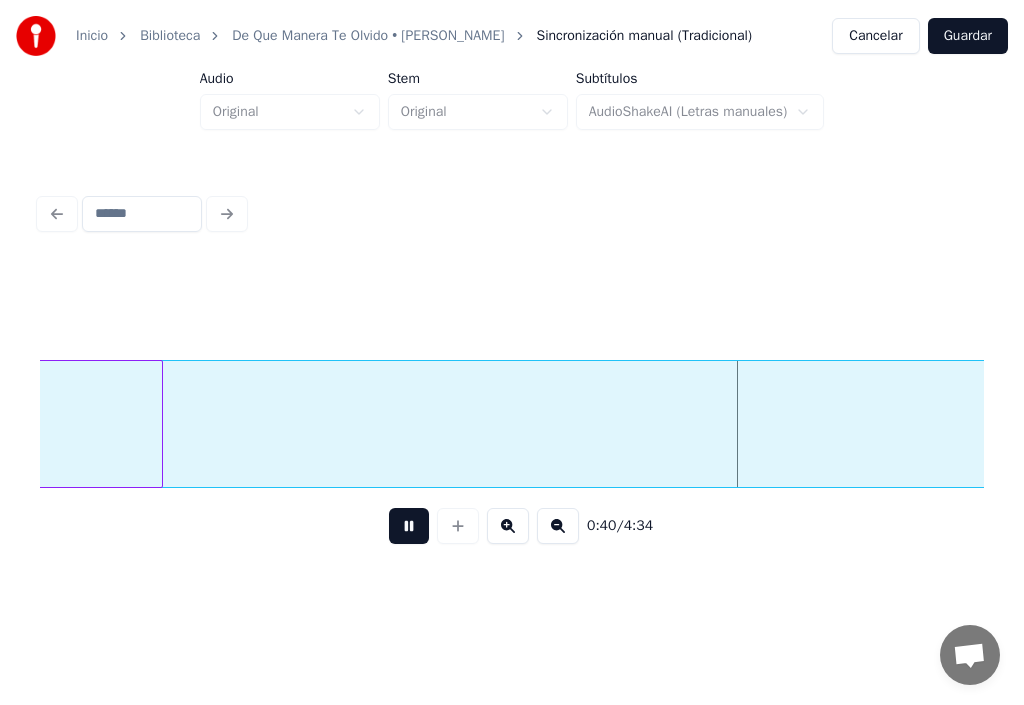click at bounding box center [409, 526] 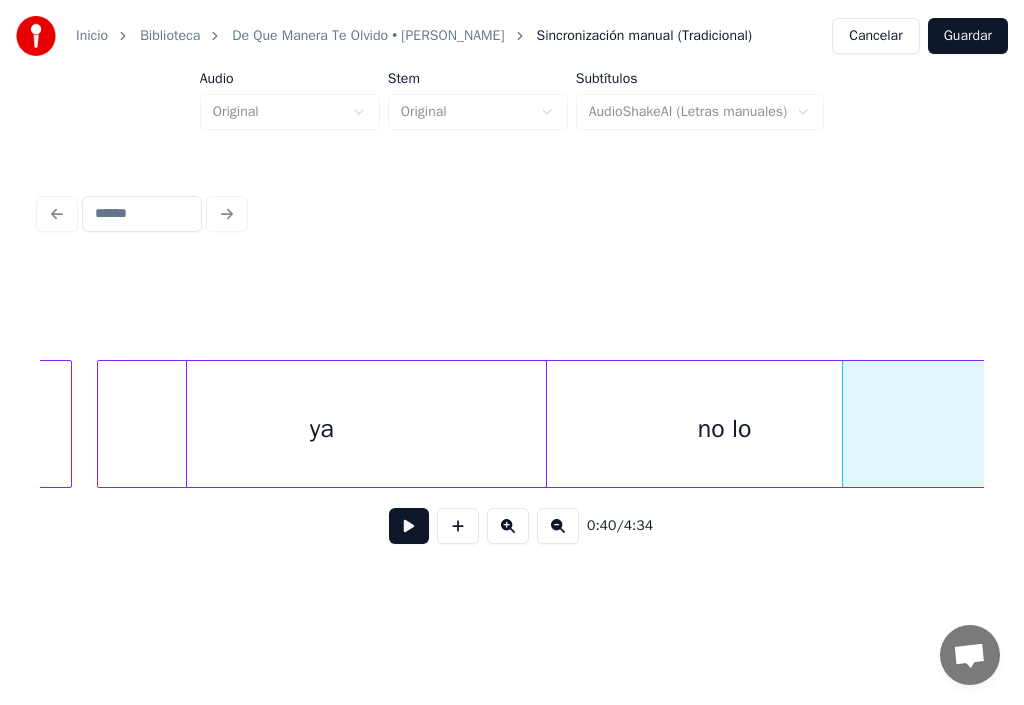 scroll, scrollTop: 0, scrollLeft: 48351, axis: horizontal 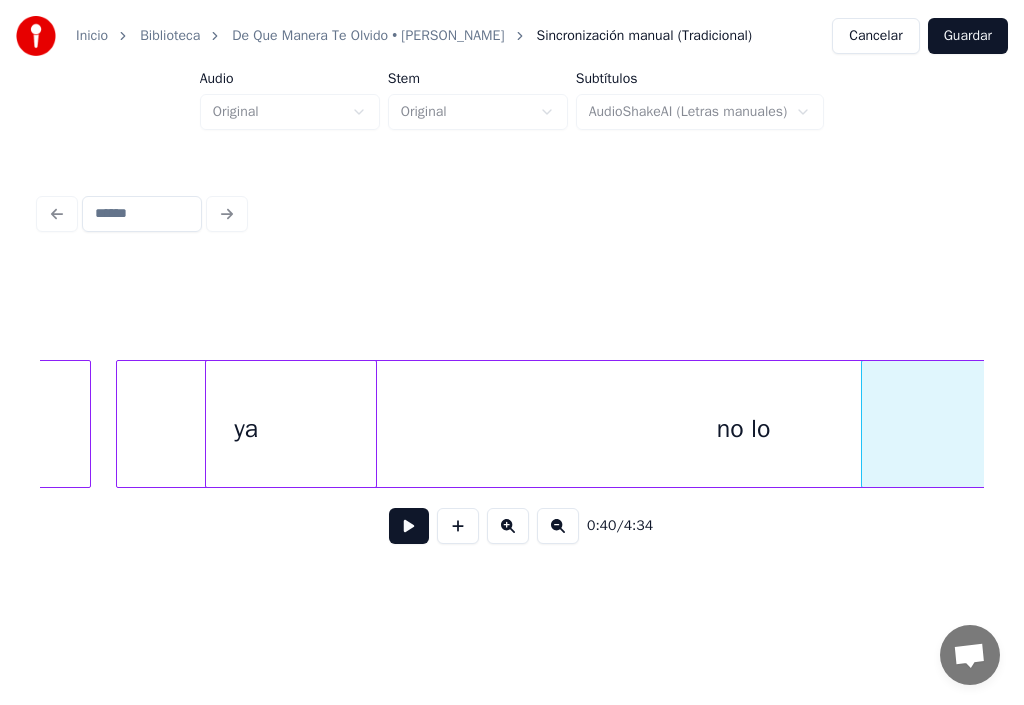 click at bounding box center (373, 424) 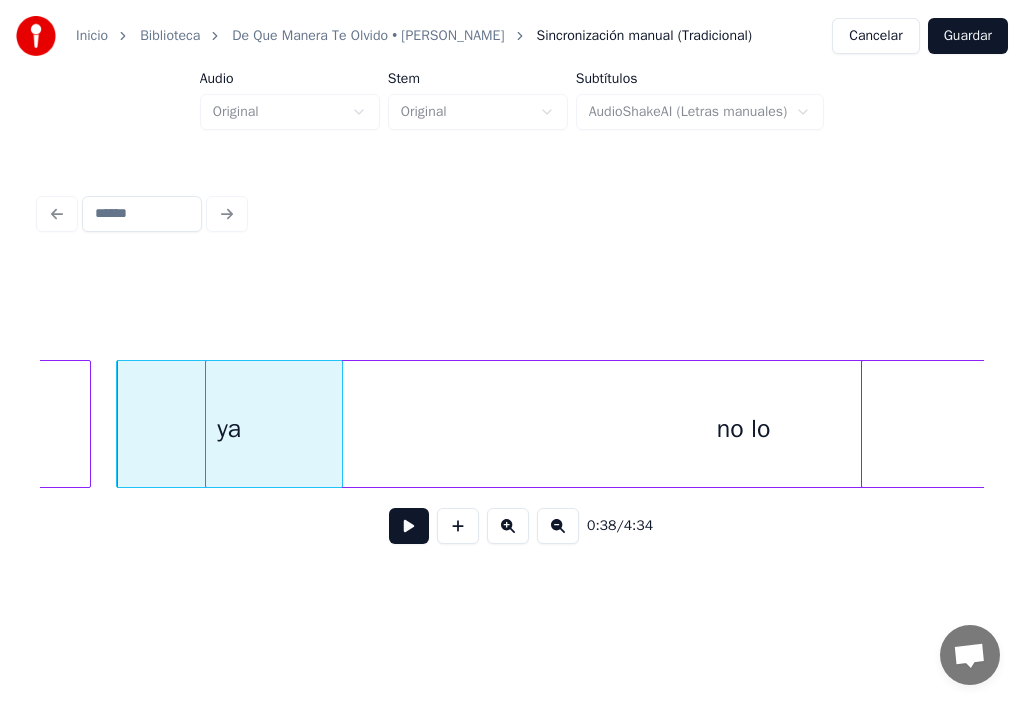 click at bounding box center (339, 424) 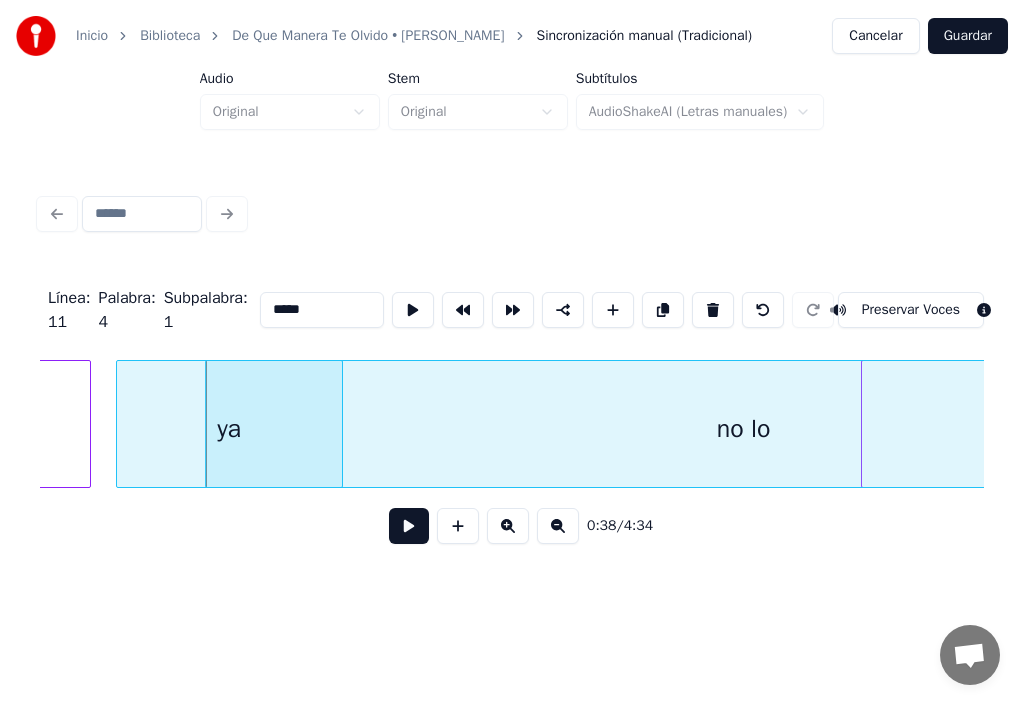 click at bounding box center [409, 526] 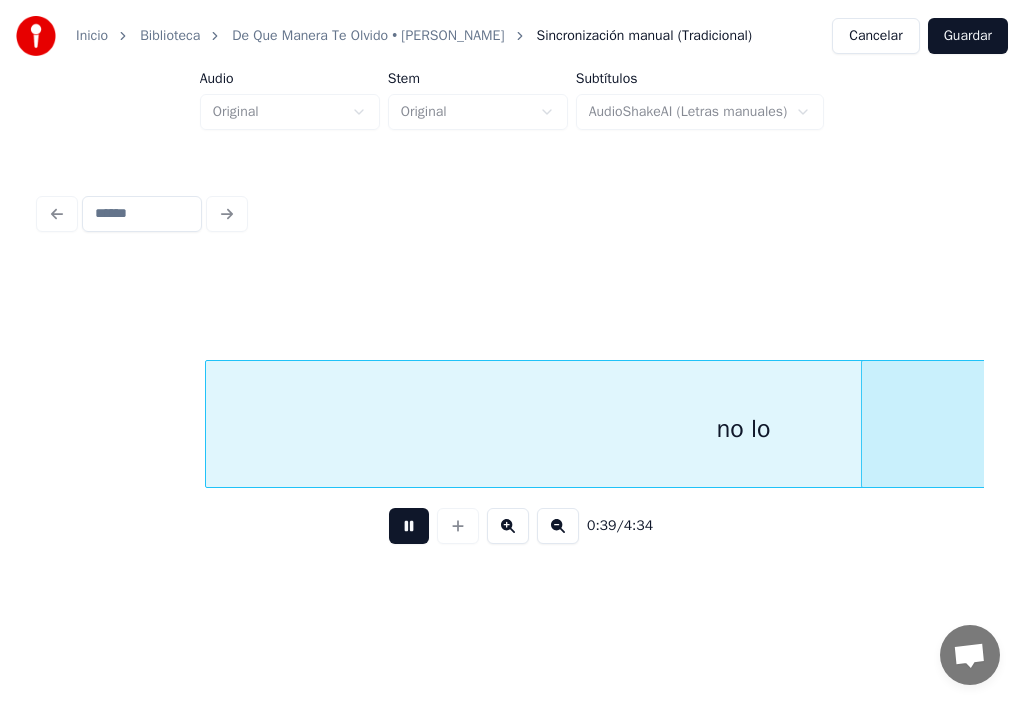 scroll, scrollTop: 0, scrollLeft: 49316, axis: horizontal 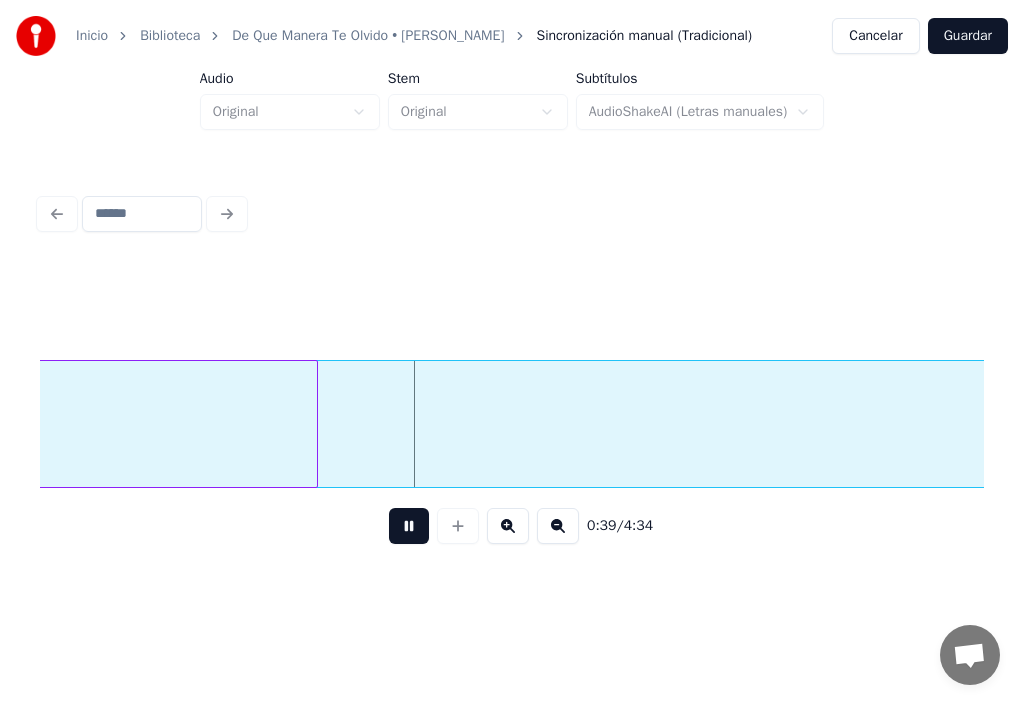 click at bounding box center [409, 526] 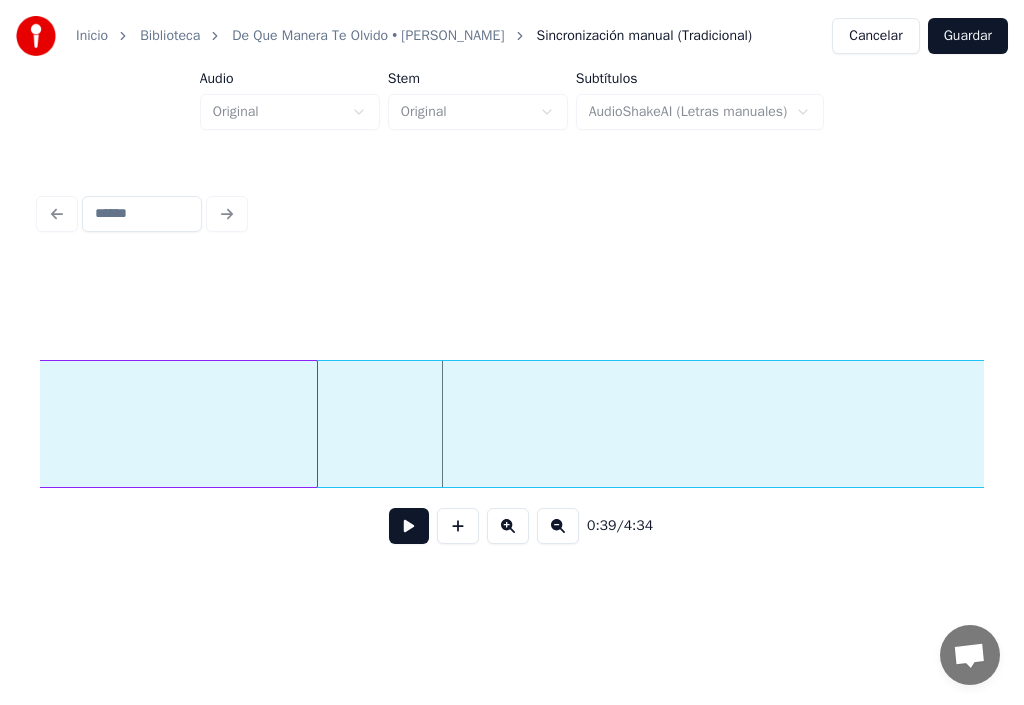 click at bounding box center (2894, 429) 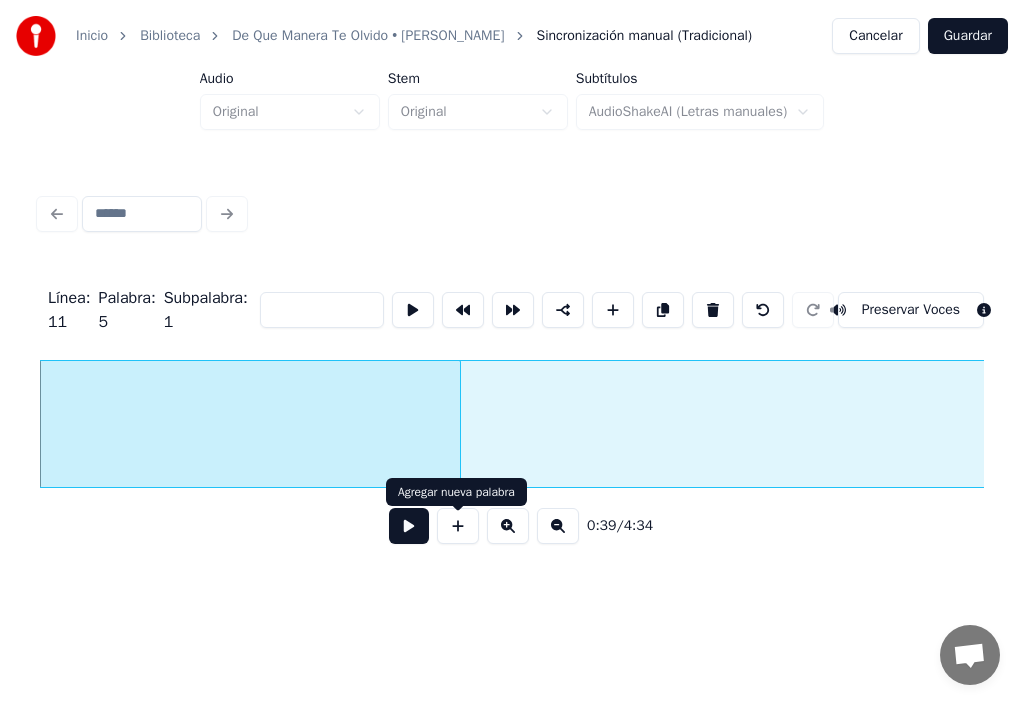 click at bounding box center [458, 526] 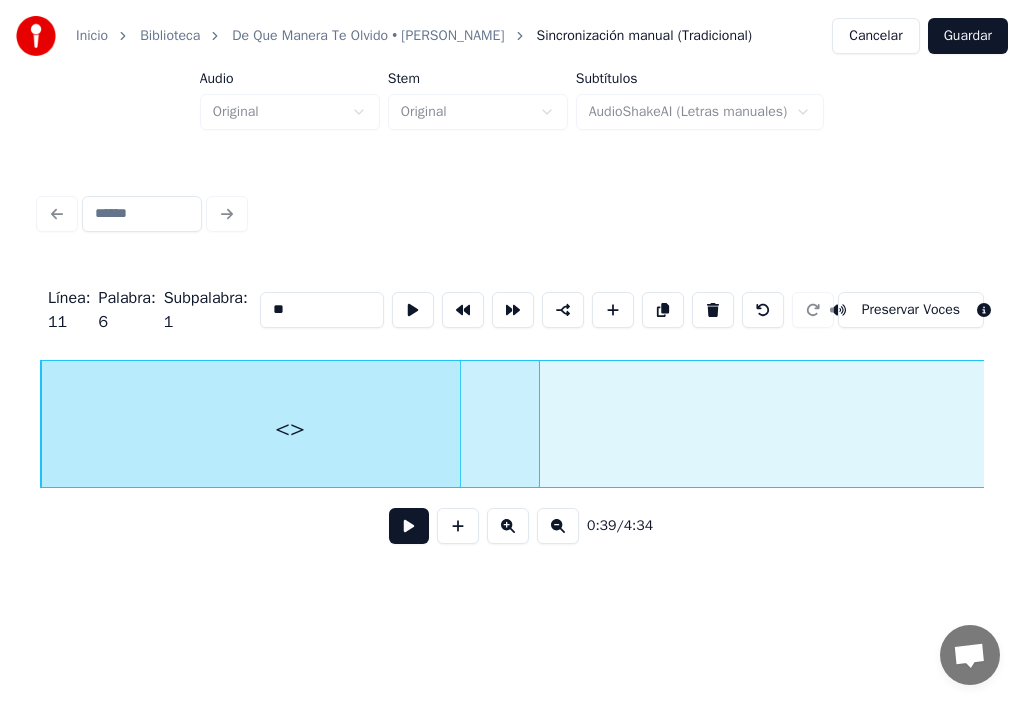 click on "**" at bounding box center [322, 310] 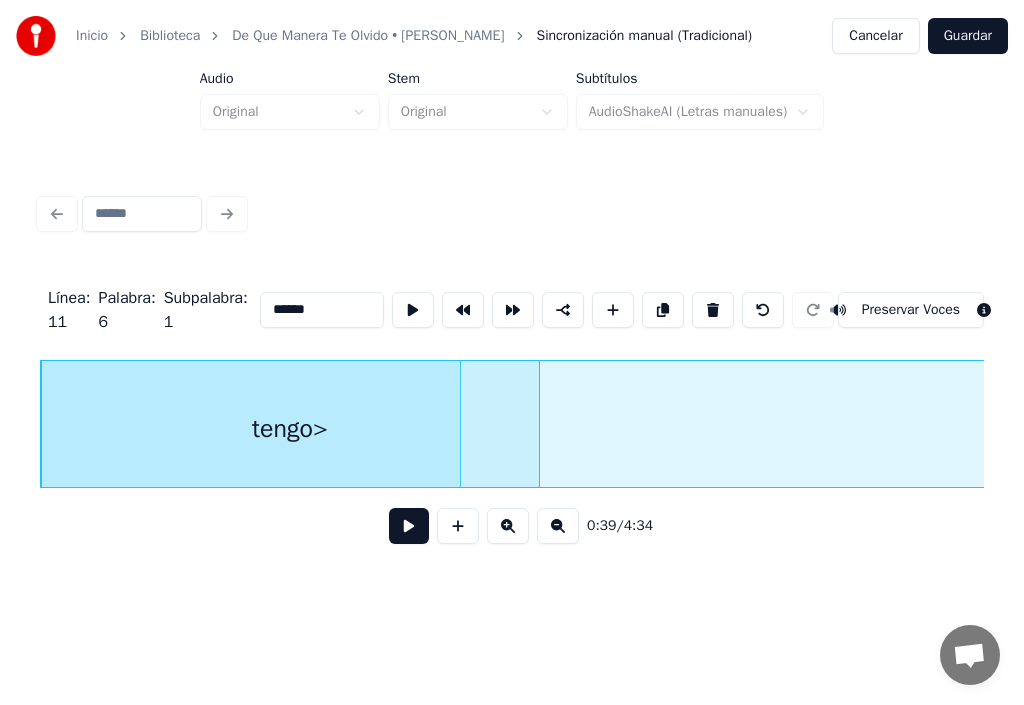 type on "*****" 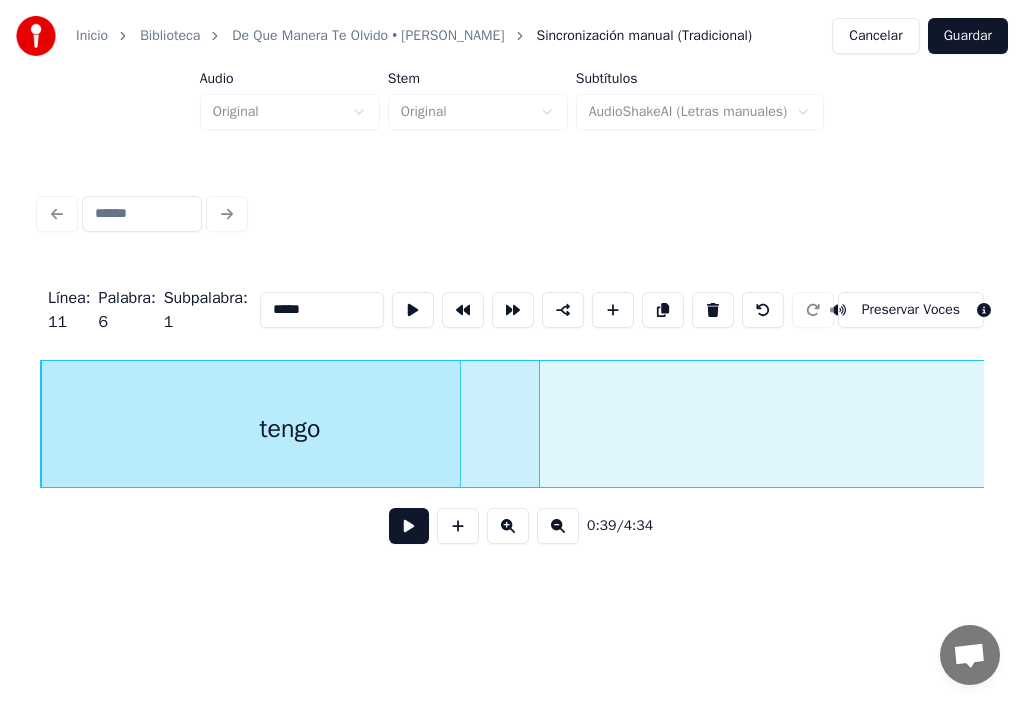click on "tengo" at bounding box center (290, 429) 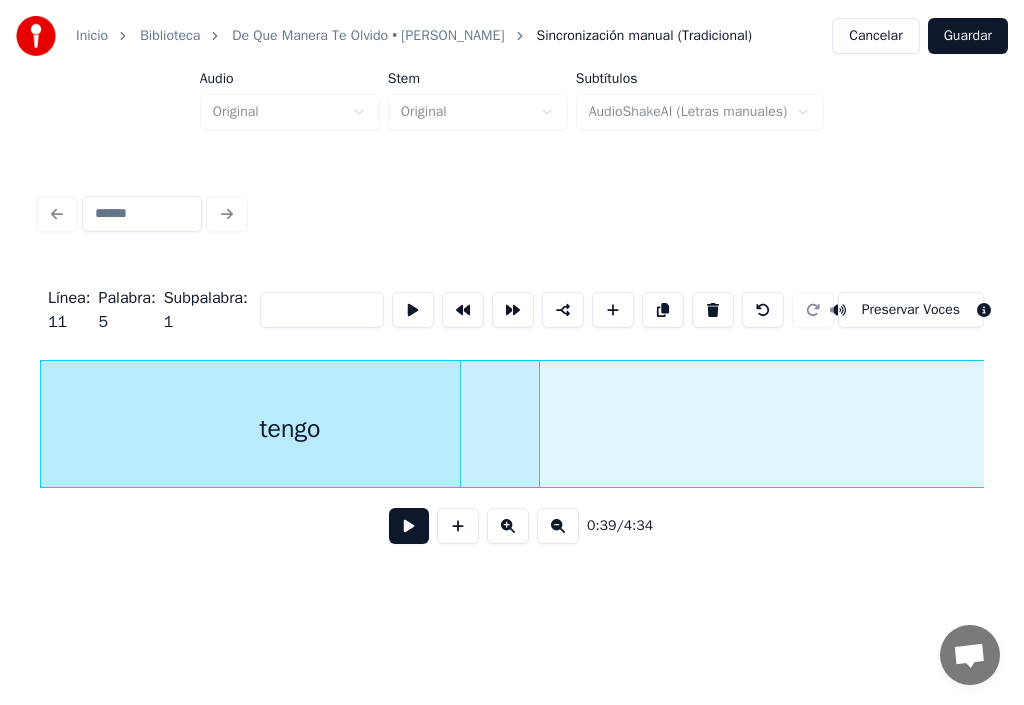 scroll, scrollTop: 0, scrollLeft: 47928, axis: horizontal 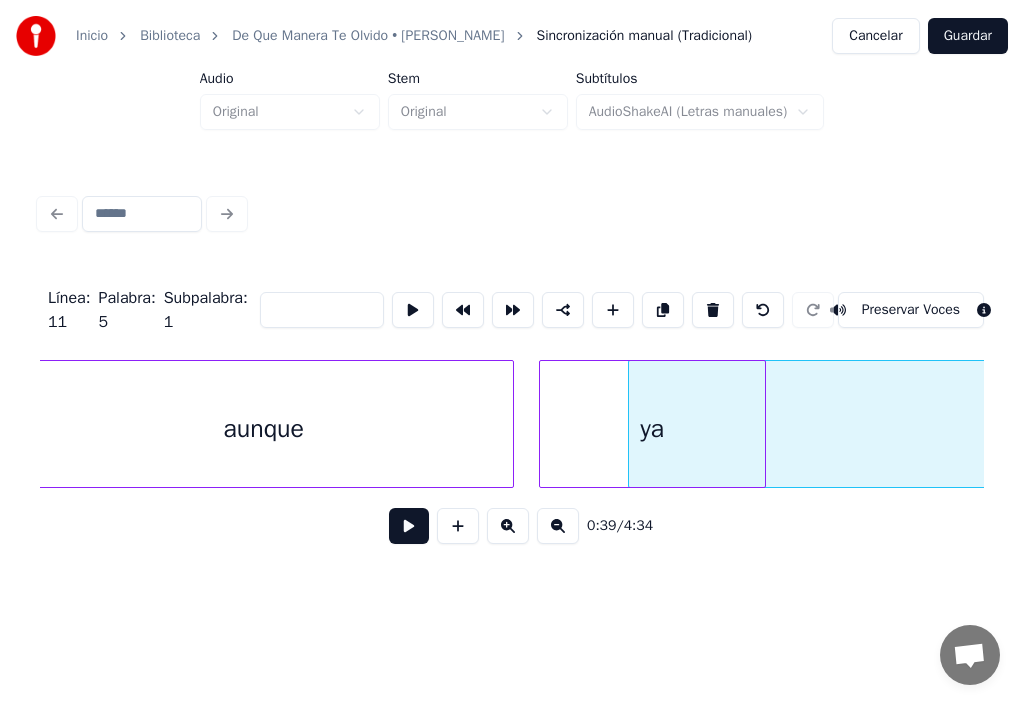 click on "aunque" at bounding box center (264, 429) 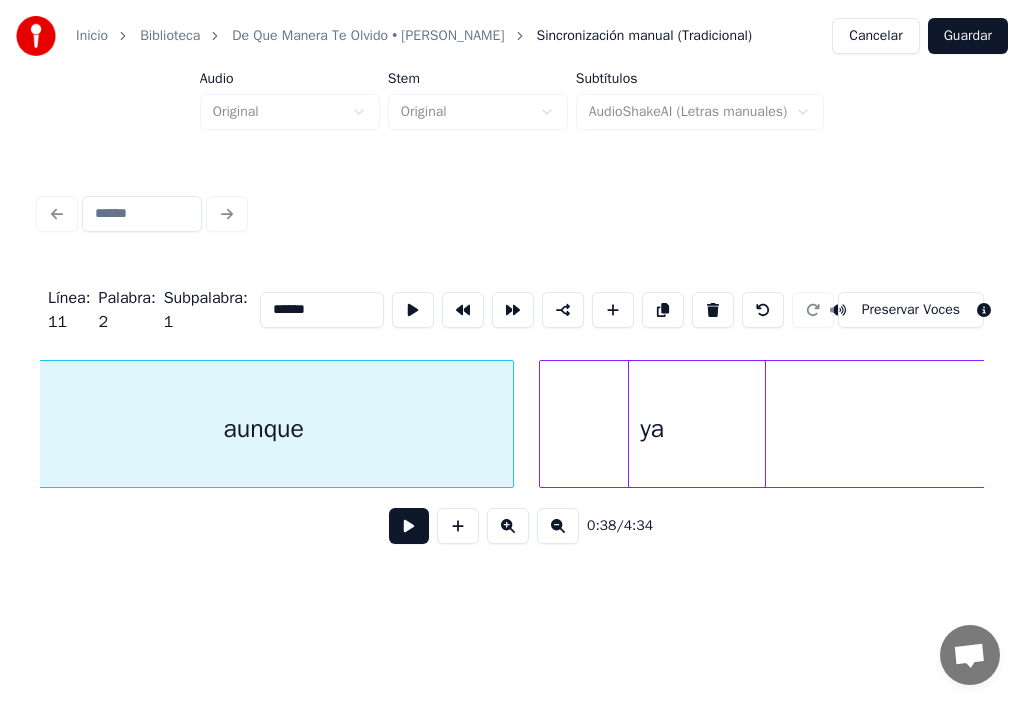 scroll, scrollTop: 0, scrollLeft: 47902, axis: horizontal 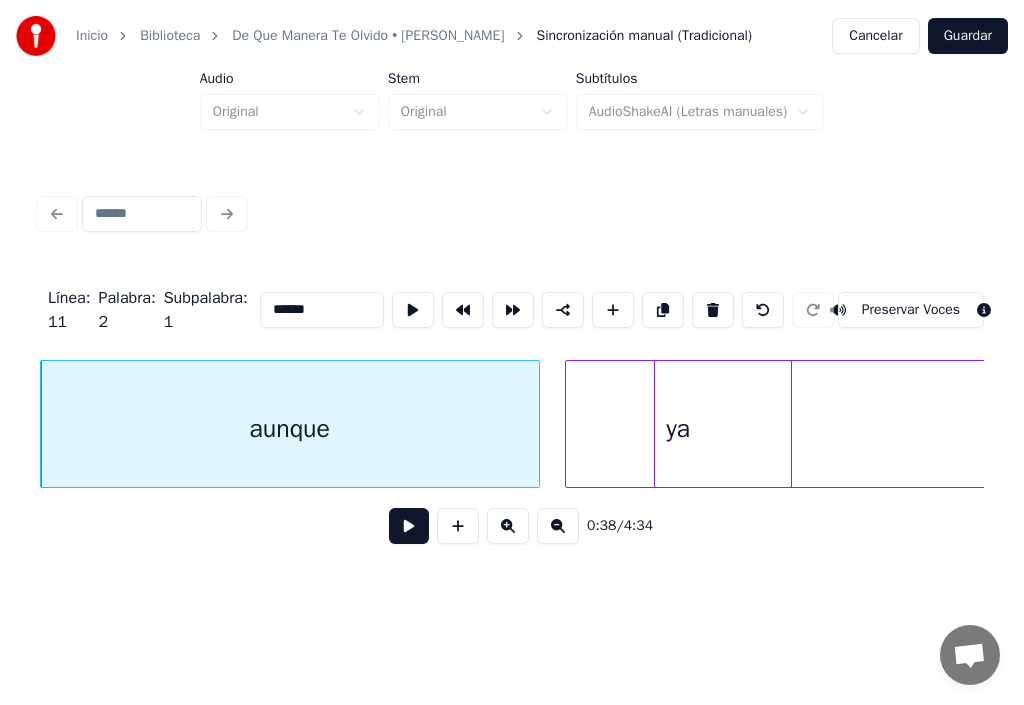 click at bounding box center [409, 526] 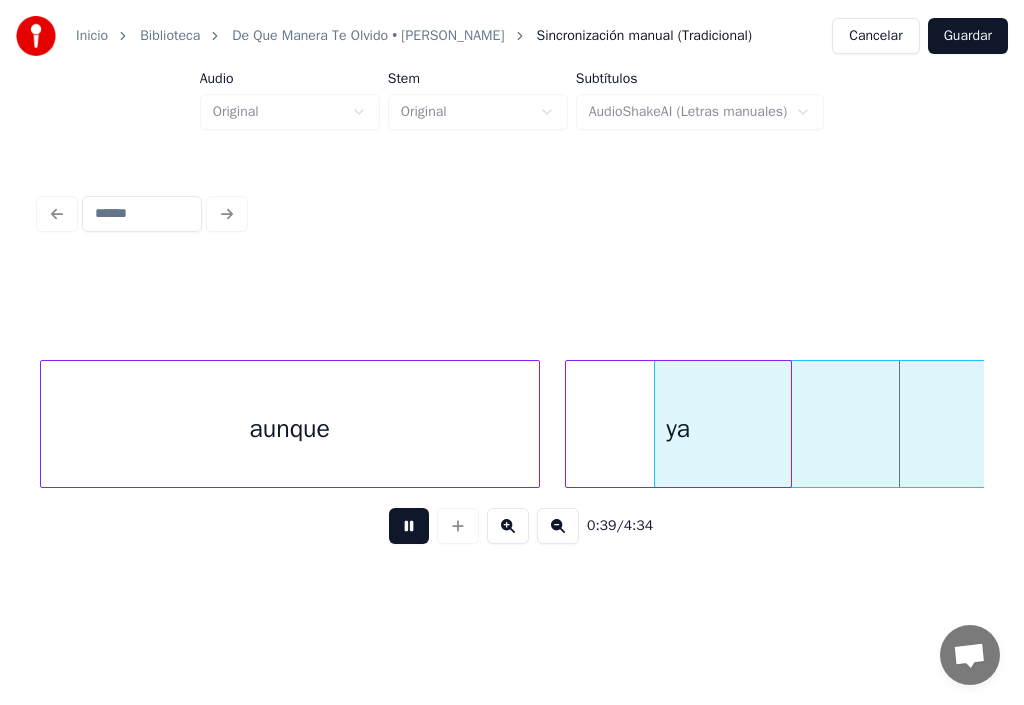 click at bounding box center (409, 526) 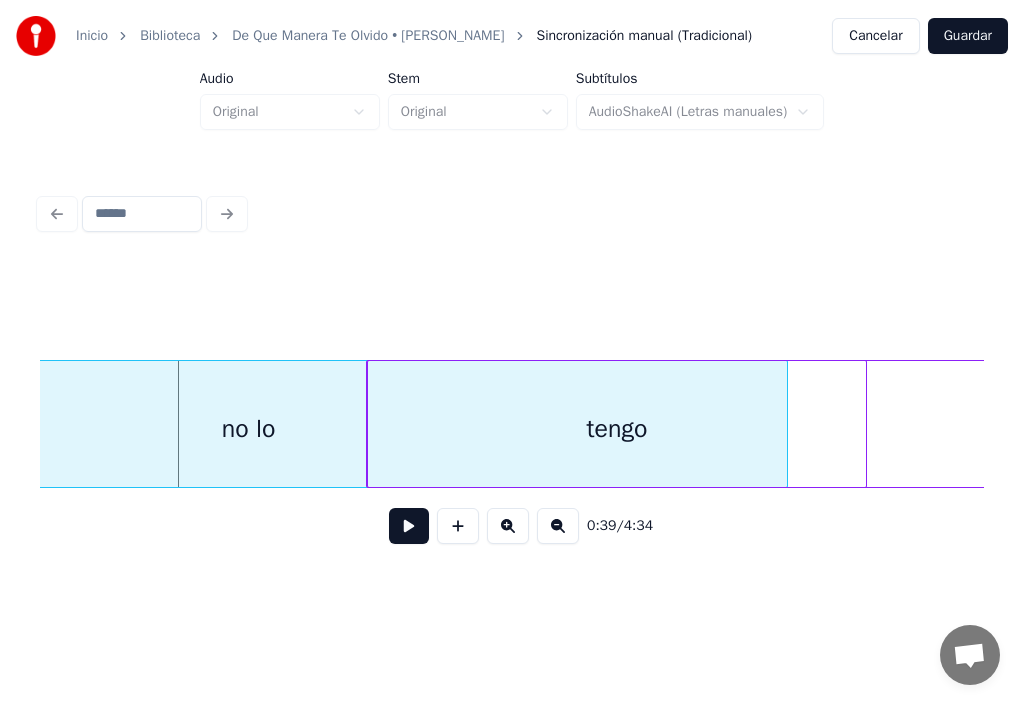 click at bounding box center [409, 526] 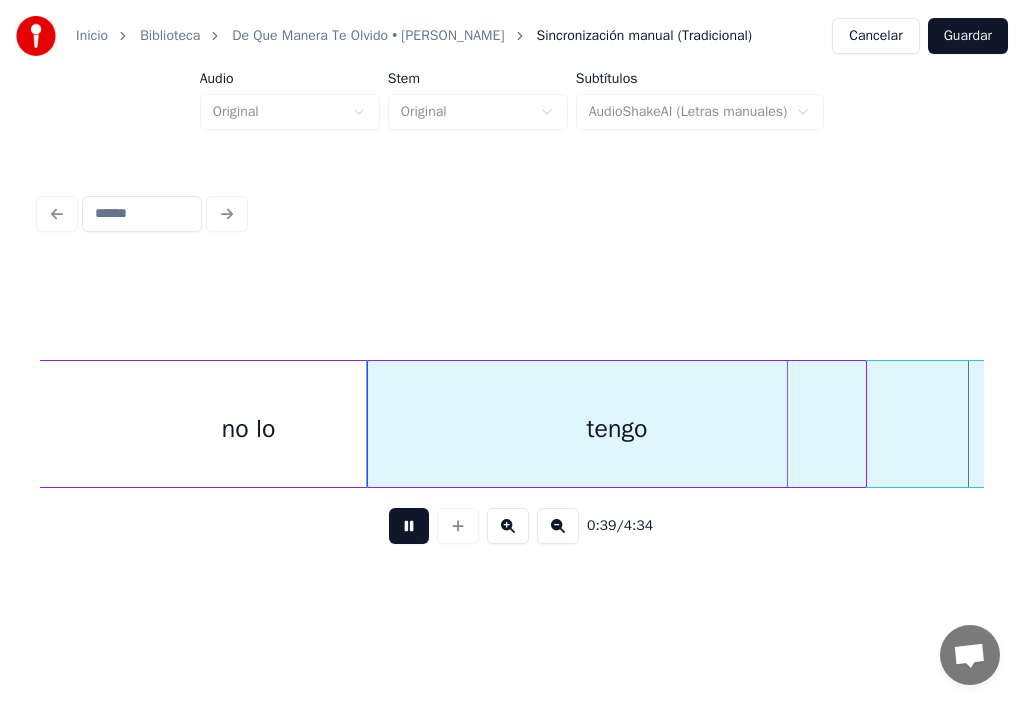 scroll, scrollTop: 0, scrollLeft: 49798, axis: horizontal 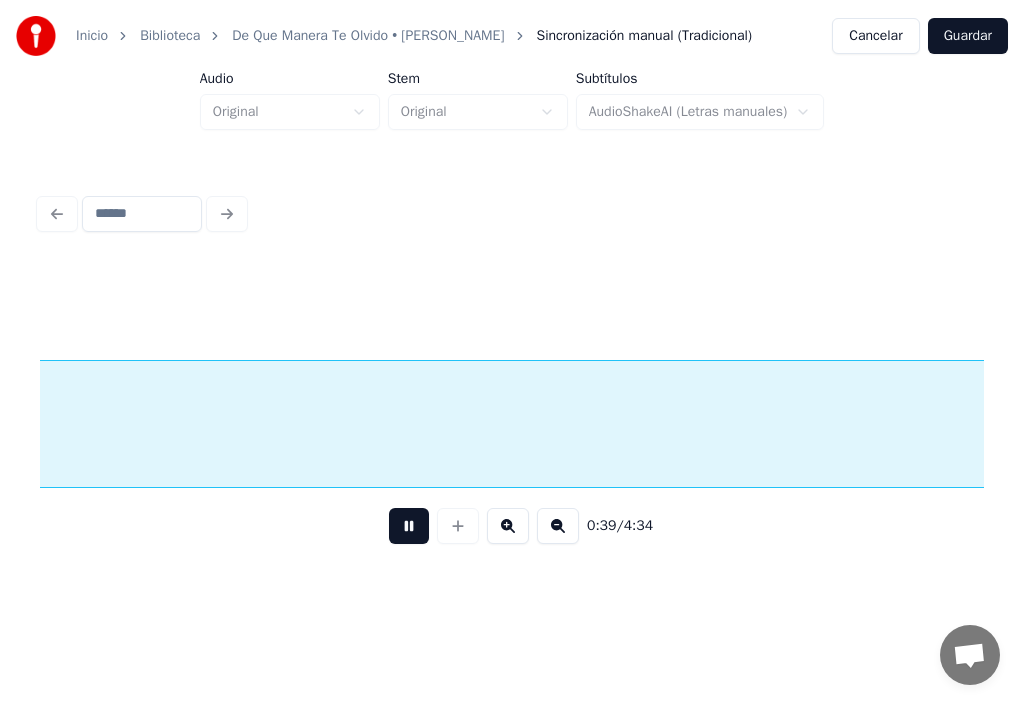 click at bounding box center (409, 526) 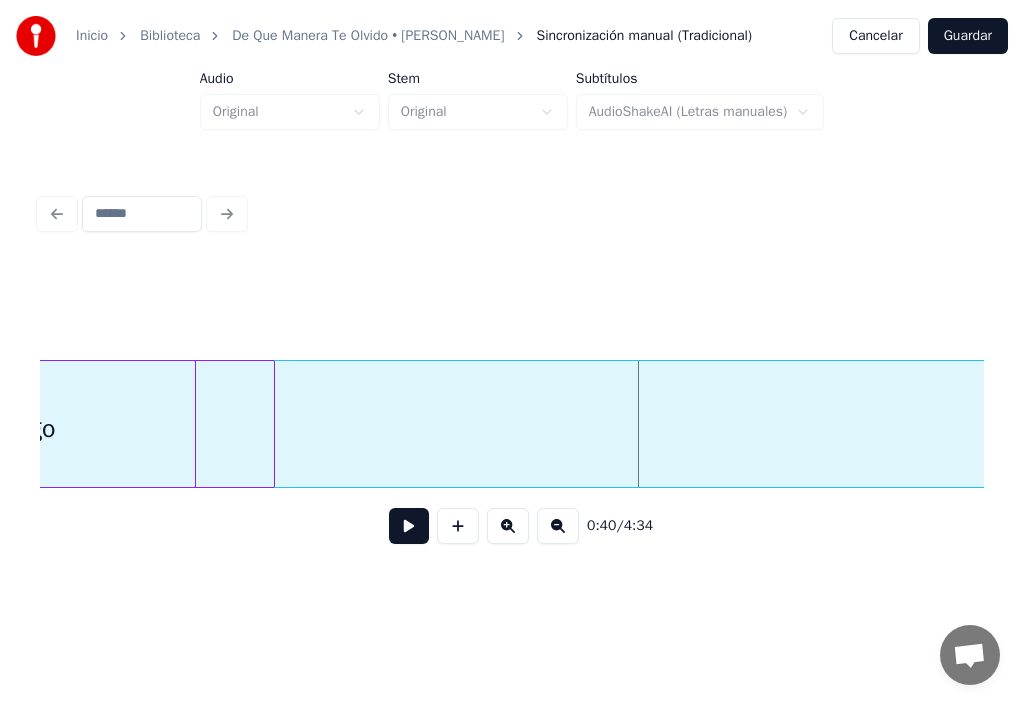 scroll, scrollTop: 0, scrollLeft: 49398, axis: horizontal 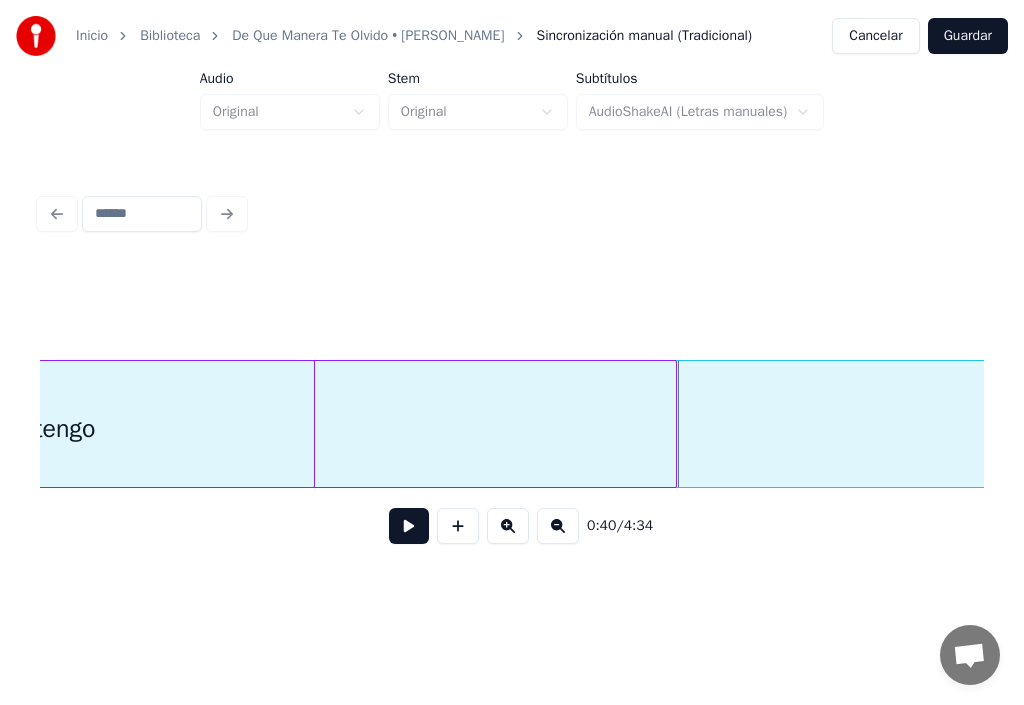 click on "tengo no lo" at bounding box center [512, 424] 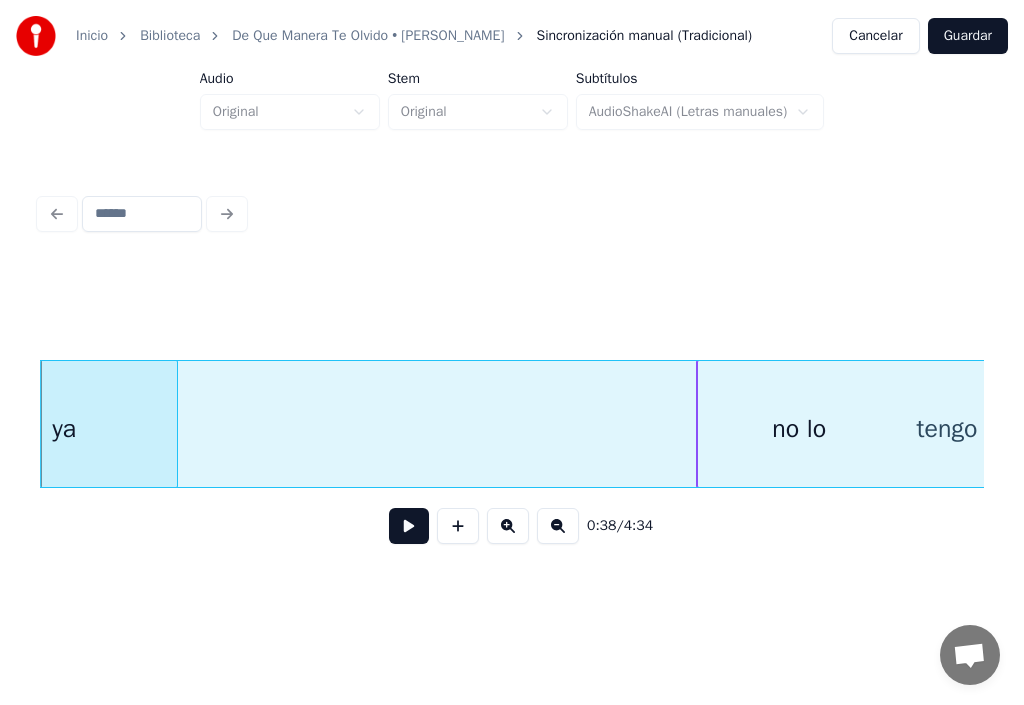 click at bounding box center (409, 526) 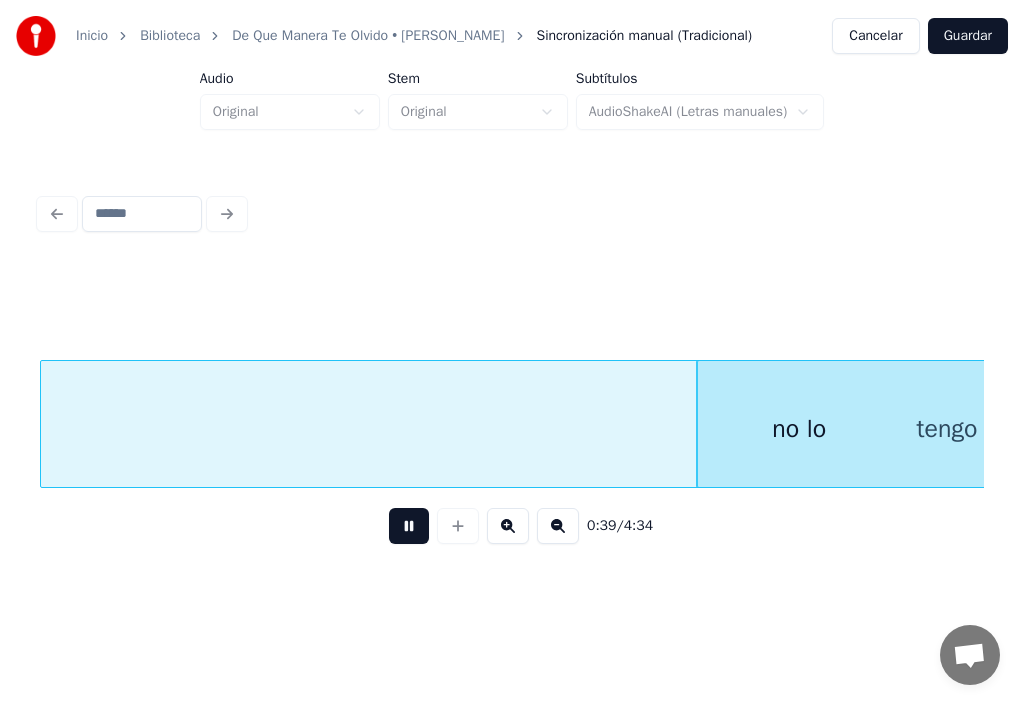scroll, scrollTop: 0, scrollLeft: 49460, axis: horizontal 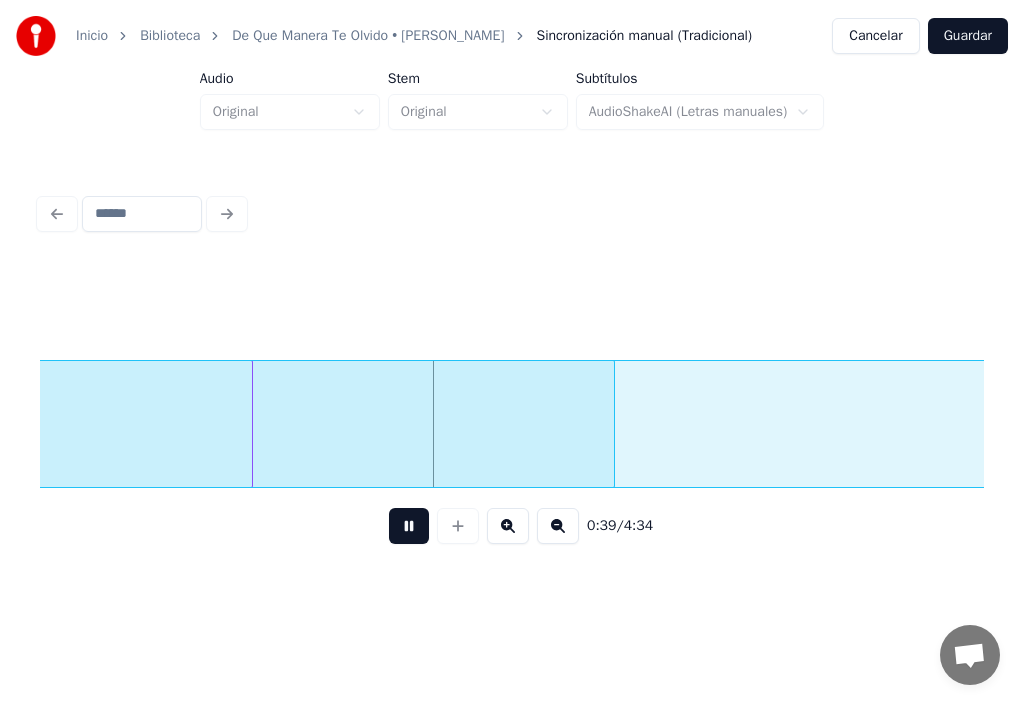 click at bounding box center [409, 526] 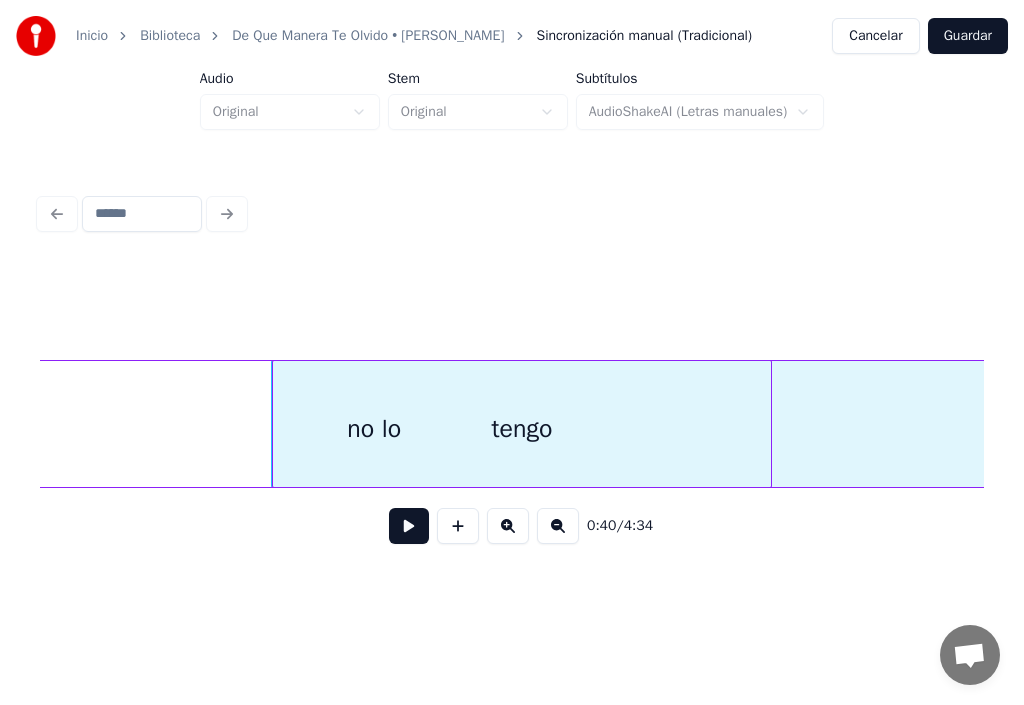 scroll, scrollTop: 0, scrollLeft: 48940, axis: horizontal 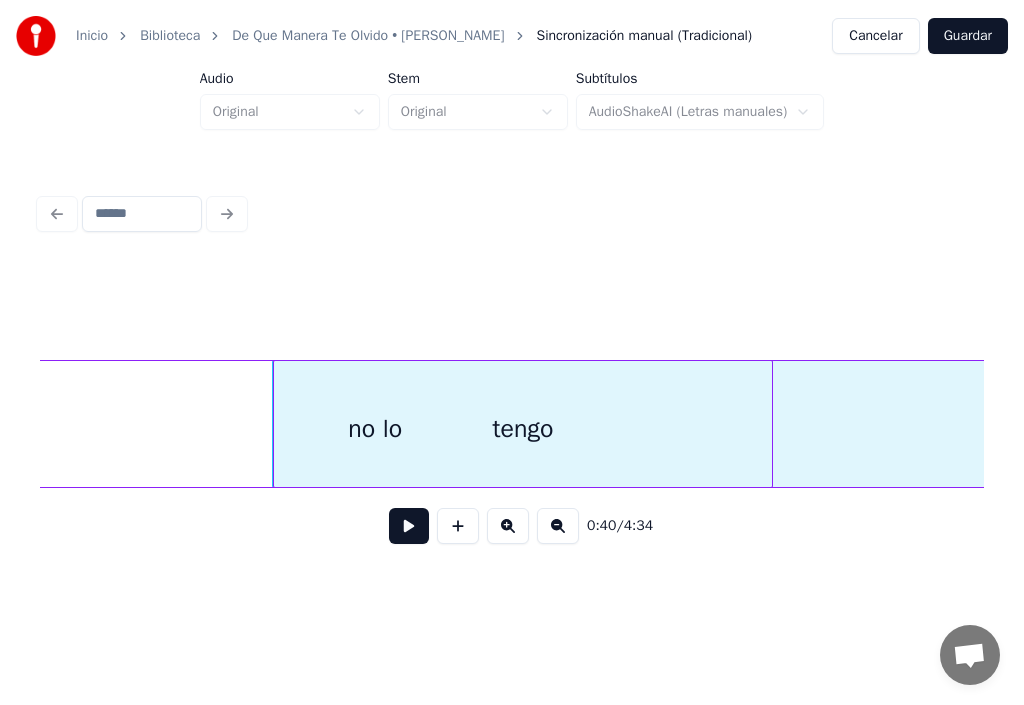 click at bounding box center (409, 526) 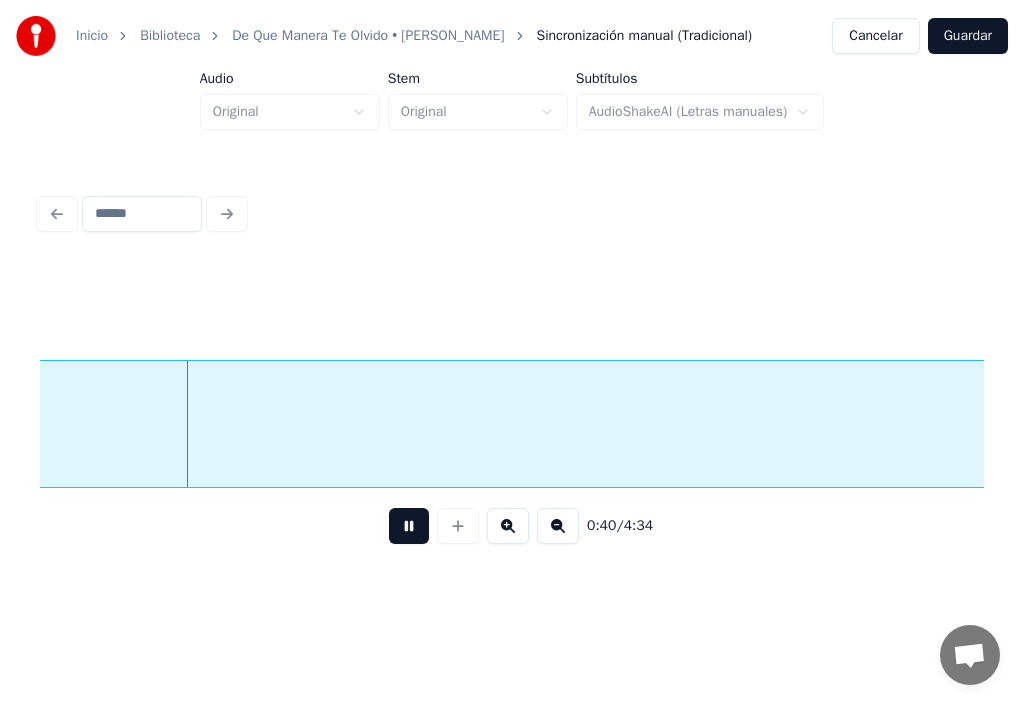 click at bounding box center [409, 526] 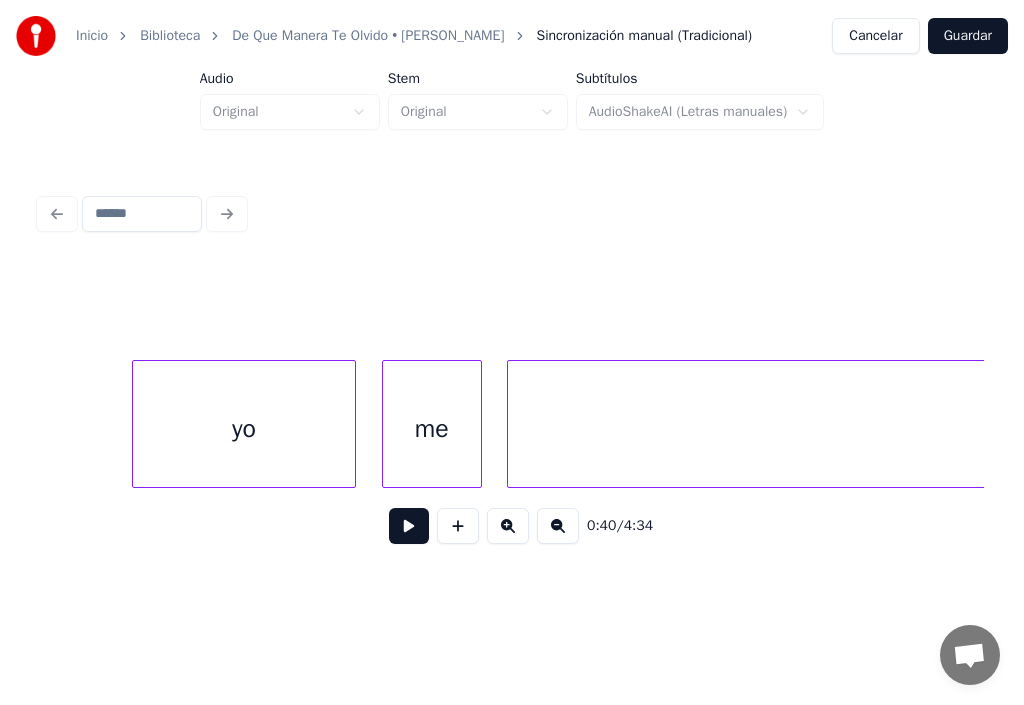scroll, scrollTop: 0, scrollLeft: 44860, axis: horizontal 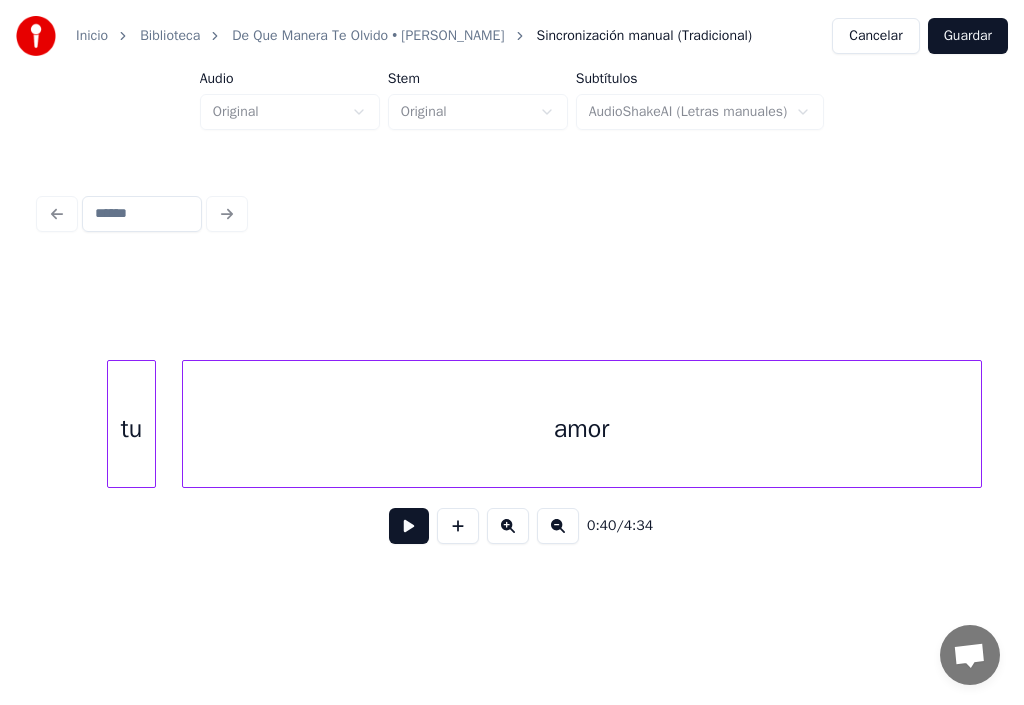 click at bounding box center [409, 526] 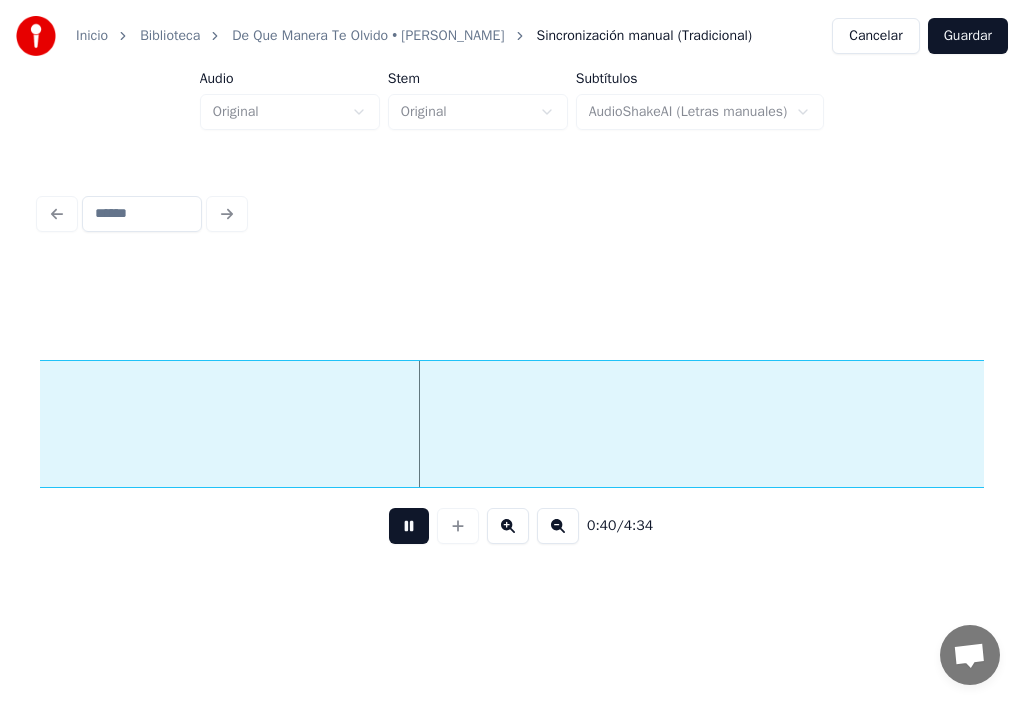 click at bounding box center (409, 526) 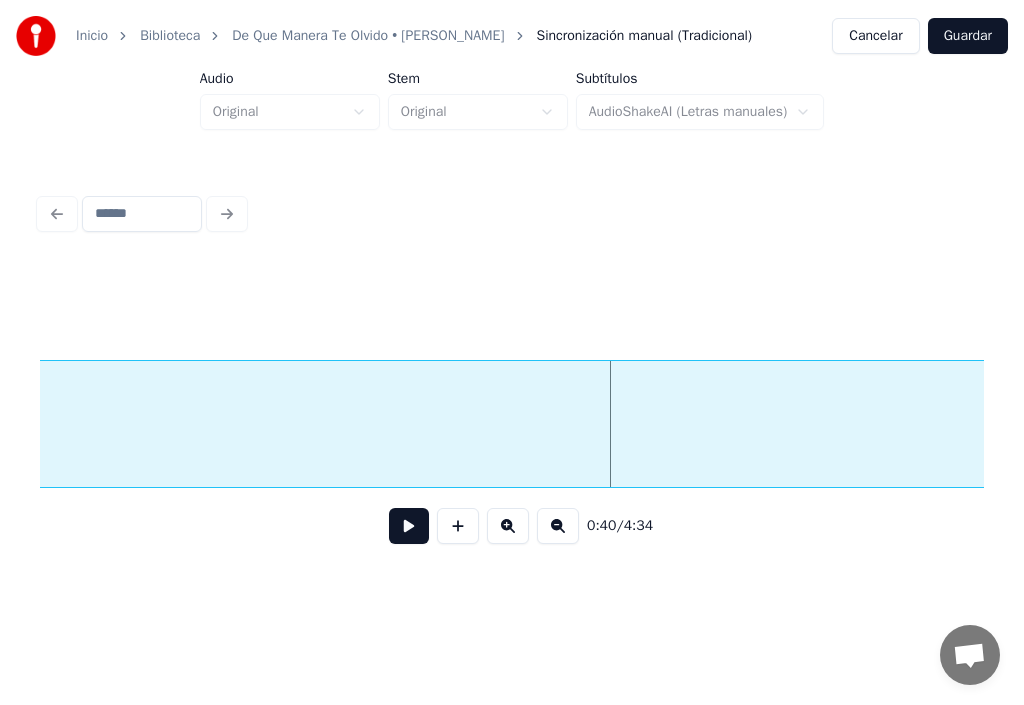 click at bounding box center (1546, 429) 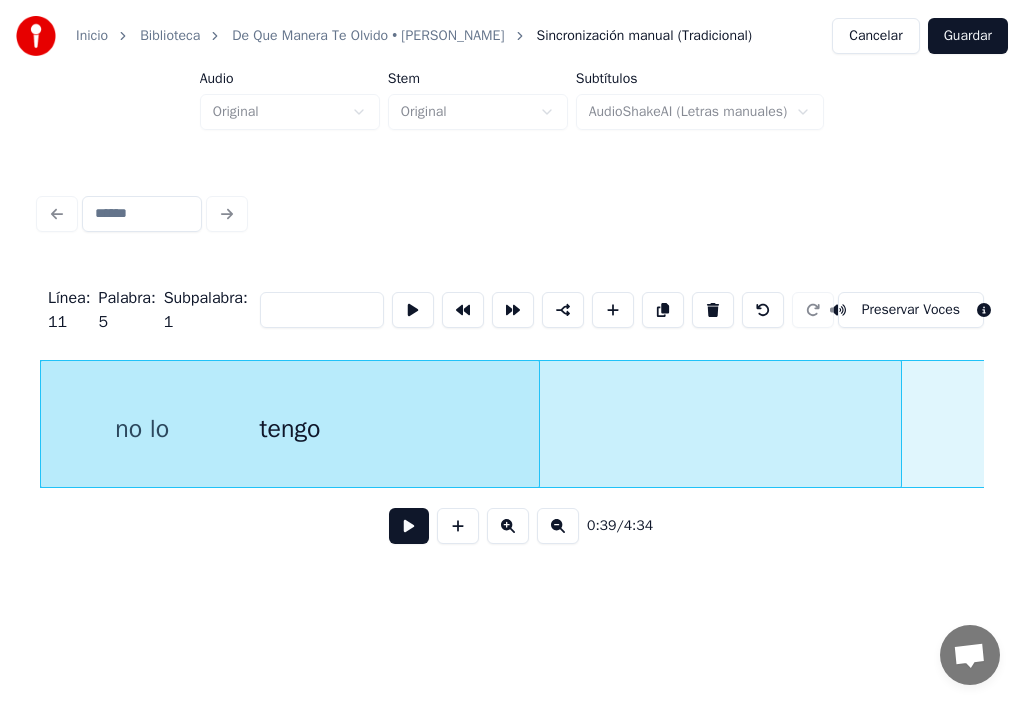 click on "tengo" at bounding box center [290, 429] 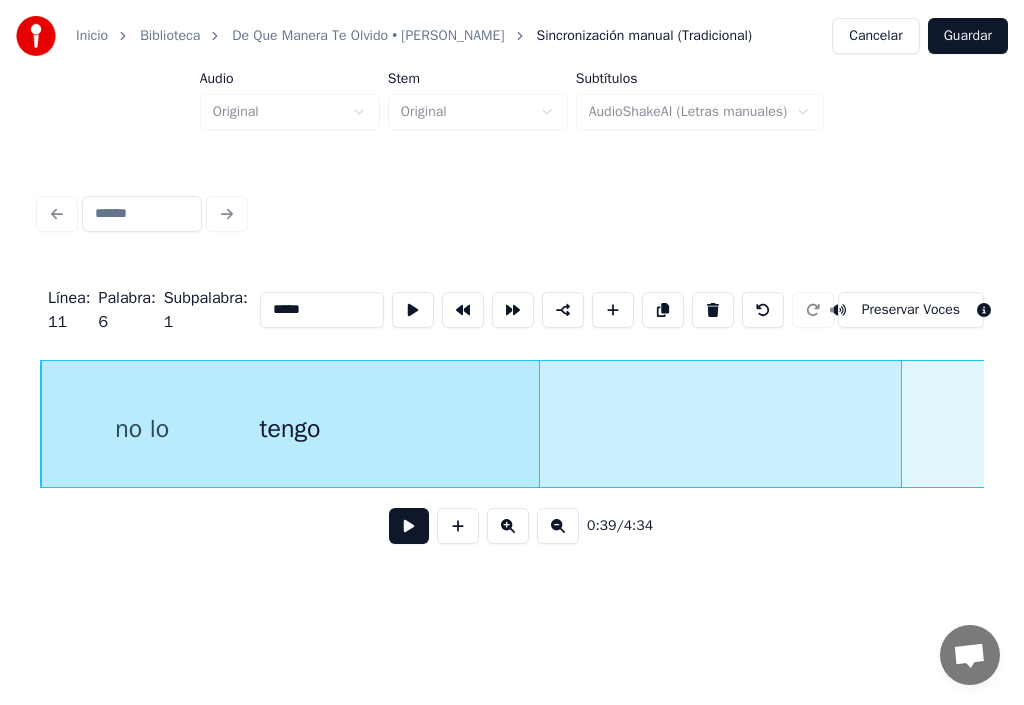 click on "tengo" at bounding box center (290, 429) 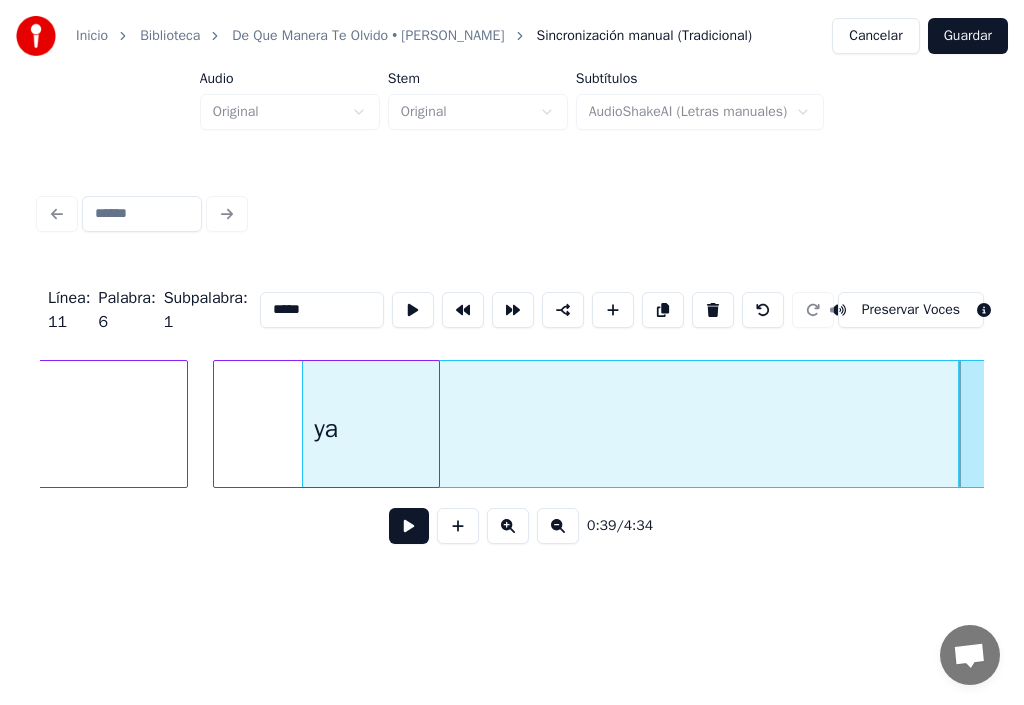 scroll, scrollTop: 0, scrollLeft: 48253, axis: horizontal 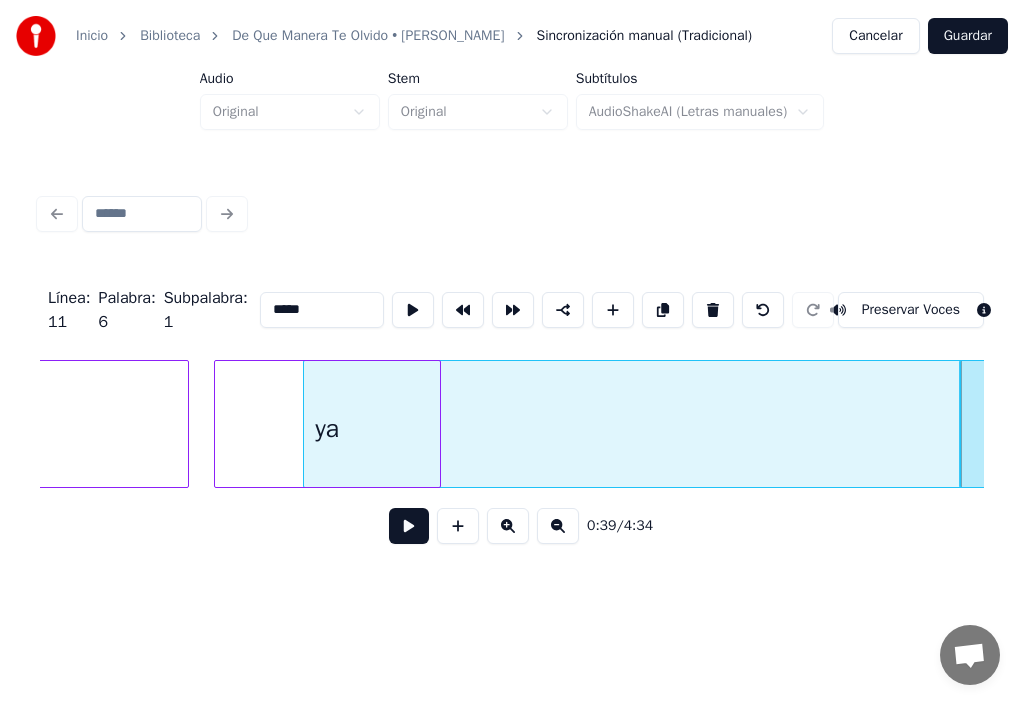 click on "aunque" at bounding box center (-61, 429) 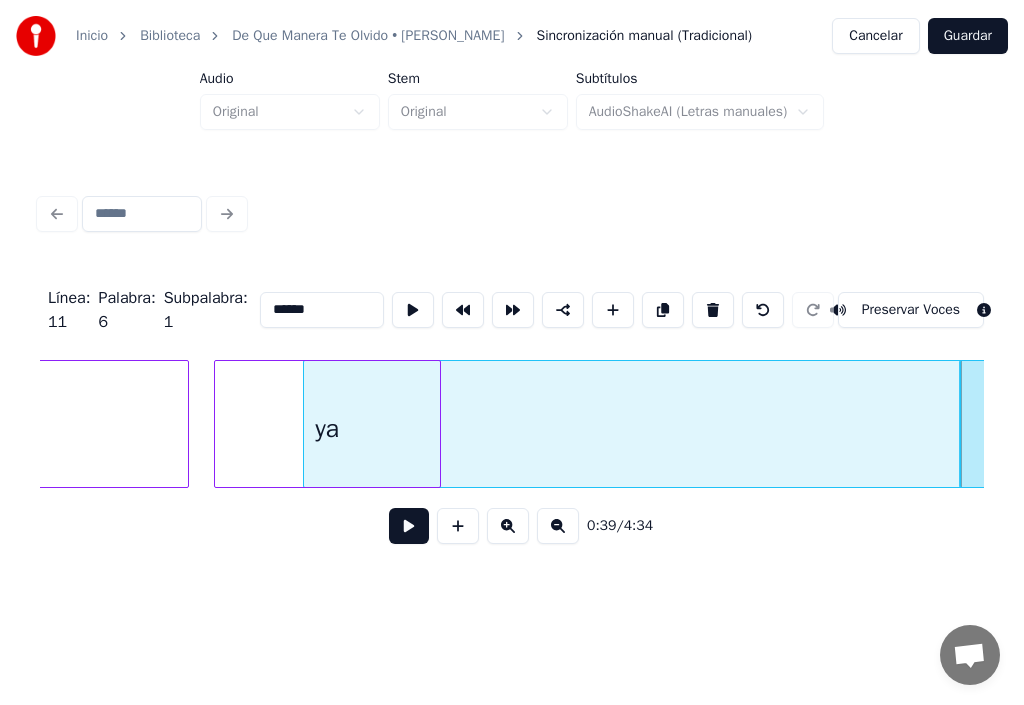 scroll, scrollTop: 0, scrollLeft: 47902, axis: horizontal 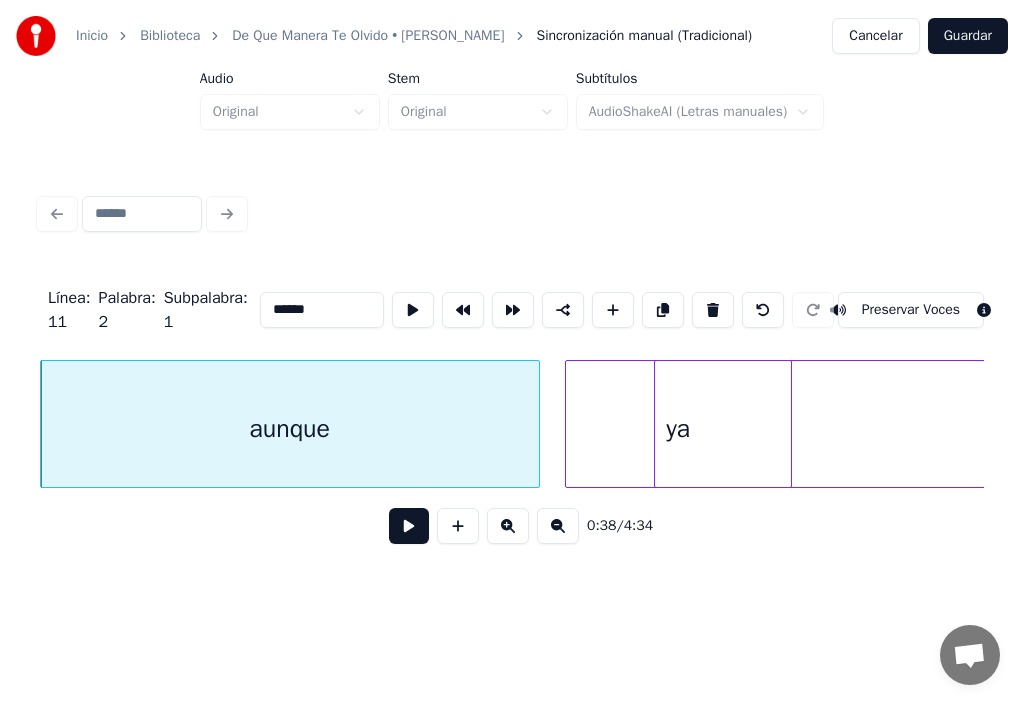 click at bounding box center (409, 526) 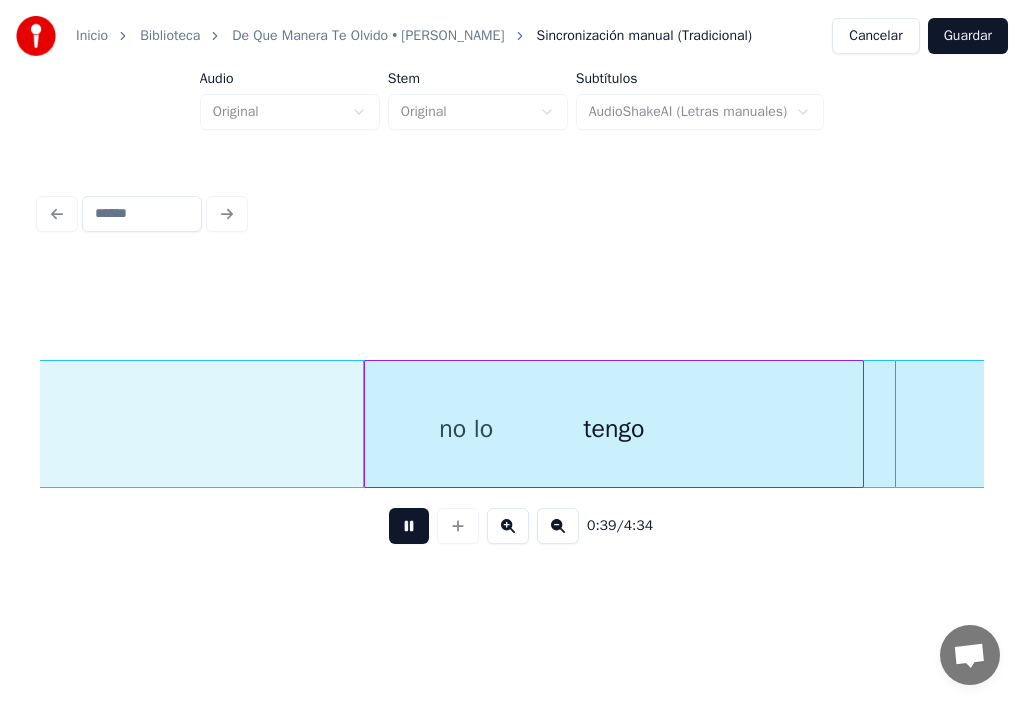 scroll, scrollTop: 0, scrollLeft: 49802, axis: horizontal 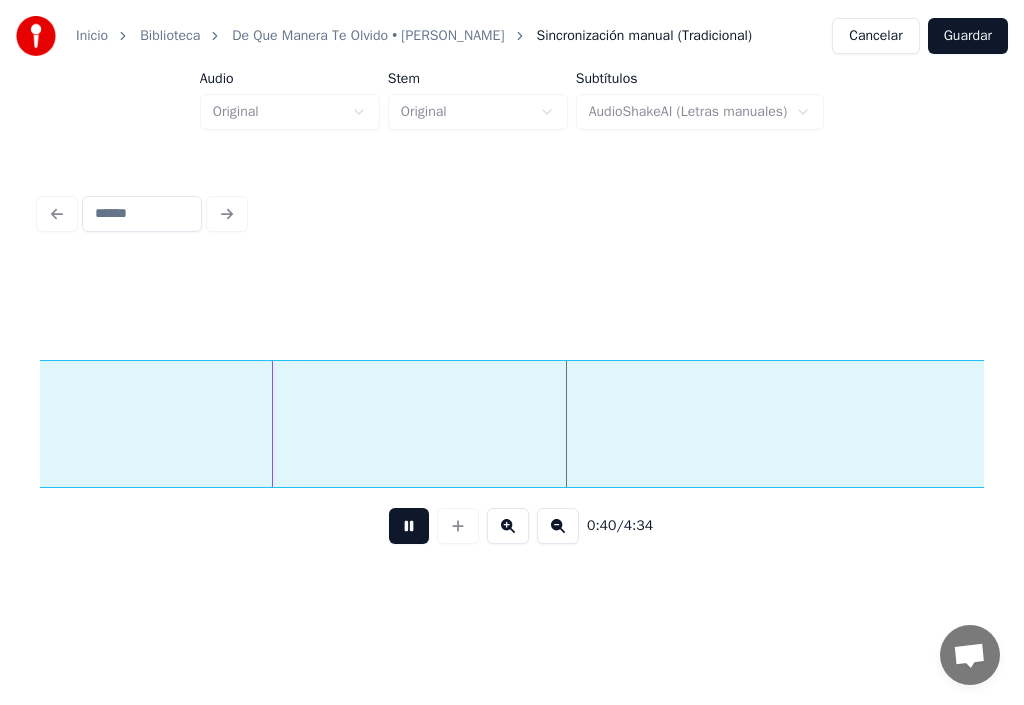 click at bounding box center (409, 526) 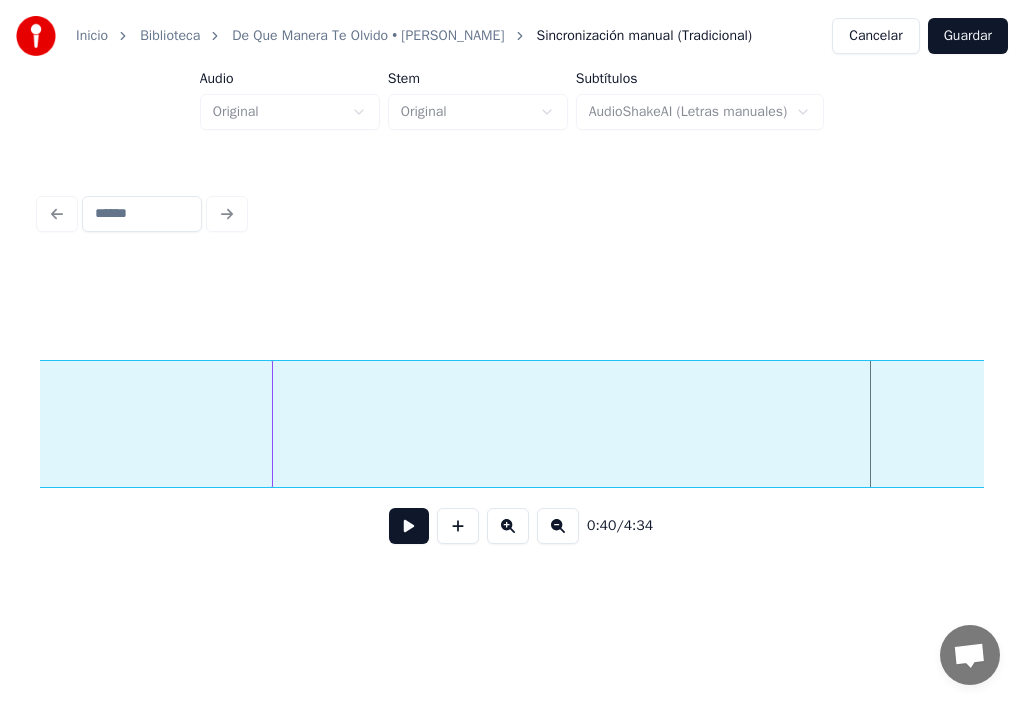 click at bounding box center (409, 526) 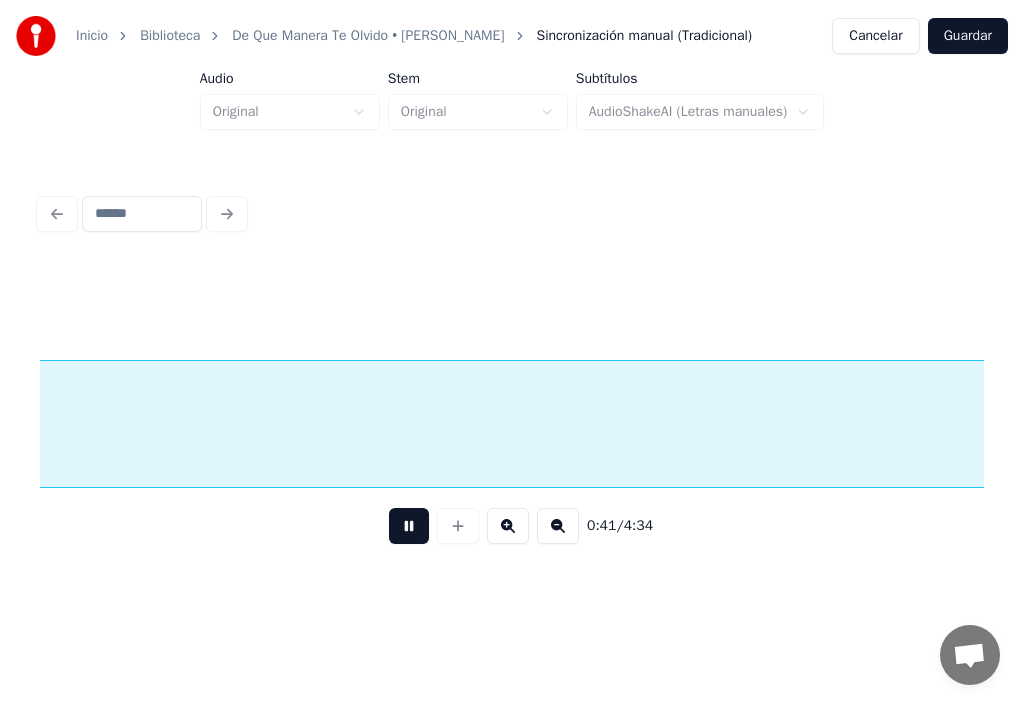 scroll, scrollTop: 0, scrollLeft: 51707, axis: horizontal 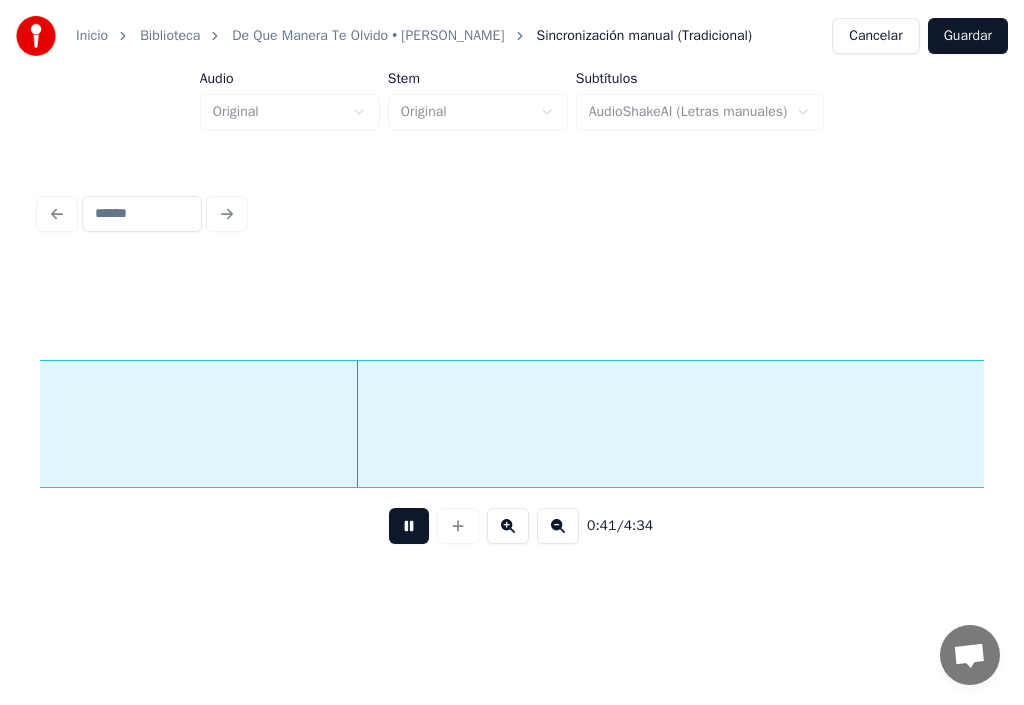 click at bounding box center [409, 526] 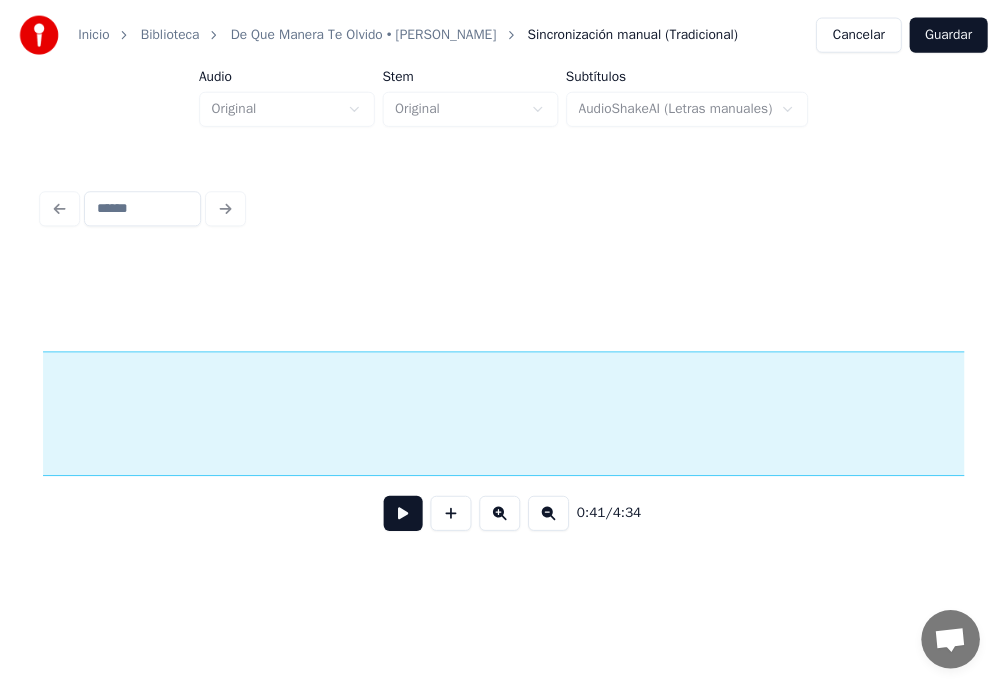 scroll, scrollTop: 0, scrollLeft: 51107, axis: horizontal 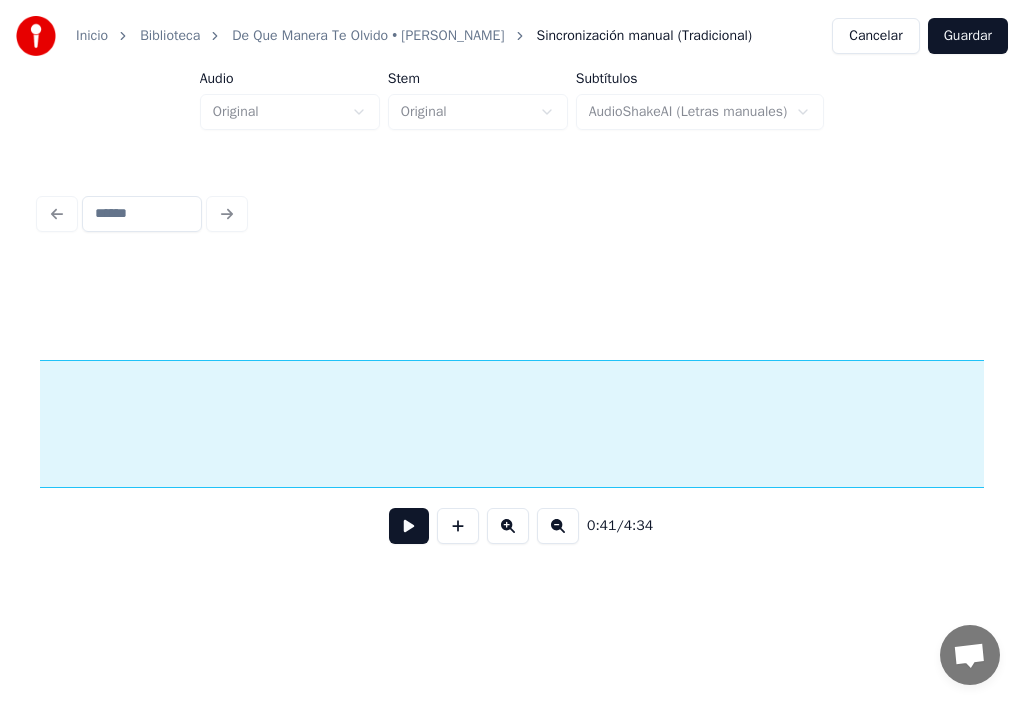 click on "Guardar" at bounding box center [968, 36] 